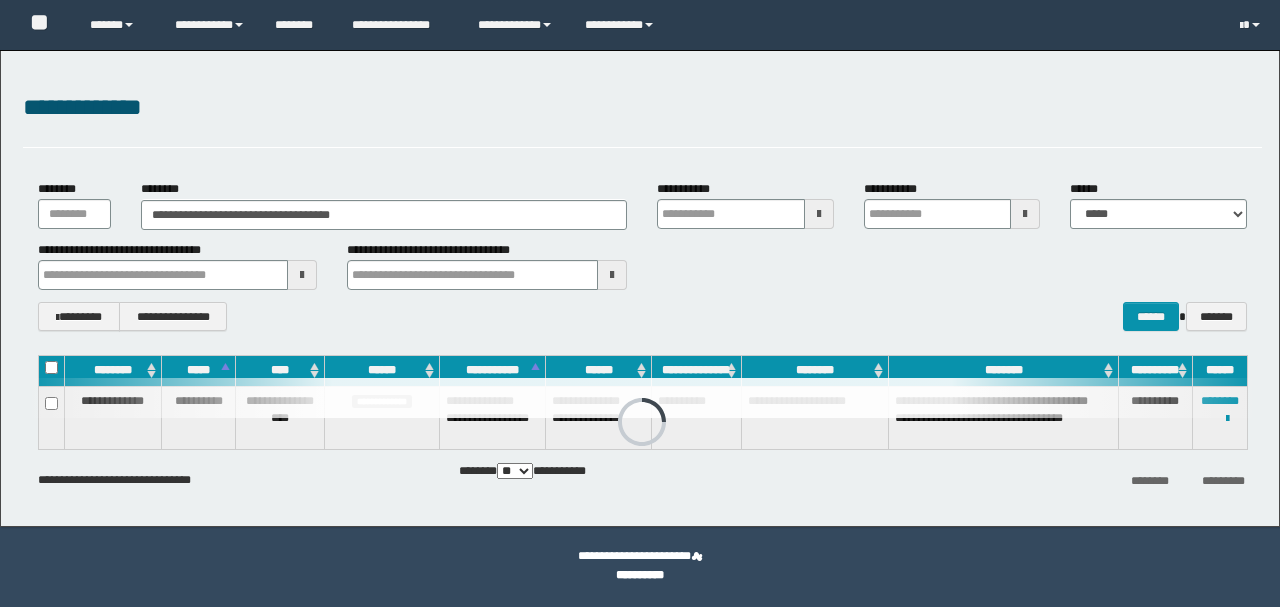 scroll, scrollTop: 0, scrollLeft: 0, axis: both 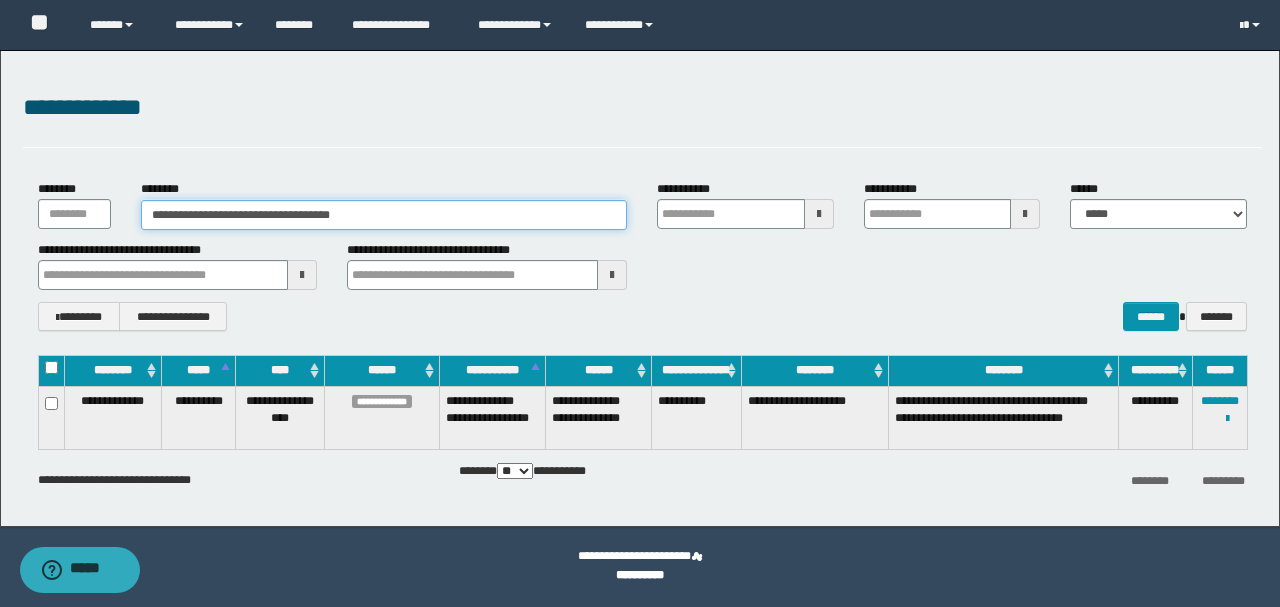 drag, startPoint x: 431, startPoint y: 204, endPoint x: 26, endPoint y: 207, distance: 405.0111 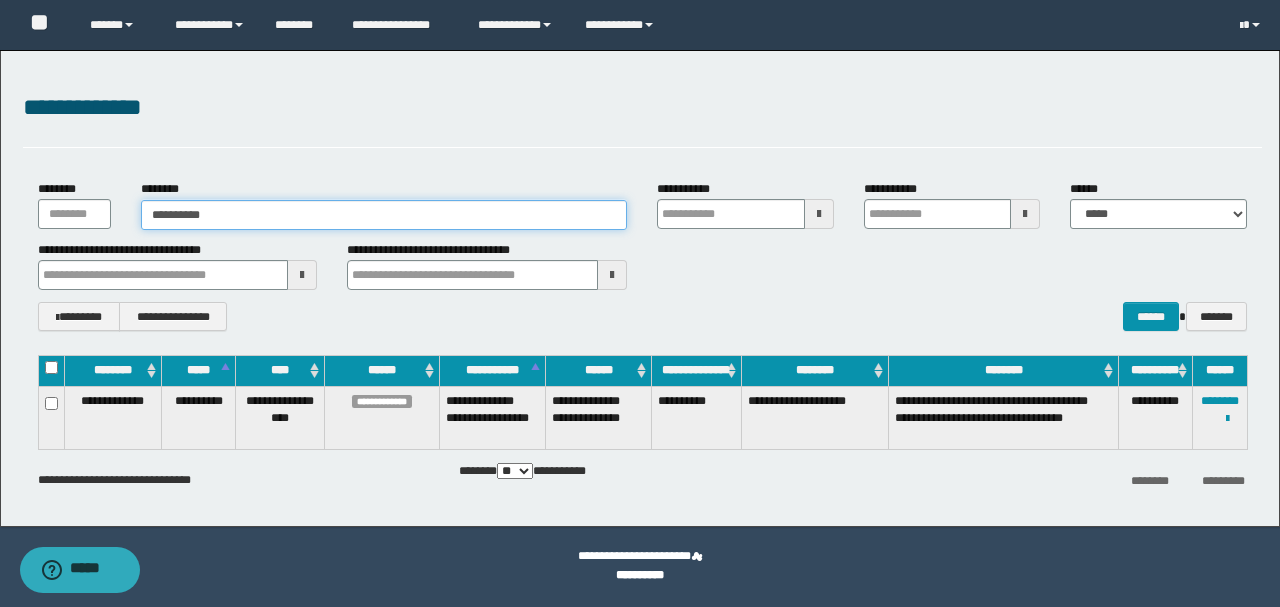 type on "**********" 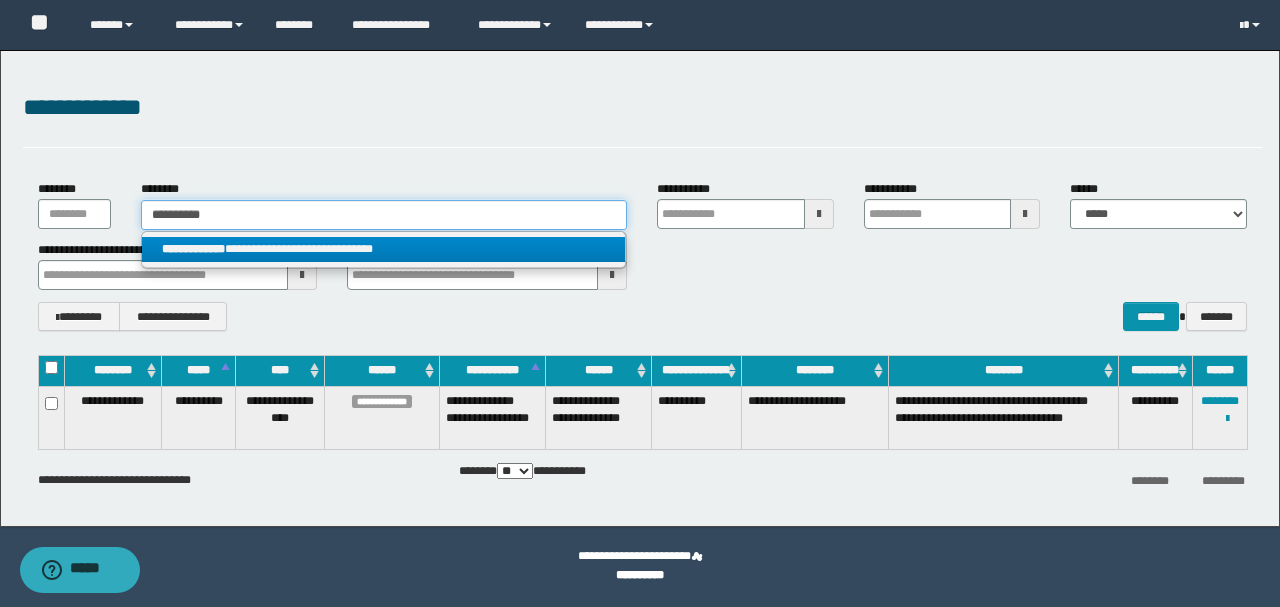 type on "**********" 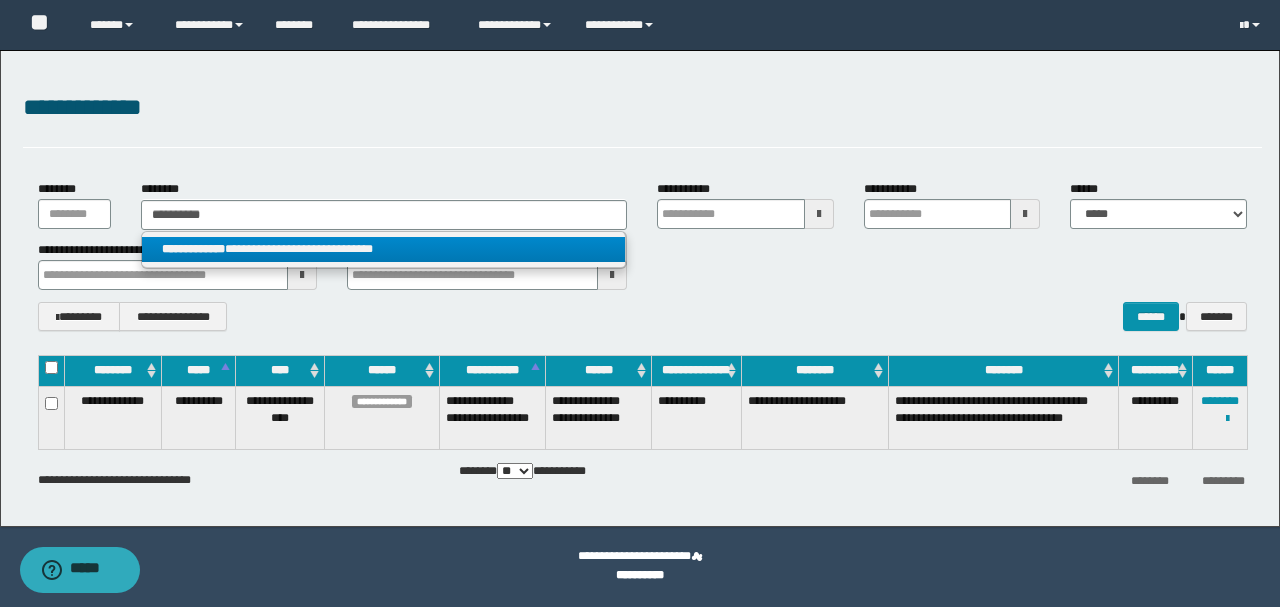 click on "**********" at bounding box center [384, 250] 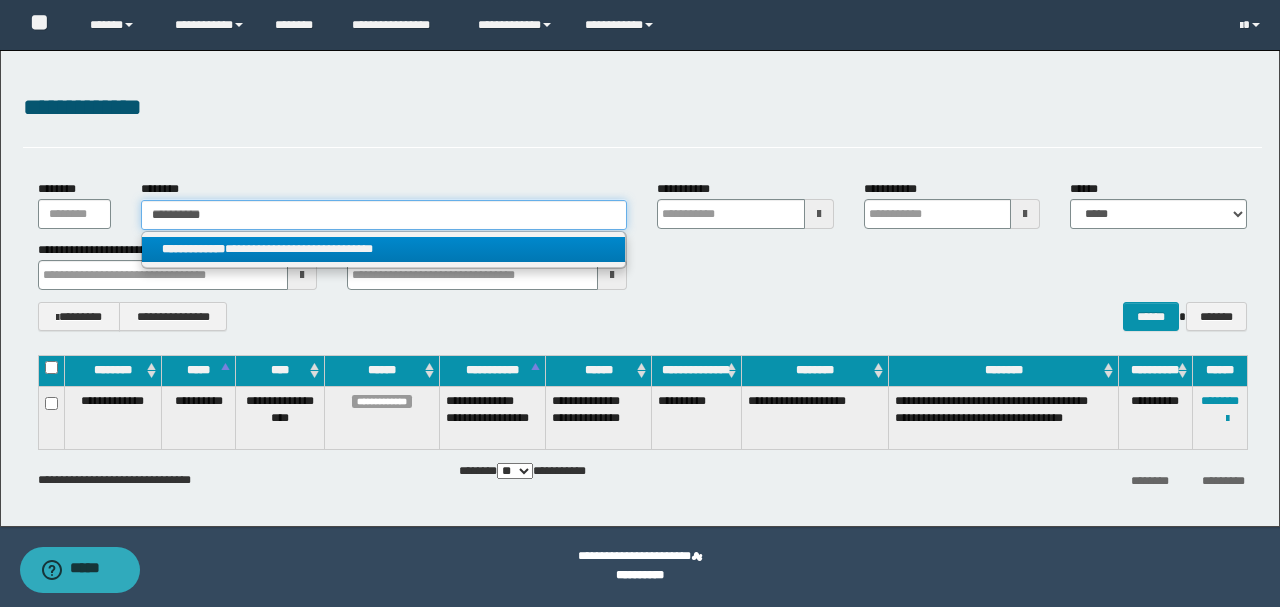 type 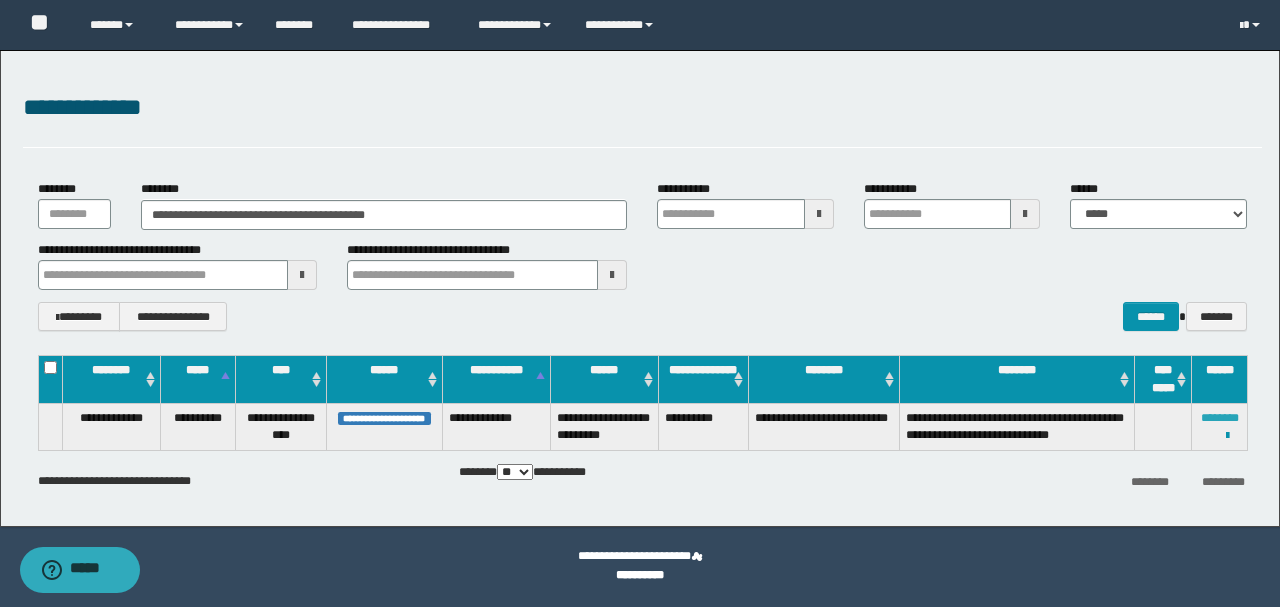 click on "********" at bounding box center (1220, 418) 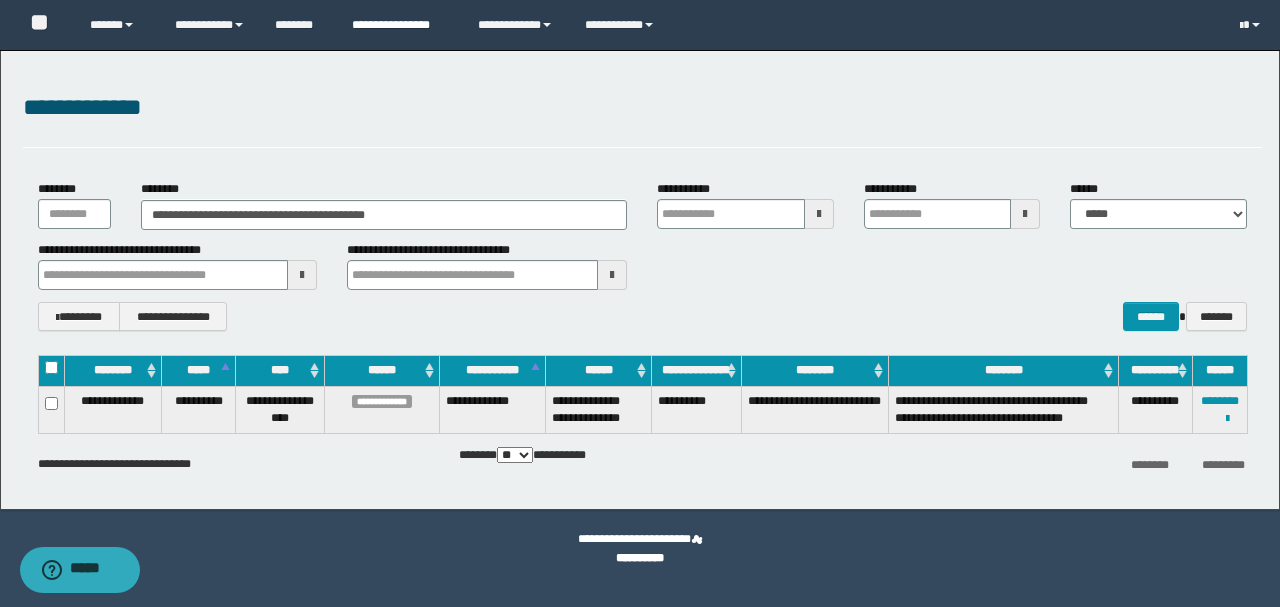 click on "**********" at bounding box center (400, 25) 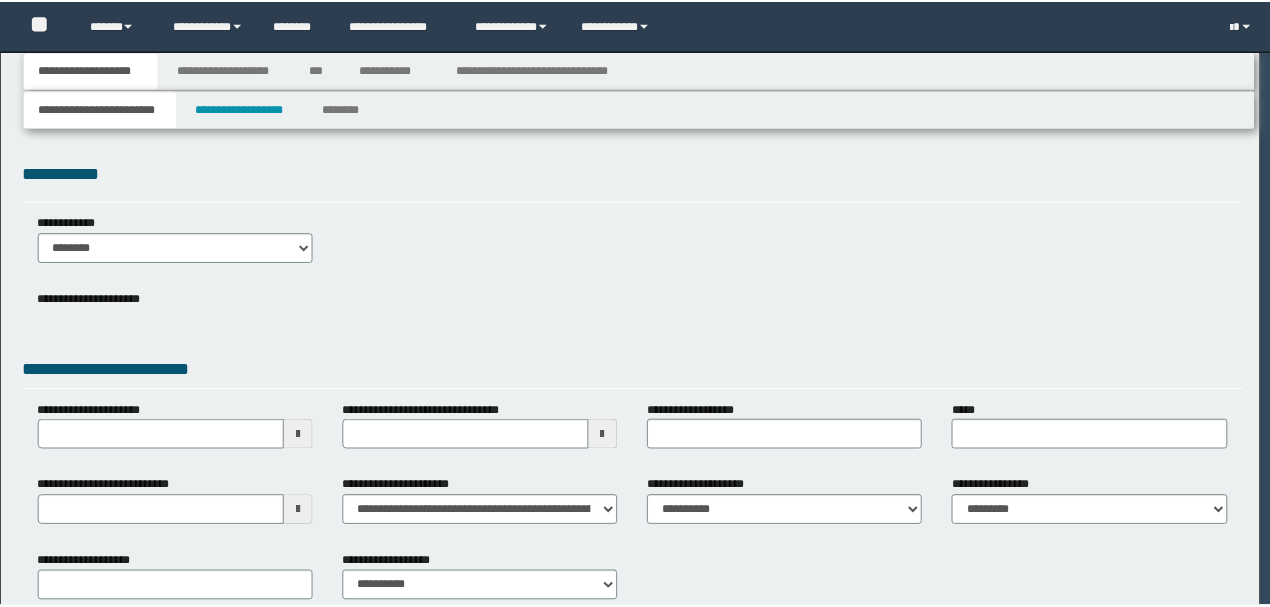 scroll, scrollTop: 0, scrollLeft: 0, axis: both 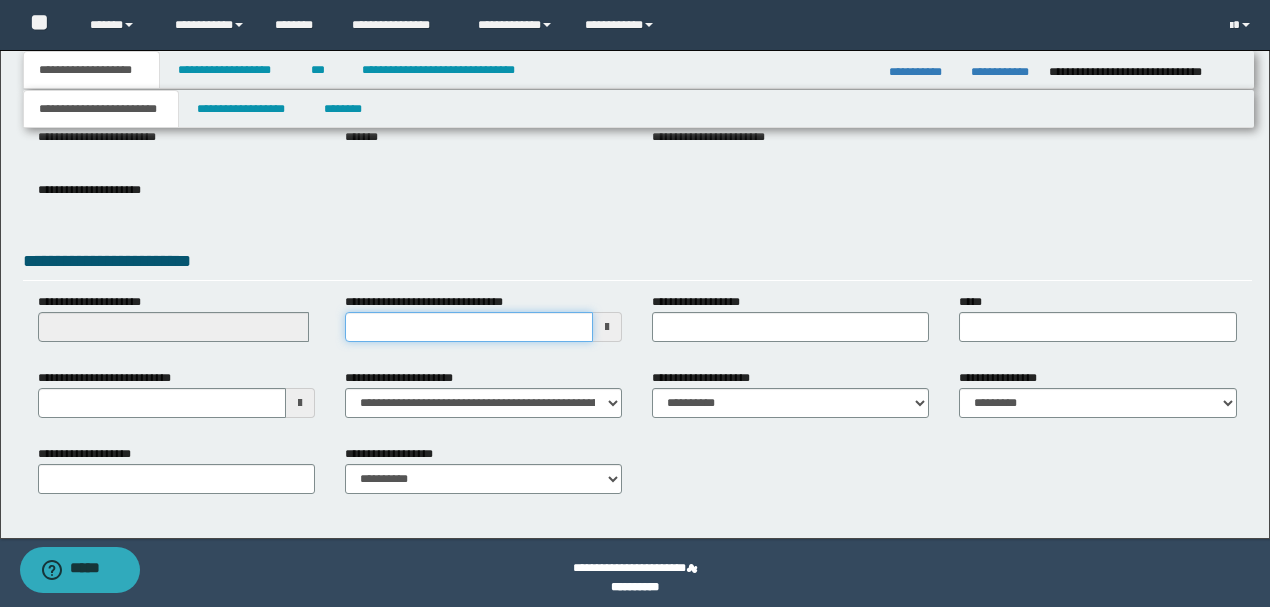 click on "**********" at bounding box center (469, 327) 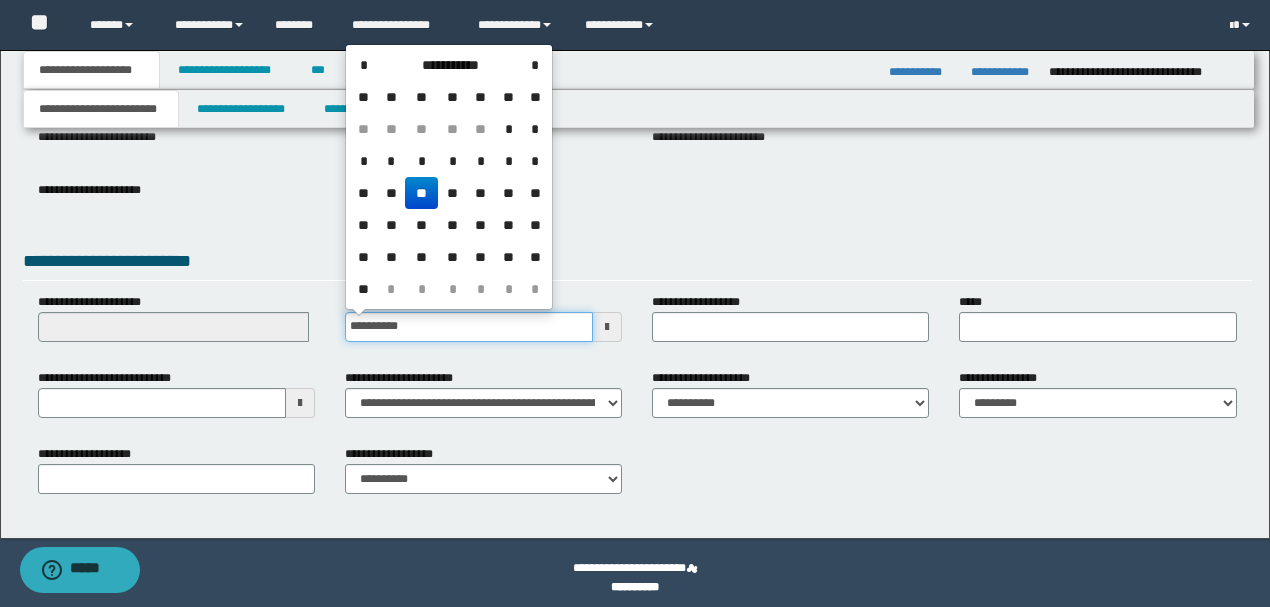 type on "**********" 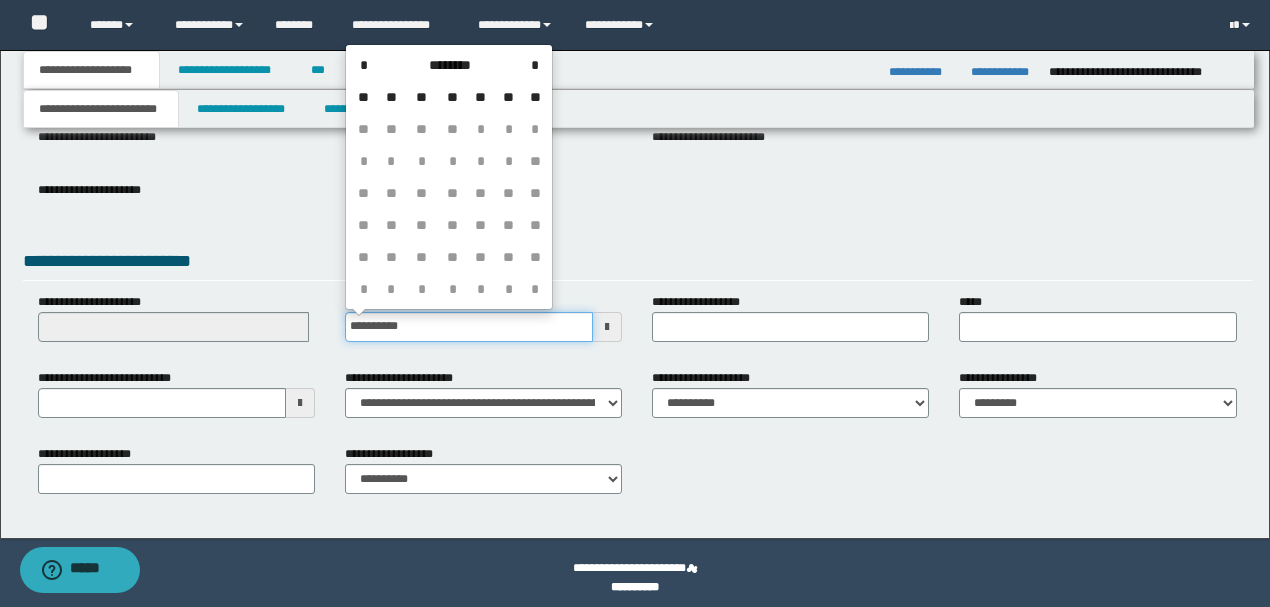 type on "**********" 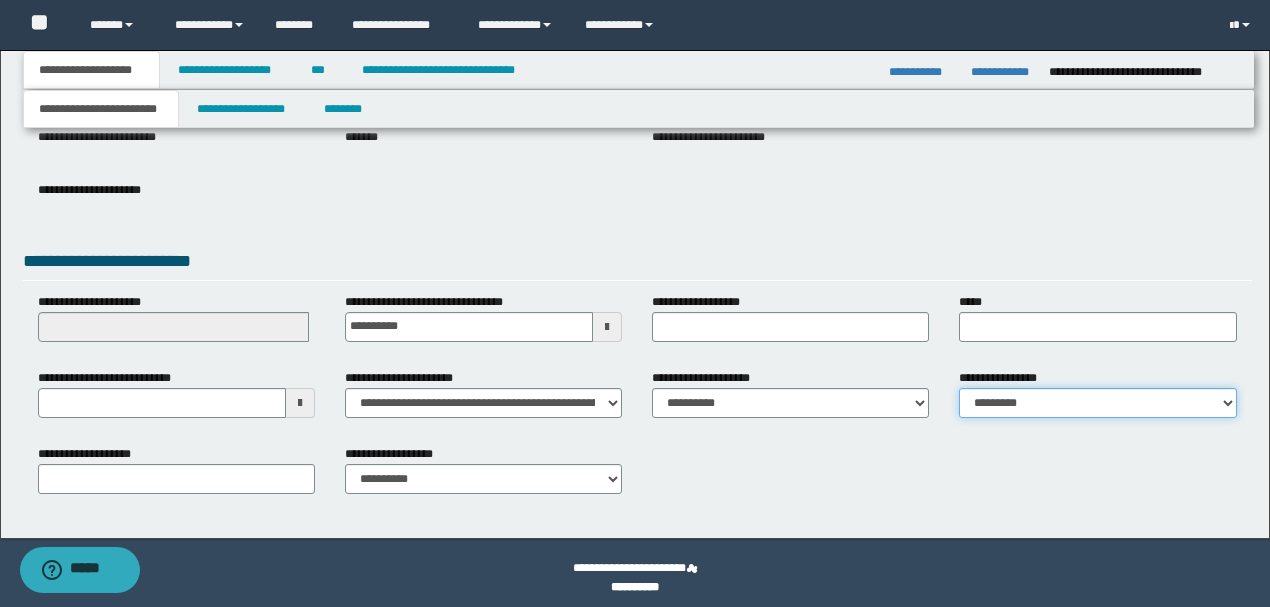 drag, startPoint x: 1040, startPoint y: 400, endPoint x: 1122, endPoint y: 528, distance: 152.01315 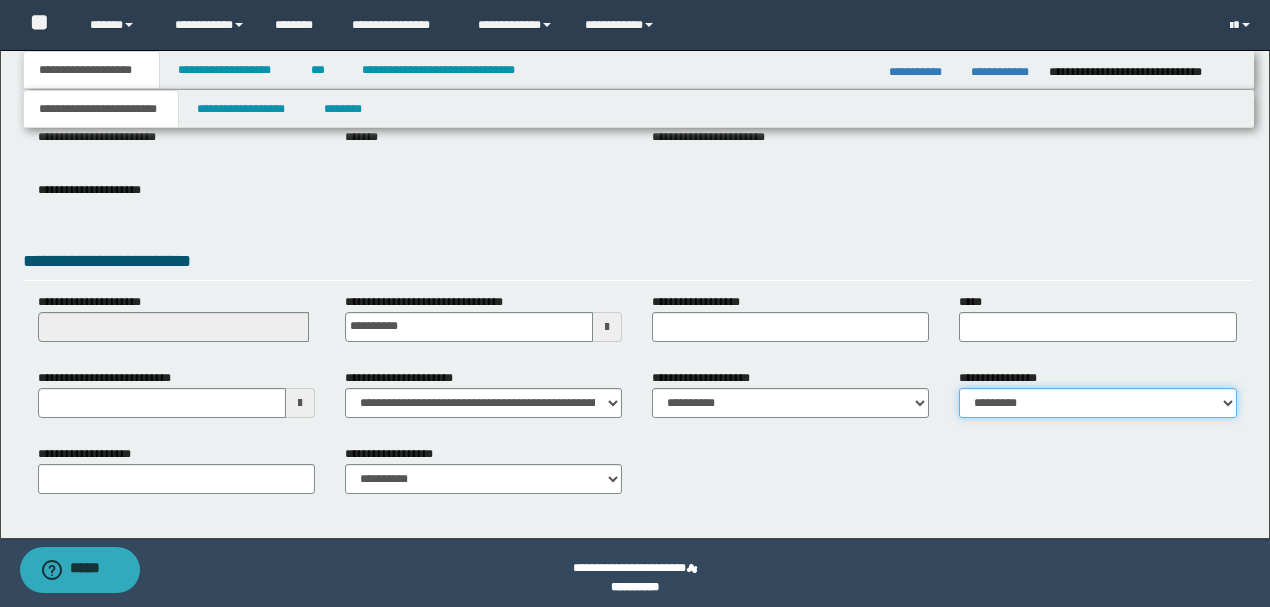 select on "*" 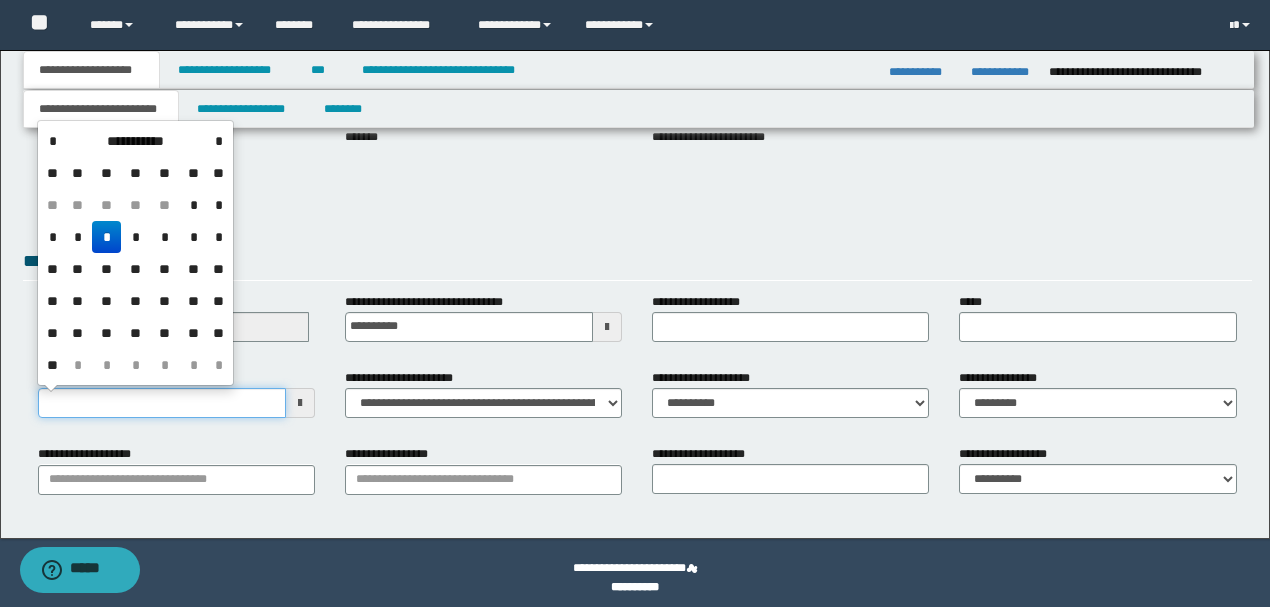 click on "**********" at bounding box center [162, 403] 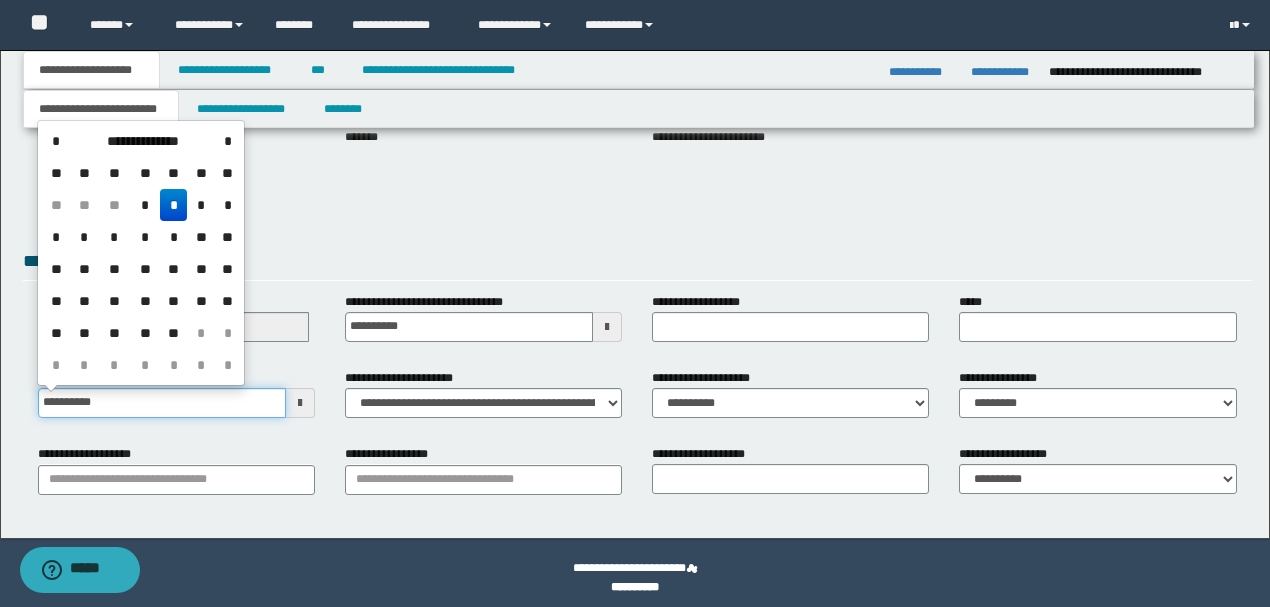 type on "**********" 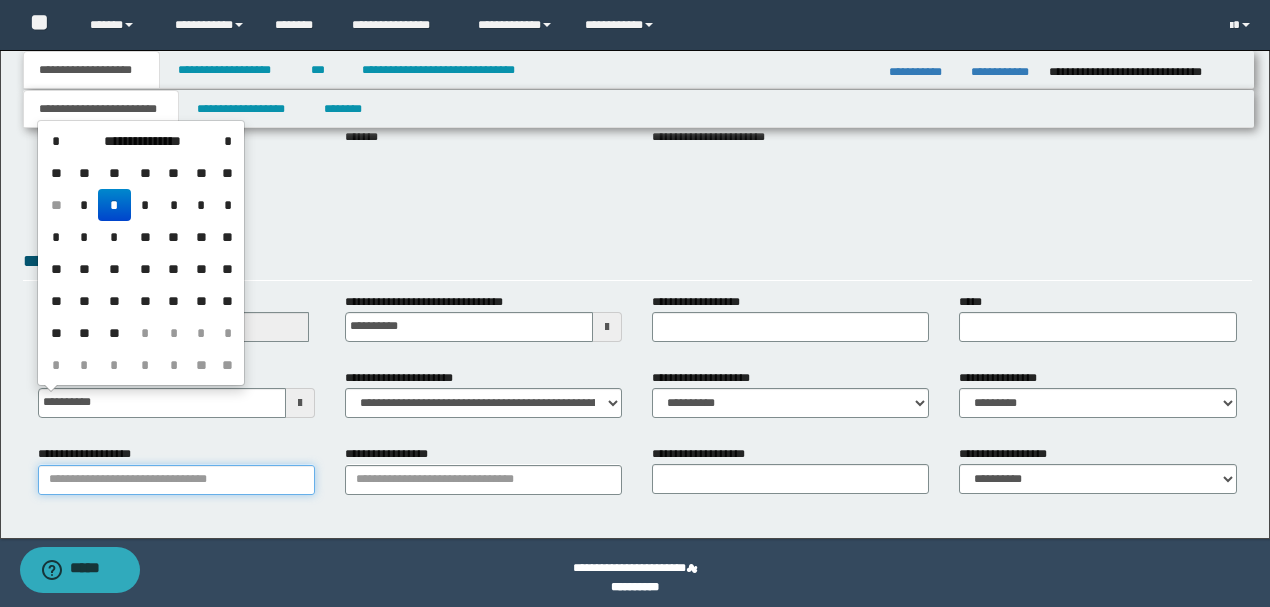 click on "**********" at bounding box center (176, 480) 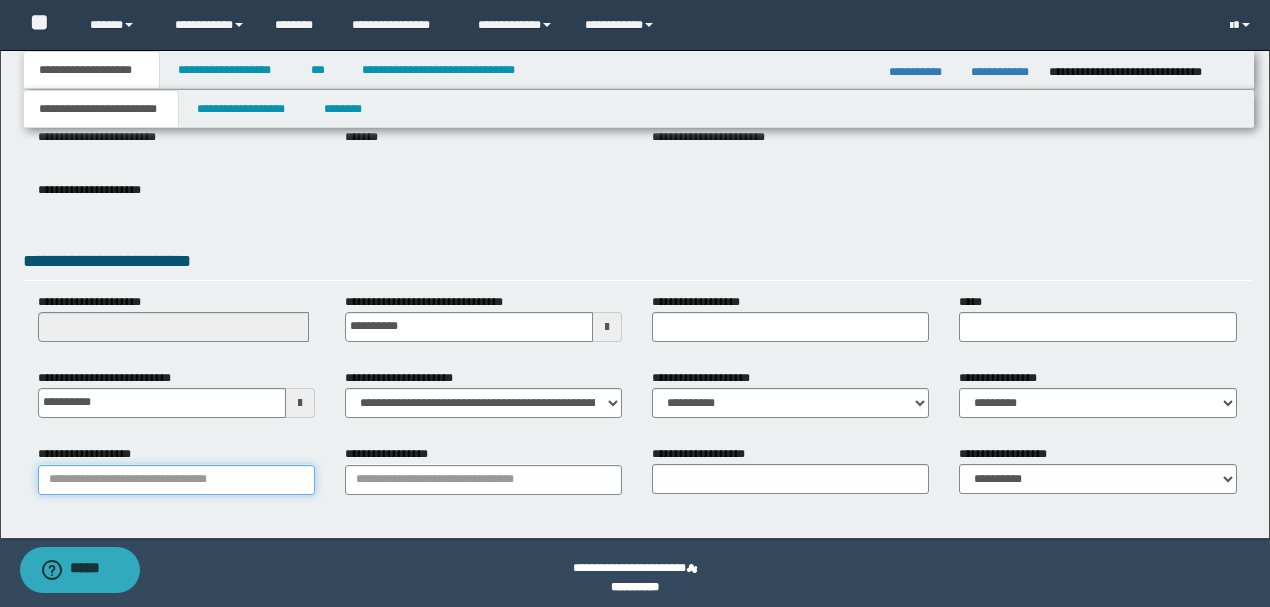 click on "**********" at bounding box center [176, 480] 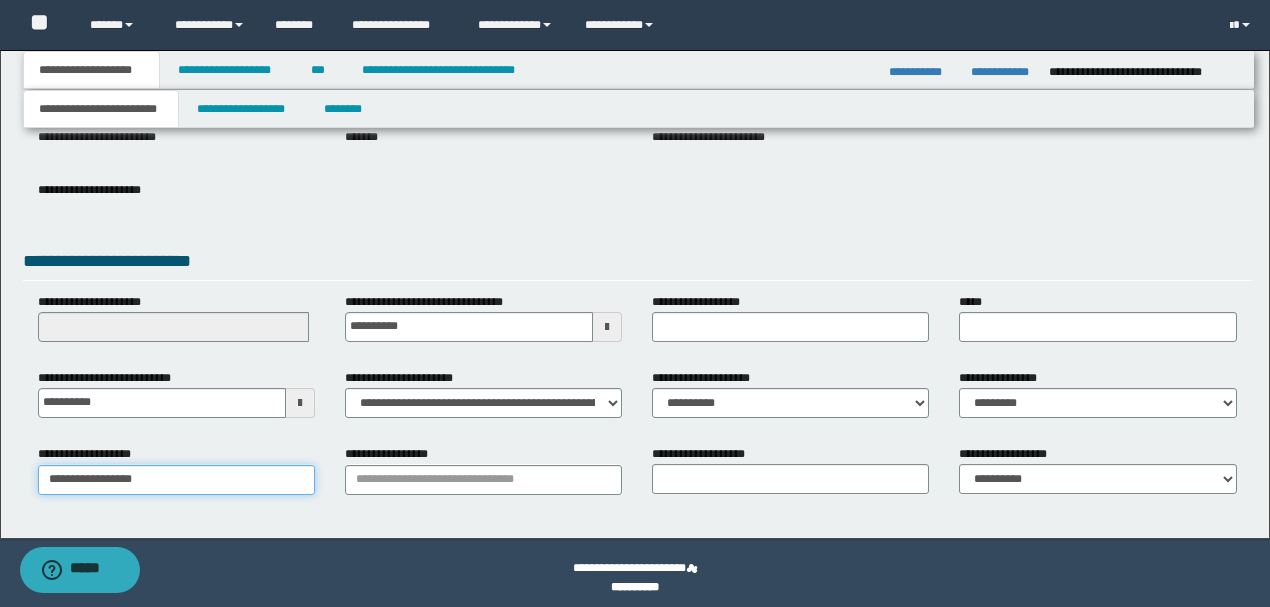 type on "**********" 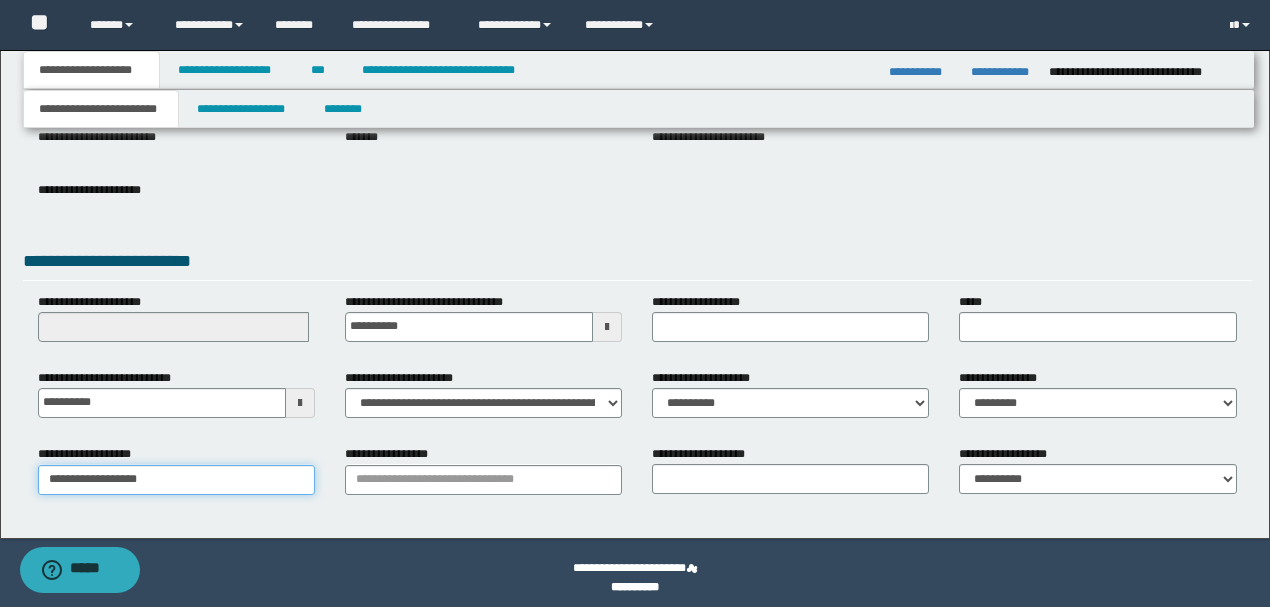 type on "**********" 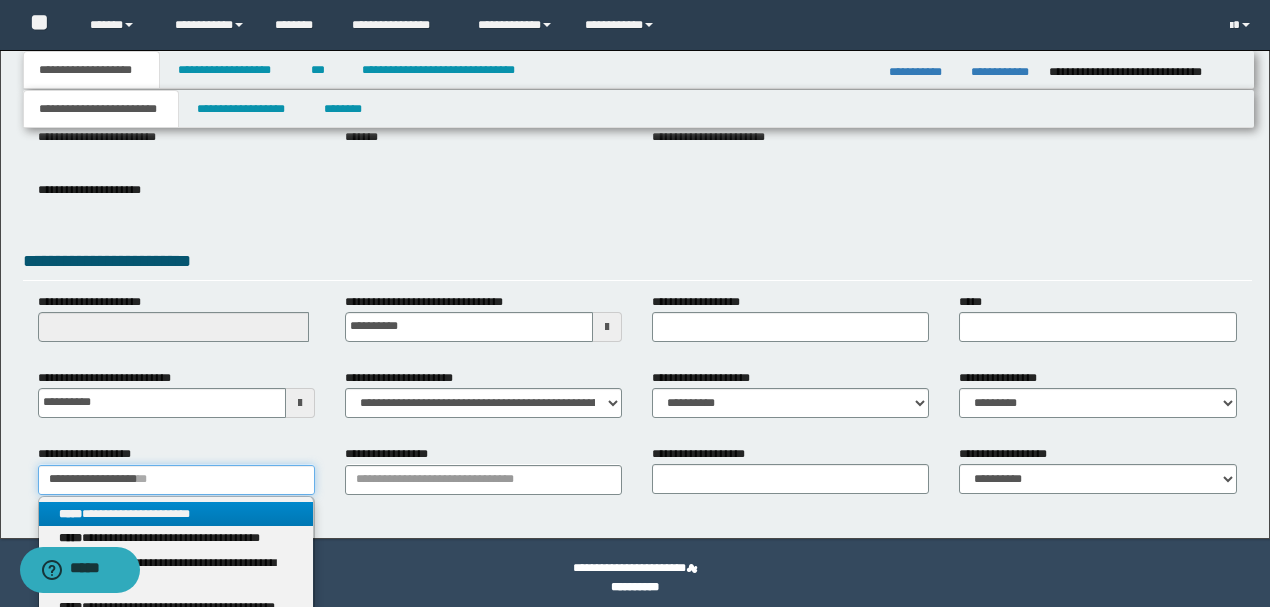 type on "**********" 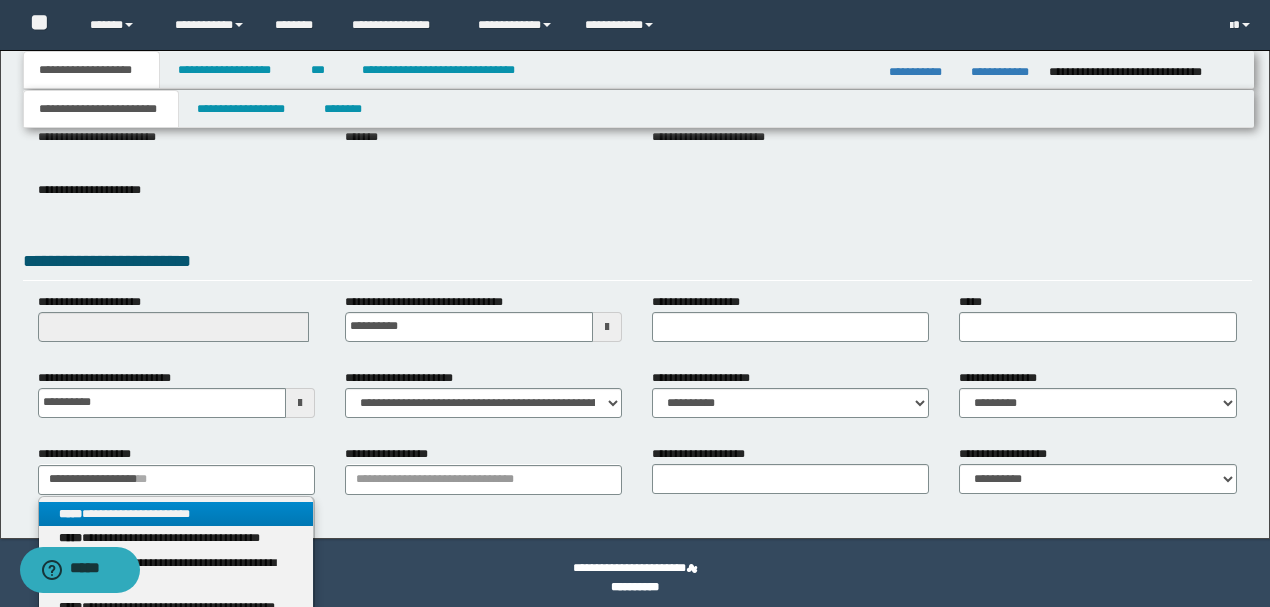 click on "**********" at bounding box center (176, 514) 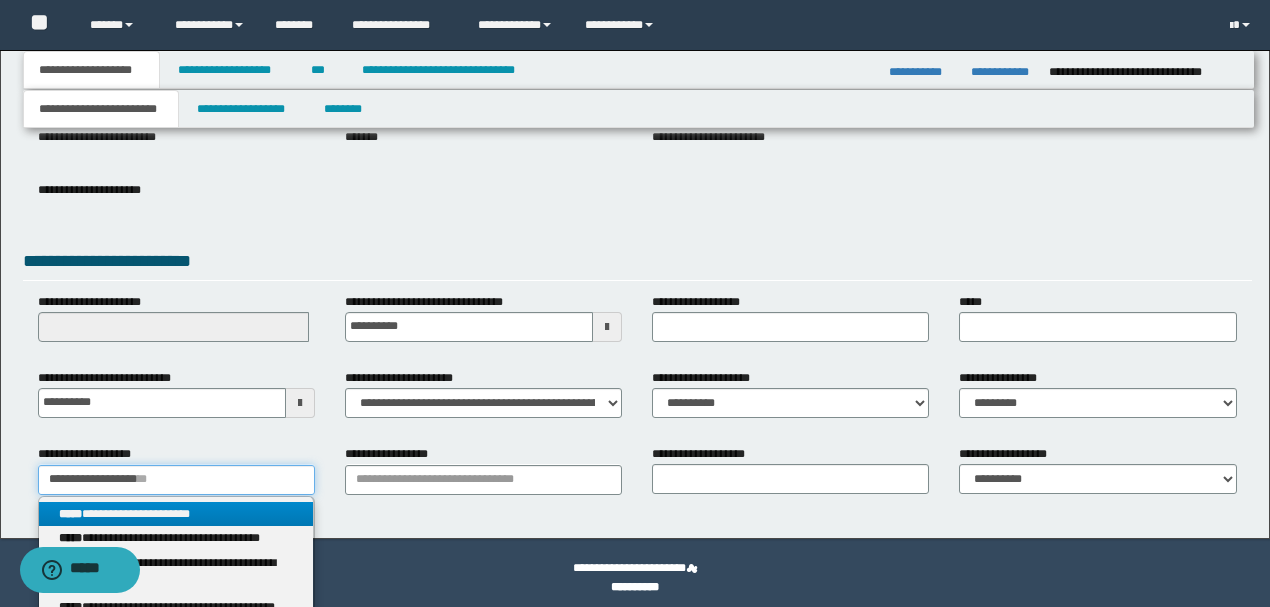 type 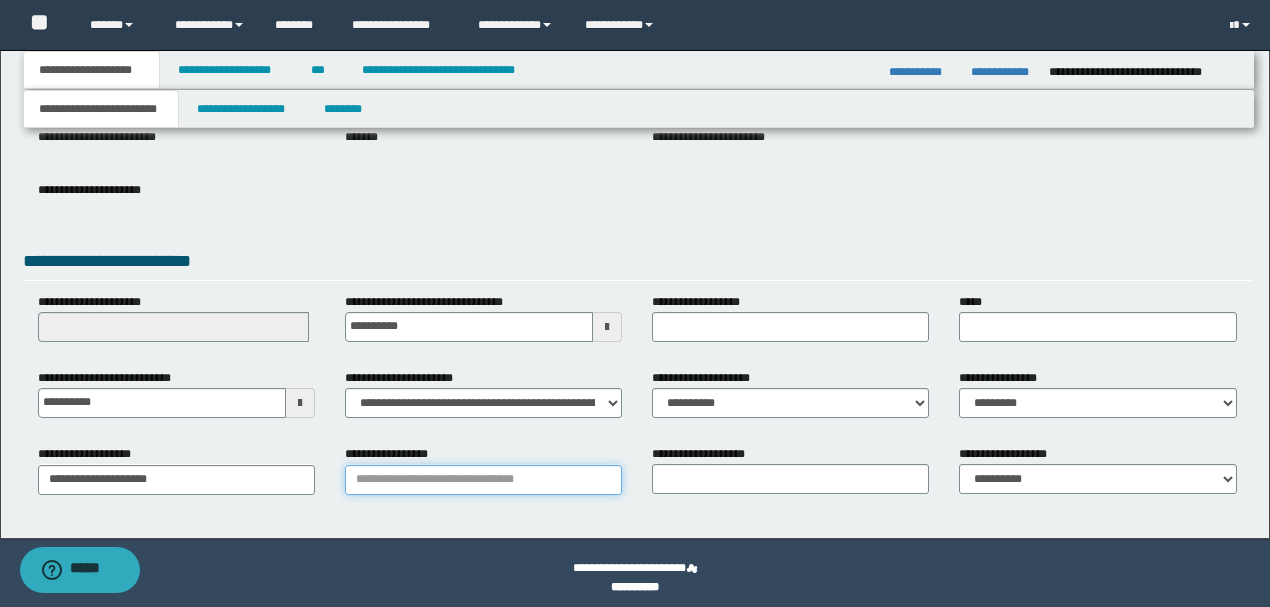 click on "**********" at bounding box center (483, 480) 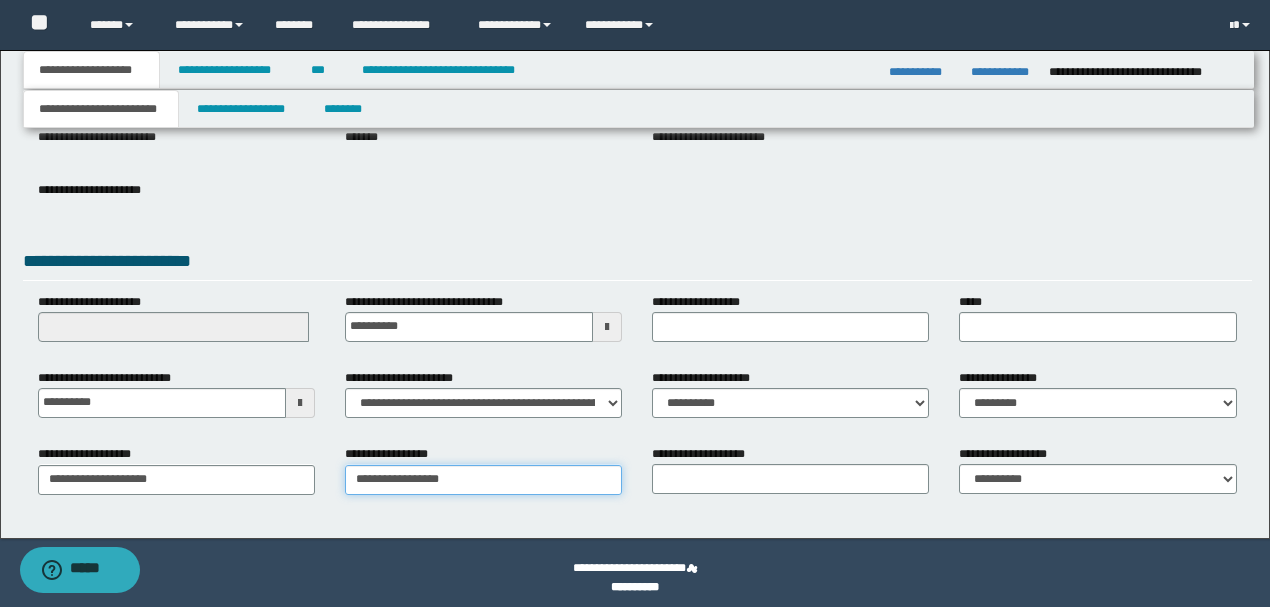 type on "**********" 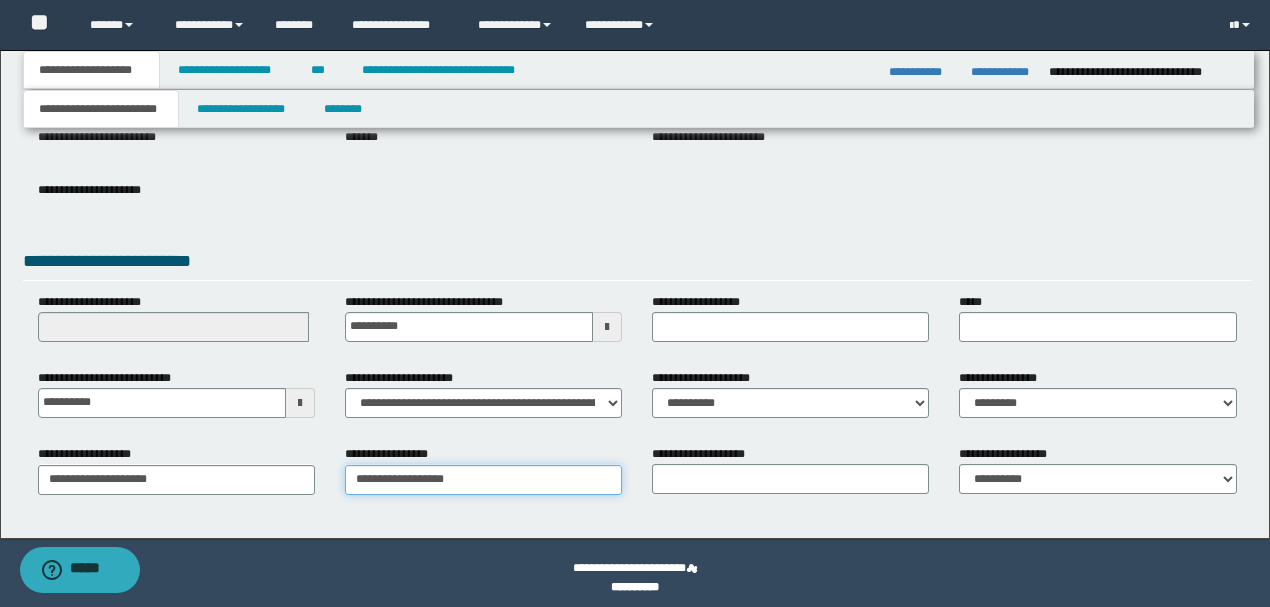 type on "**********" 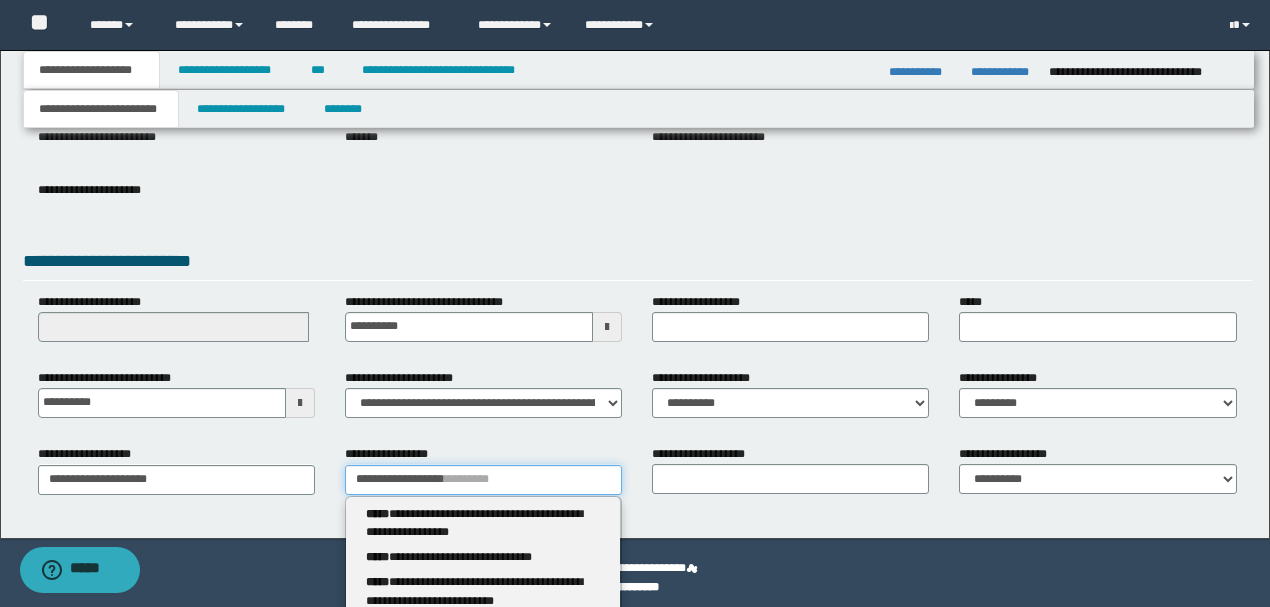 type 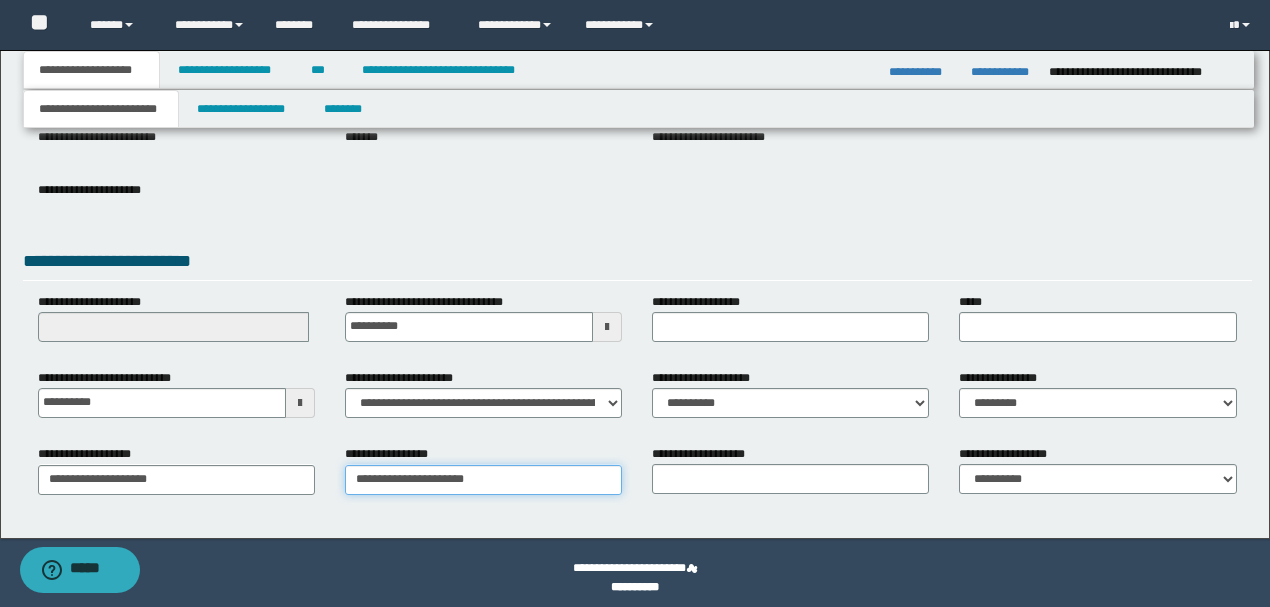 type on "**********" 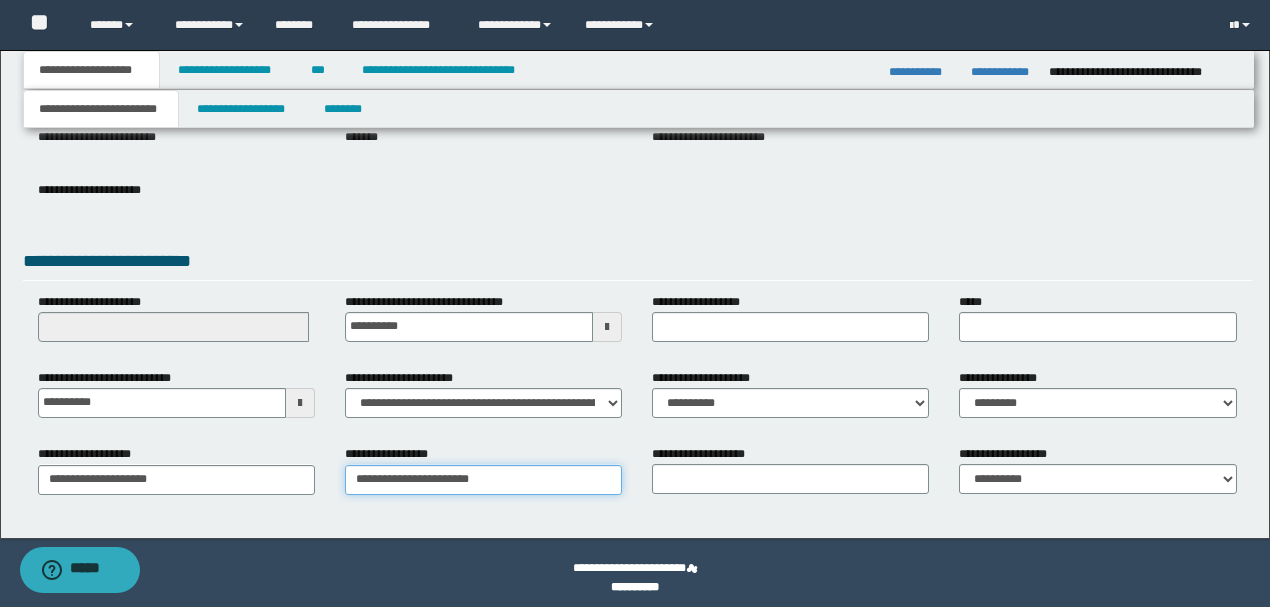 type on "**********" 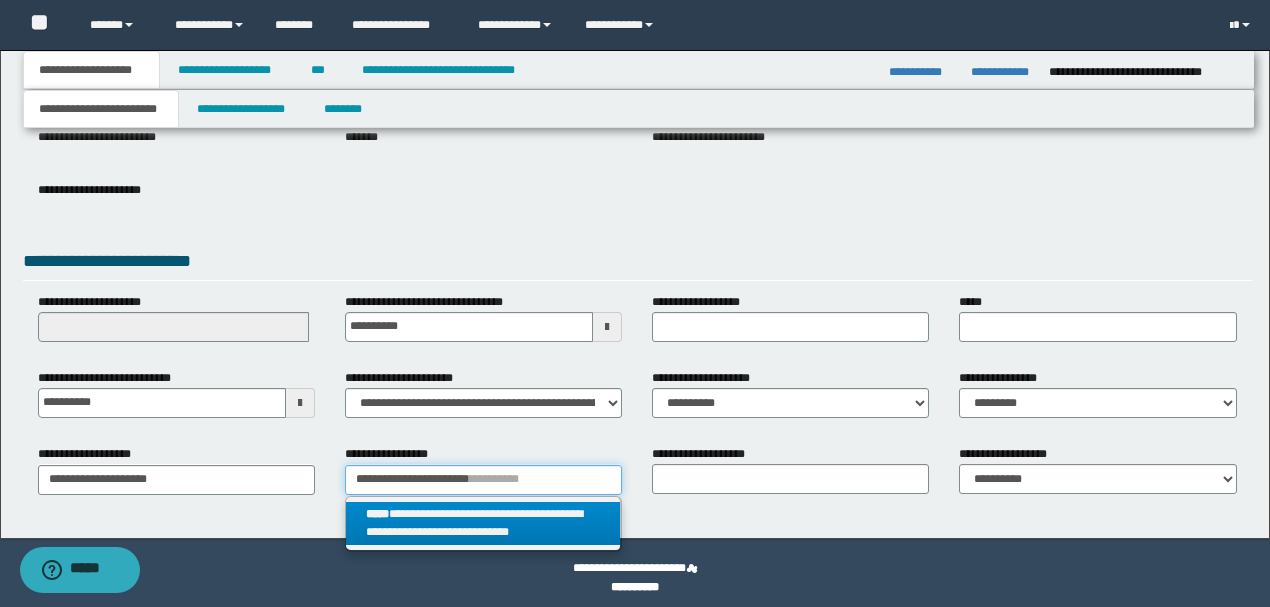type on "**********" 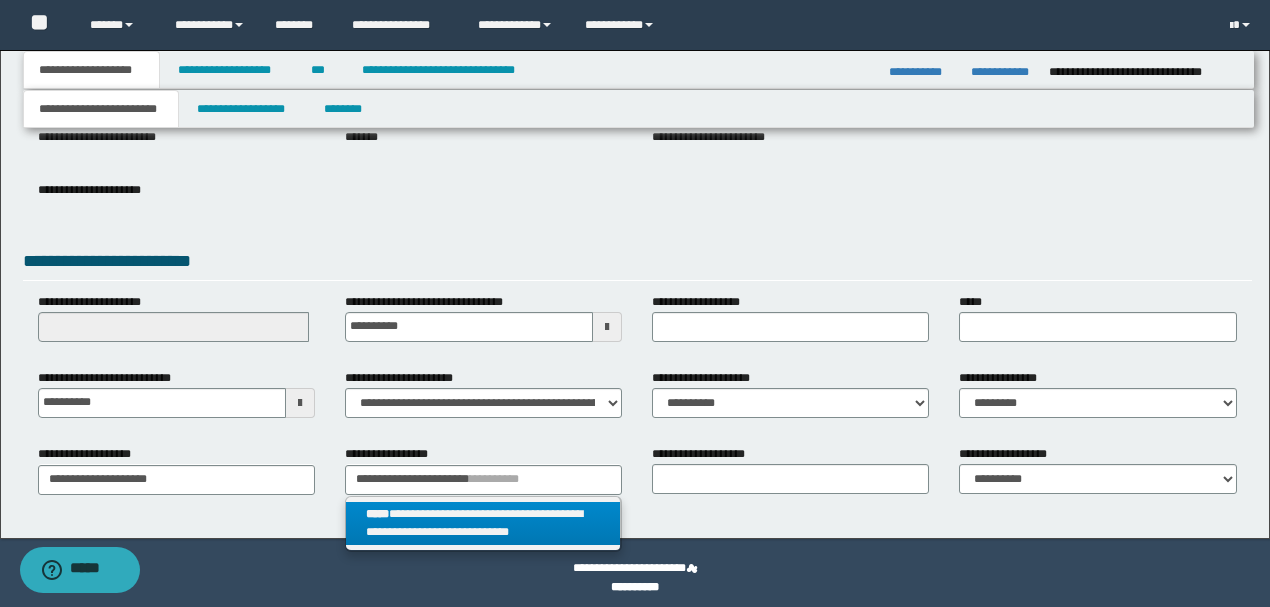 click on "**********" at bounding box center [483, 524] 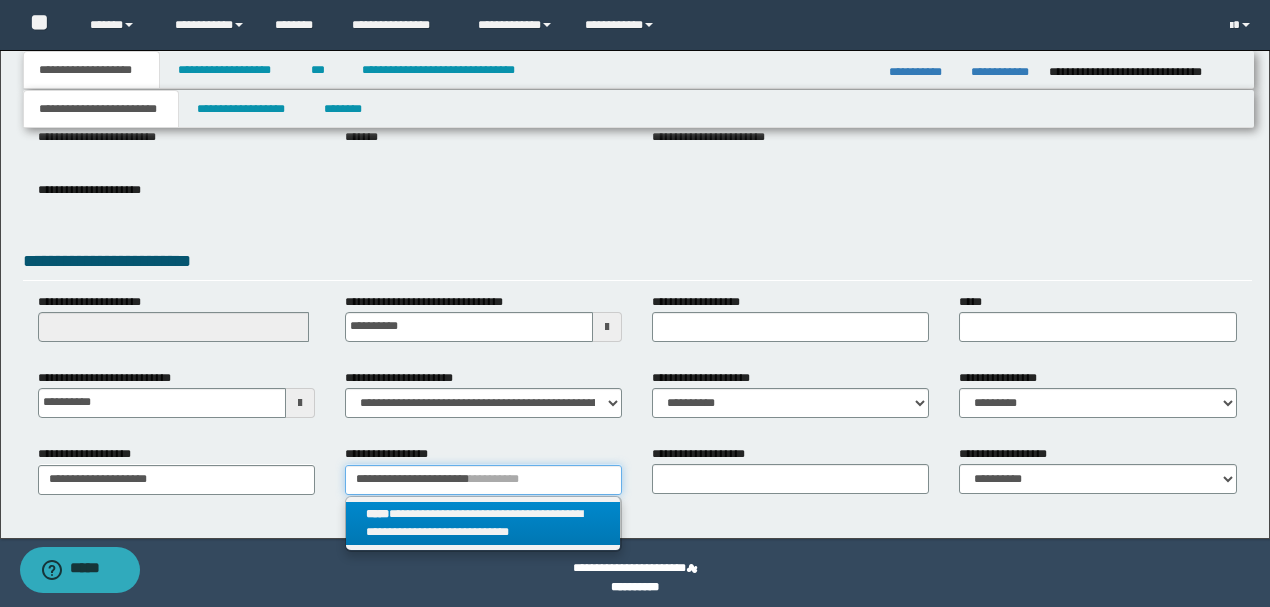 type 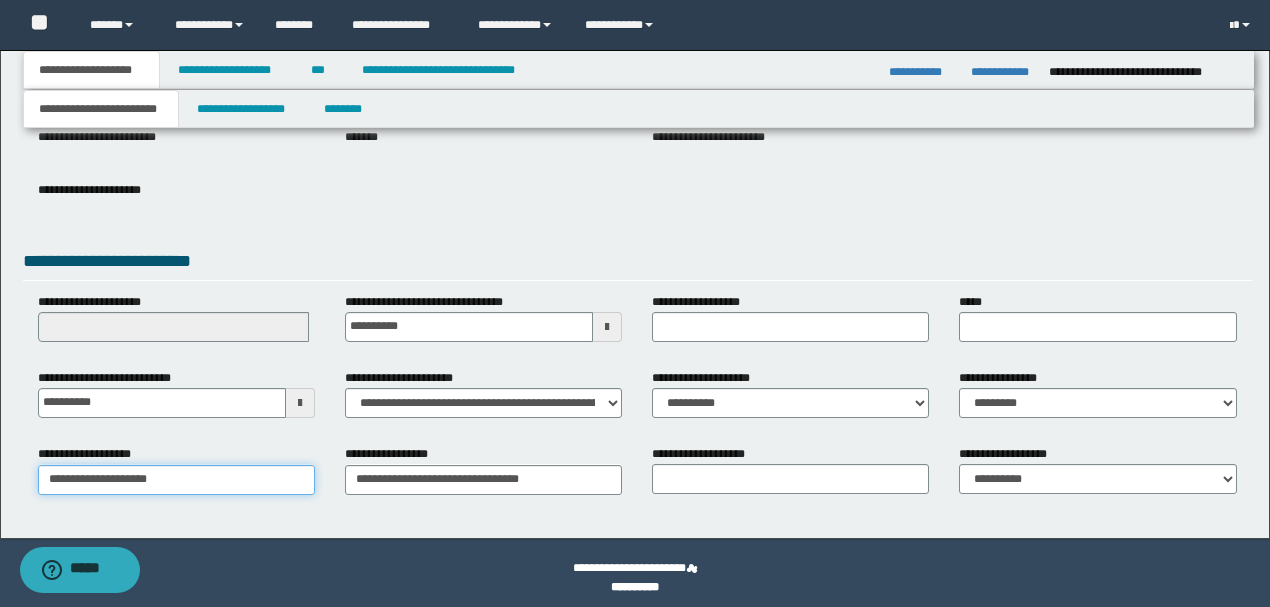 type on "**********" 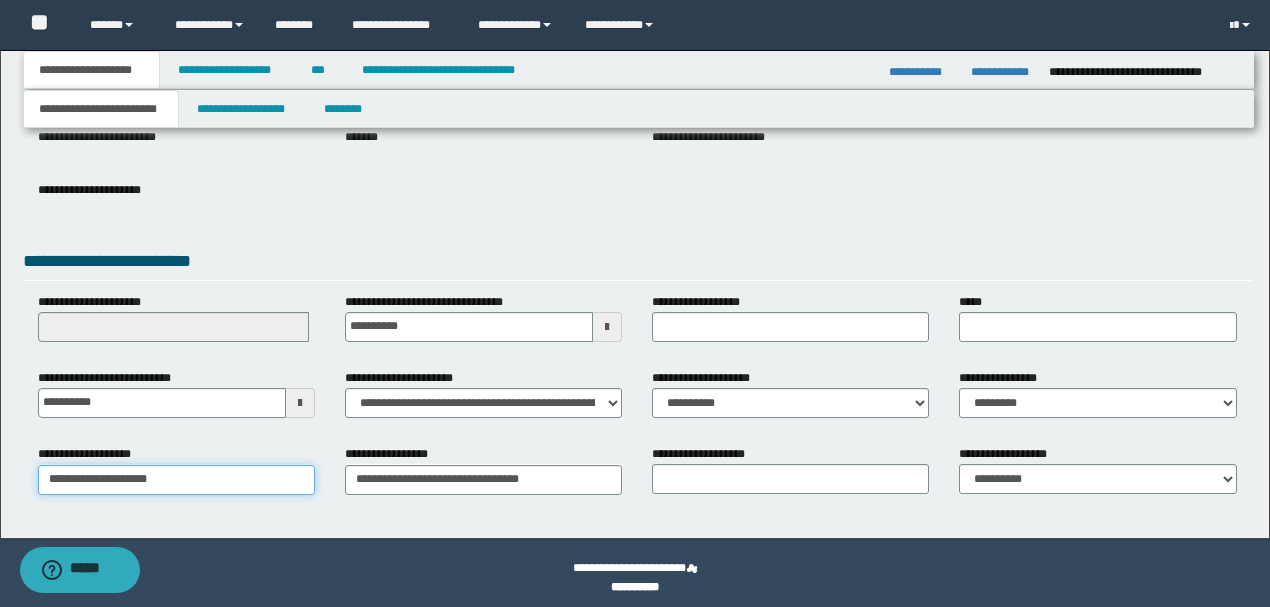 click on "**********" at bounding box center [176, 480] 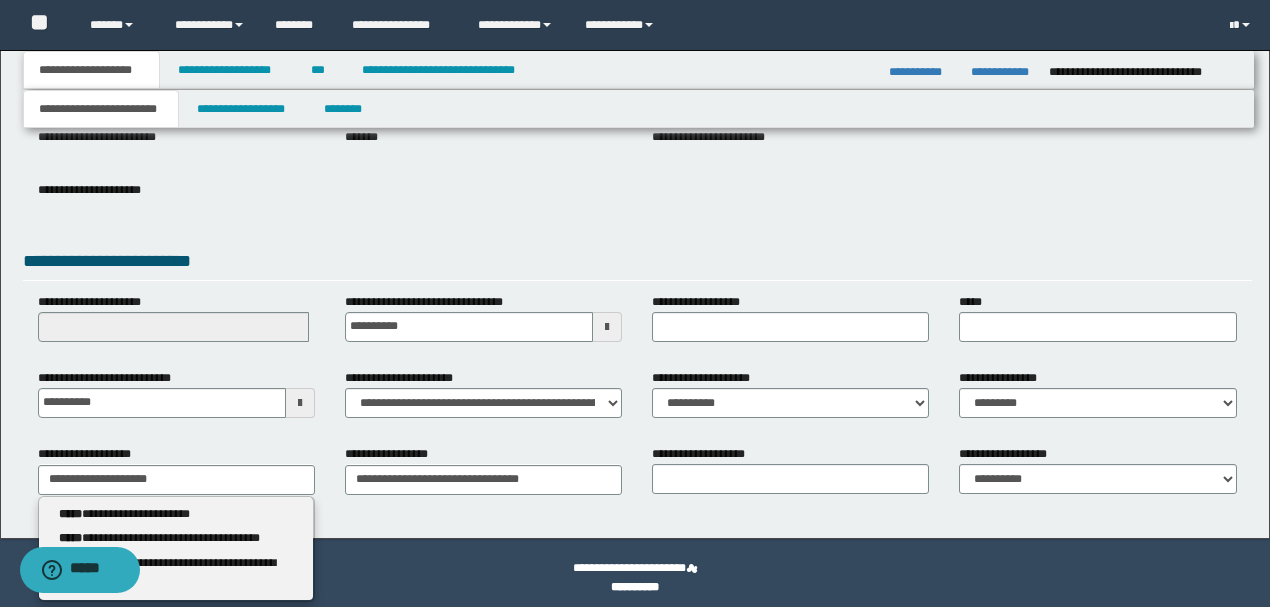 type 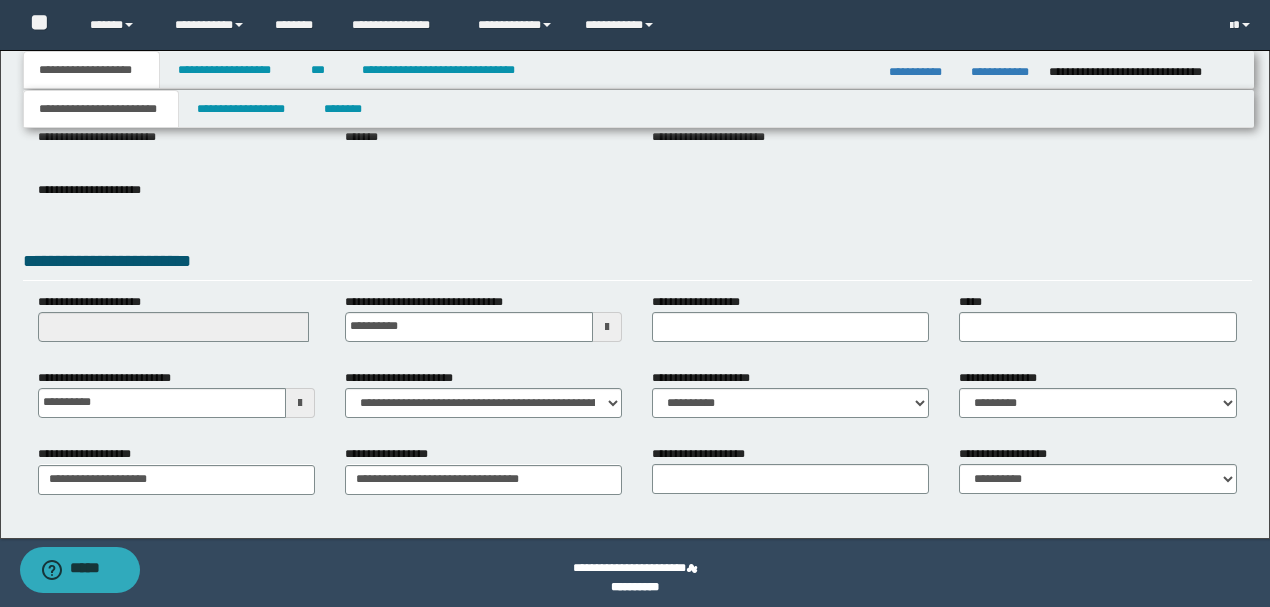 click on "**********" at bounding box center (483, 469) 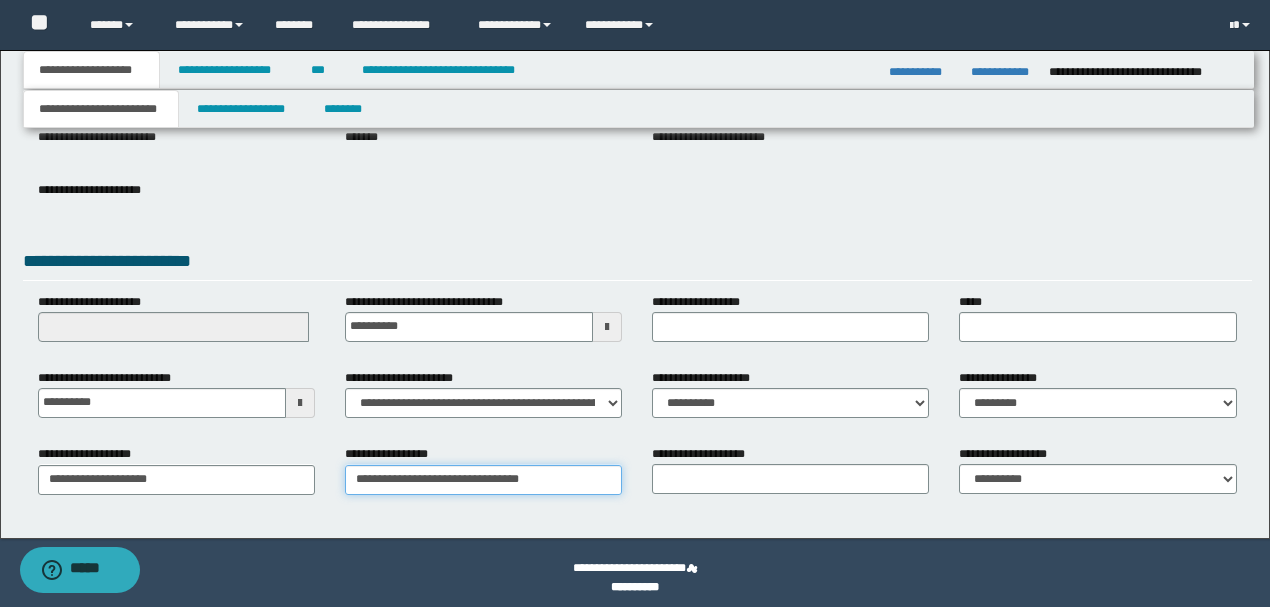 type on "**********" 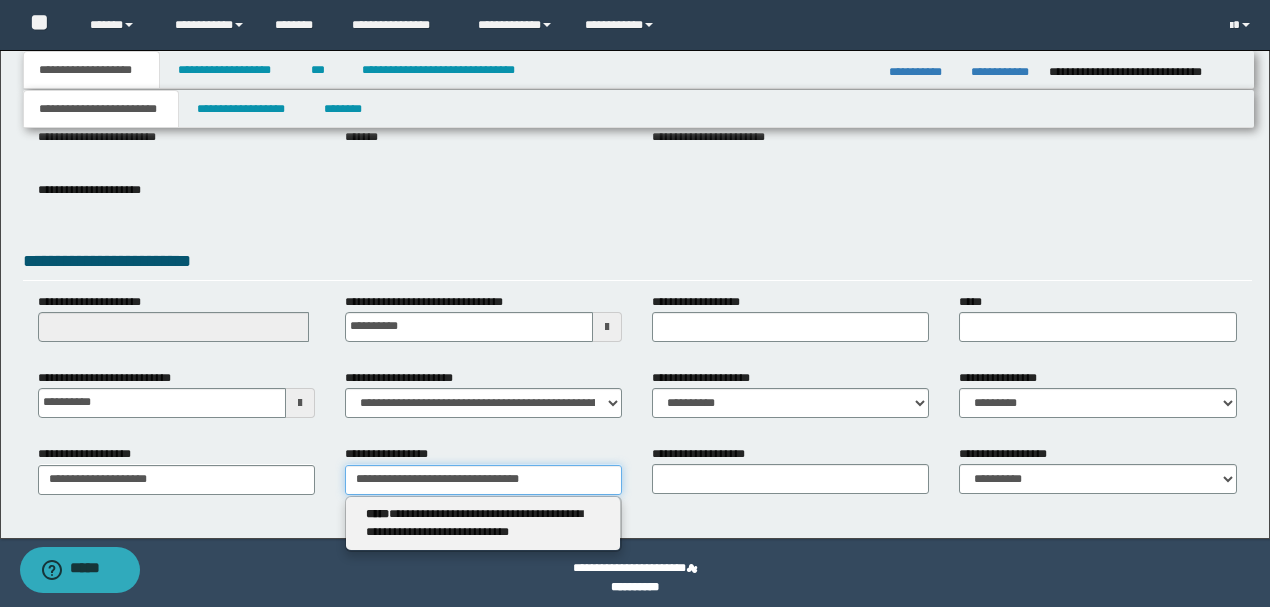 drag, startPoint x: 570, startPoint y: 476, endPoint x: 450, endPoint y: 479, distance: 120.03749 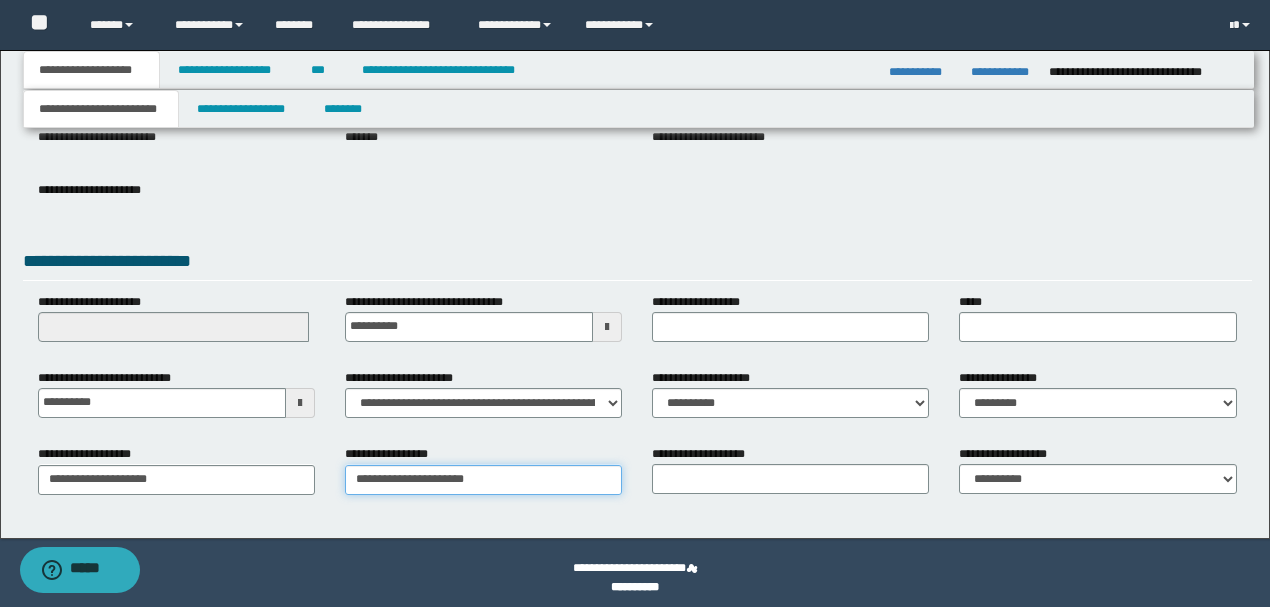 type on "**********" 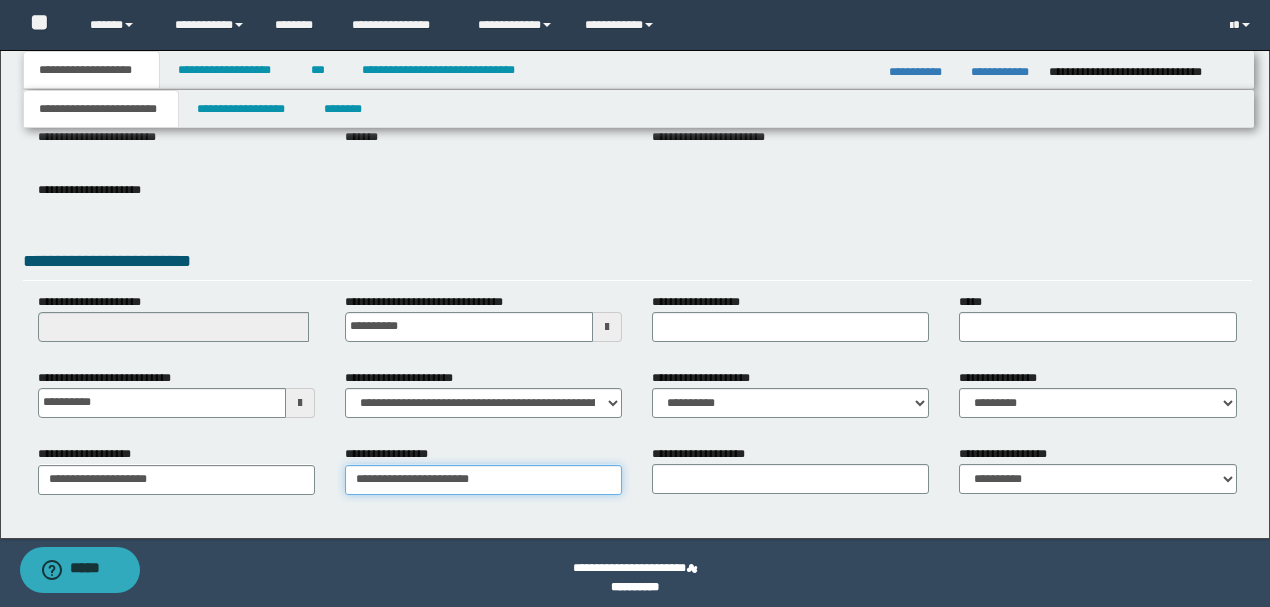 type on "**********" 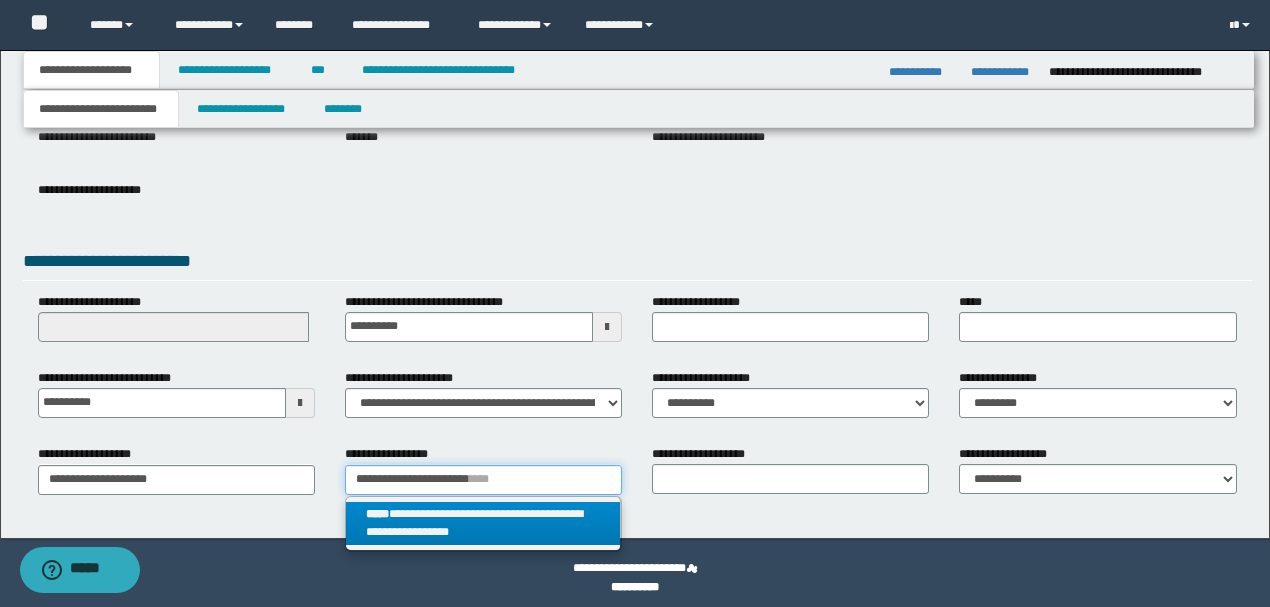 type on "**********" 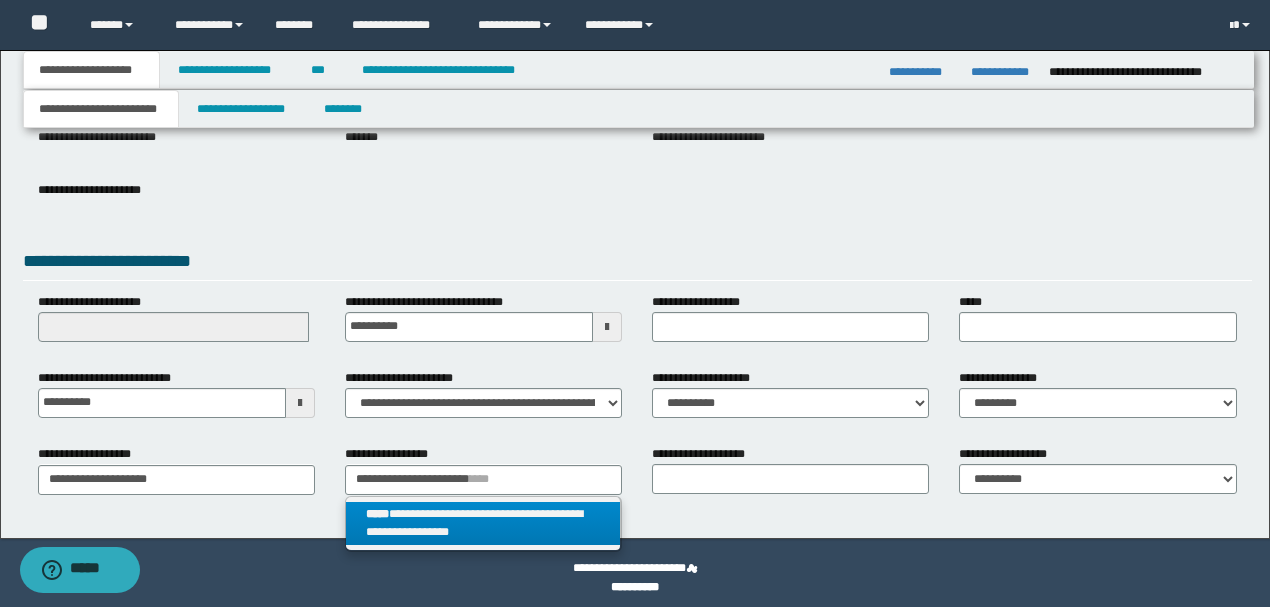 click on "**********" at bounding box center [483, 524] 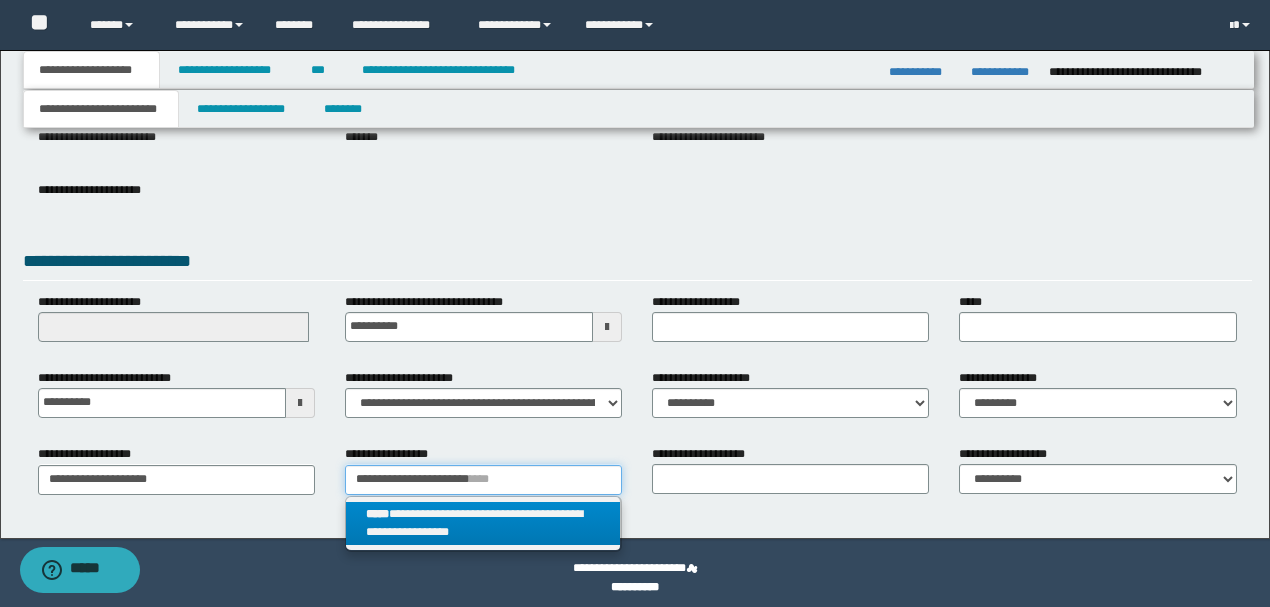 type 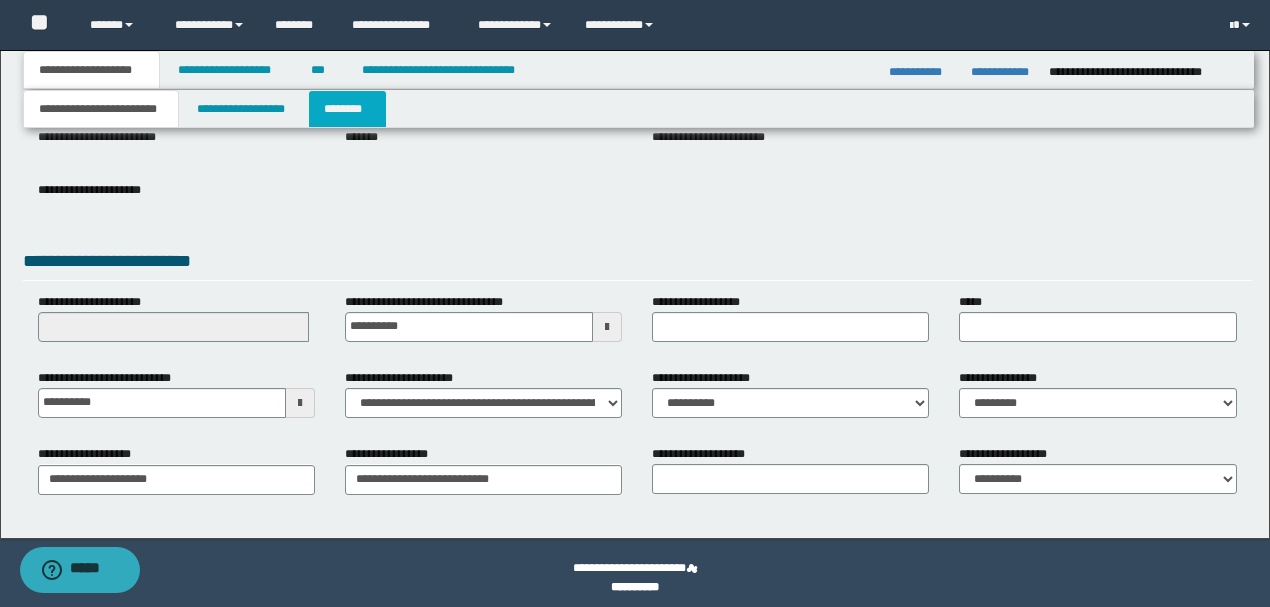 click on "********" at bounding box center [347, 109] 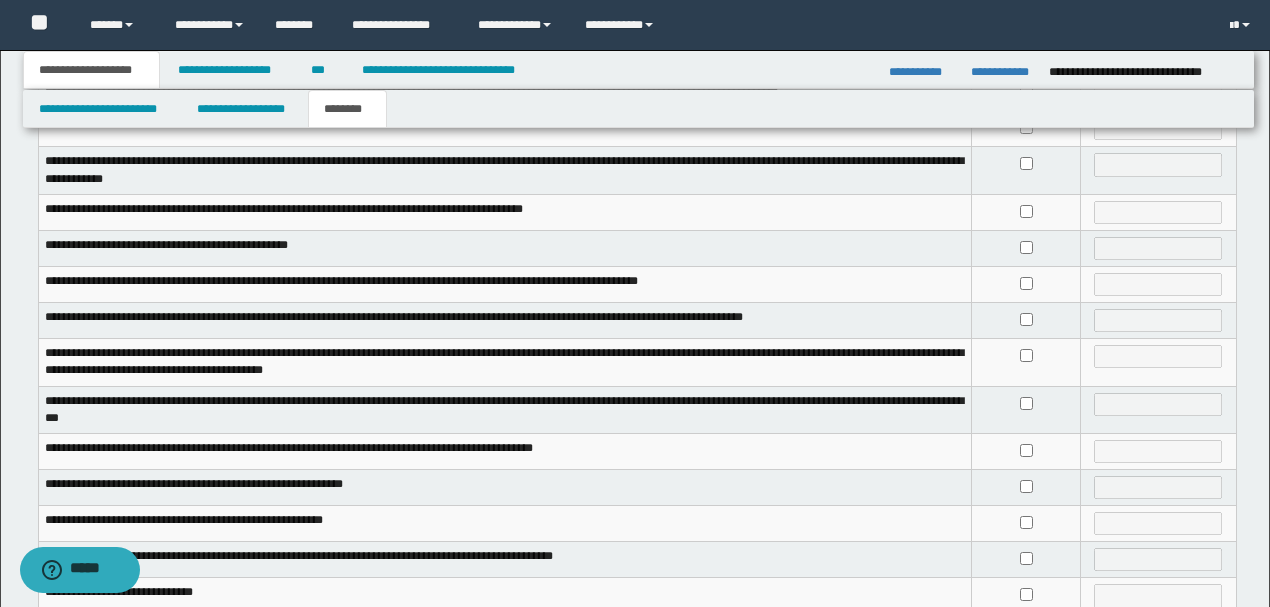 scroll, scrollTop: 533, scrollLeft: 0, axis: vertical 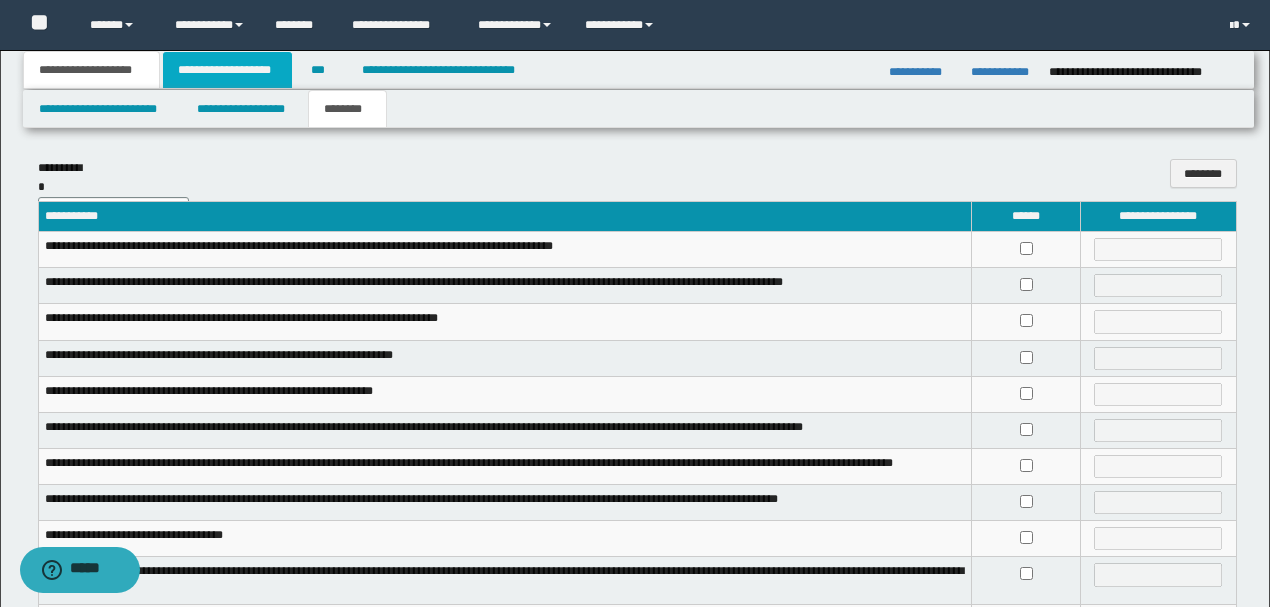 click on "**********" at bounding box center (227, 70) 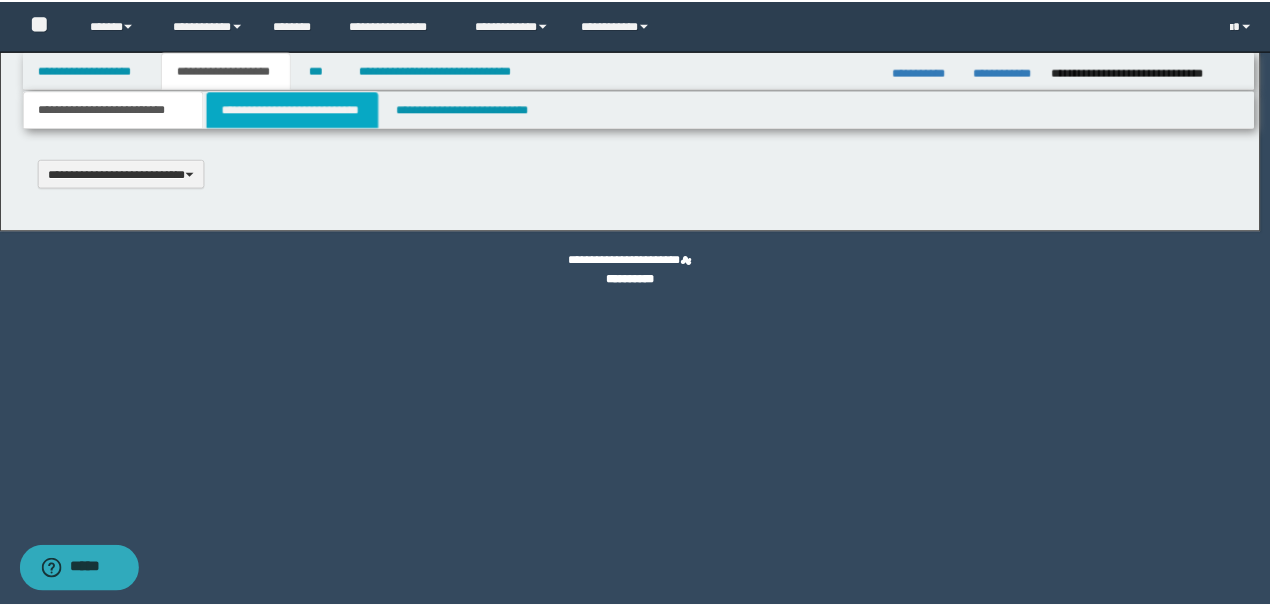 scroll, scrollTop: 0, scrollLeft: 0, axis: both 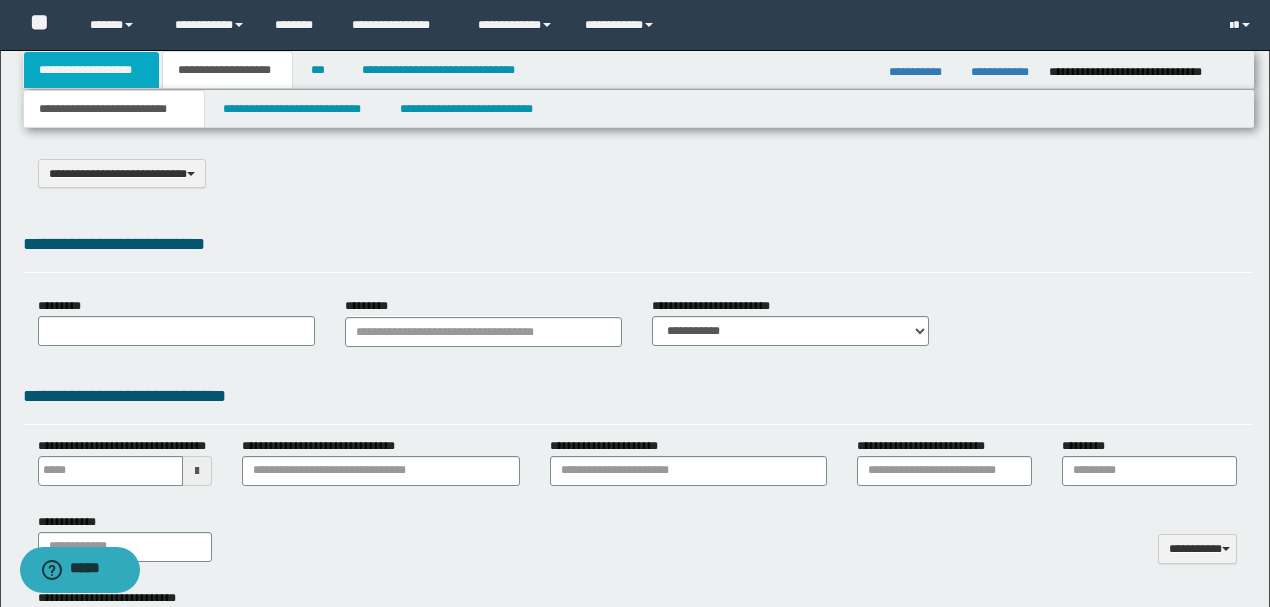 select on "*" 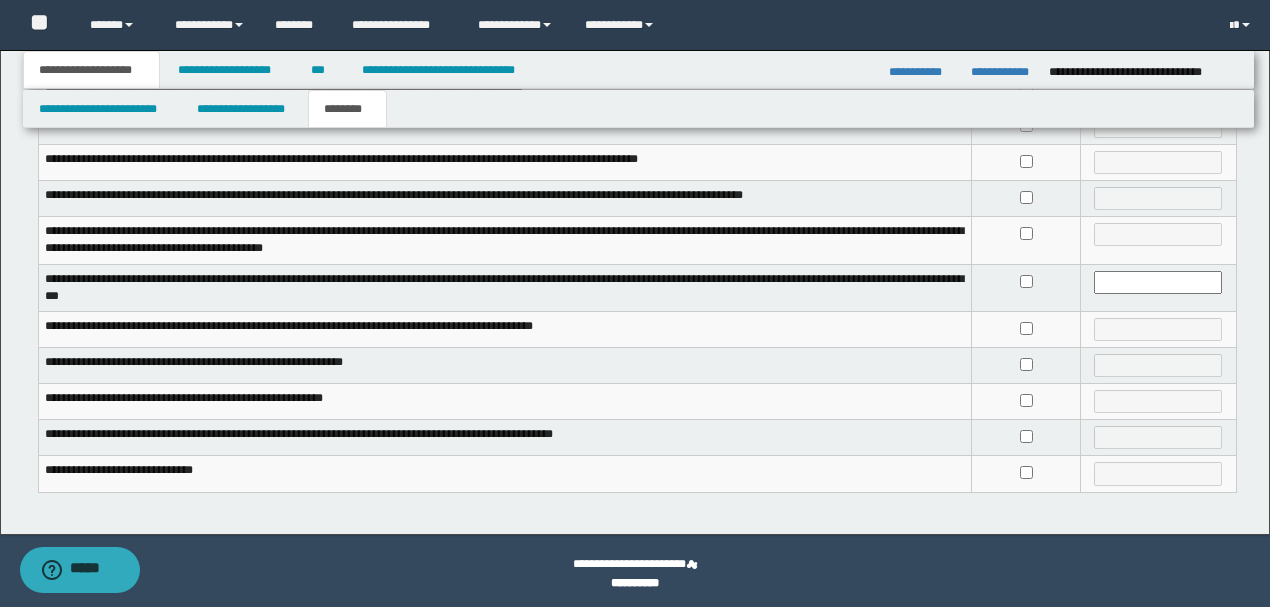 scroll, scrollTop: 533, scrollLeft: 0, axis: vertical 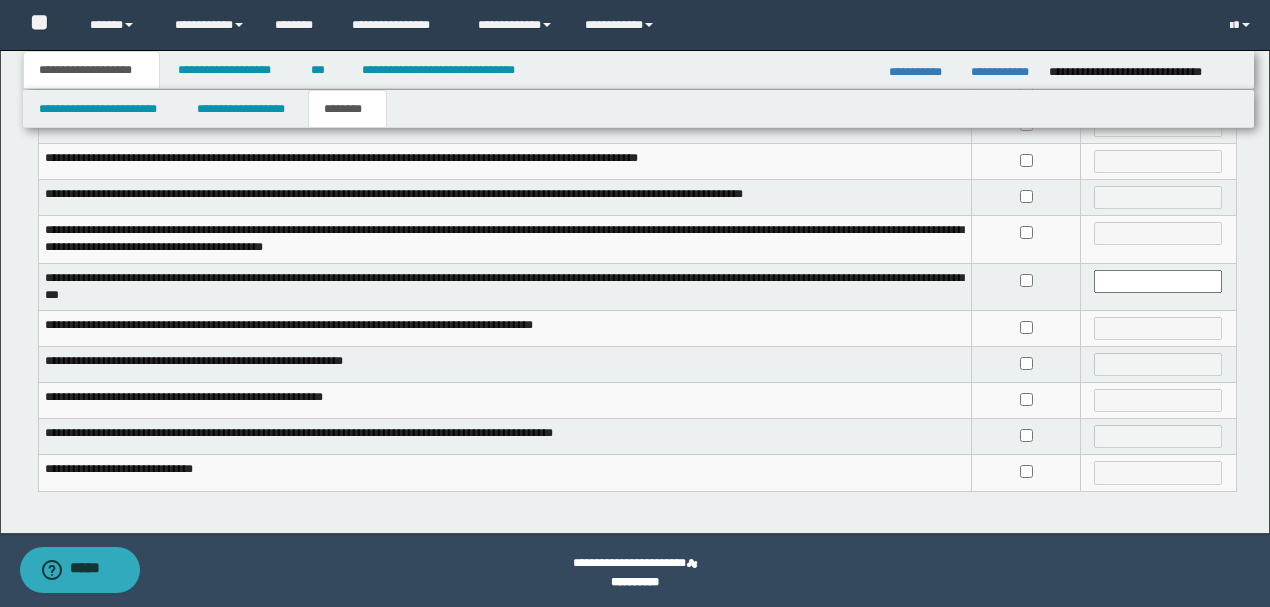drag, startPoint x: 1016, startPoint y: 188, endPoint x: 1060, endPoint y: 244, distance: 71.21797 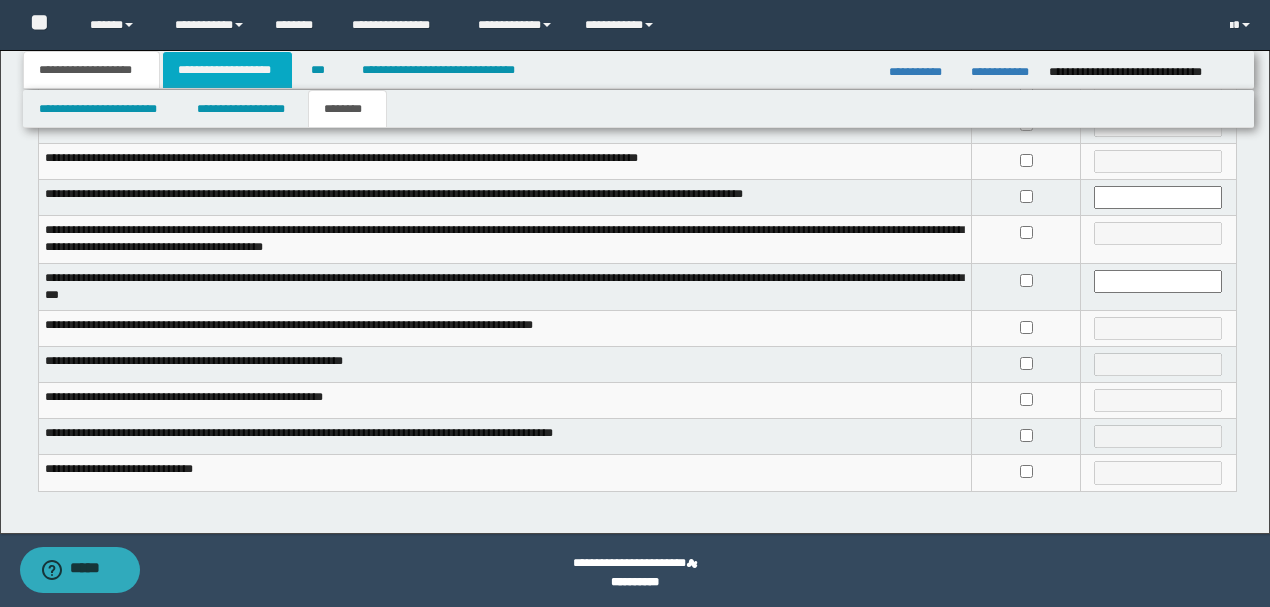 click on "**********" at bounding box center (227, 70) 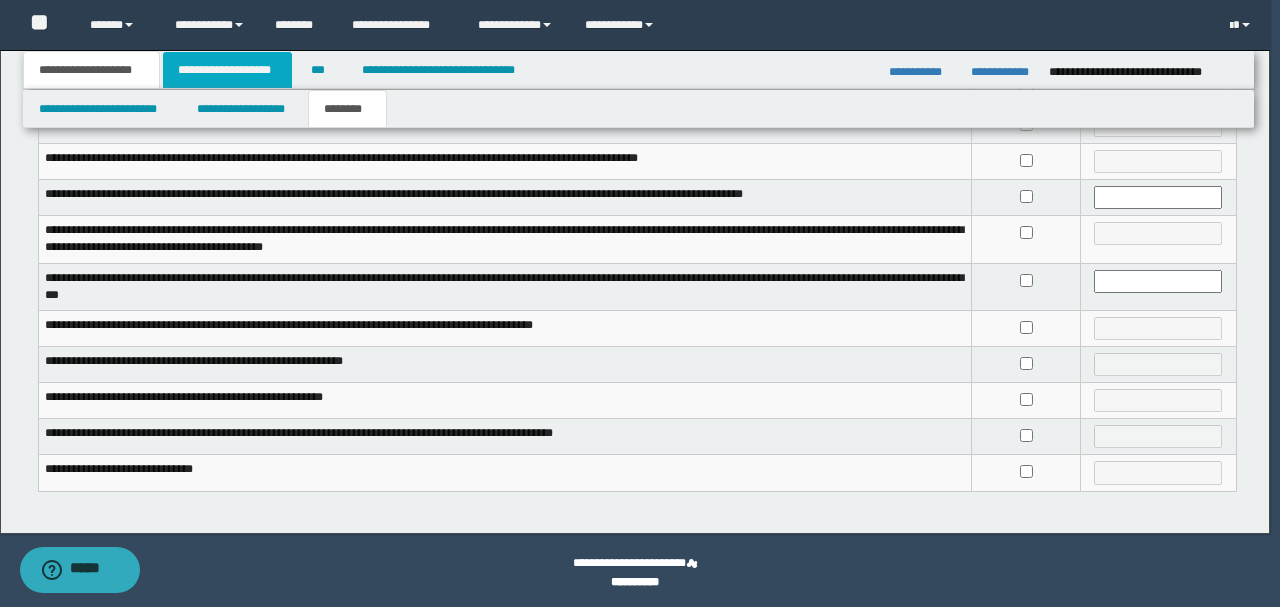type 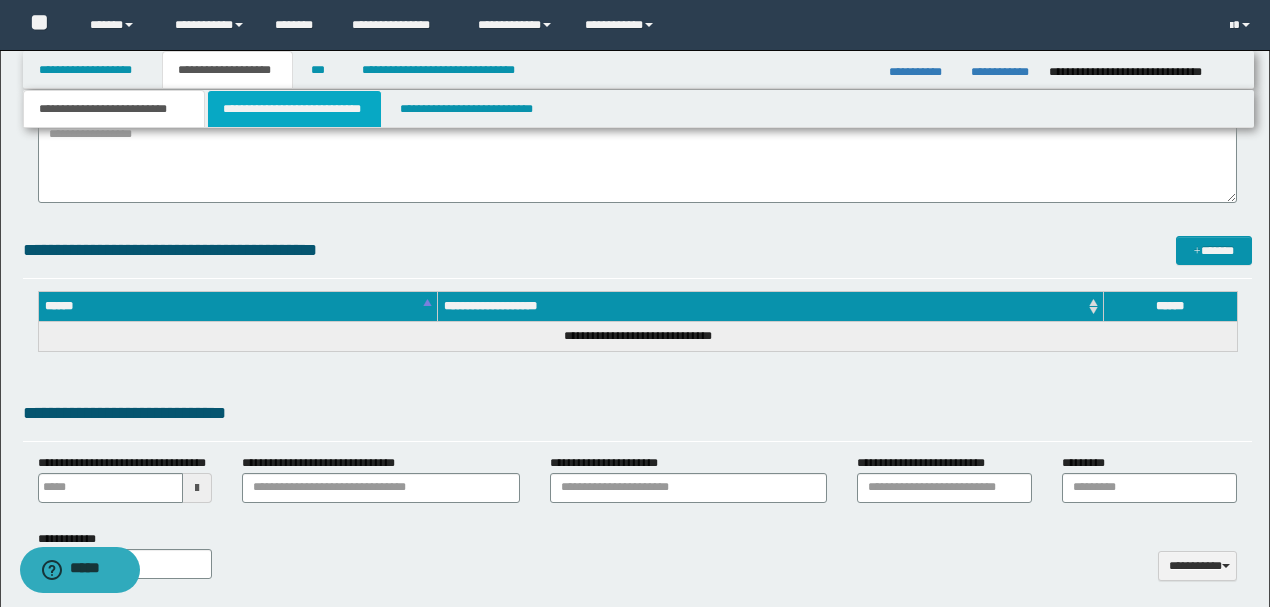 click on "**********" at bounding box center (294, 109) 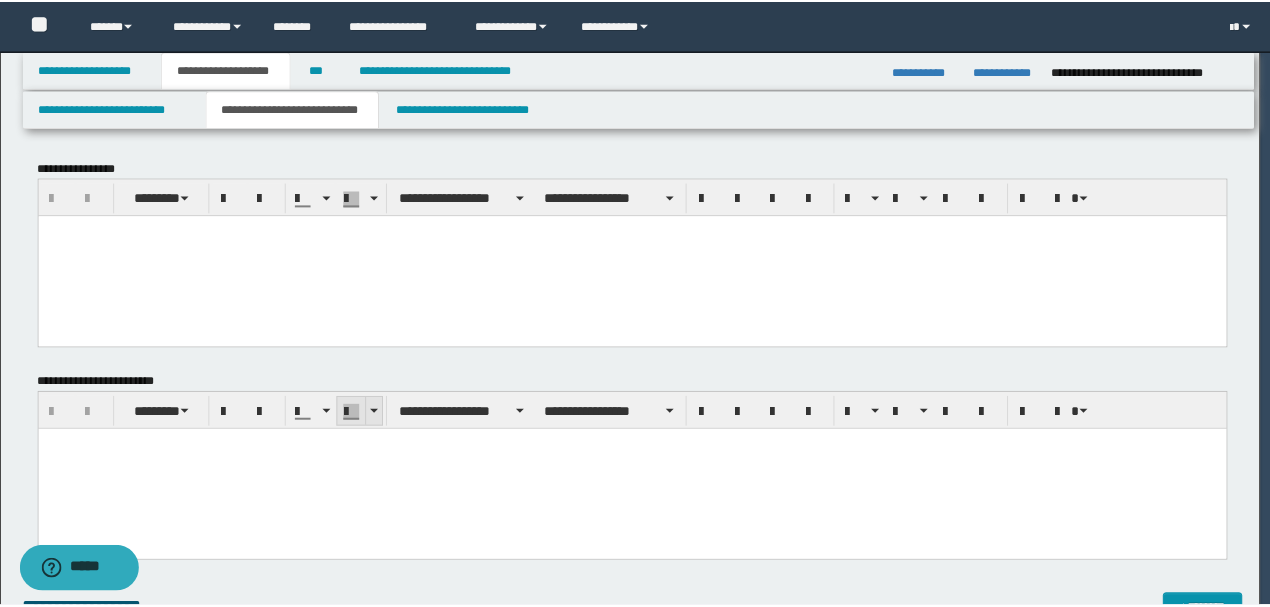 scroll, scrollTop: 0, scrollLeft: 0, axis: both 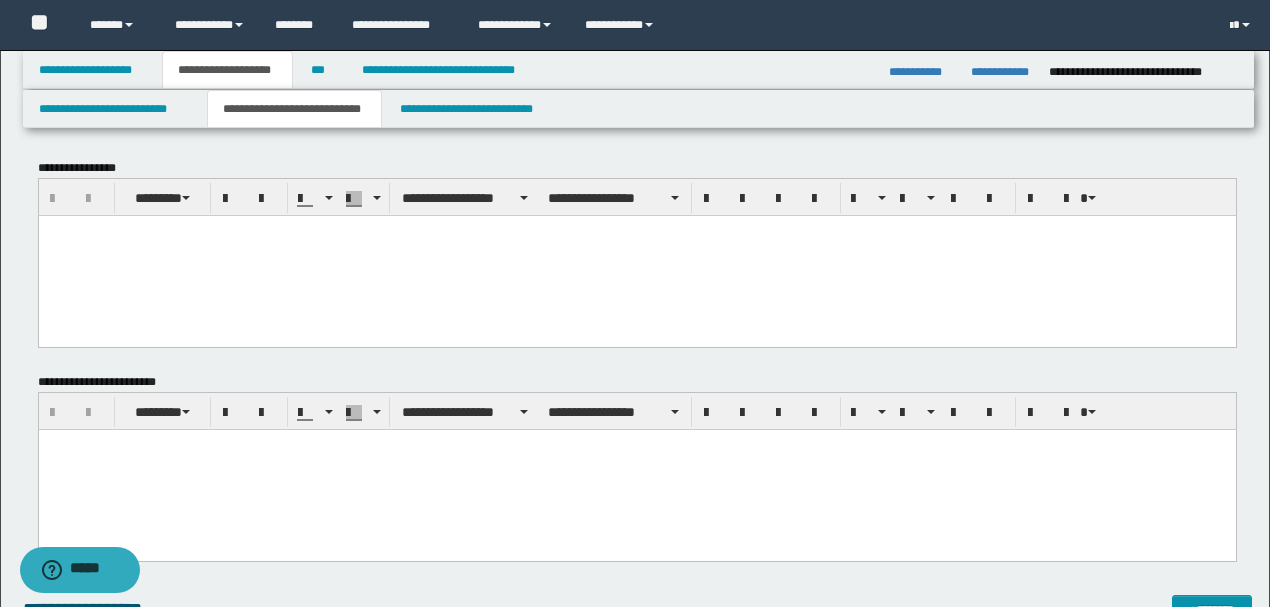 click at bounding box center (636, 470) 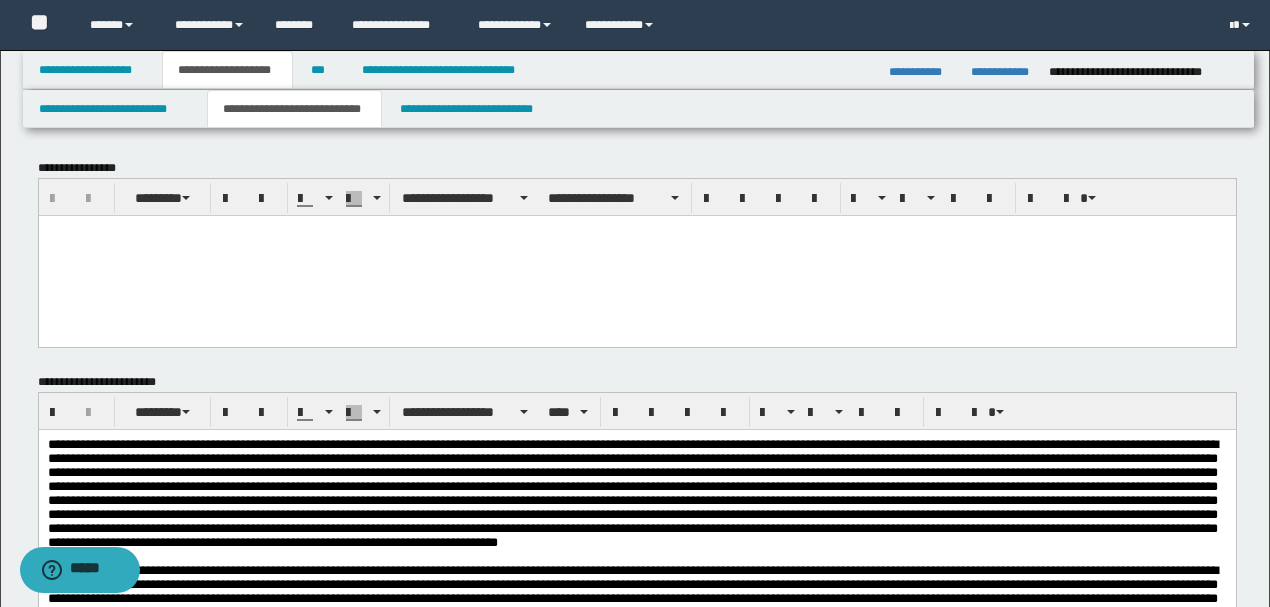 click at bounding box center [636, 255] 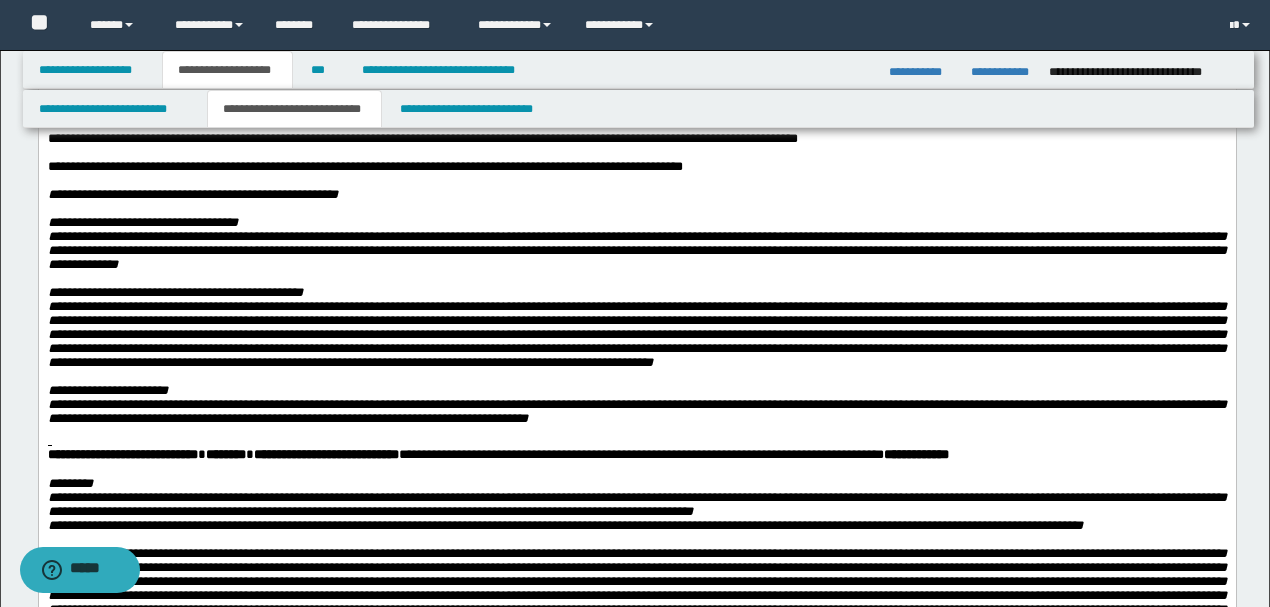 scroll, scrollTop: 1066, scrollLeft: 0, axis: vertical 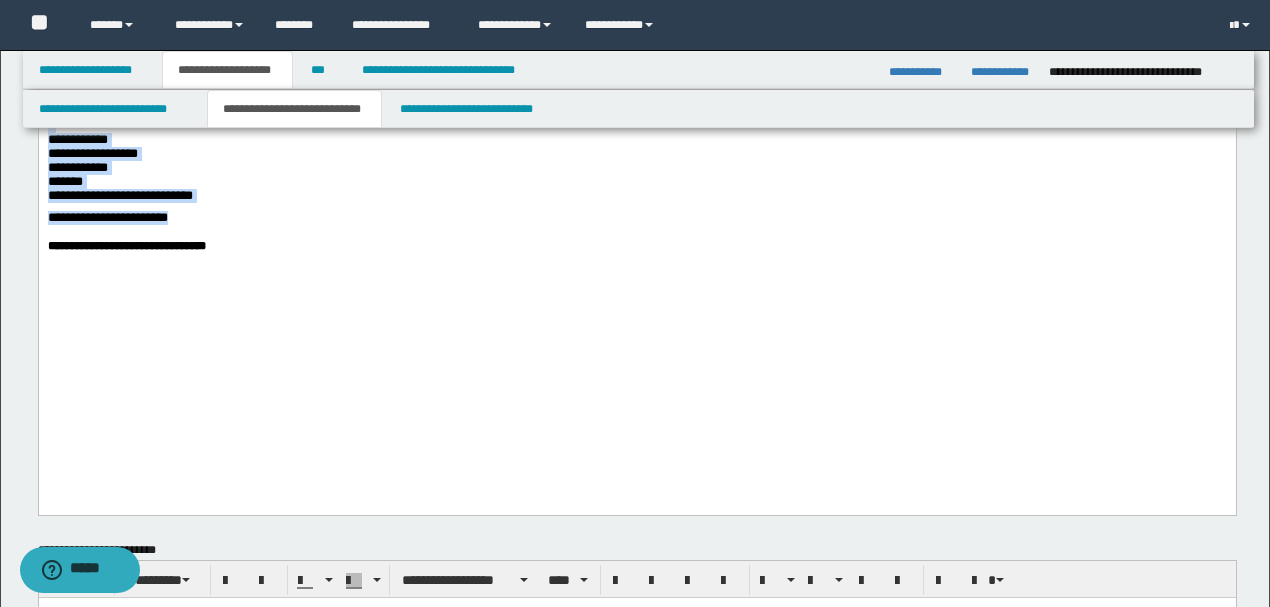 drag, startPoint x: 228, startPoint y: 368, endPoint x: 38, endPoint y: -1006, distance: 1387.0746 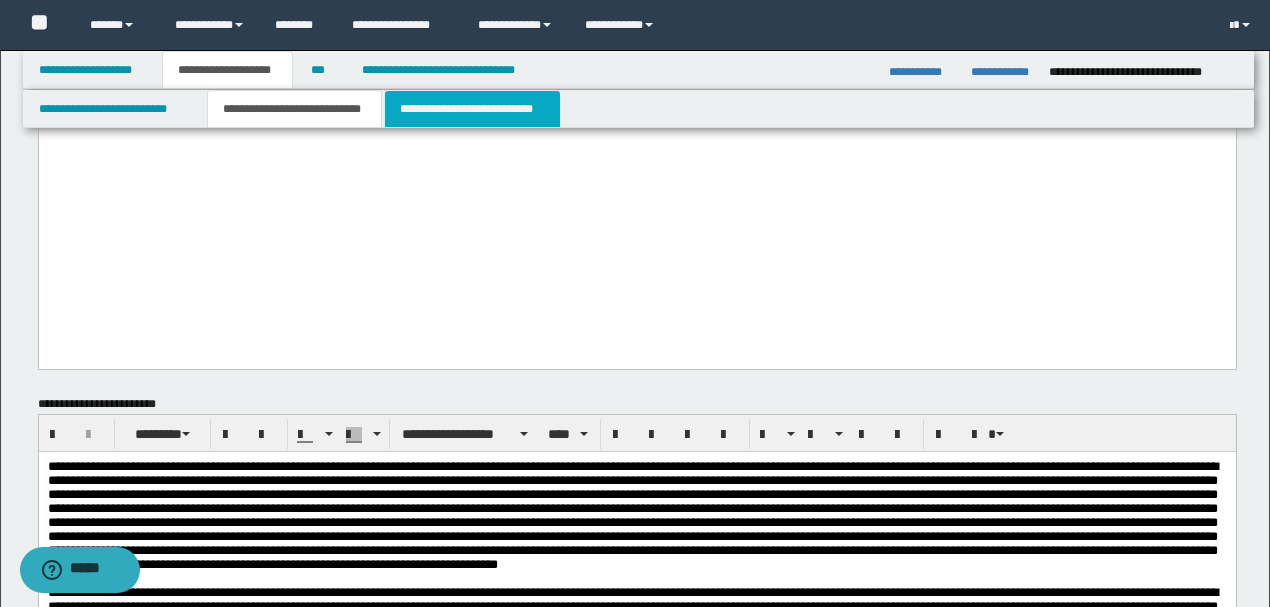 click on "**********" at bounding box center (472, 109) 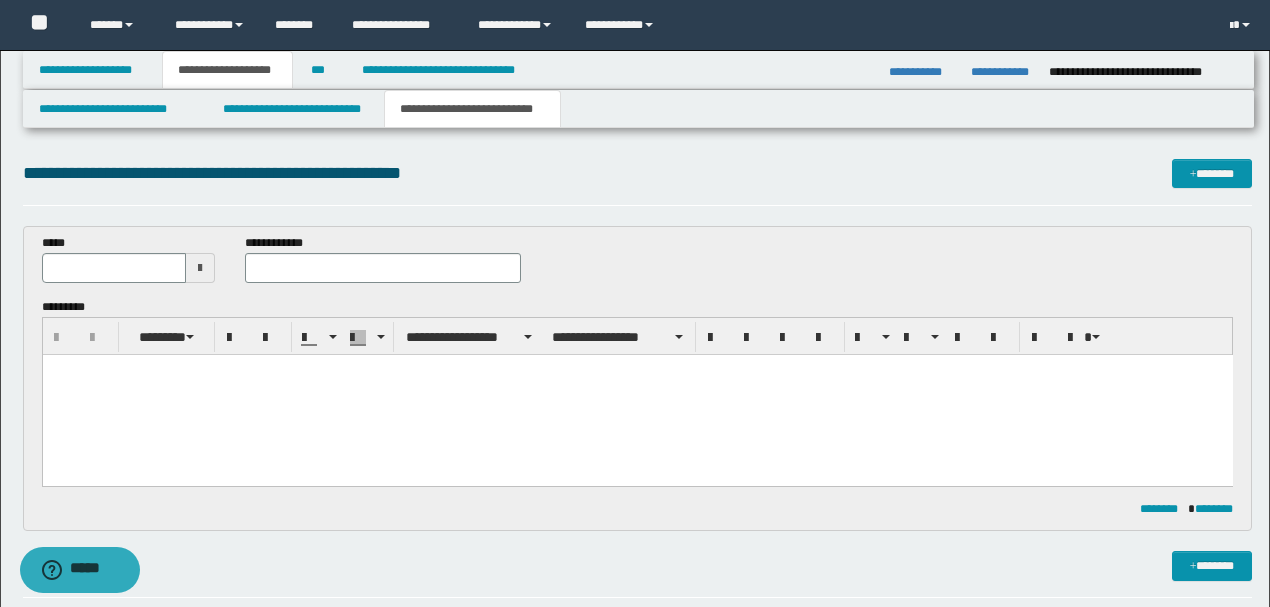 scroll, scrollTop: 0, scrollLeft: 0, axis: both 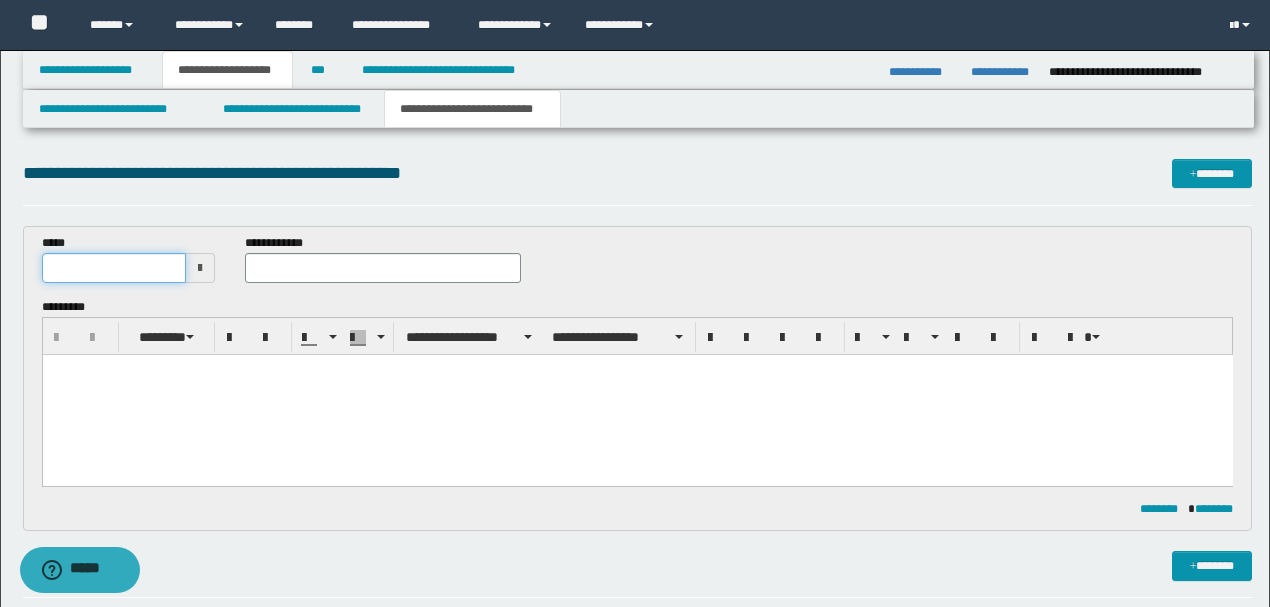 click at bounding box center [114, 268] 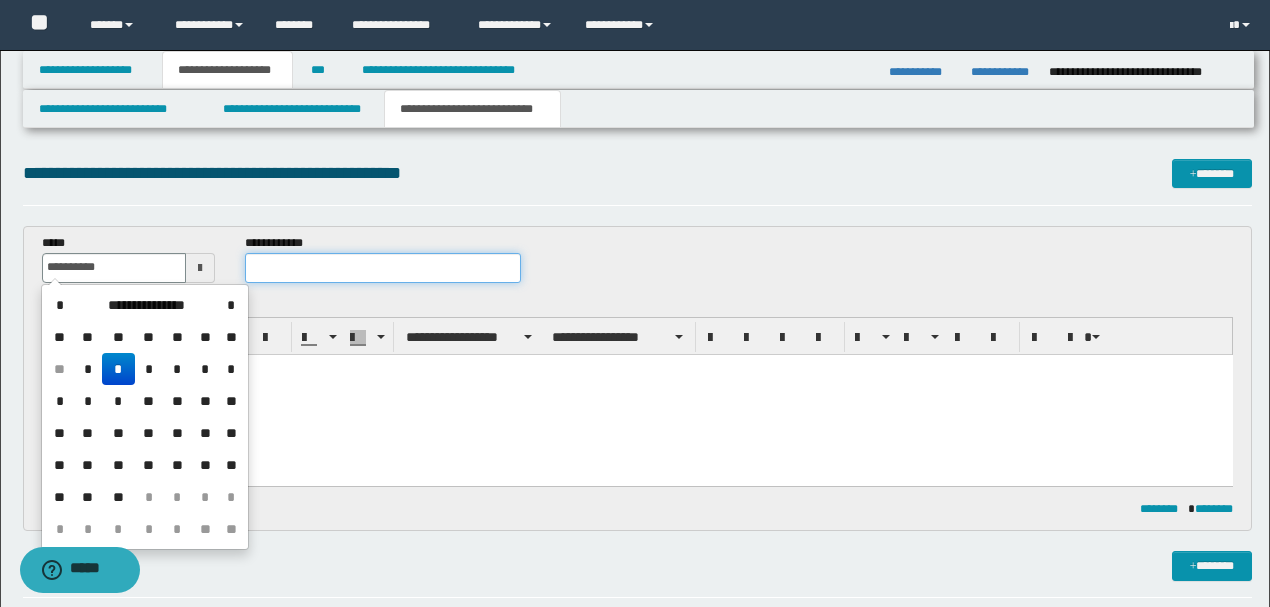 type on "**********" 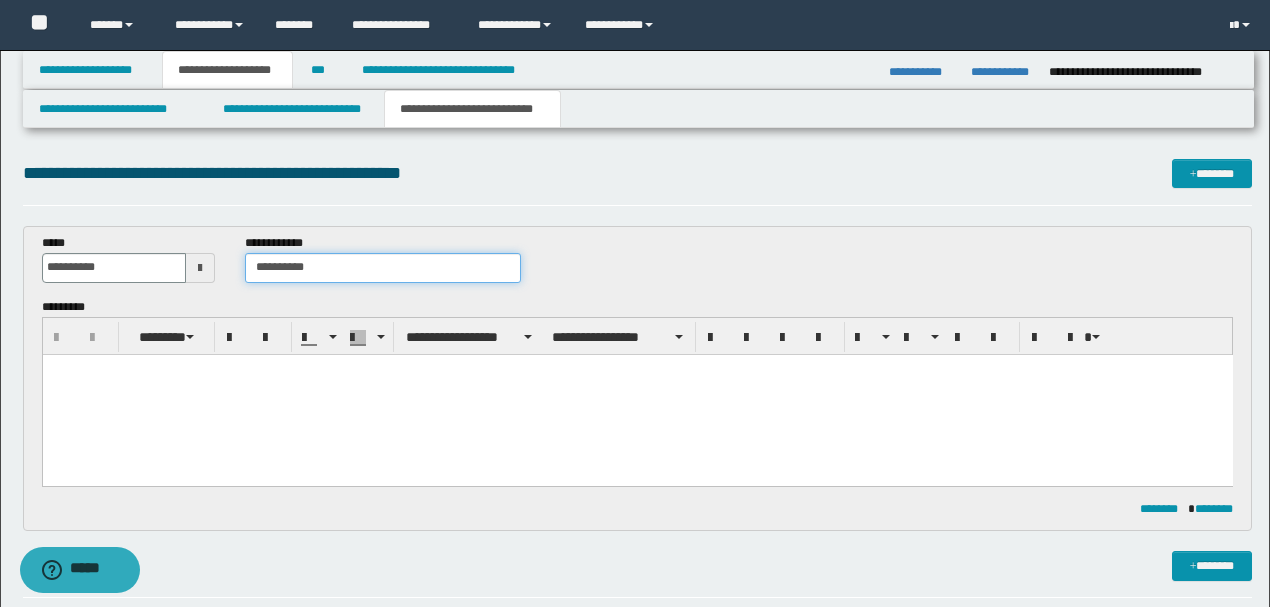 click on "**********" at bounding box center (382, 268) 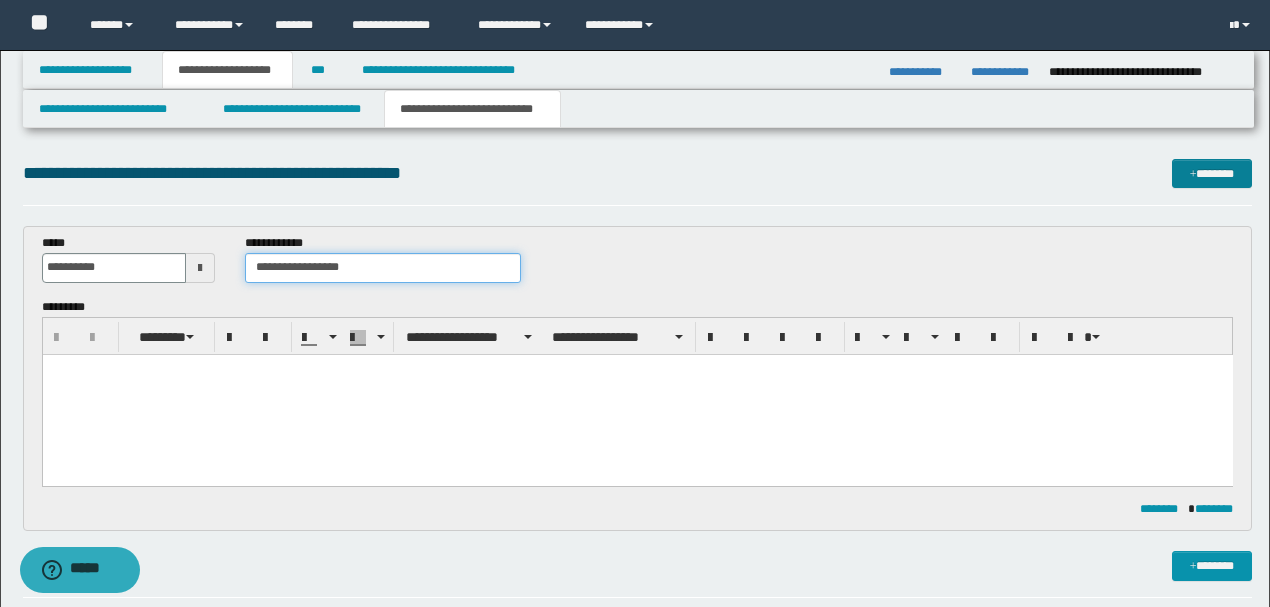 type on "**********" 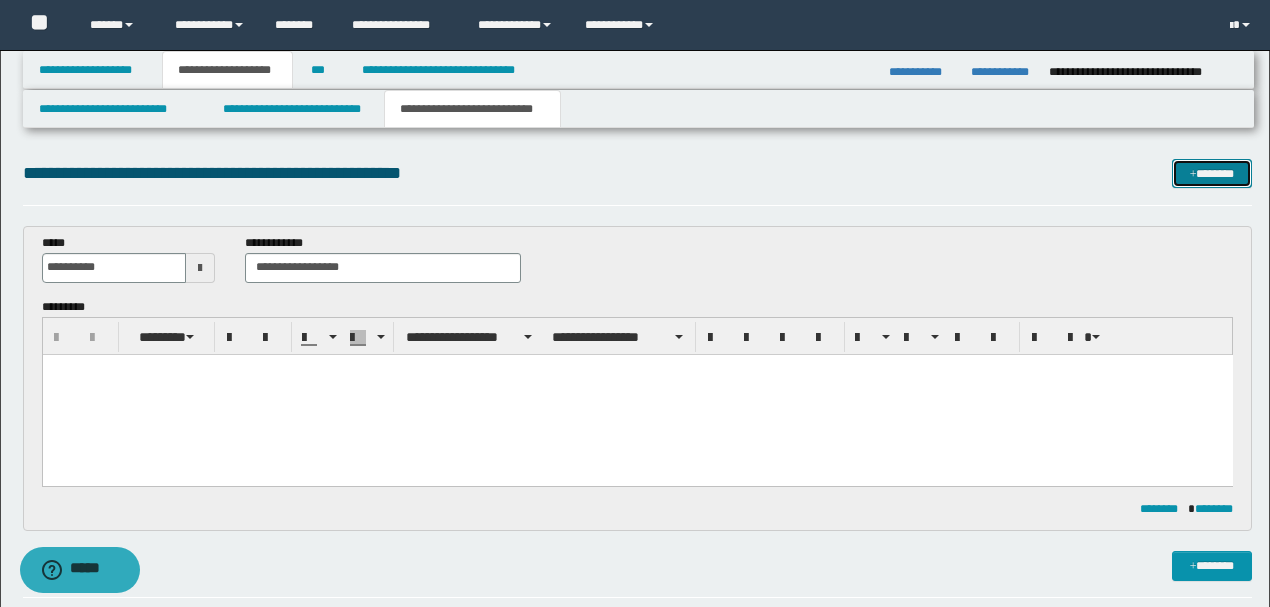 click on "*******" at bounding box center (1211, 173) 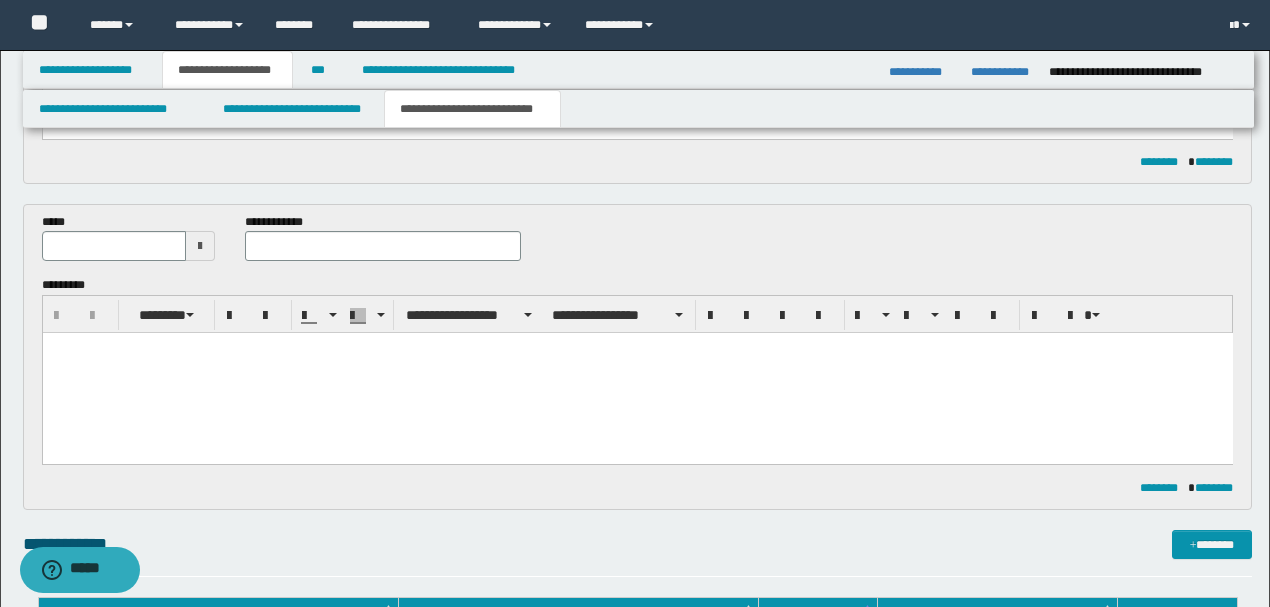 scroll, scrollTop: 344, scrollLeft: 0, axis: vertical 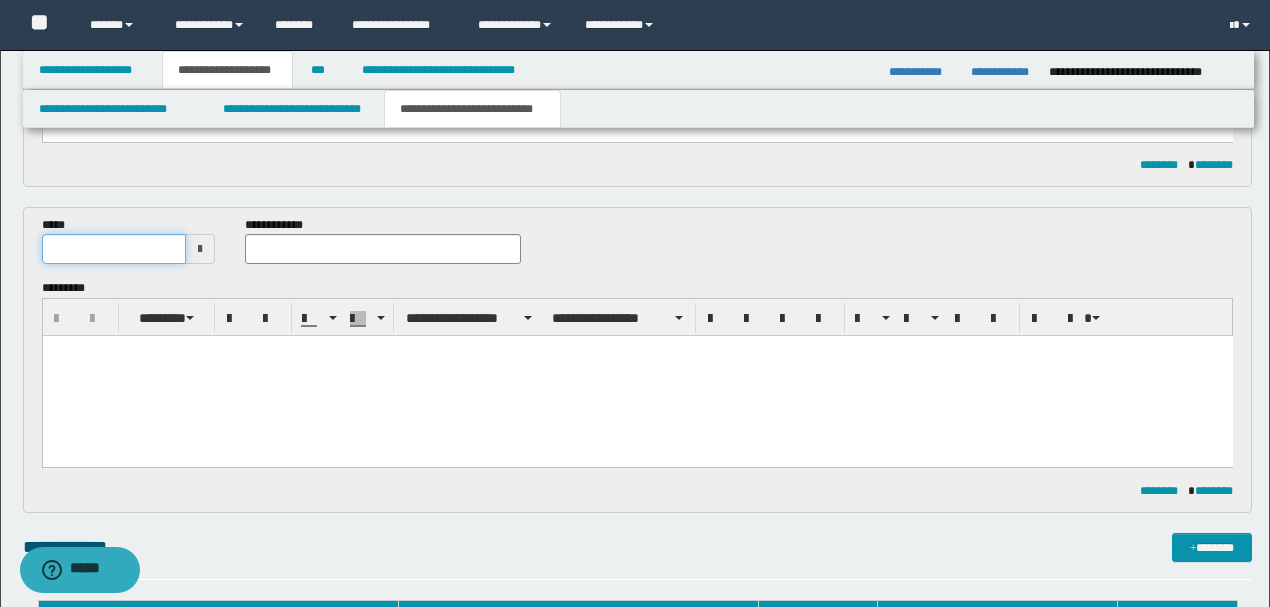 click at bounding box center (114, 249) 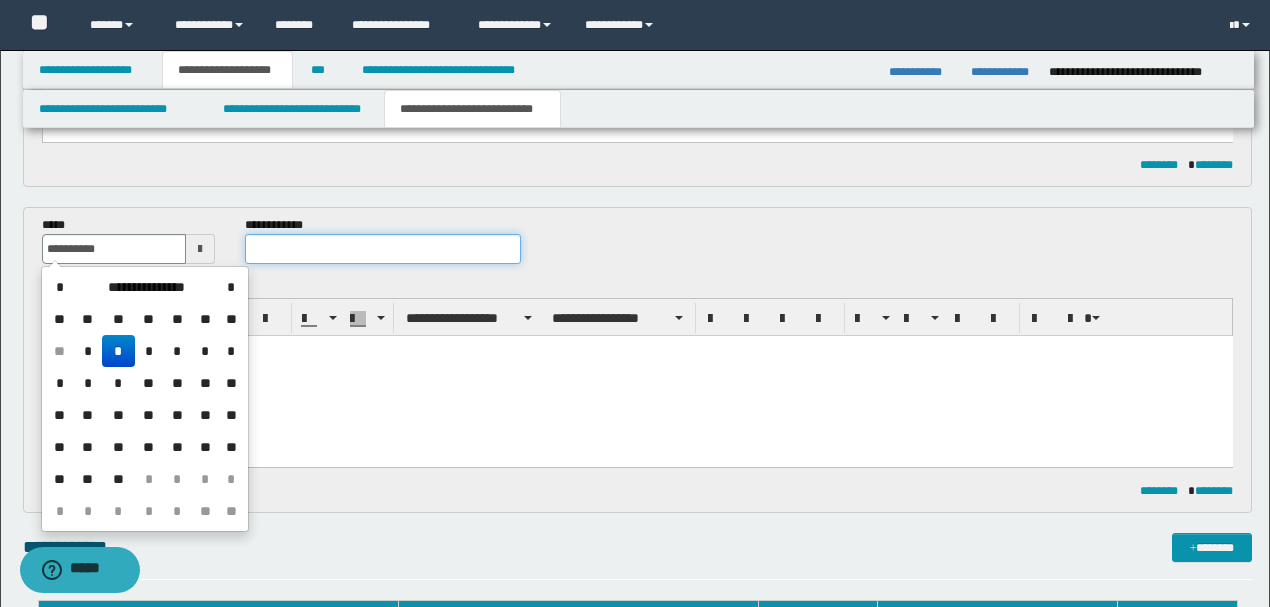 type on "**********" 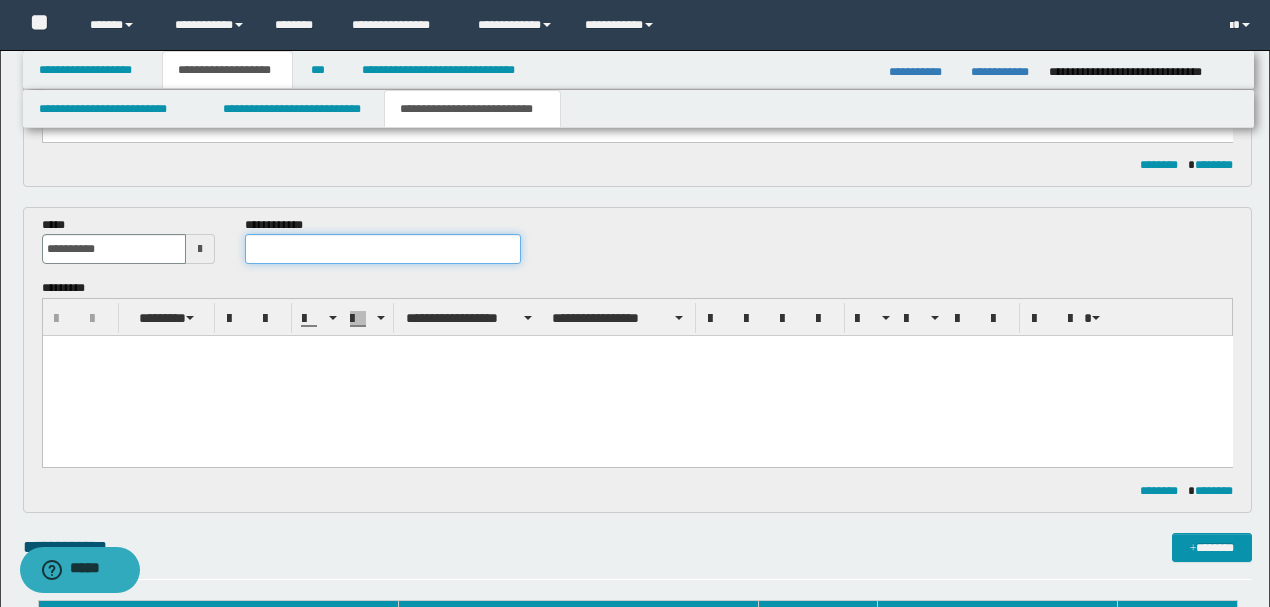 click at bounding box center [382, 249] 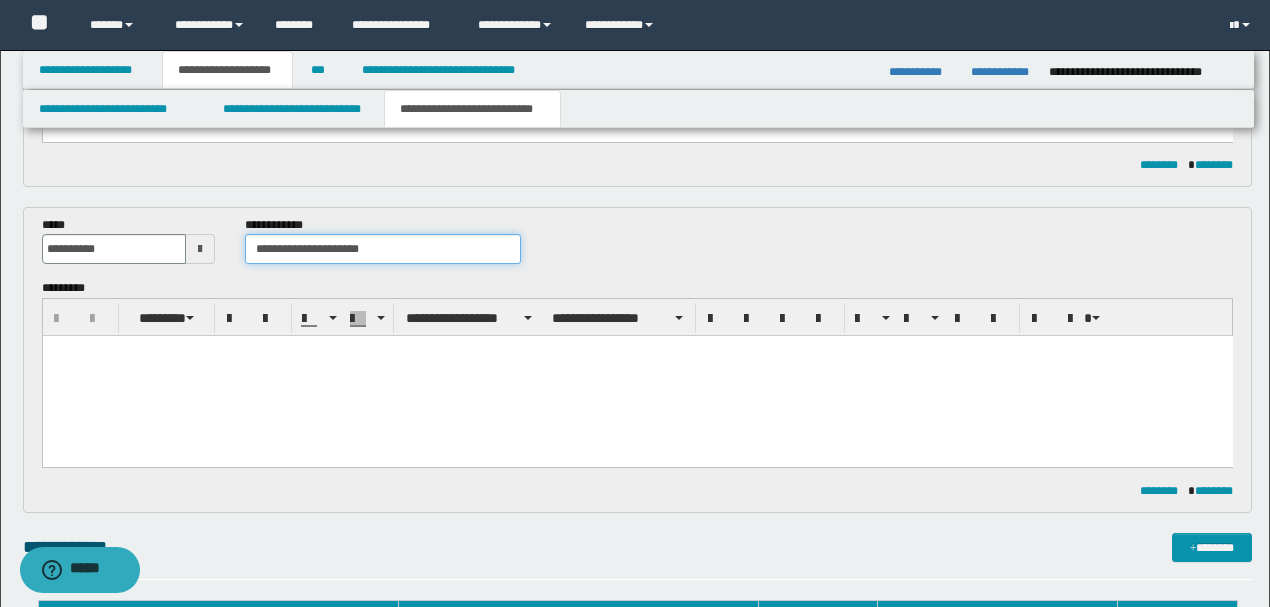 type on "**********" 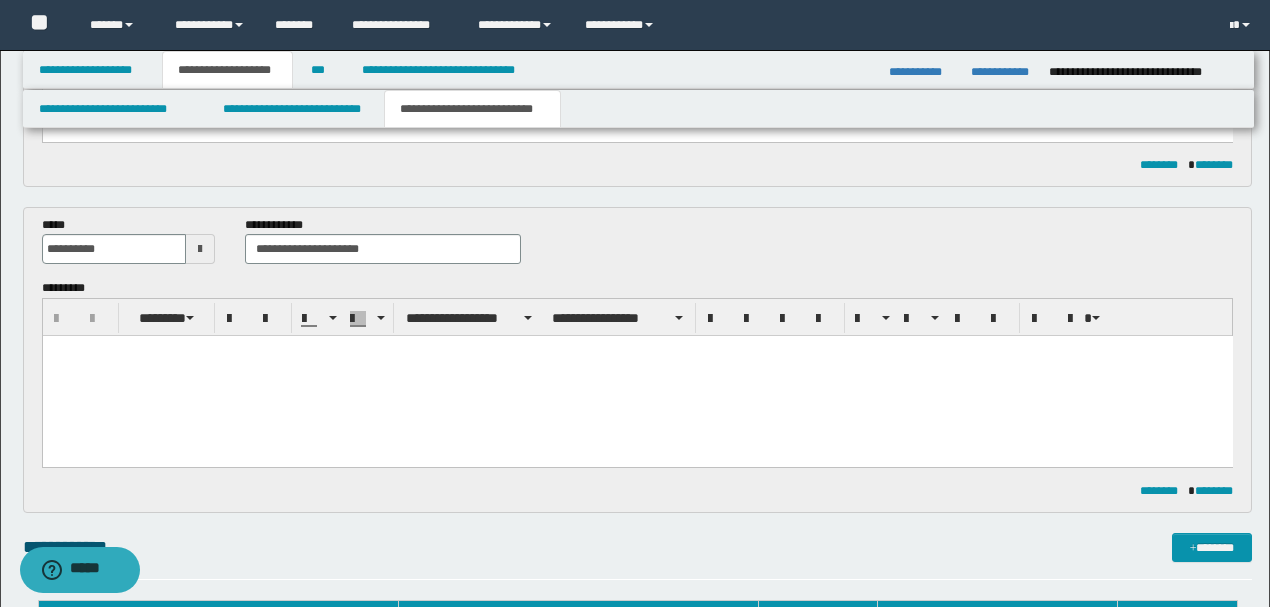 click on "**********" at bounding box center [638, 248] 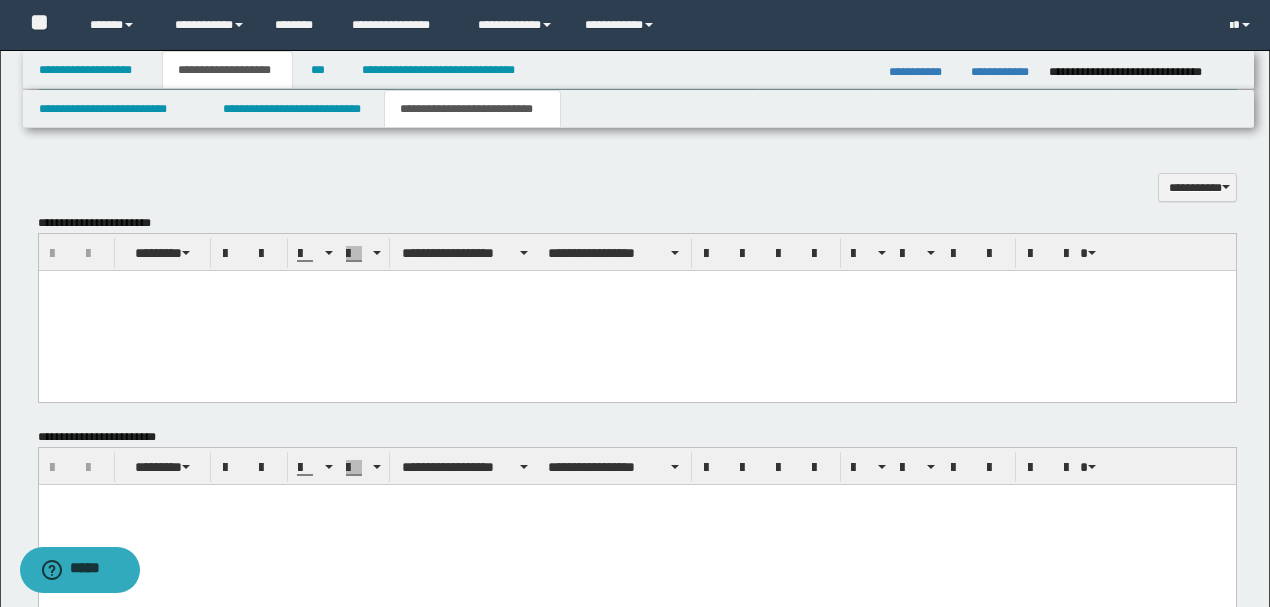 click at bounding box center (636, 310) 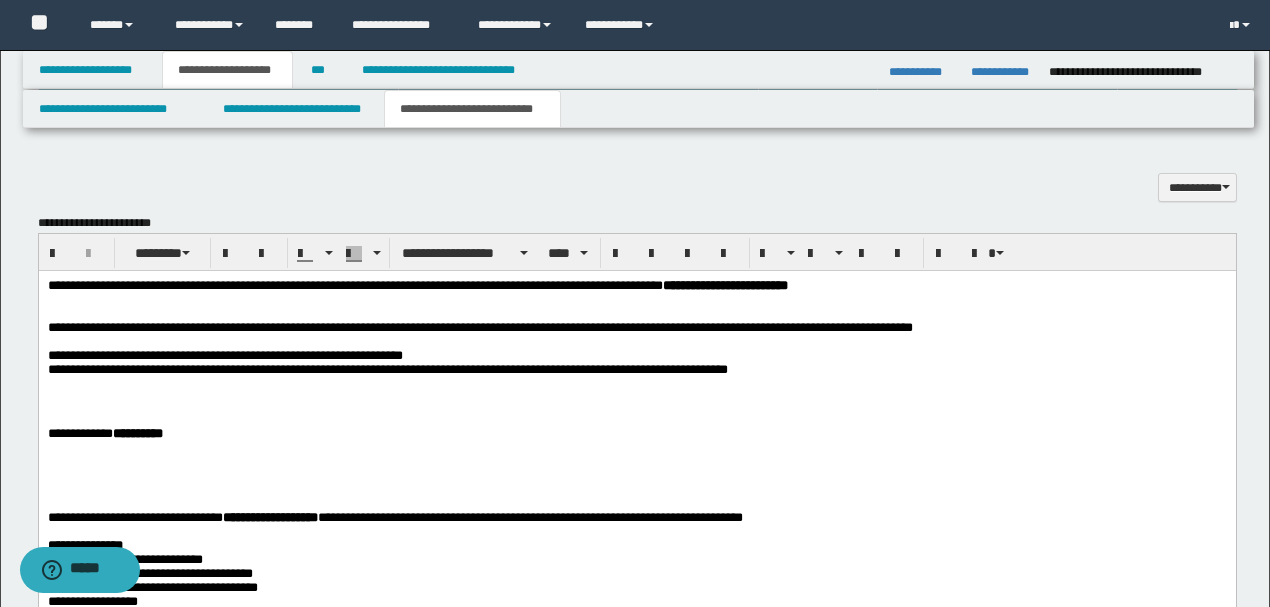 click on "**********" at bounding box center [417, 284] 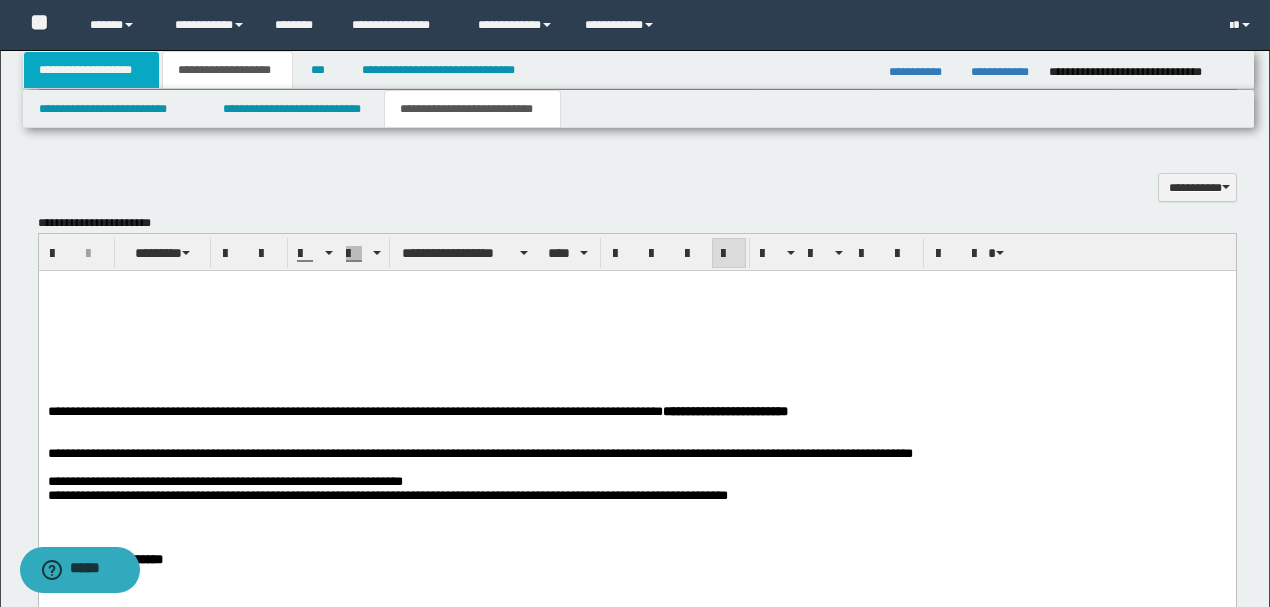 click on "**********" at bounding box center [92, 70] 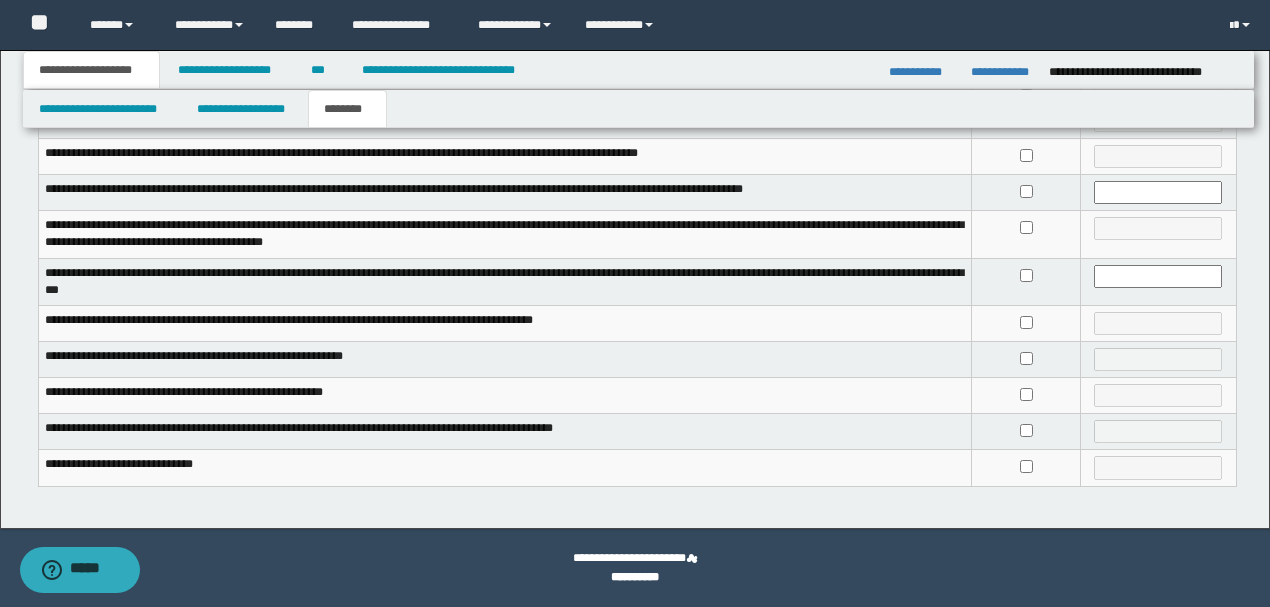 scroll, scrollTop: 537, scrollLeft: 0, axis: vertical 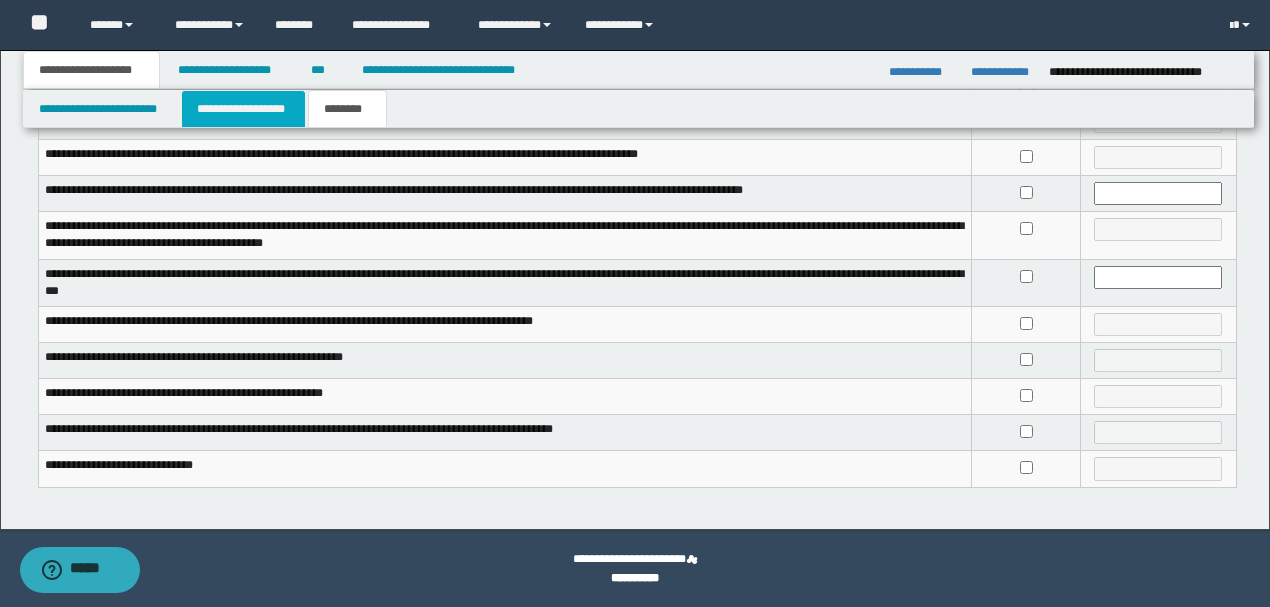 click on "**********" at bounding box center [243, 109] 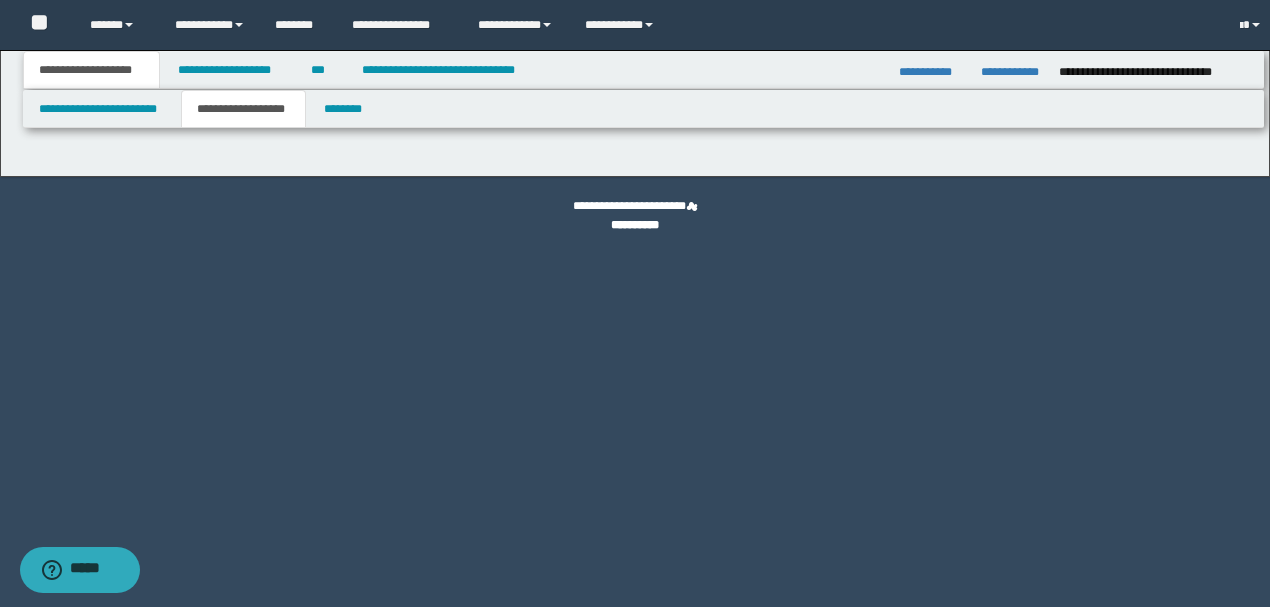 scroll, scrollTop: 0, scrollLeft: 0, axis: both 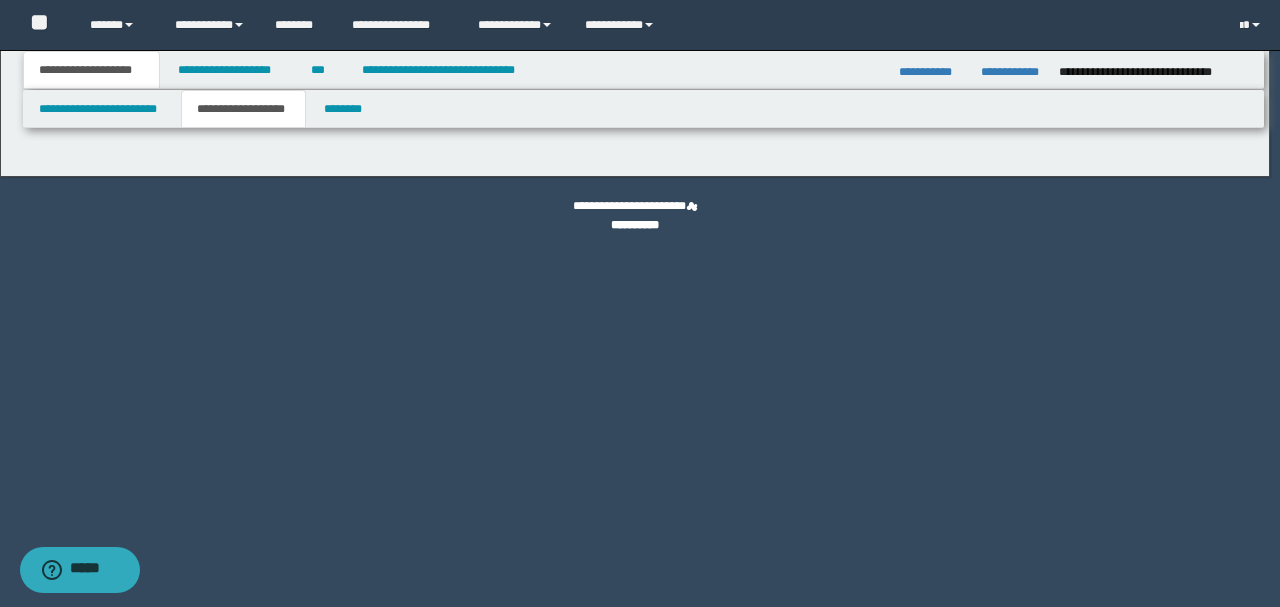 type on "**********" 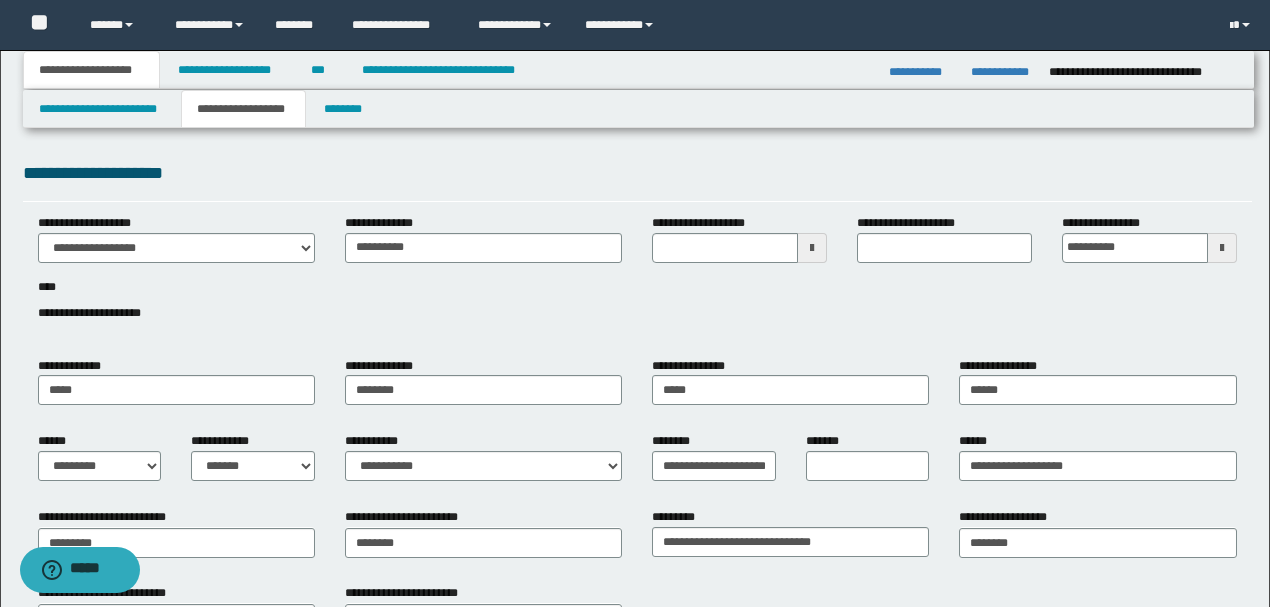 click on "**********" at bounding box center (637, 279) 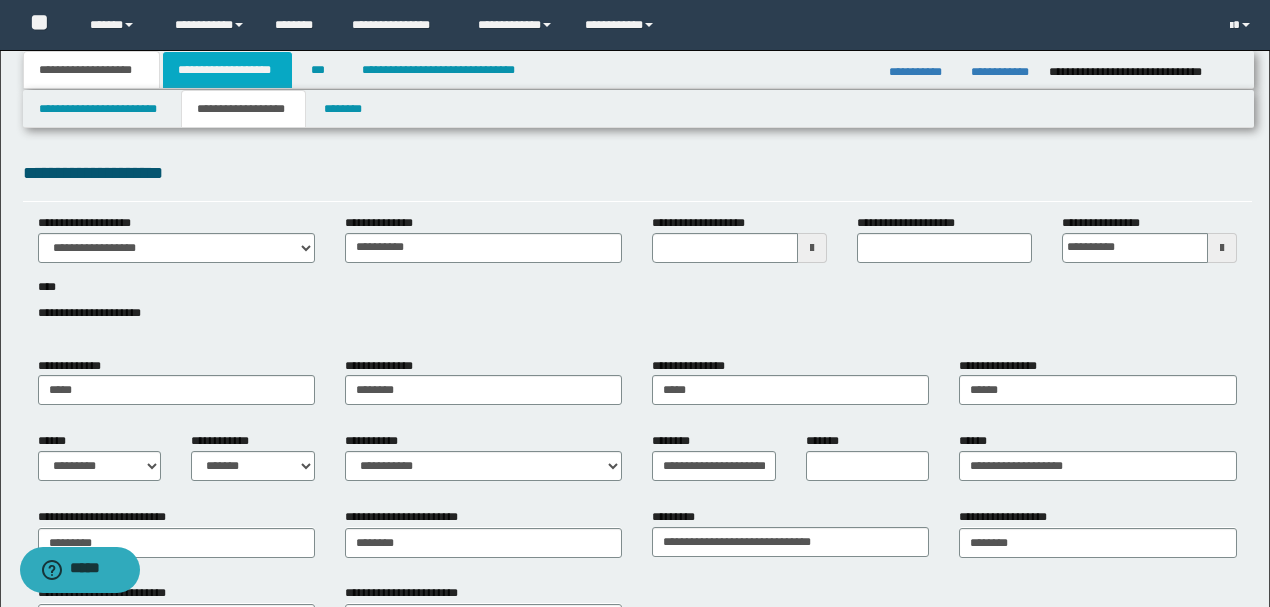 click on "**********" at bounding box center [227, 70] 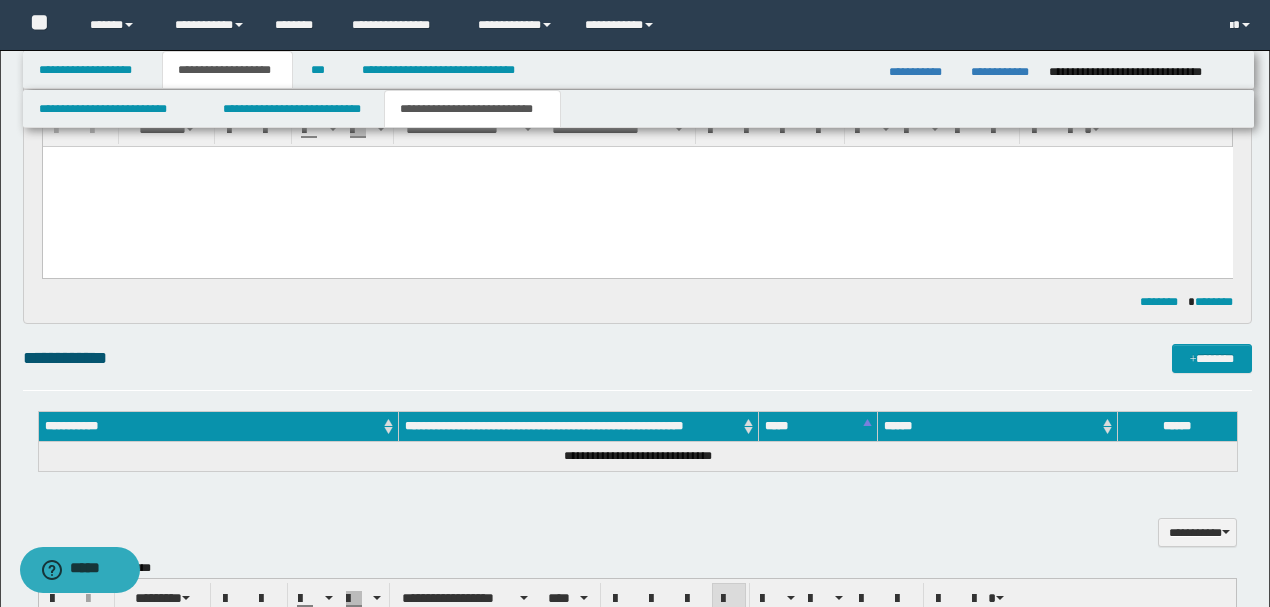 scroll, scrollTop: 866, scrollLeft: 0, axis: vertical 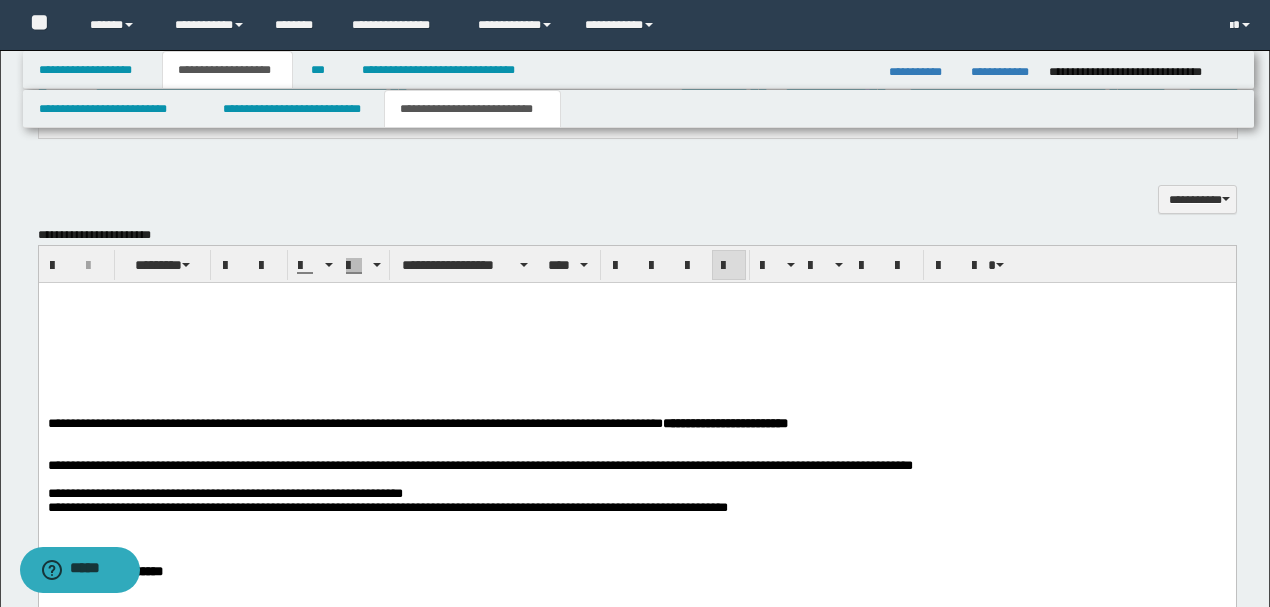 click at bounding box center (636, 297) 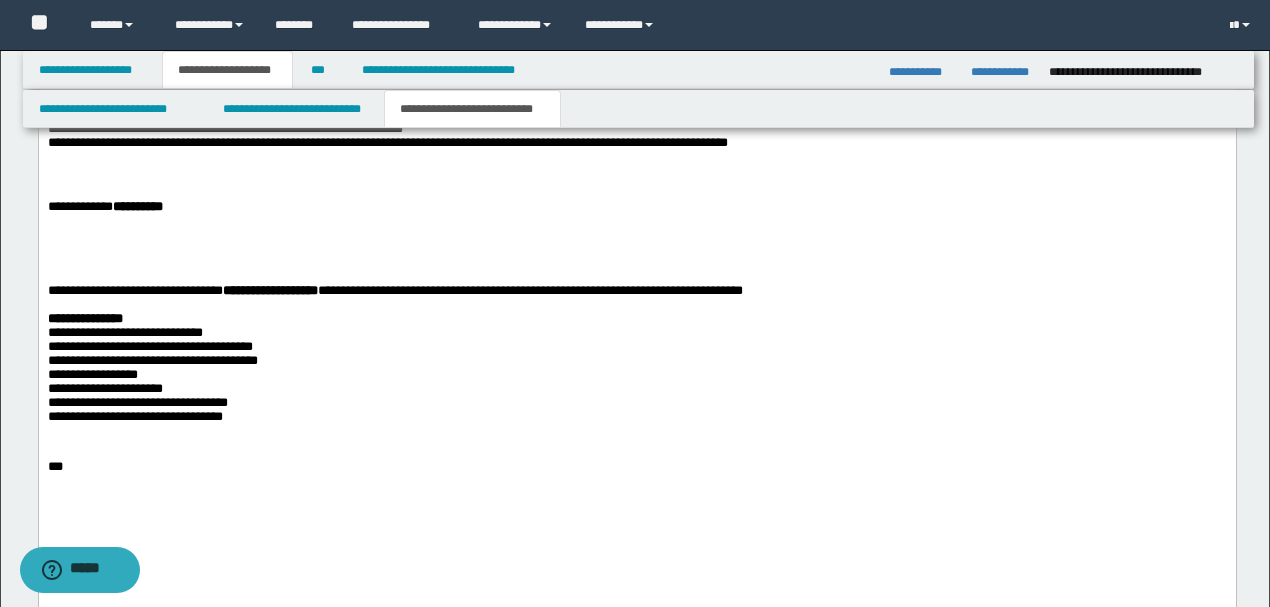scroll, scrollTop: 1200, scrollLeft: 0, axis: vertical 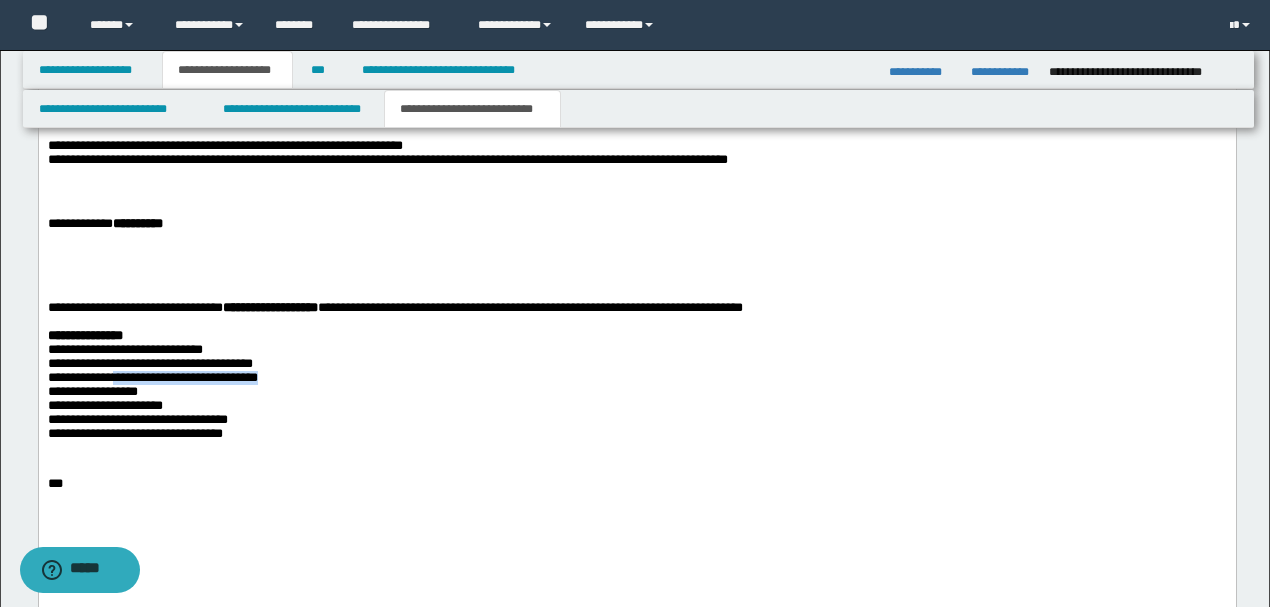 drag, startPoint x: 318, startPoint y: 418, endPoint x: 130, endPoint y: 418, distance: 188 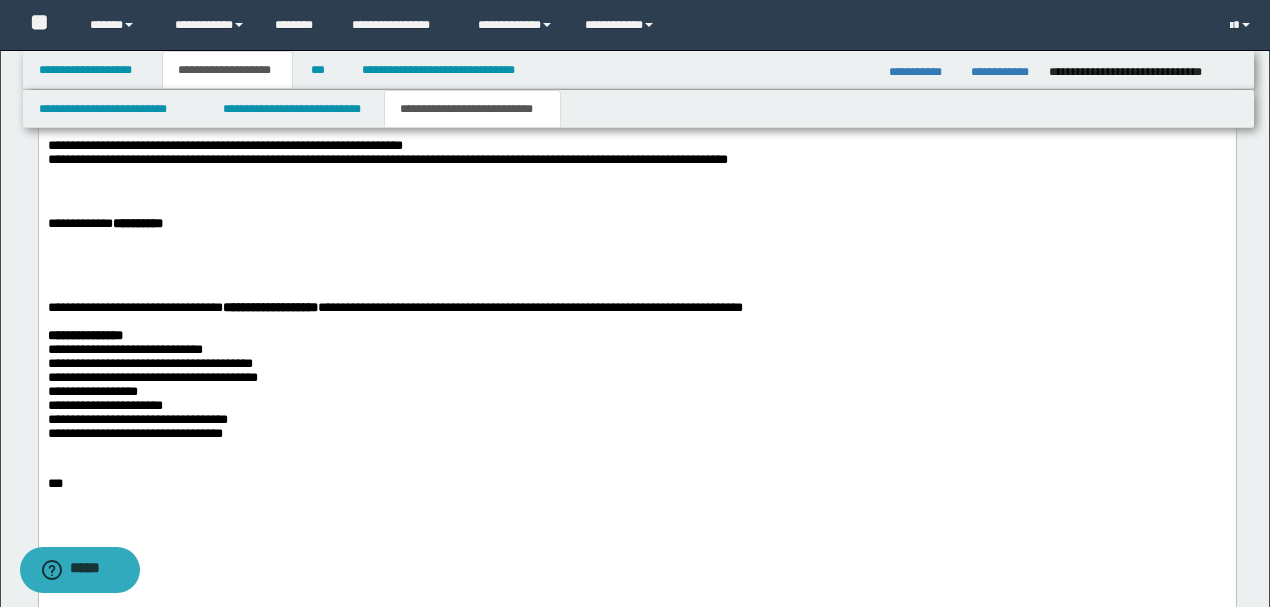 click on "**********" at bounding box center (636, 392) 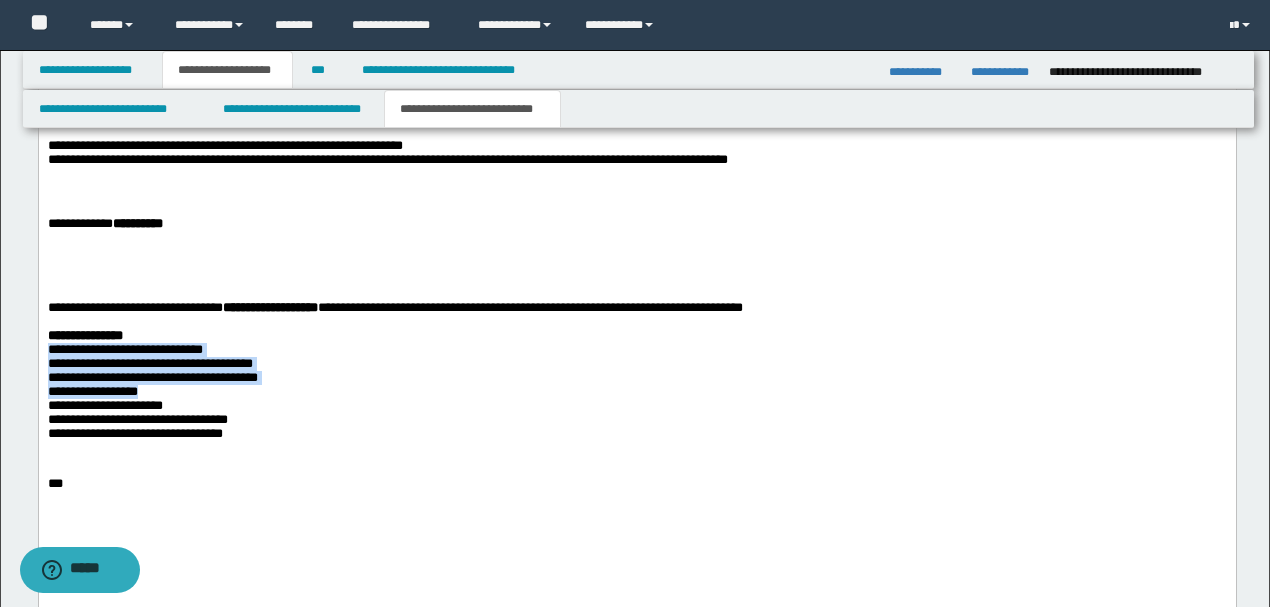 drag, startPoint x: 157, startPoint y: 431, endPoint x: 54, endPoint y: 387, distance: 112.00446 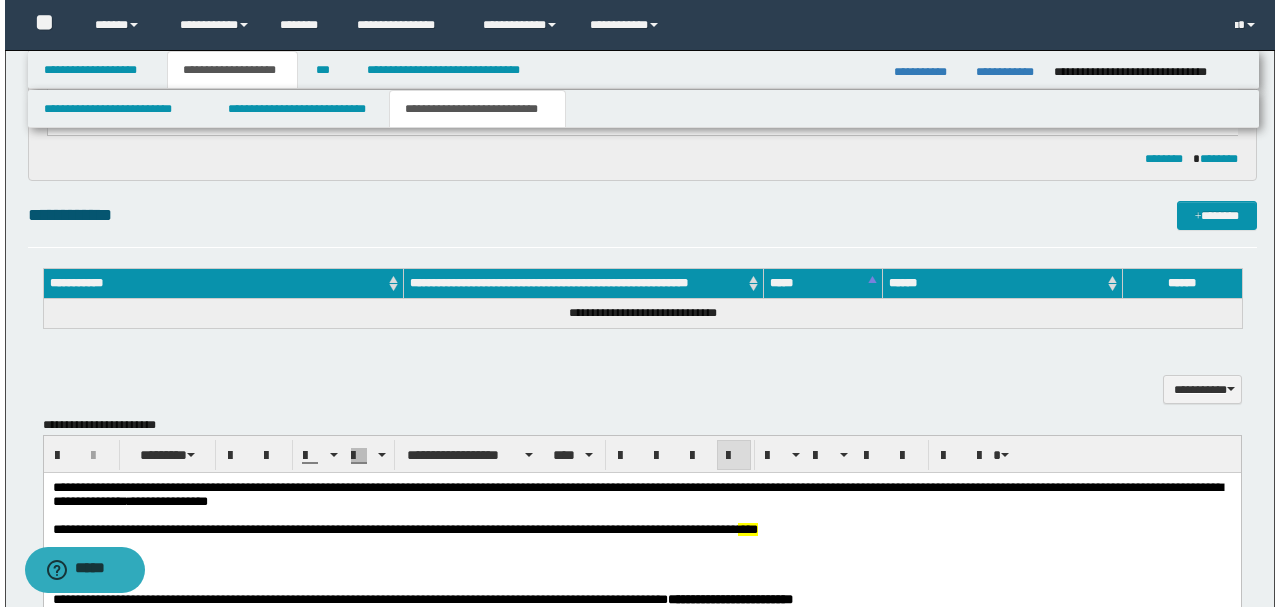 scroll, scrollTop: 666, scrollLeft: 0, axis: vertical 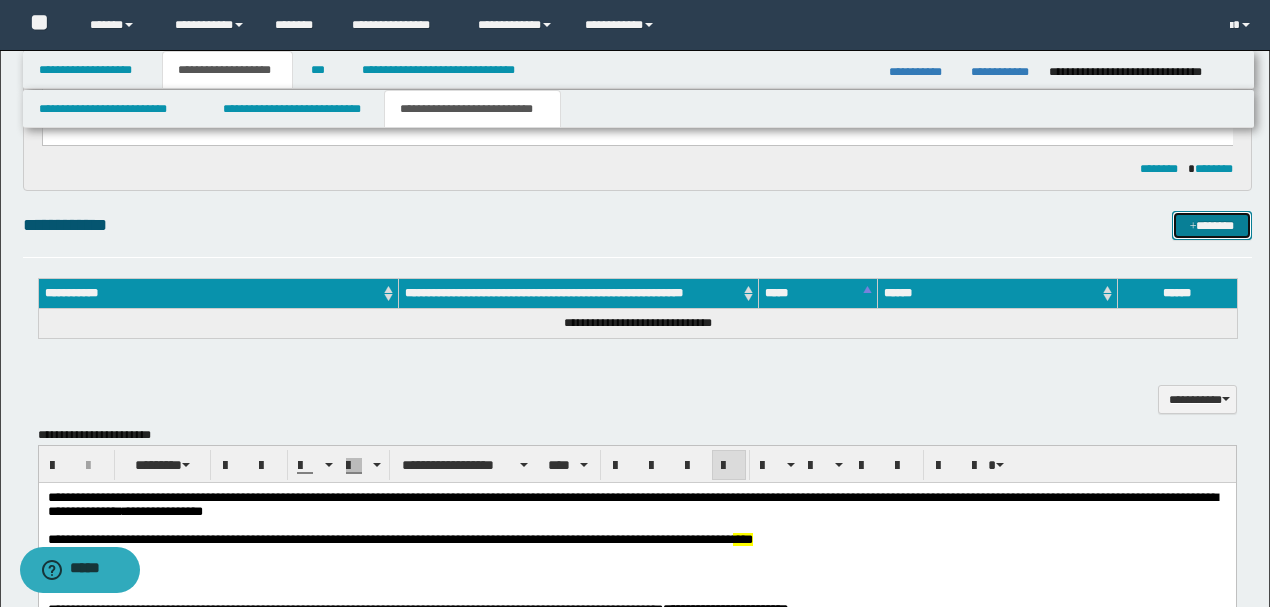 click on "*******" at bounding box center (1211, 225) 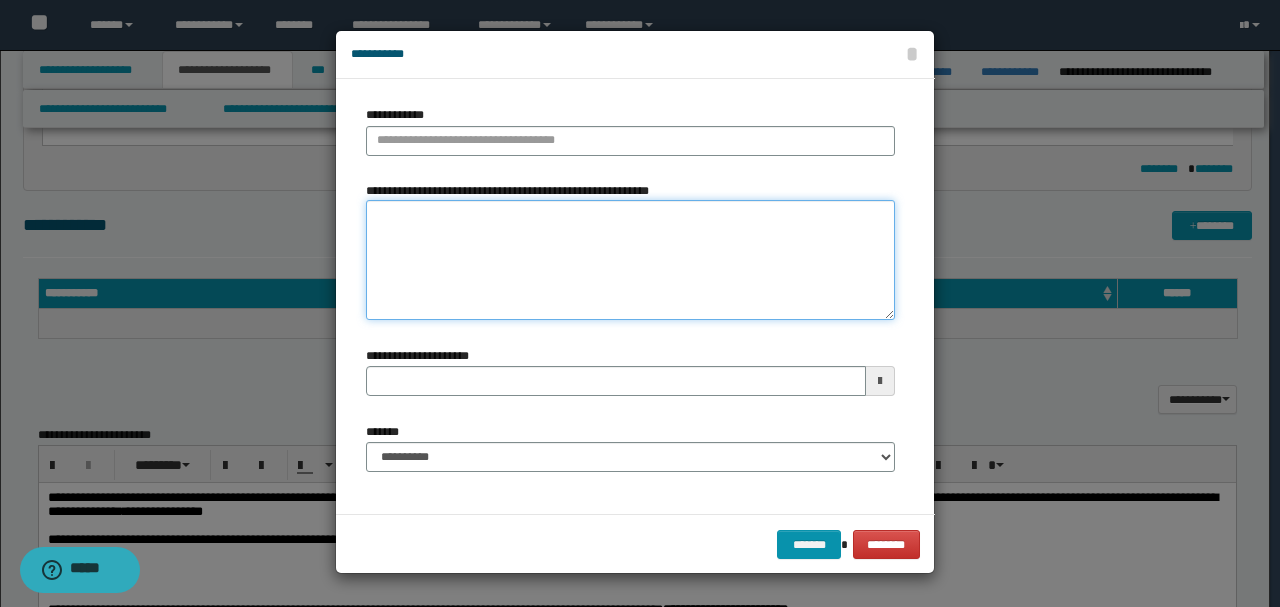 drag, startPoint x: 425, startPoint y: 258, endPoint x: 434, endPoint y: 236, distance: 23.769728 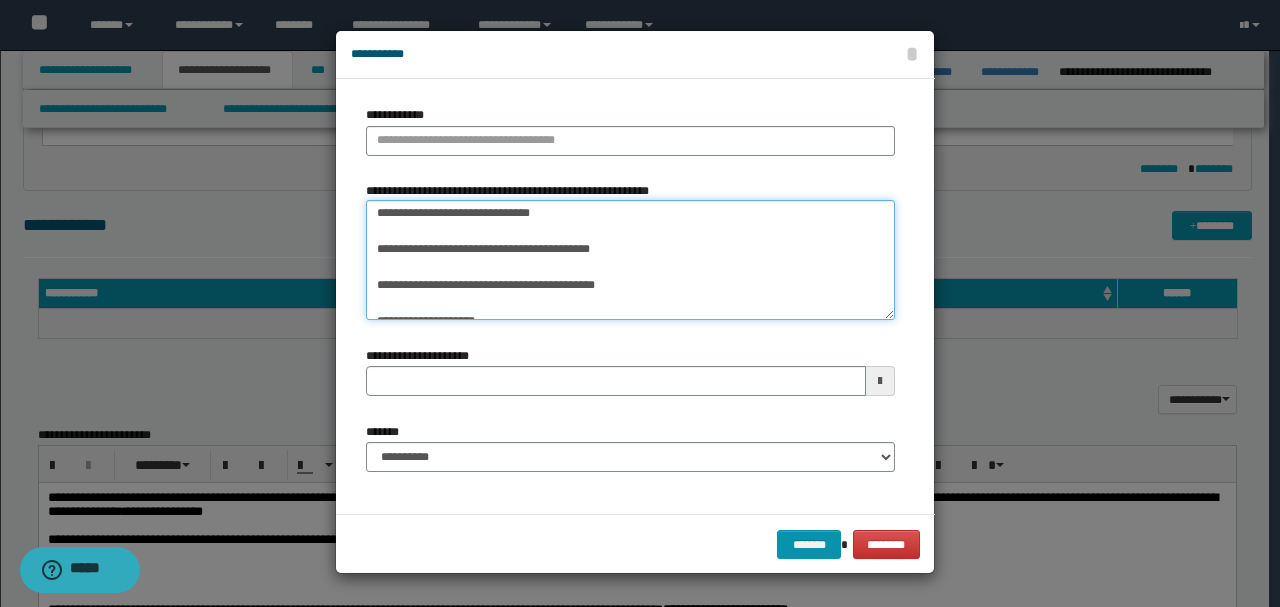 scroll, scrollTop: 0, scrollLeft: 0, axis: both 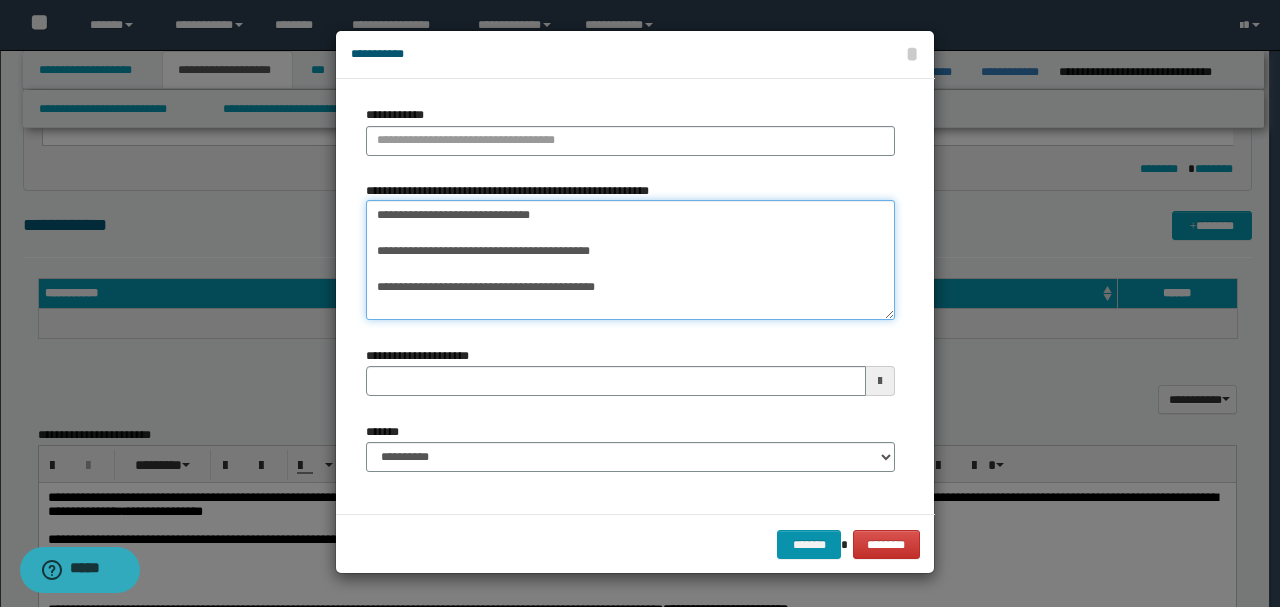 drag, startPoint x: 488, startPoint y: 216, endPoint x: 281, endPoint y: 205, distance: 207.29207 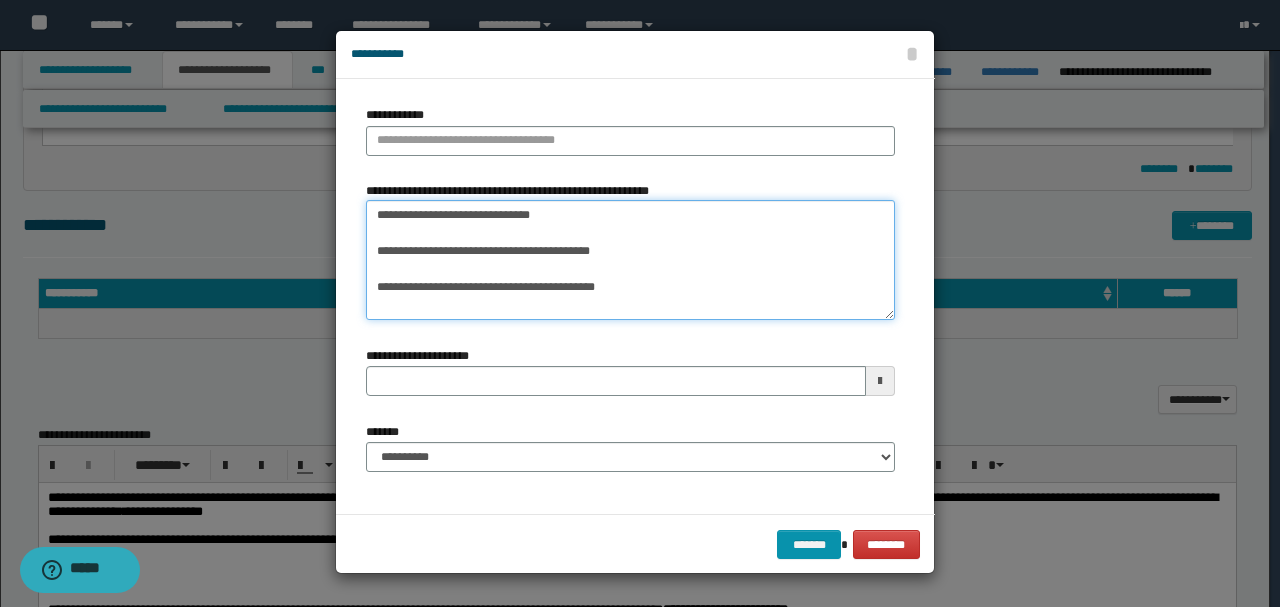 type on "**********" 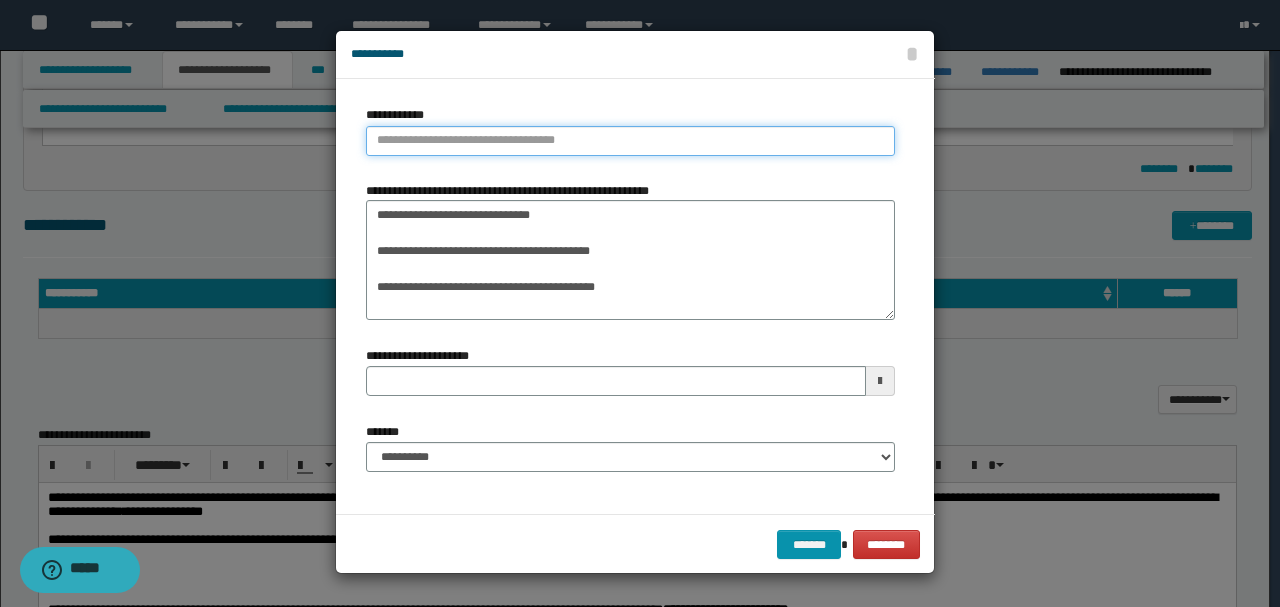 click on "**********" at bounding box center (630, 141) 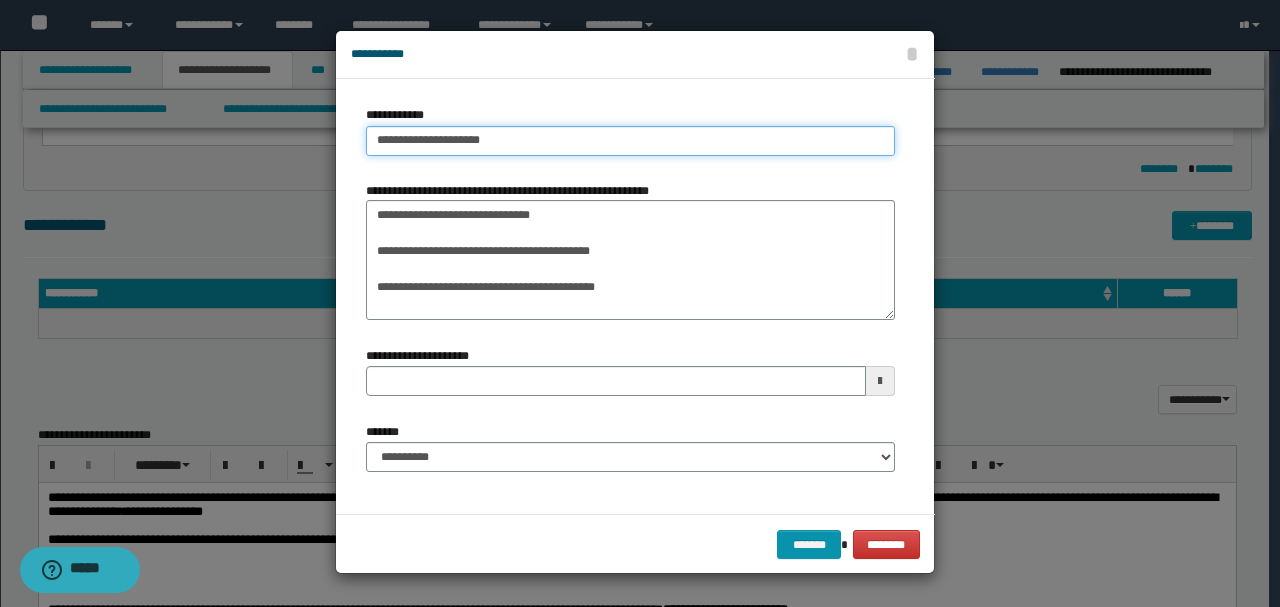 type on "**********" 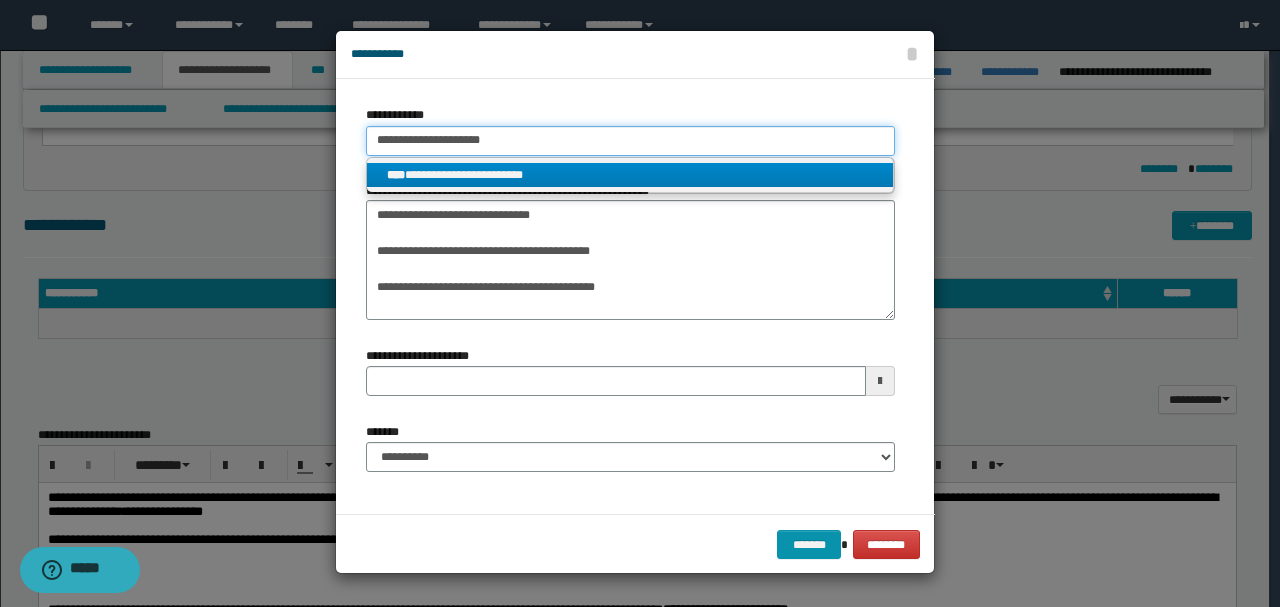 type on "**********" 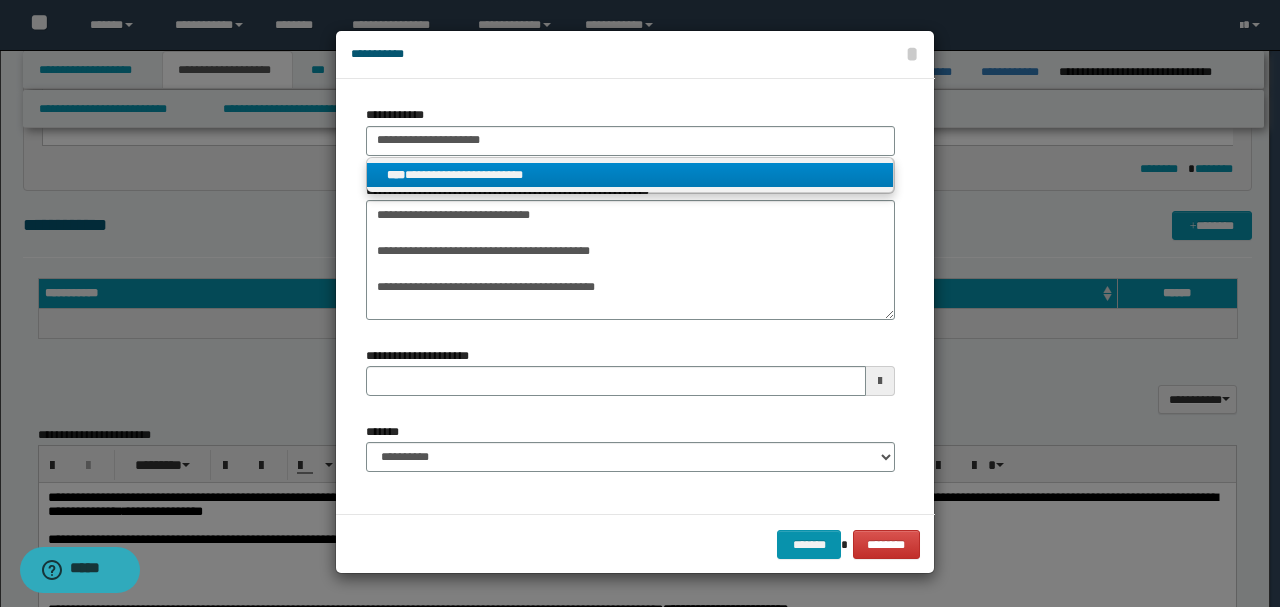click on "**********" at bounding box center [630, 175] 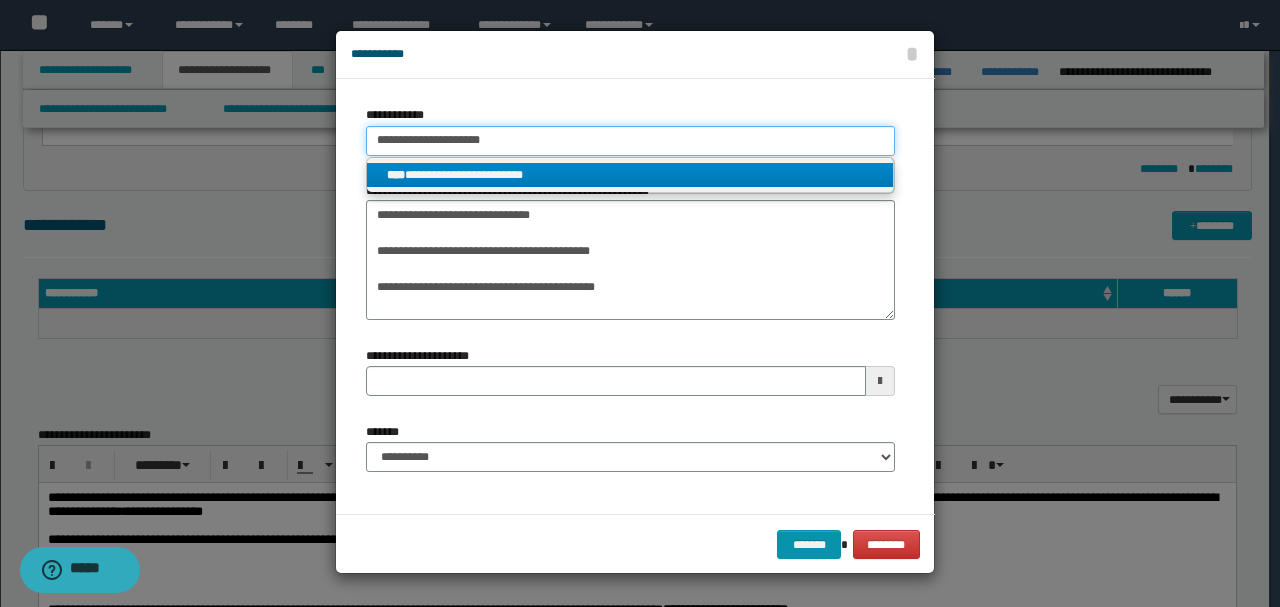 type 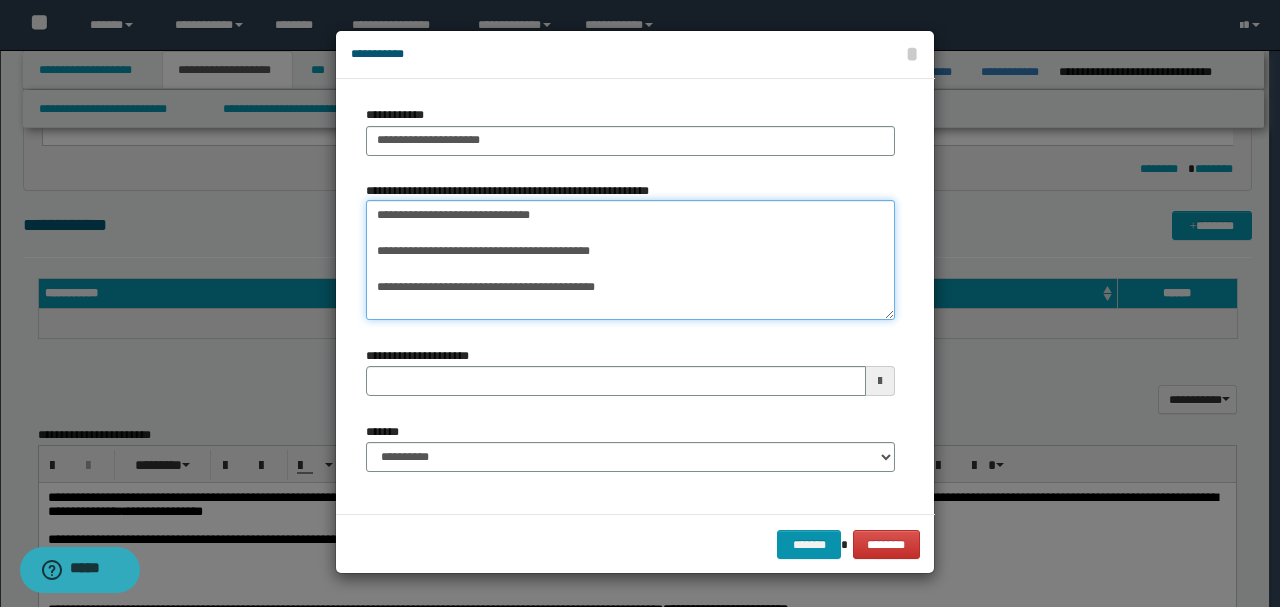scroll, scrollTop: 18, scrollLeft: 0, axis: vertical 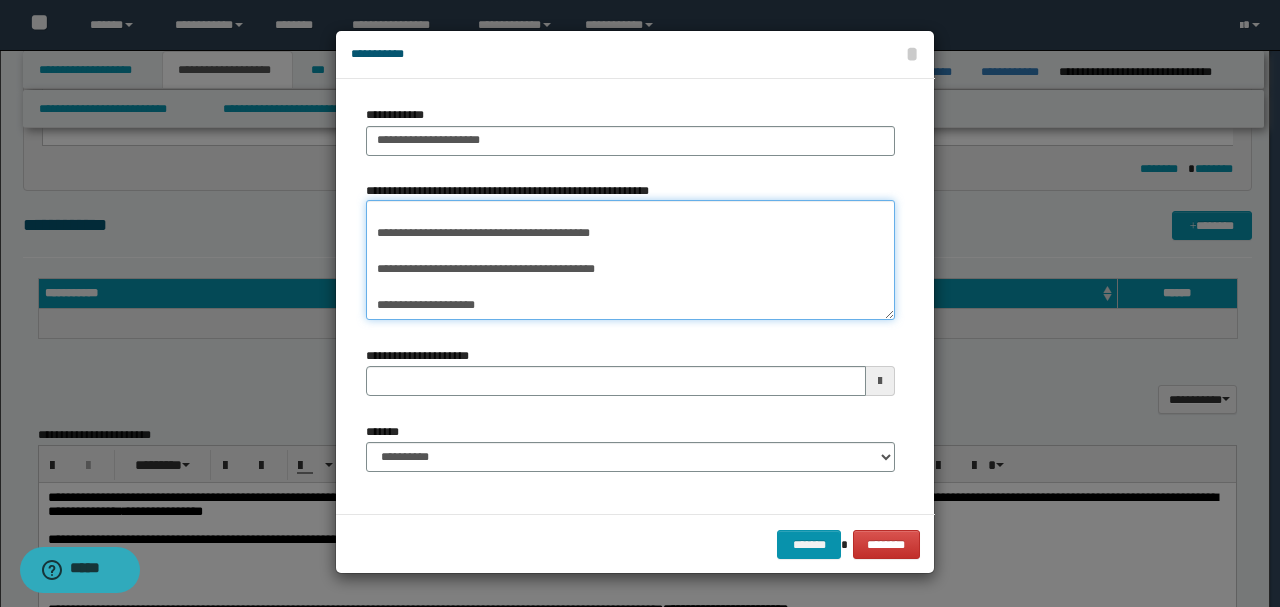 drag, startPoint x: 376, startPoint y: 248, endPoint x: 746, endPoint y: 418, distance: 407.18546 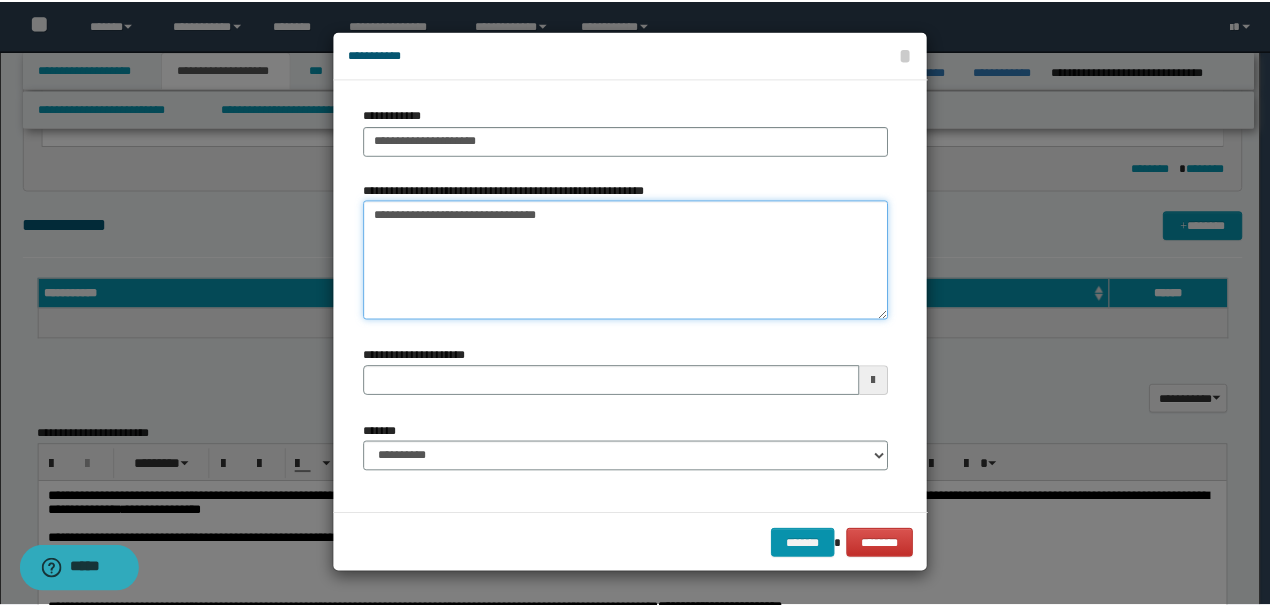 scroll, scrollTop: 0, scrollLeft: 0, axis: both 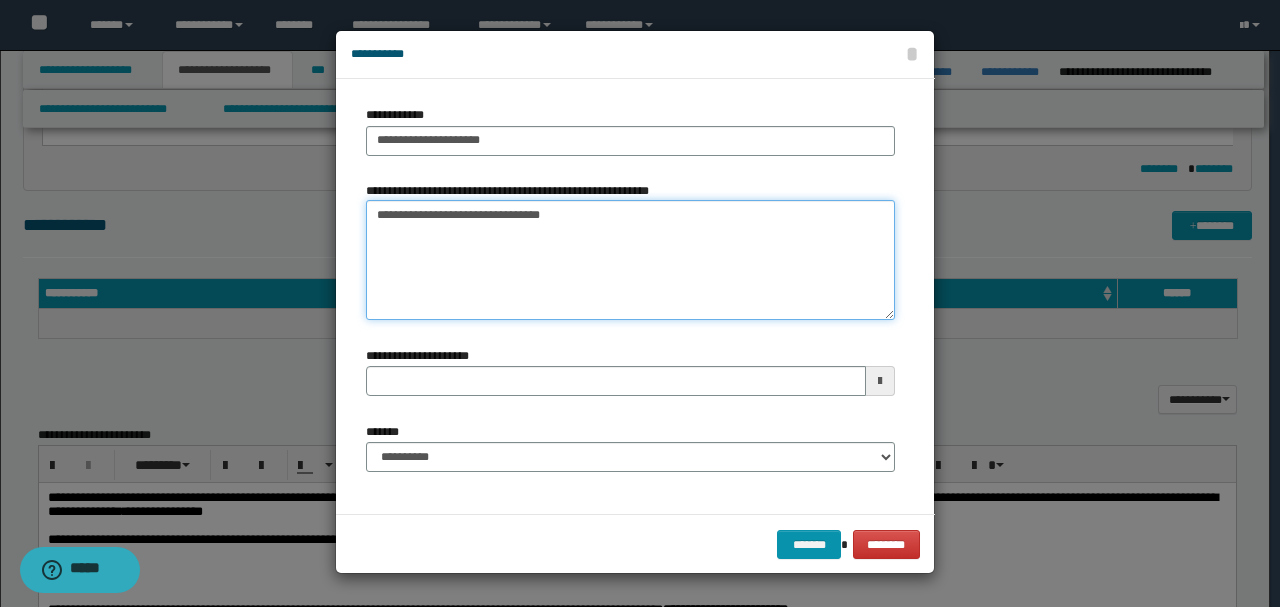 type on "**********" 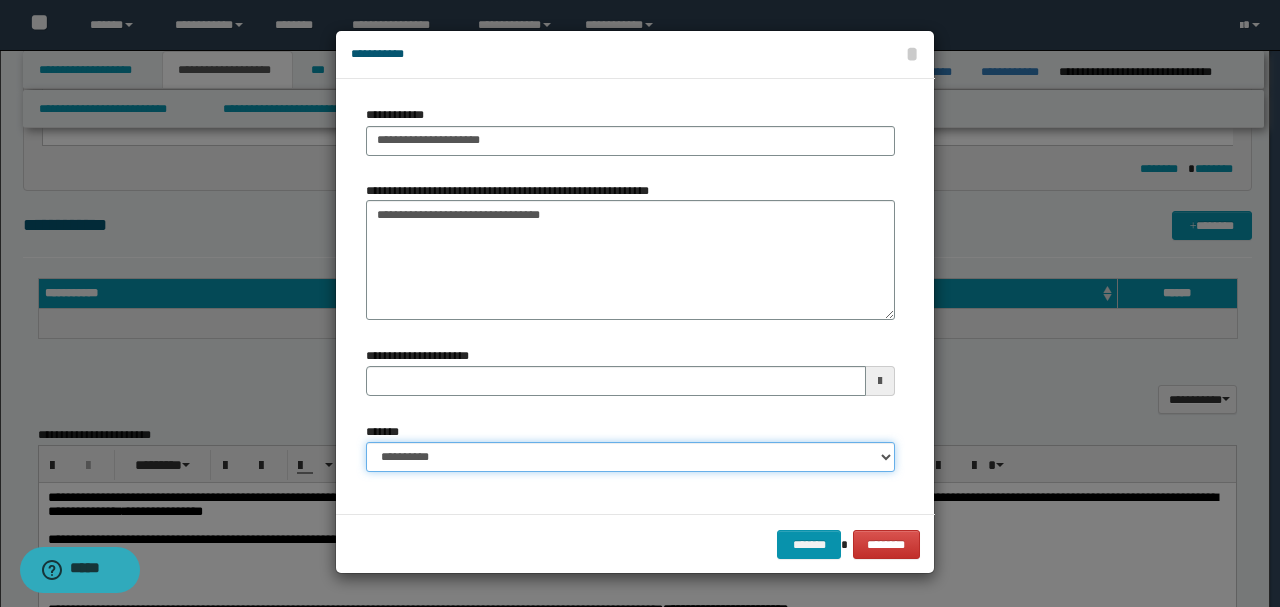 click on "**********" at bounding box center (630, 457) 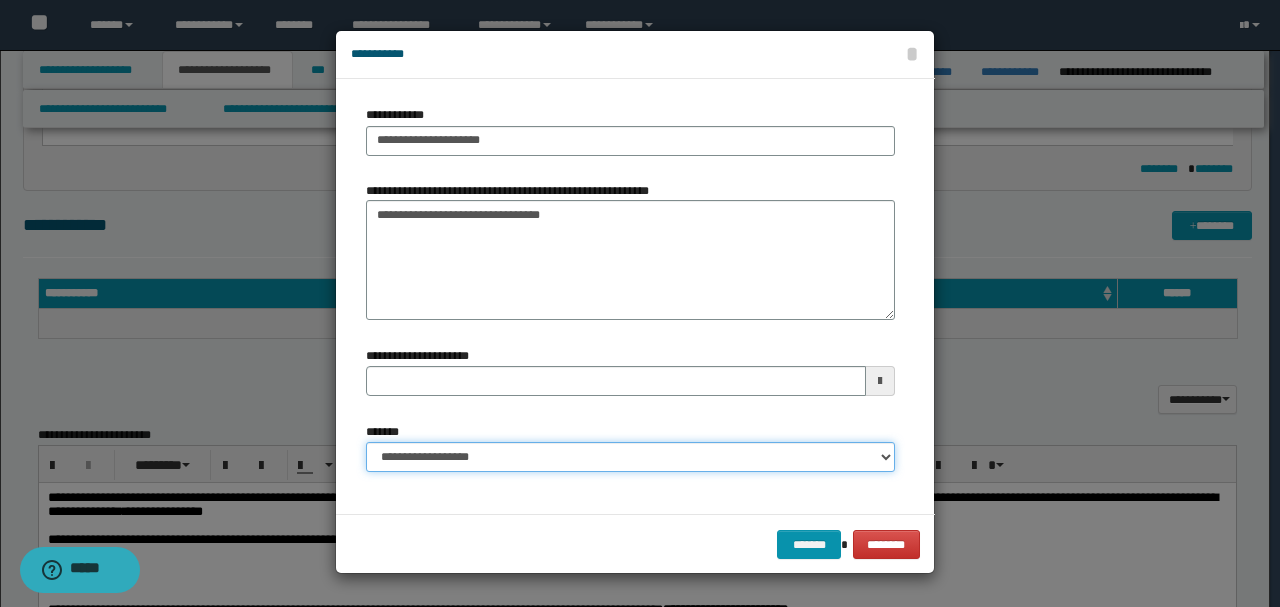 type 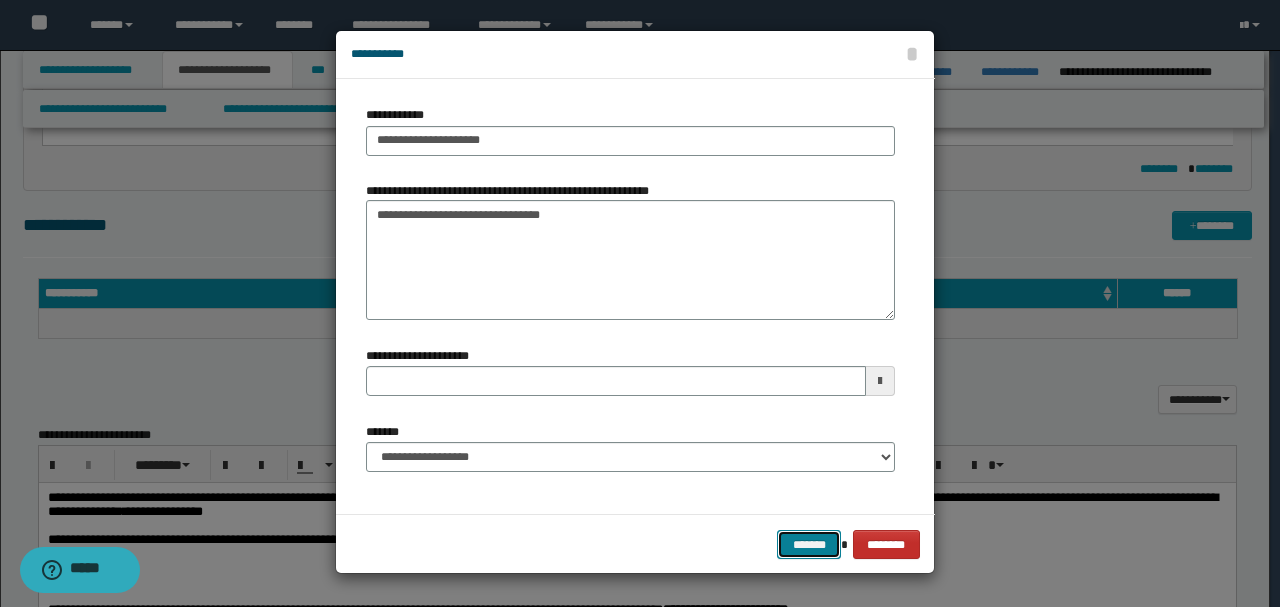 click on "*******" at bounding box center (809, 544) 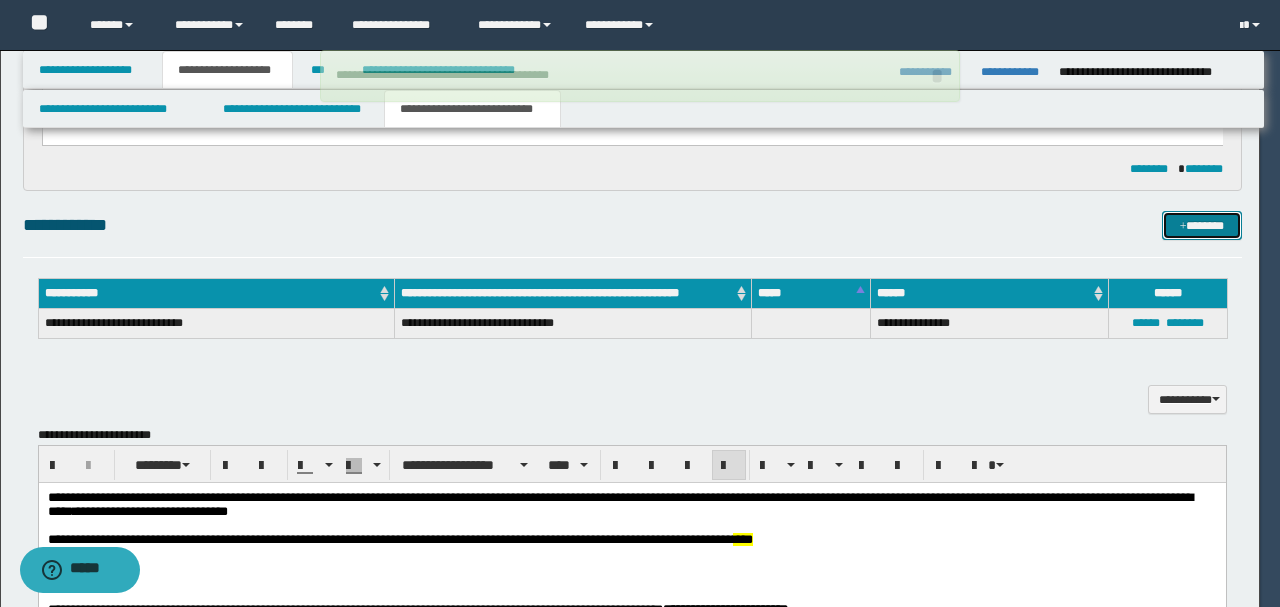 type 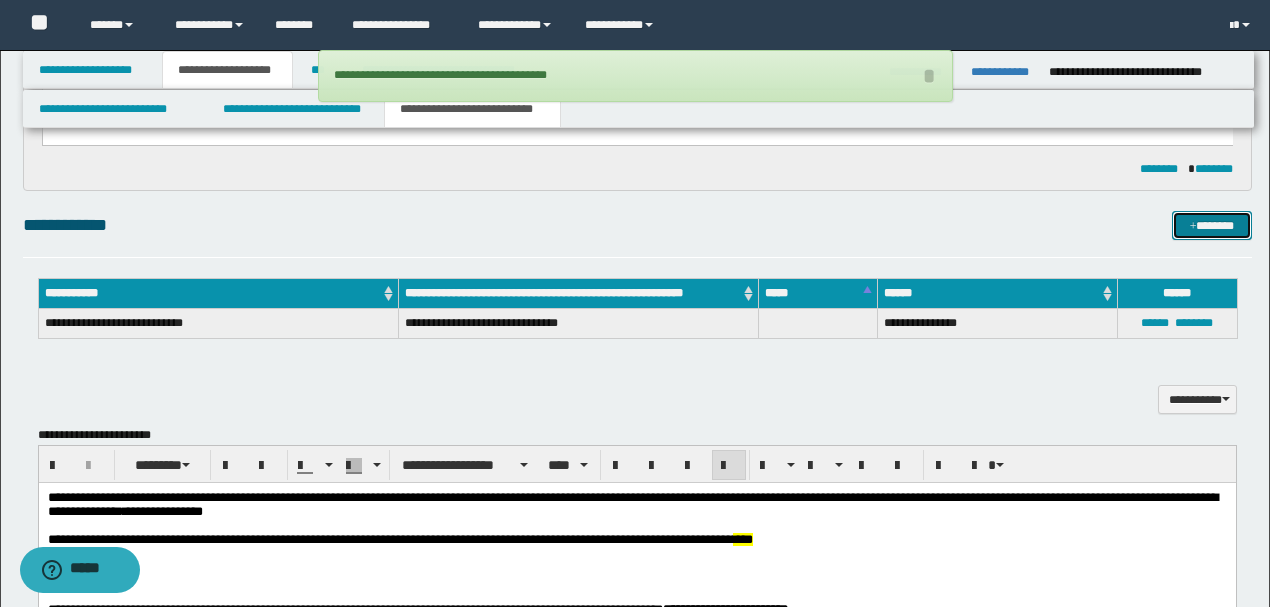 click on "*******" at bounding box center [1211, 225] 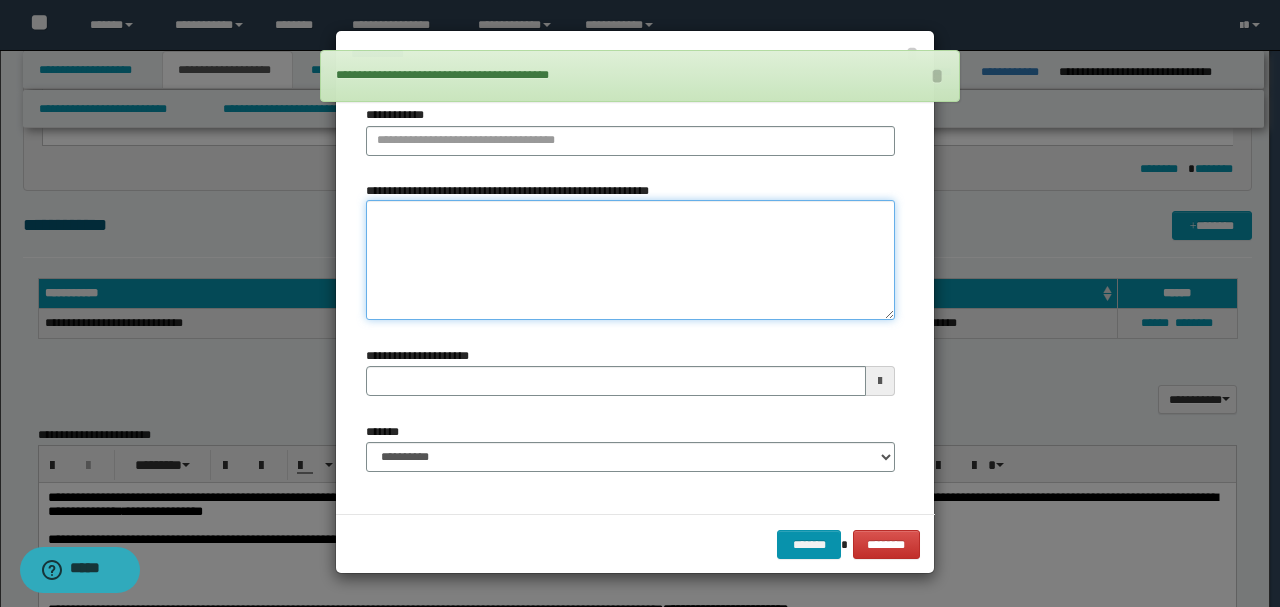 click on "**********" at bounding box center (630, 259) 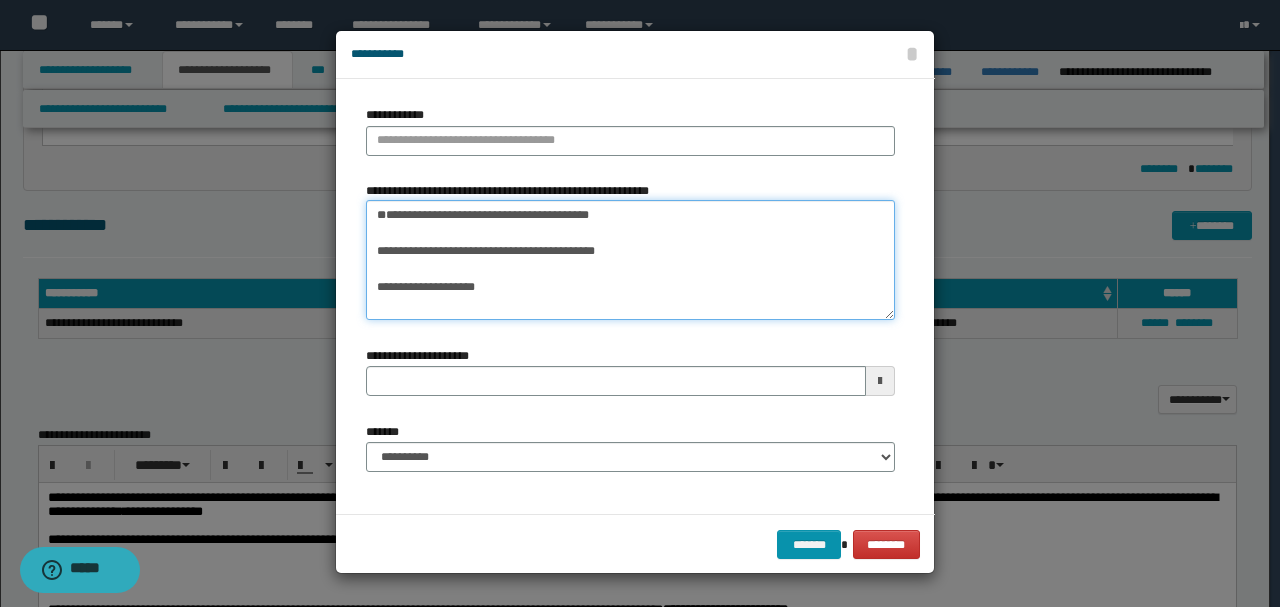 drag, startPoint x: 546, startPoint y: 212, endPoint x: 214, endPoint y: 210, distance: 332.006 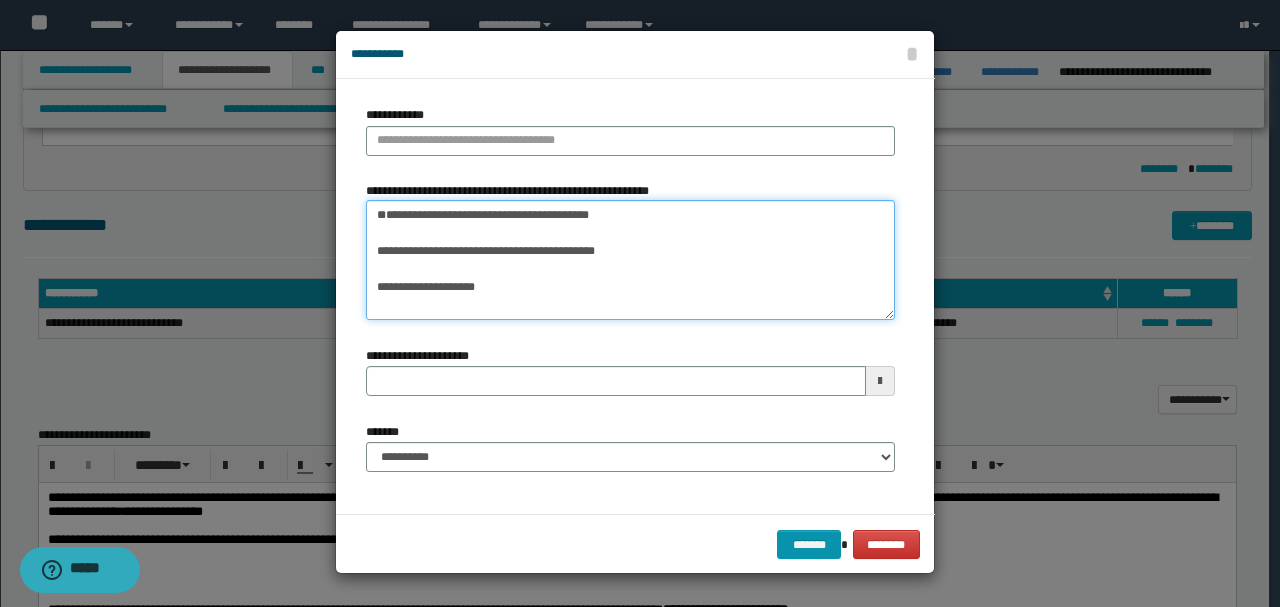 type on "**********" 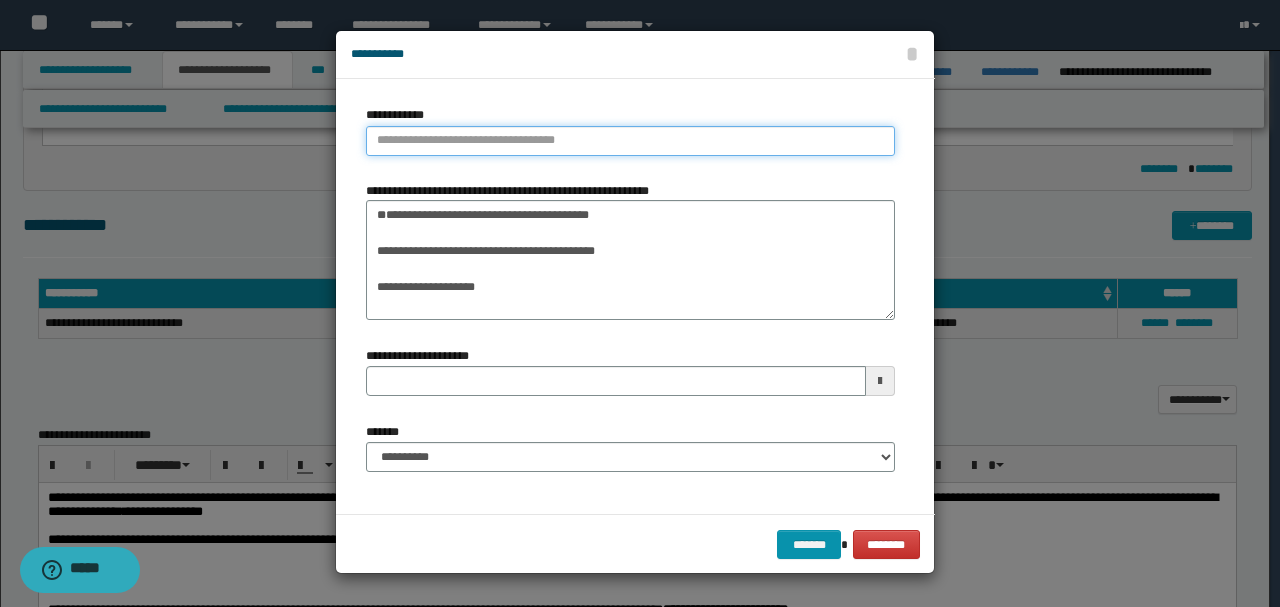 type on "**********" 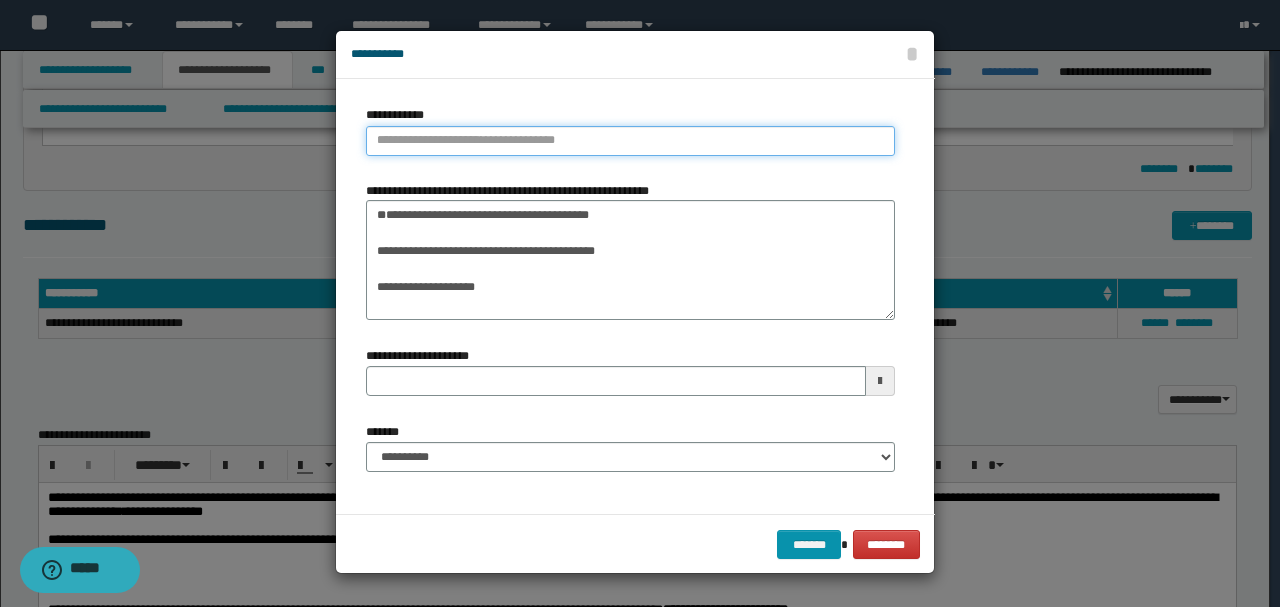 click on "**********" at bounding box center [630, 141] 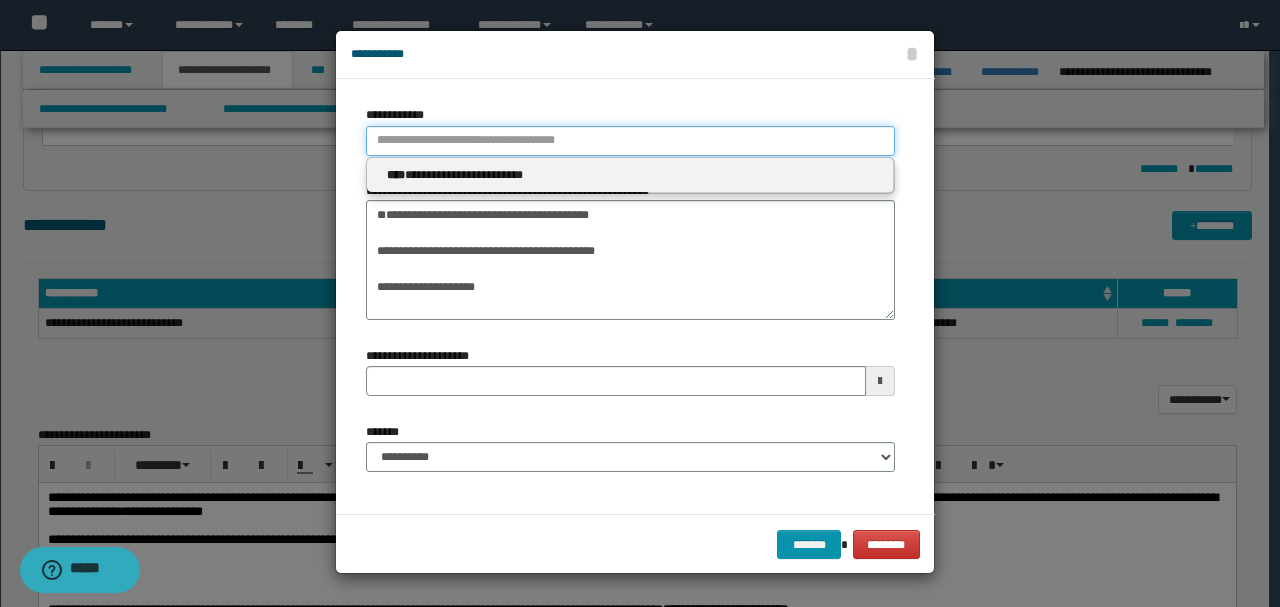 paste on "**********" 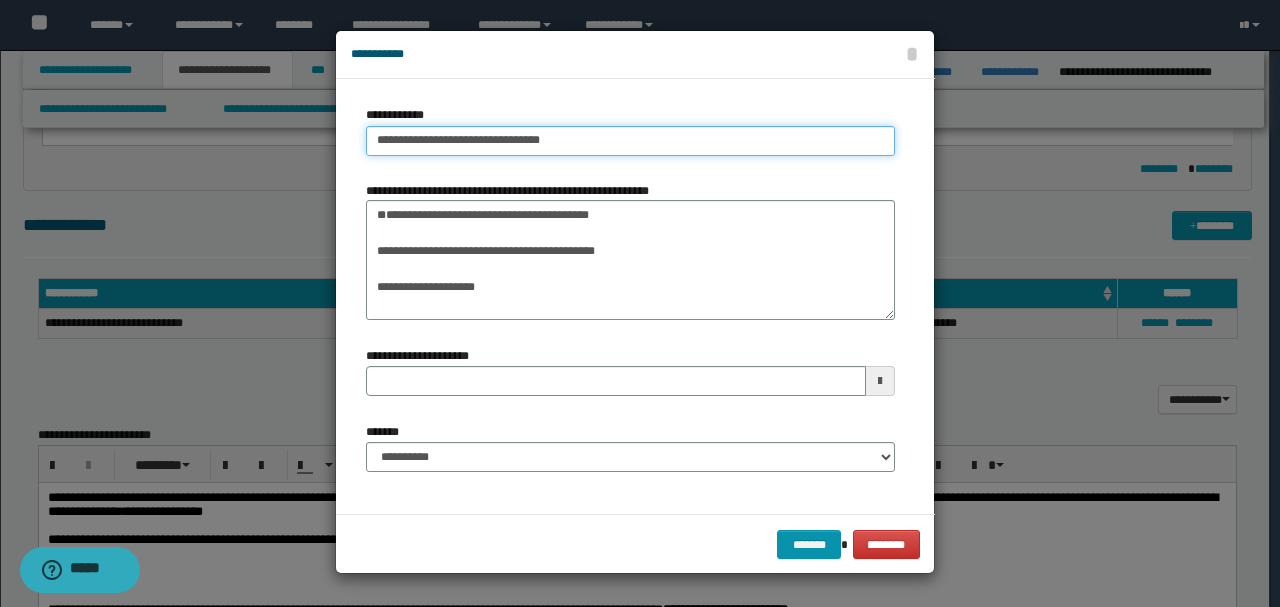type on "**********" 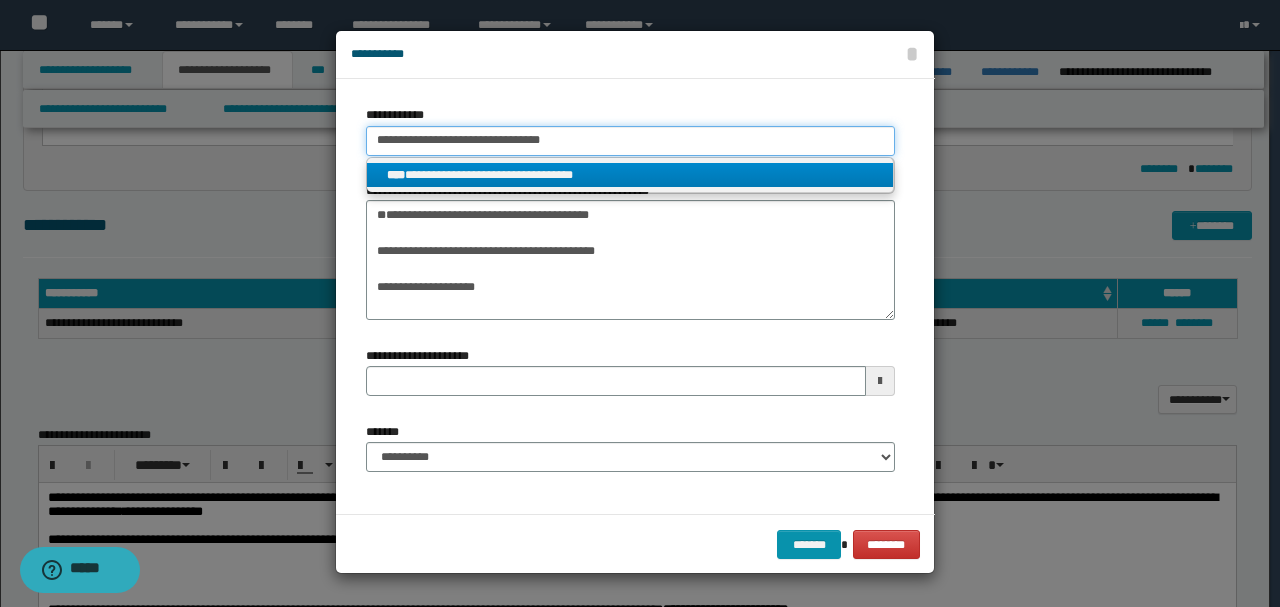 type on "**********" 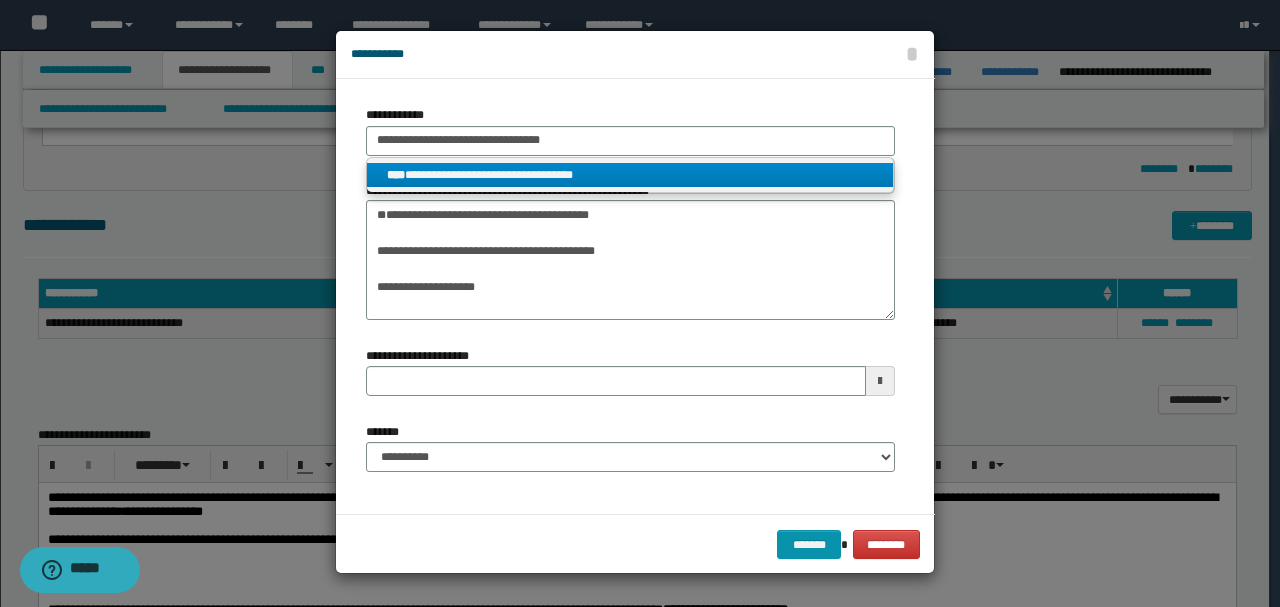 click on "**********" at bounding box center (630, 175) 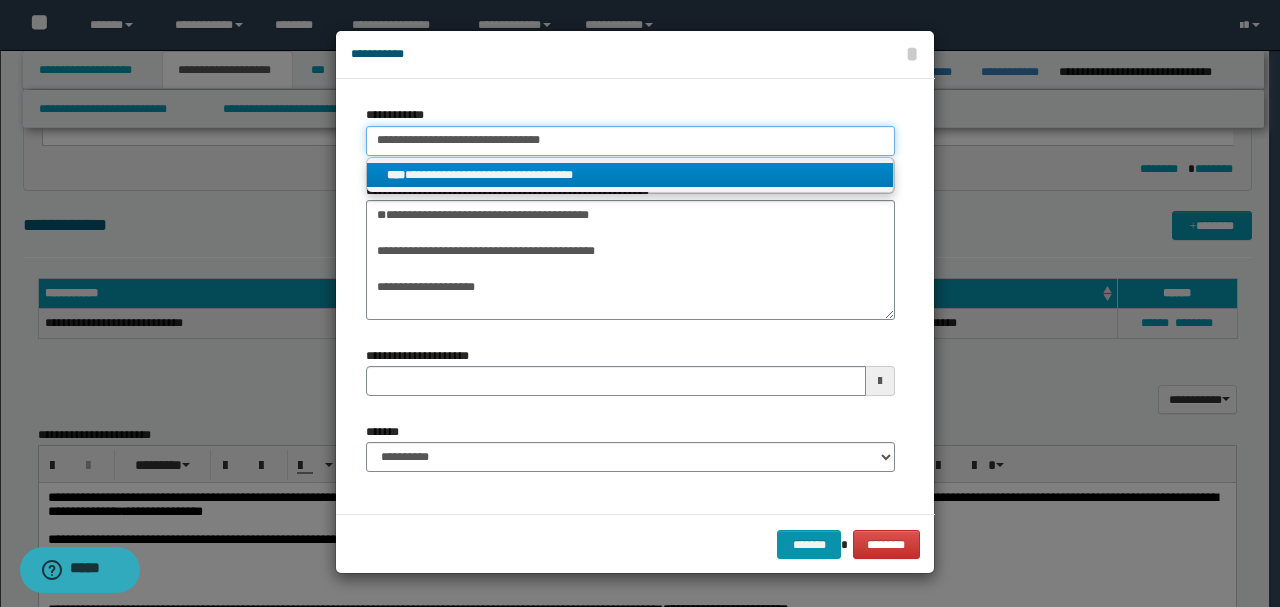 type 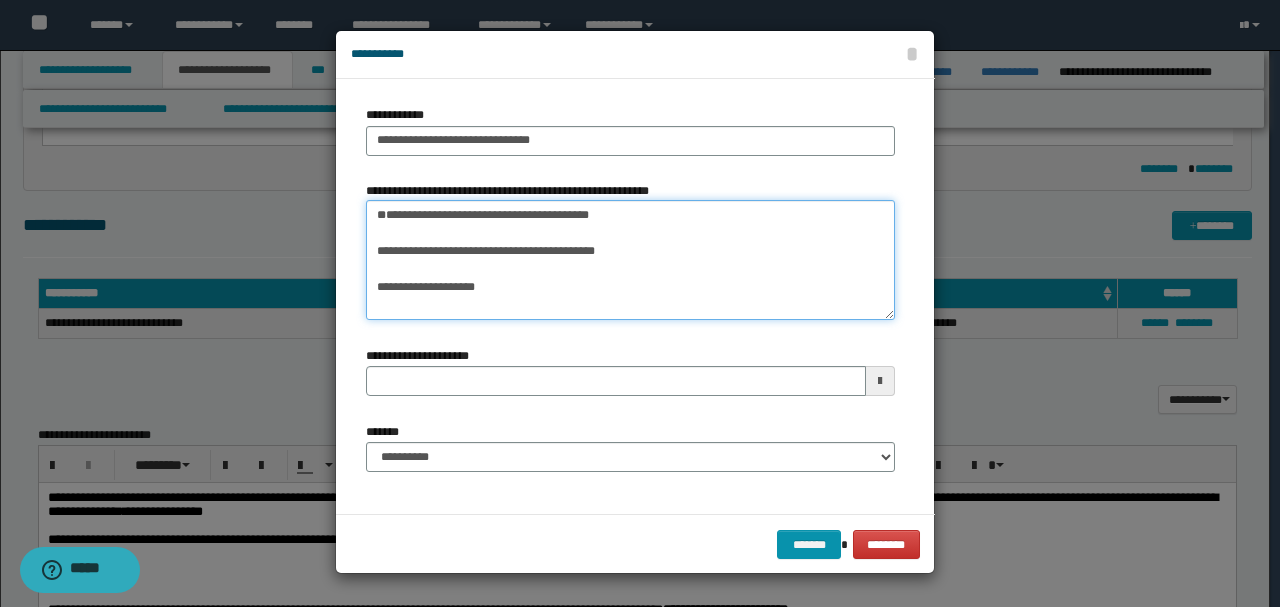 drag, startPoint x: 534, startPoint y: 303, endPoint x: 356, endPoint y: 245, distance: 187.2111 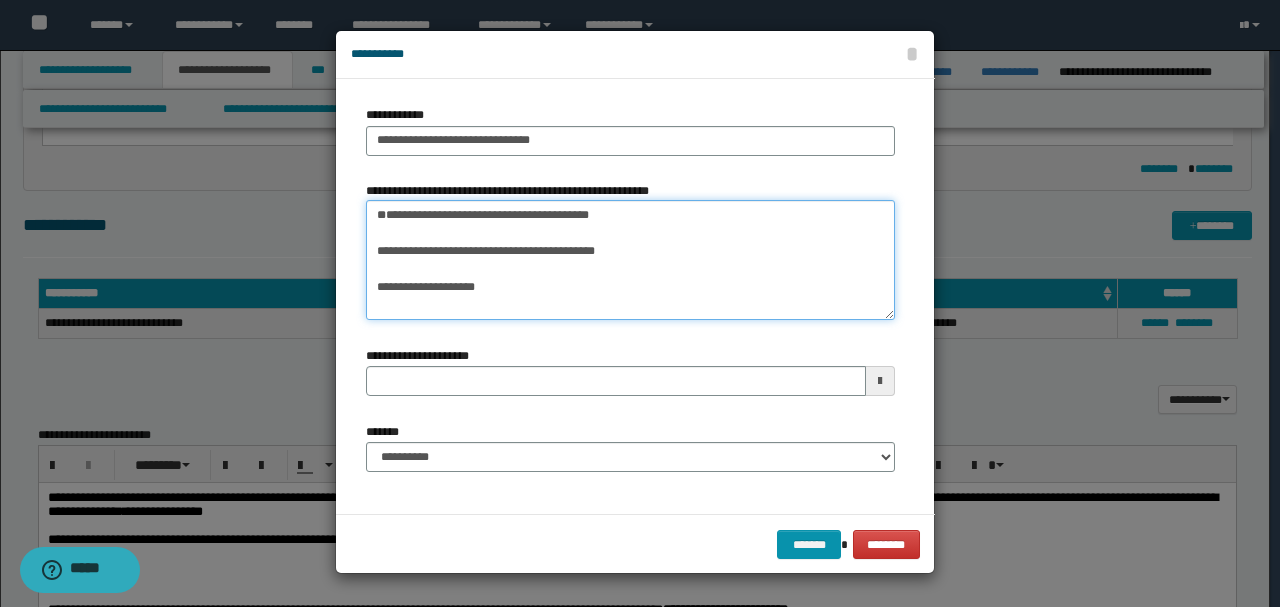 click on "**********" at bounding box center (630, 258) 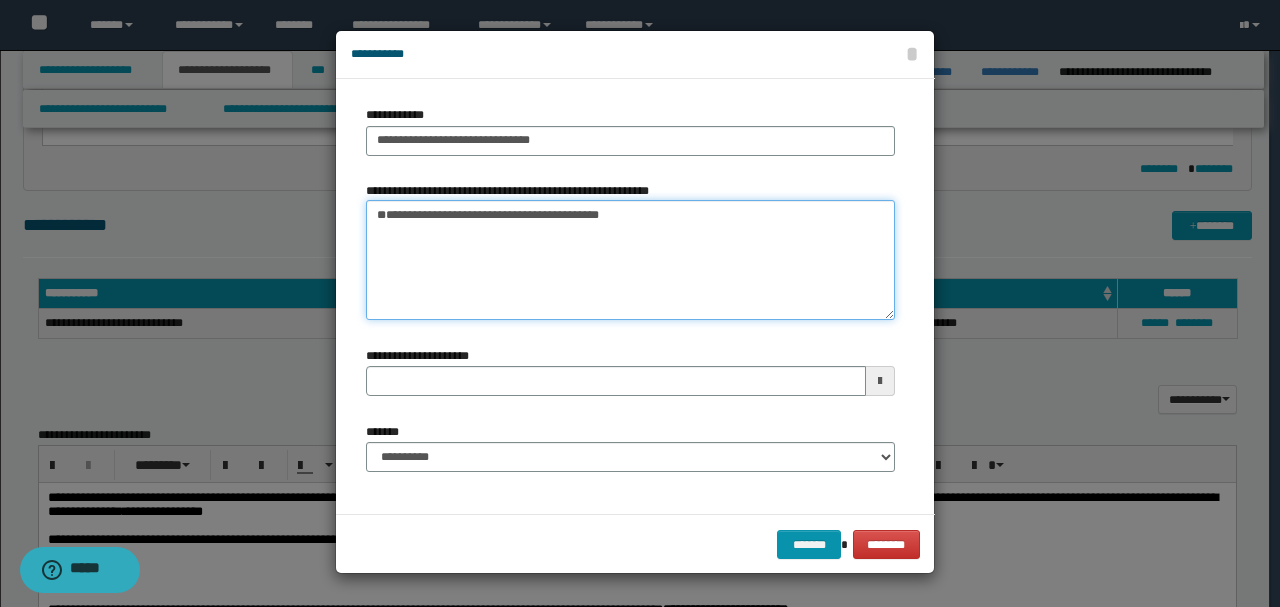 type on "**********" 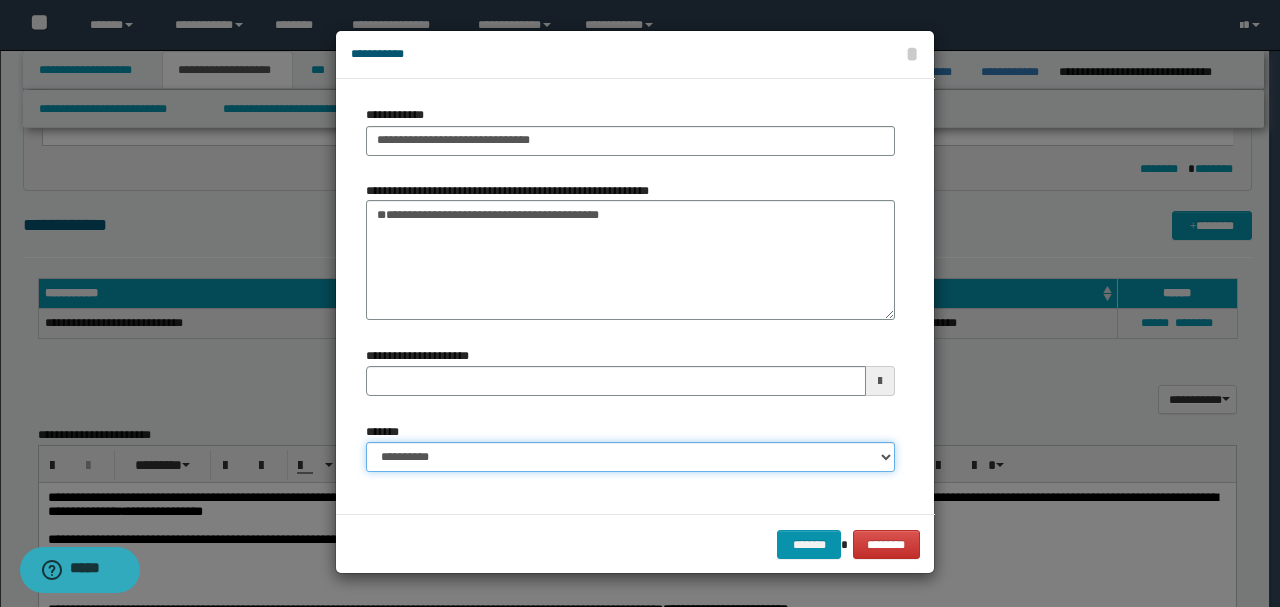 drag, startPoint x: 564, startPoint y: 451, endPoint x: 593, endPoint y: 443, distance: 30.083218 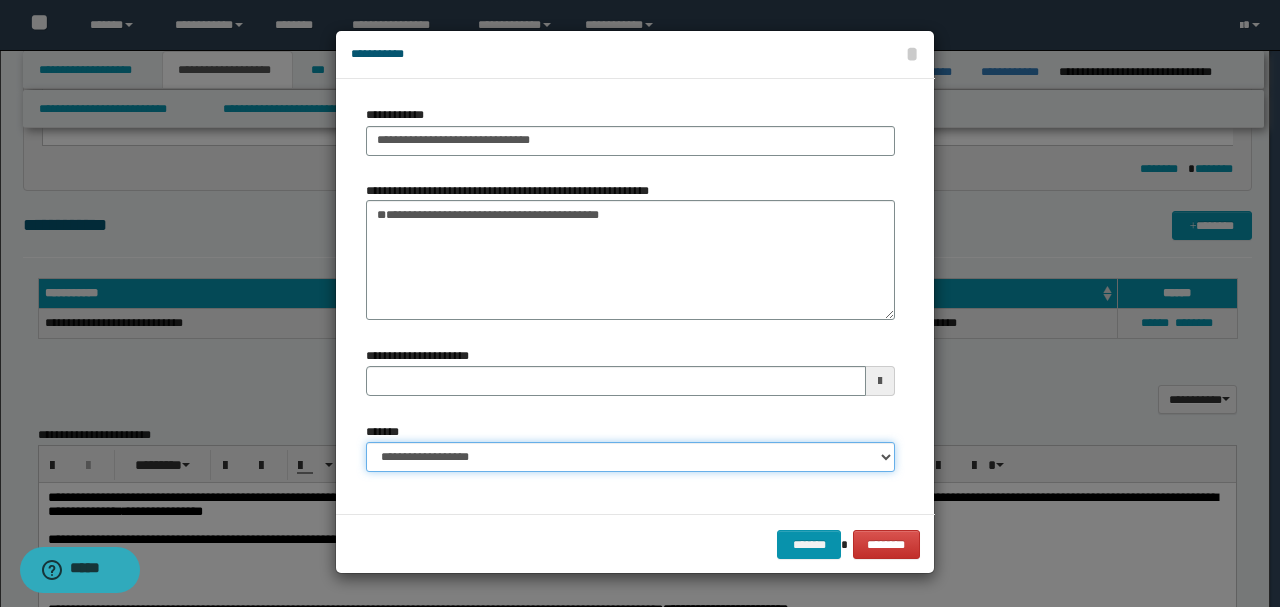 type 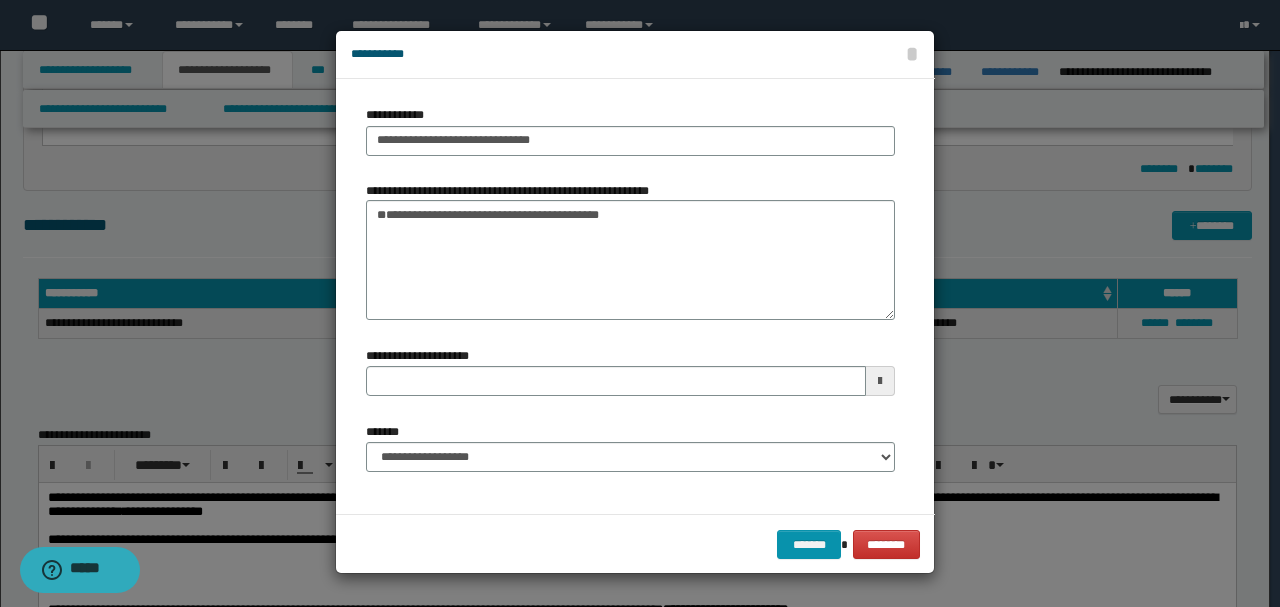 click on "*******
********" at bounding box center (635, 544) 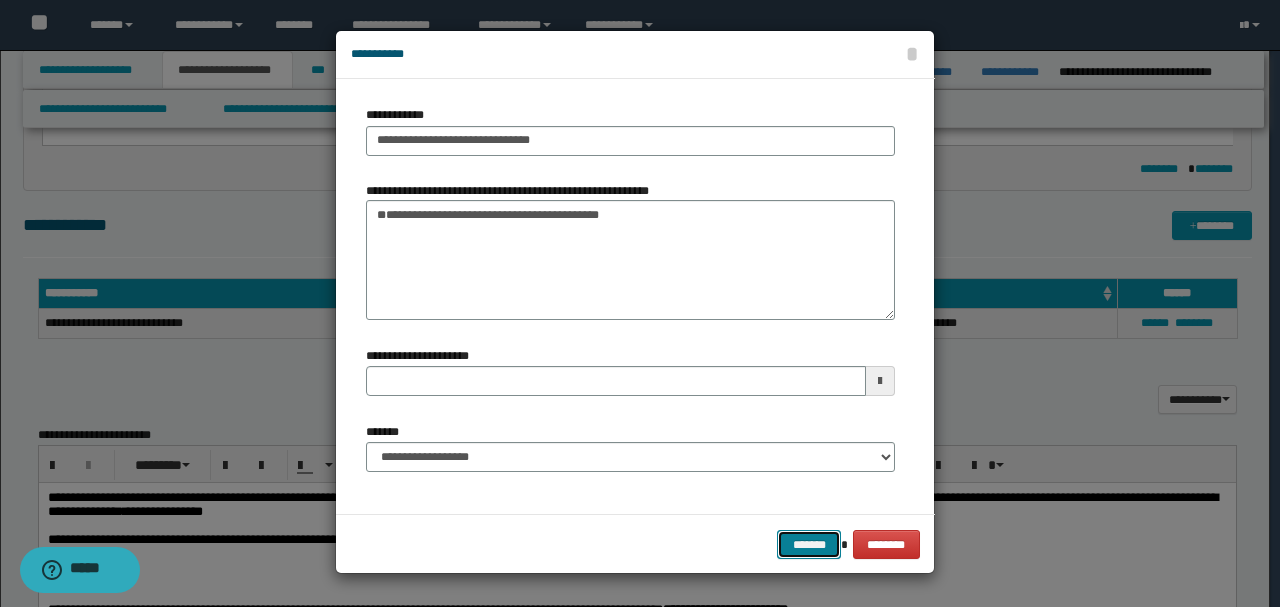 click on "*******" at bounding box center [809, 544] 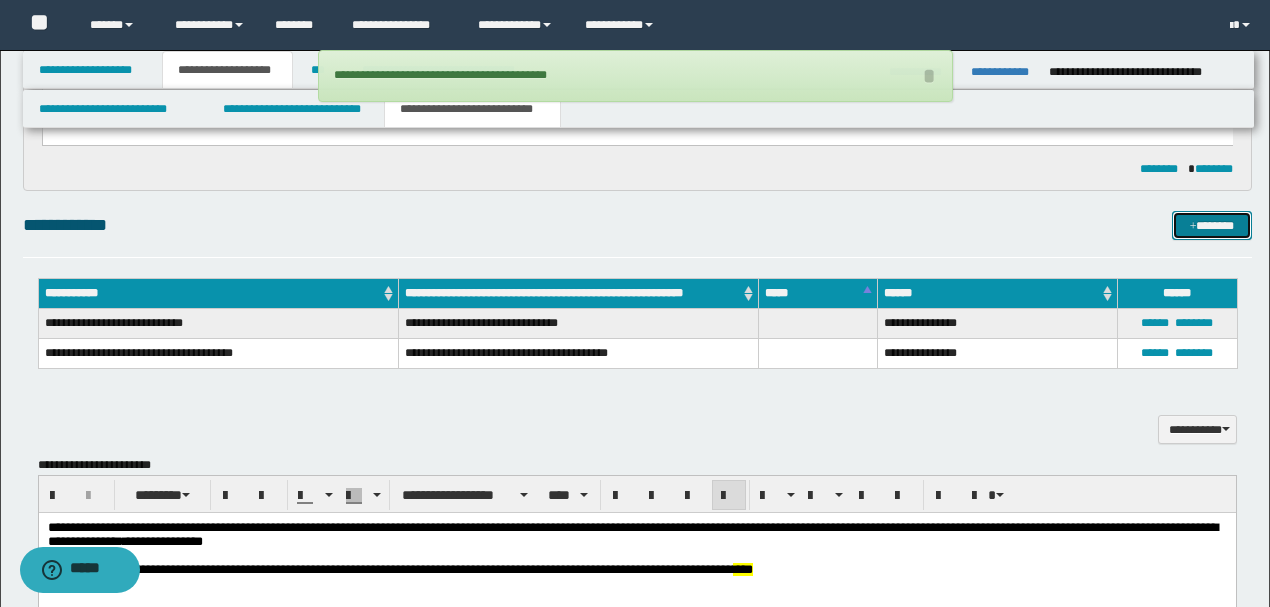 click on "*******" at bounding box center [1211, 225] 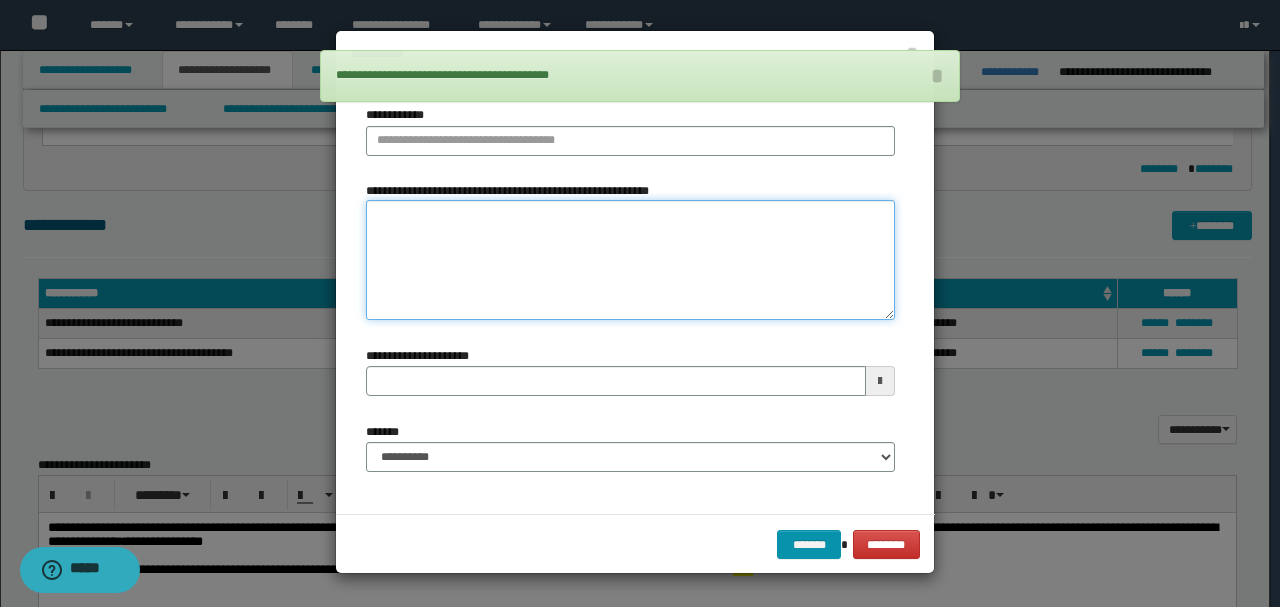 click on "**********" at bounding box center [630, 259] 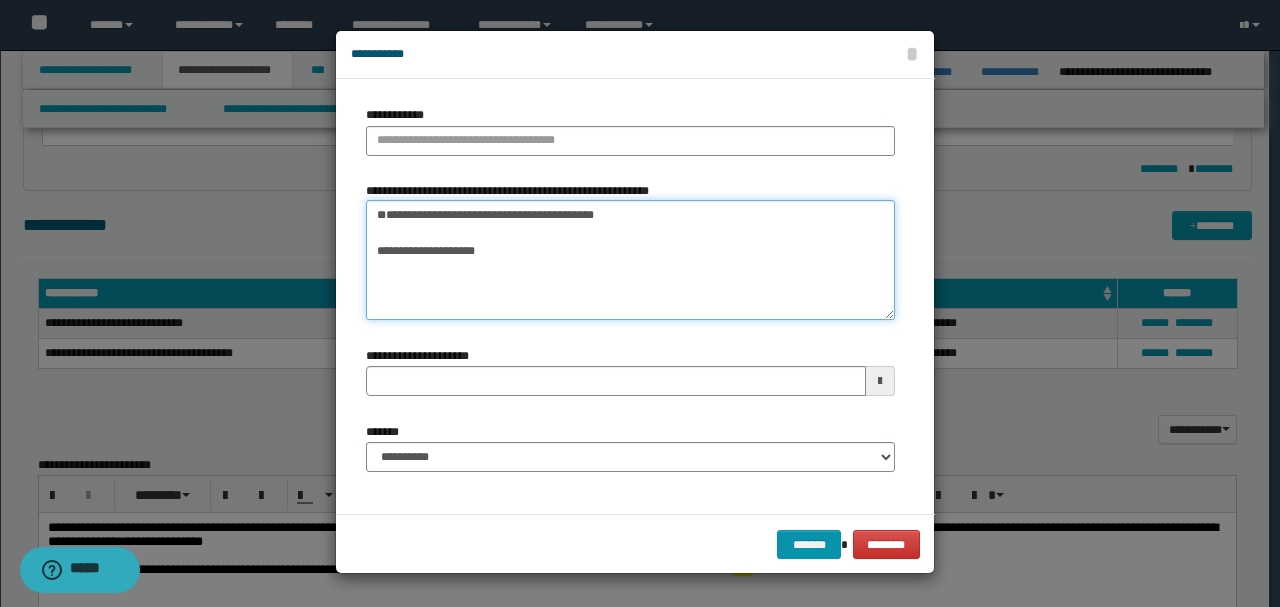 drag, startPoint x: 528, startPoint y: 212, endPoint x: 291, endPoint y: 199, distance: 237.35628 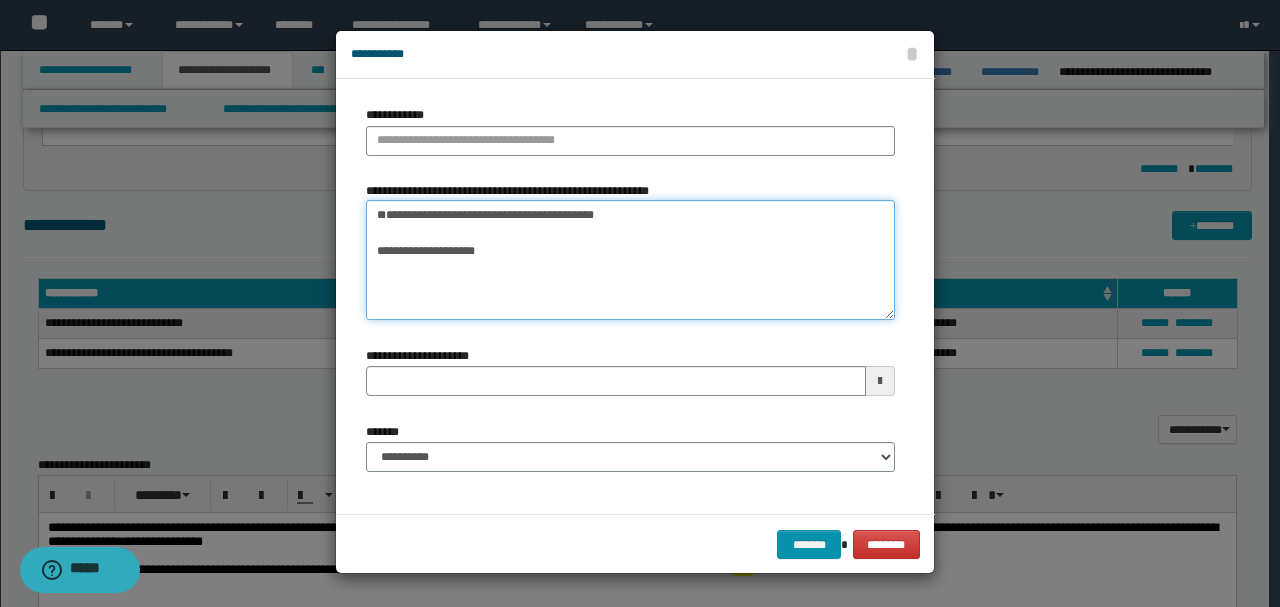 type on "**********" 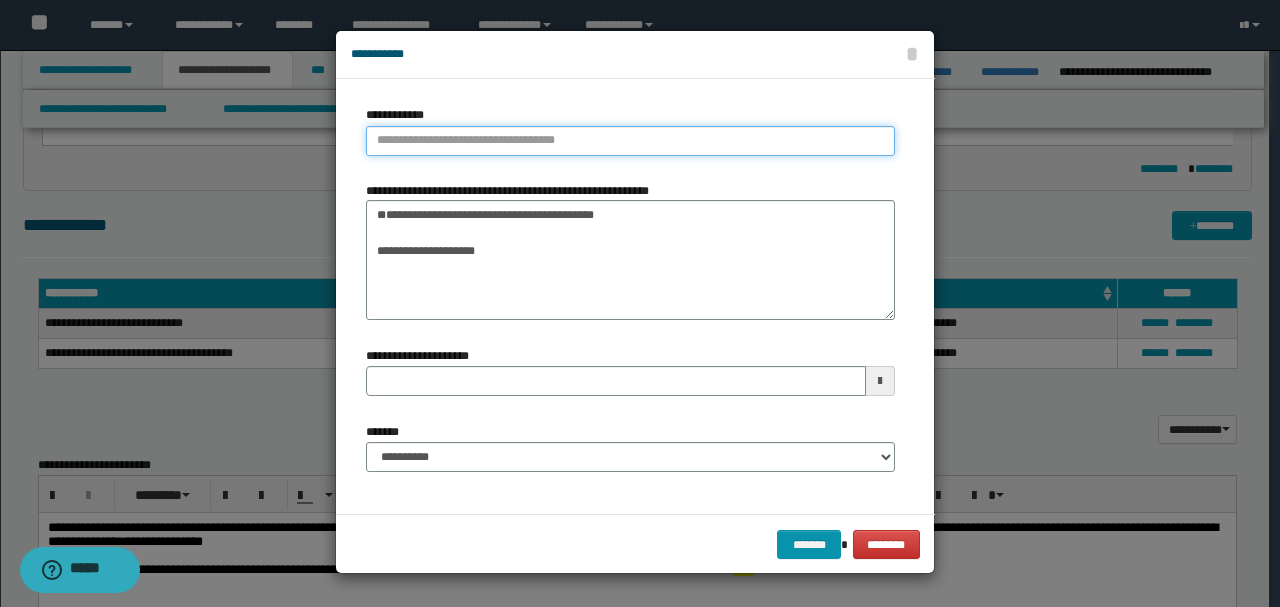 type on "**********" 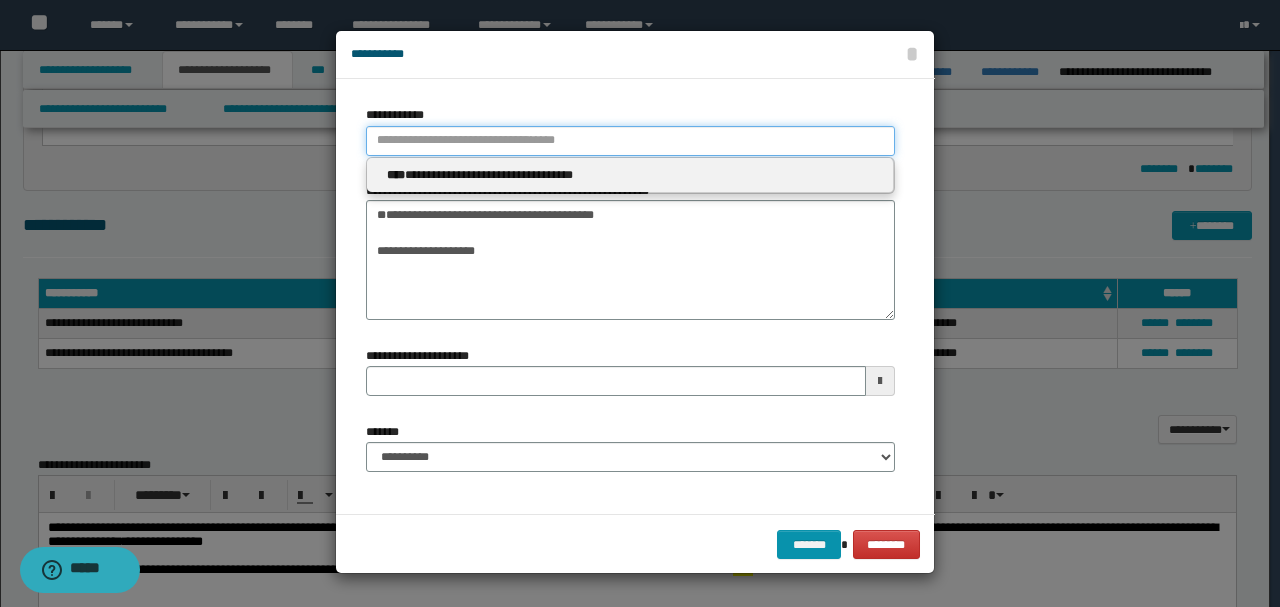 click on "**********" at bounding box center [630, 141] 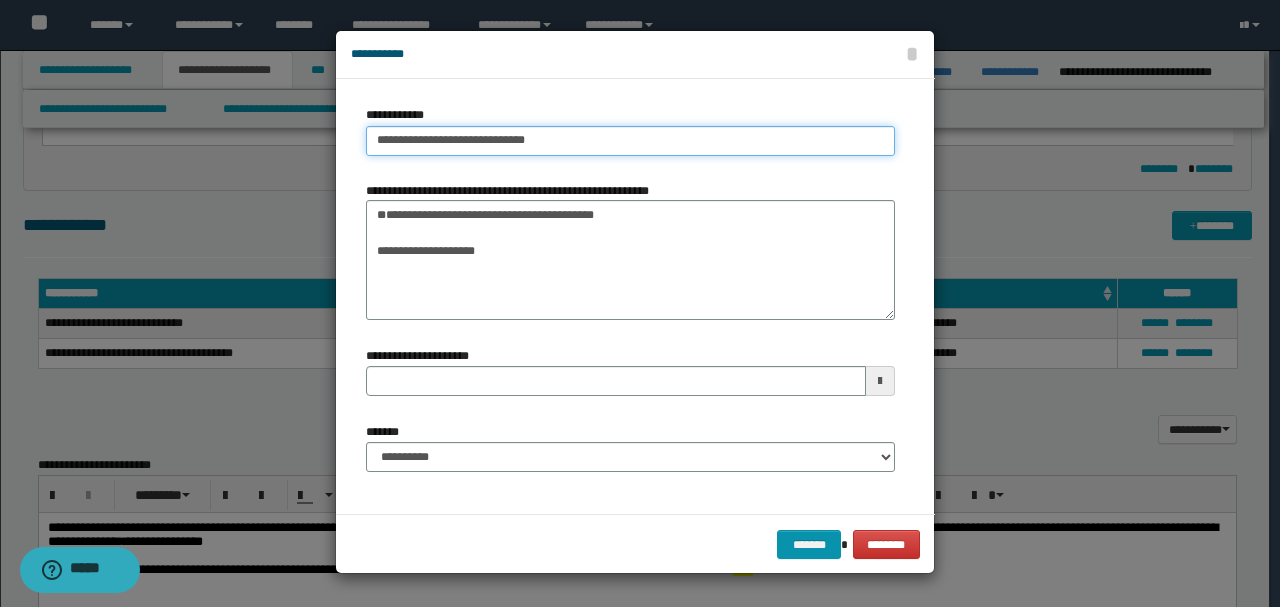type on "**********" 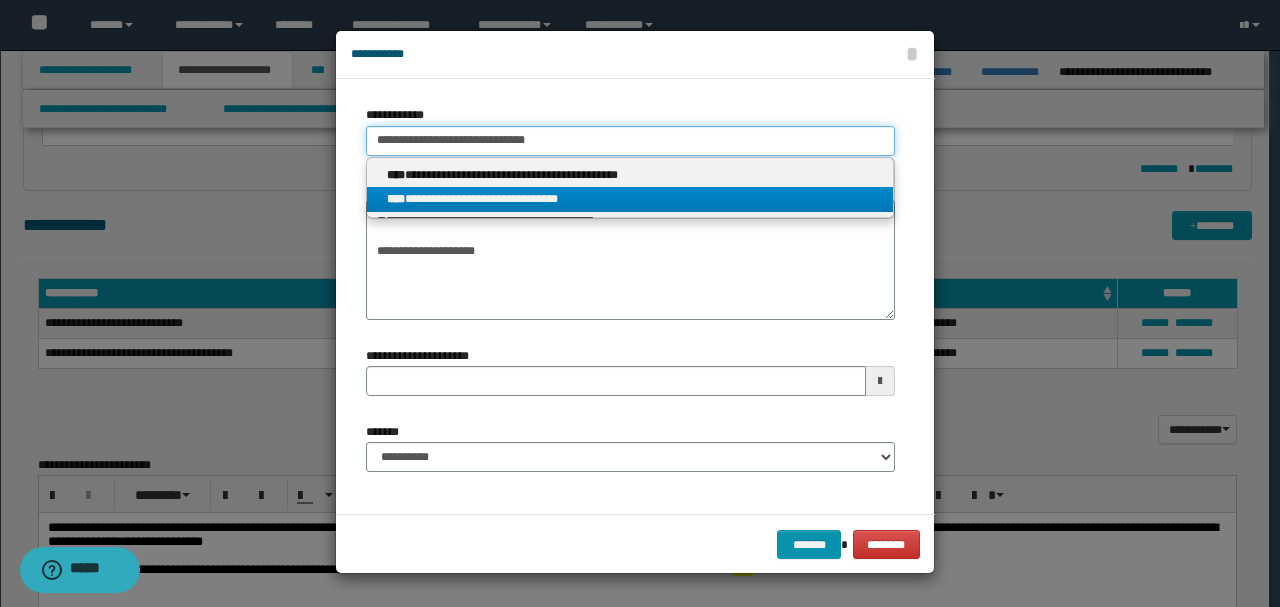 type on "**********" 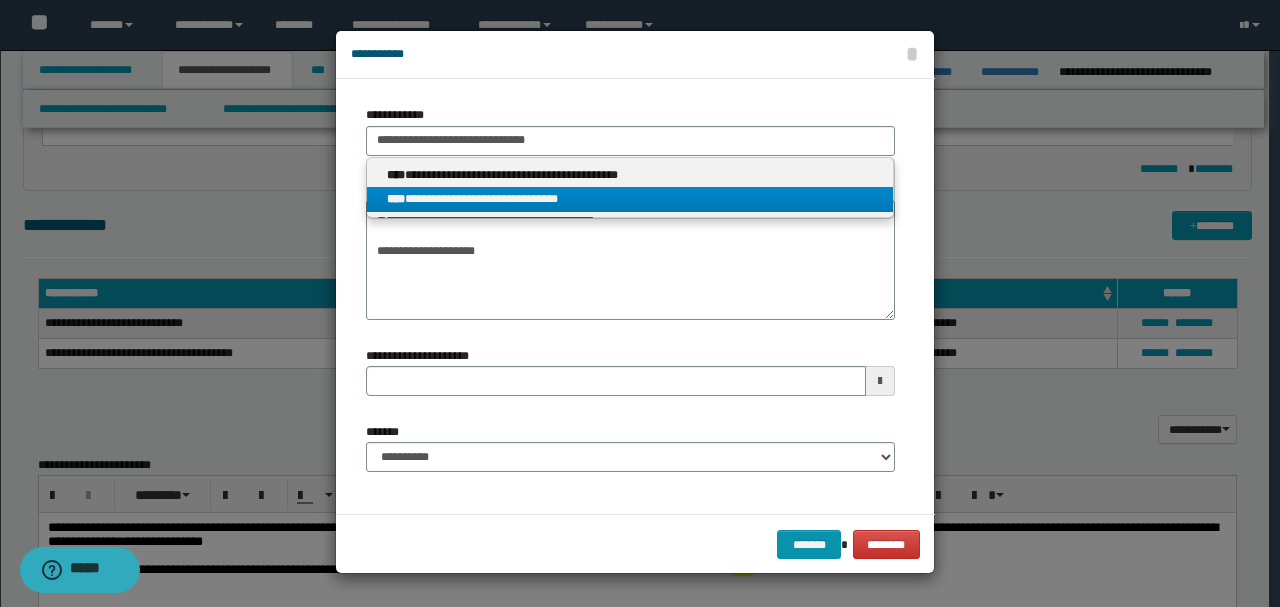 click on "**********" at bounding box center (630, 199) 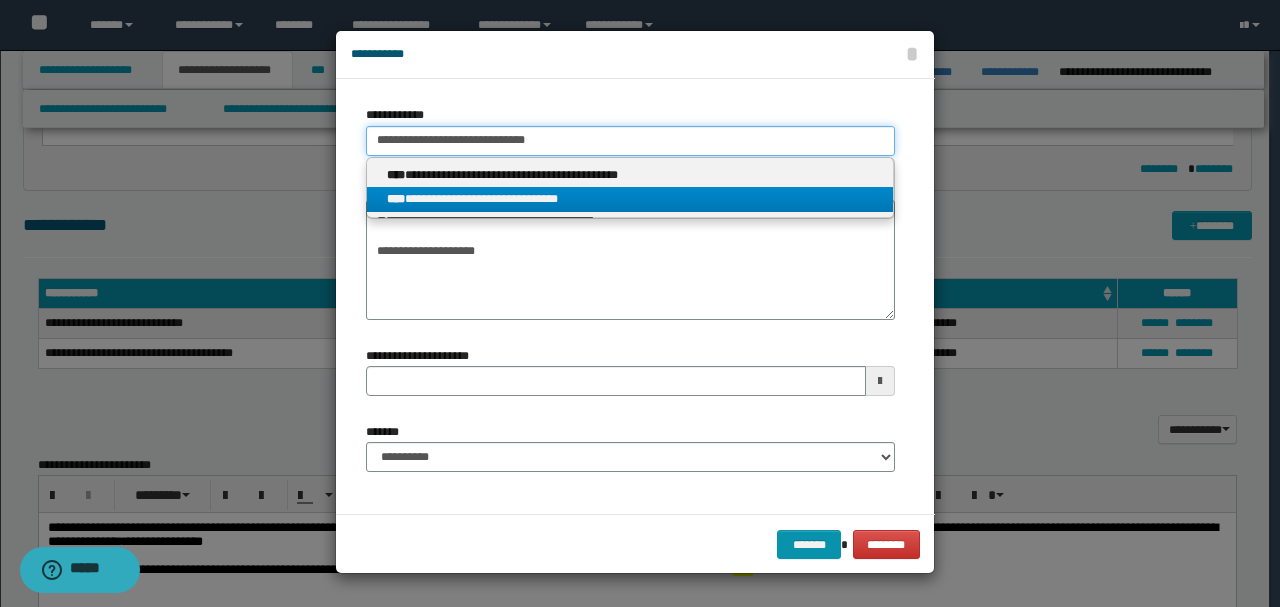 type 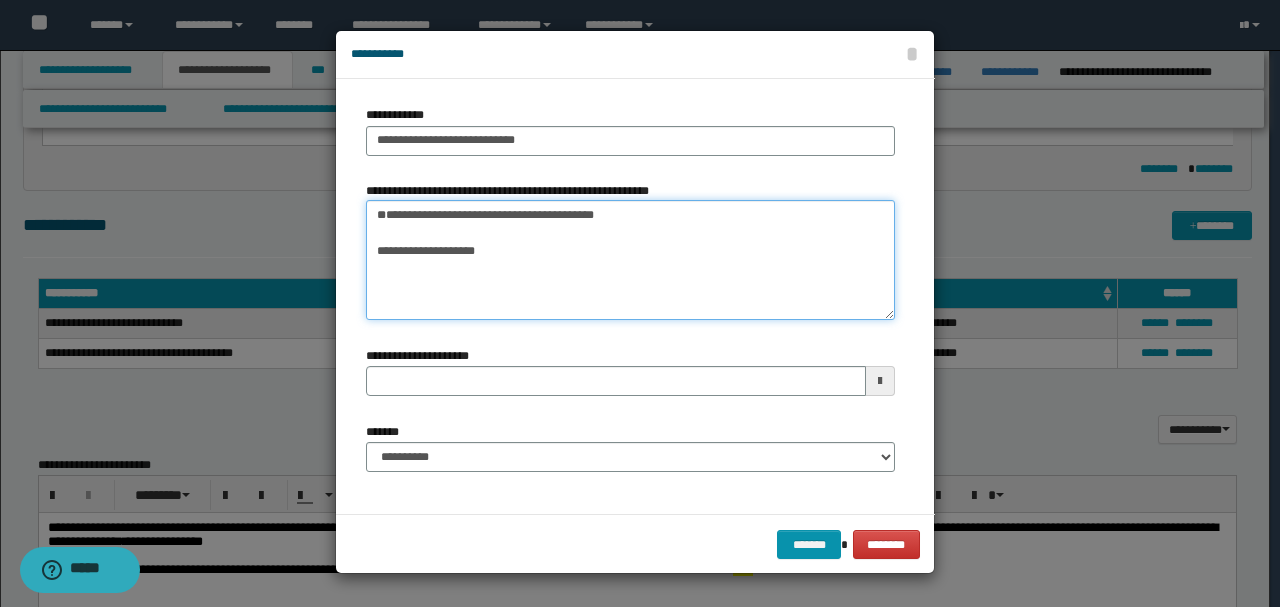 drag, startPoint x: 533, startPoint y: 279, endPoint x: 282, endPoint y: 233, distance: 255.18033 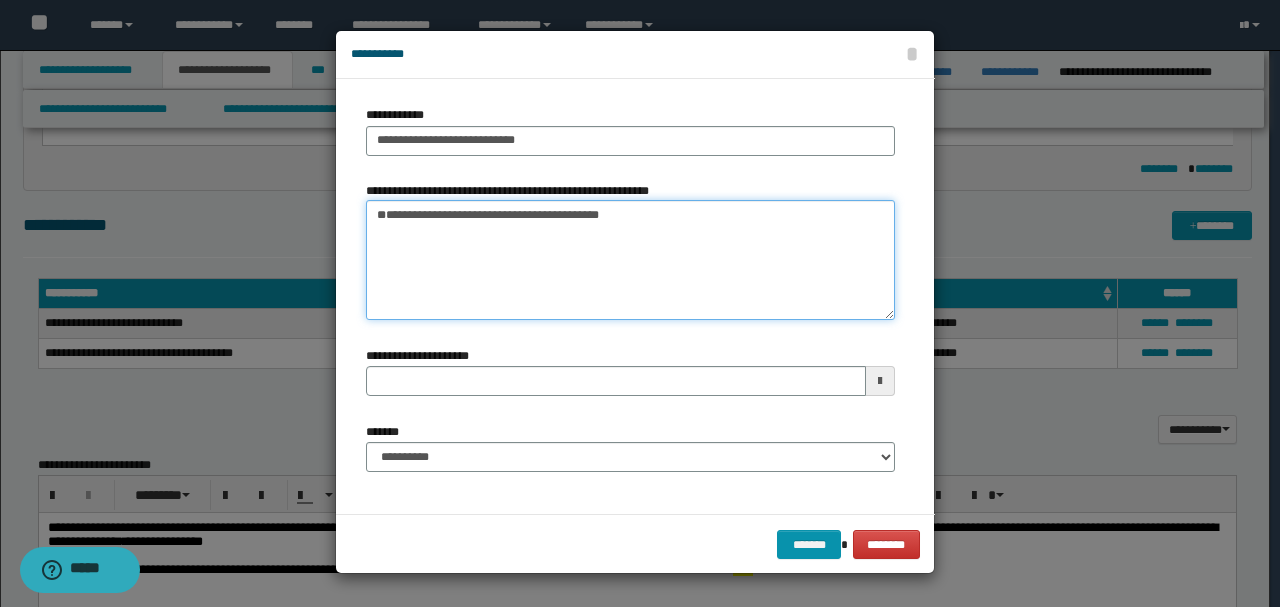 type on "**********" 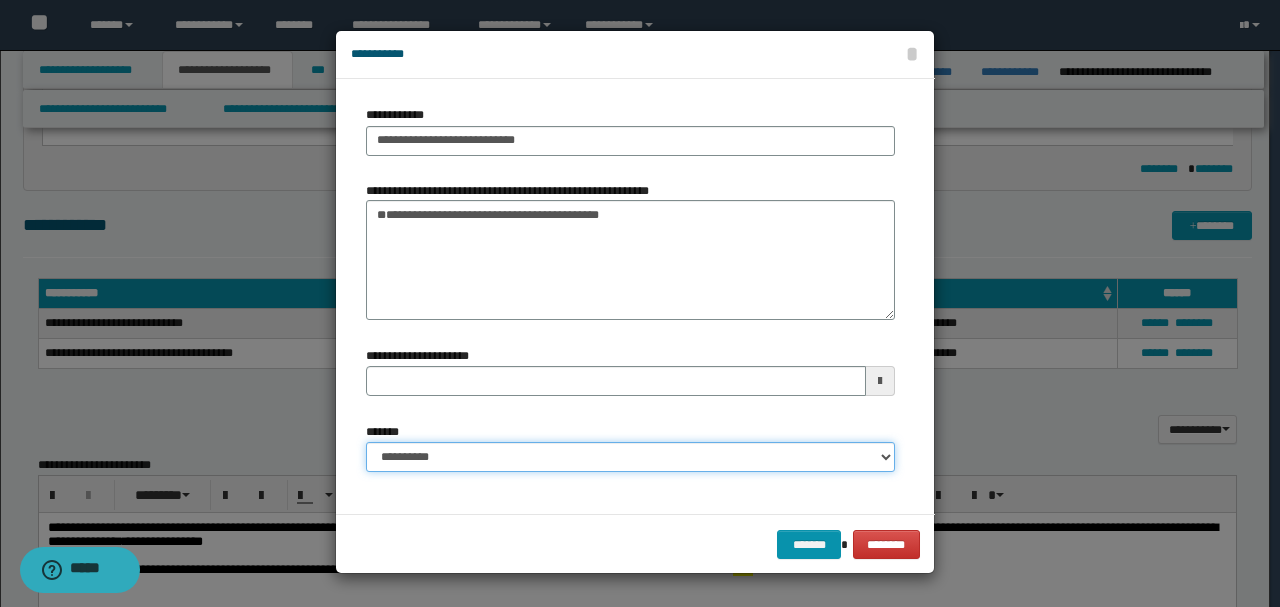 drag, startPoint x: 483, startPoint y: 470, endPoint x: 484, endPoint y: 454, distance: 16.03122 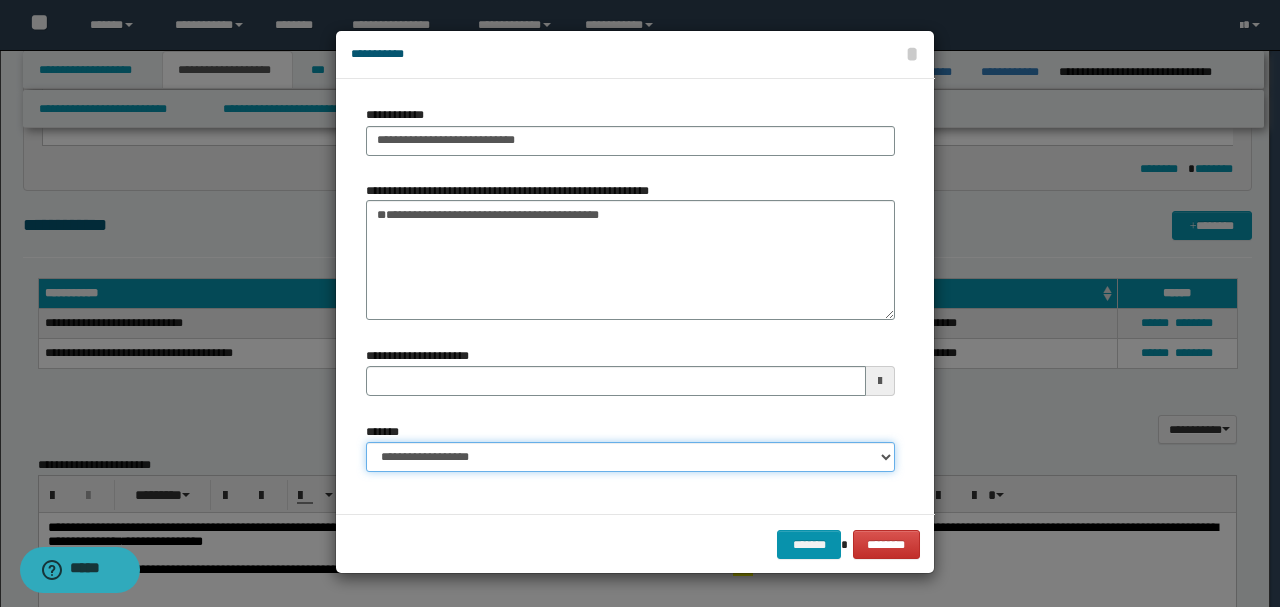 click on "**********" at bounding box center [630, 457] 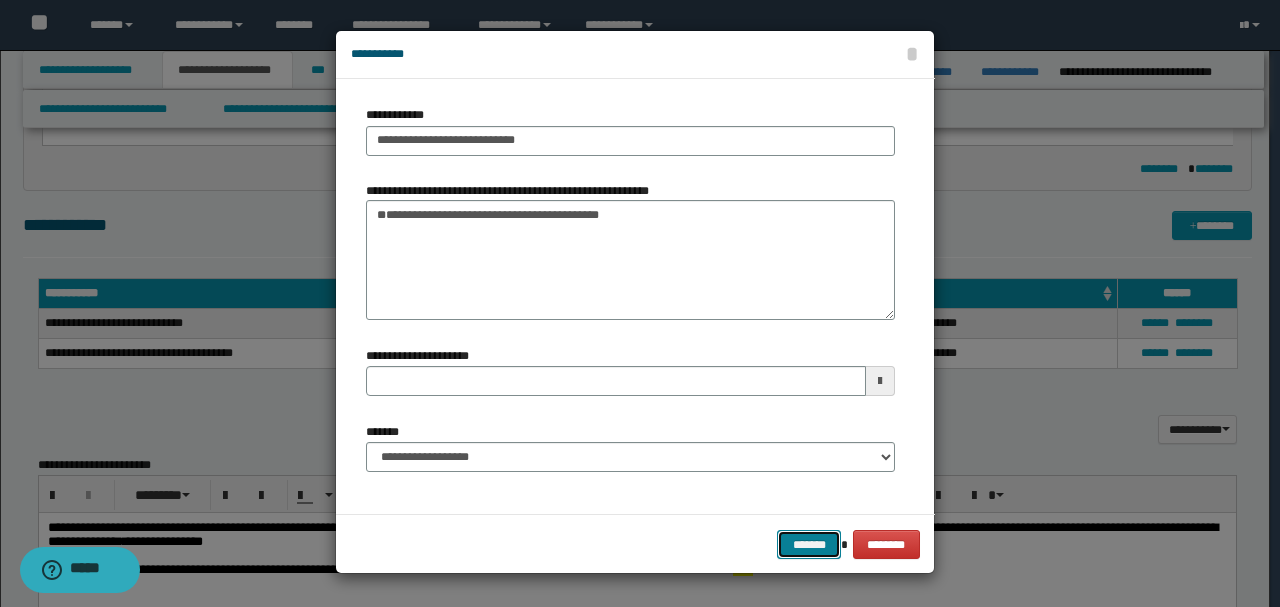 click on "*******" at bounding box center (809, 544) 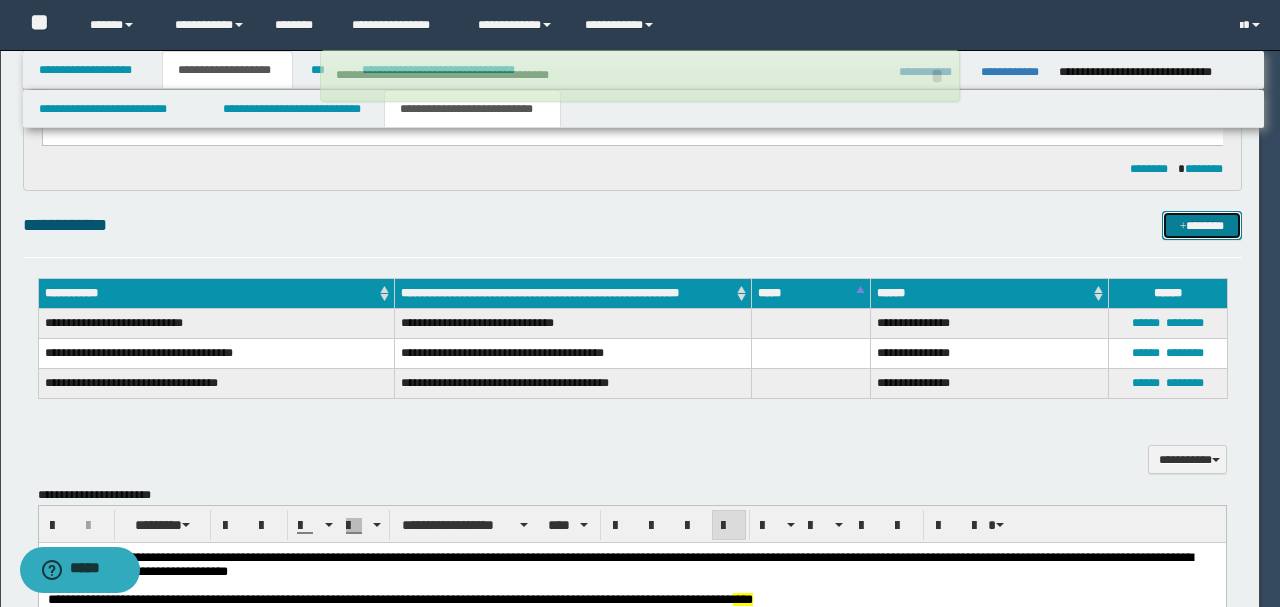 type 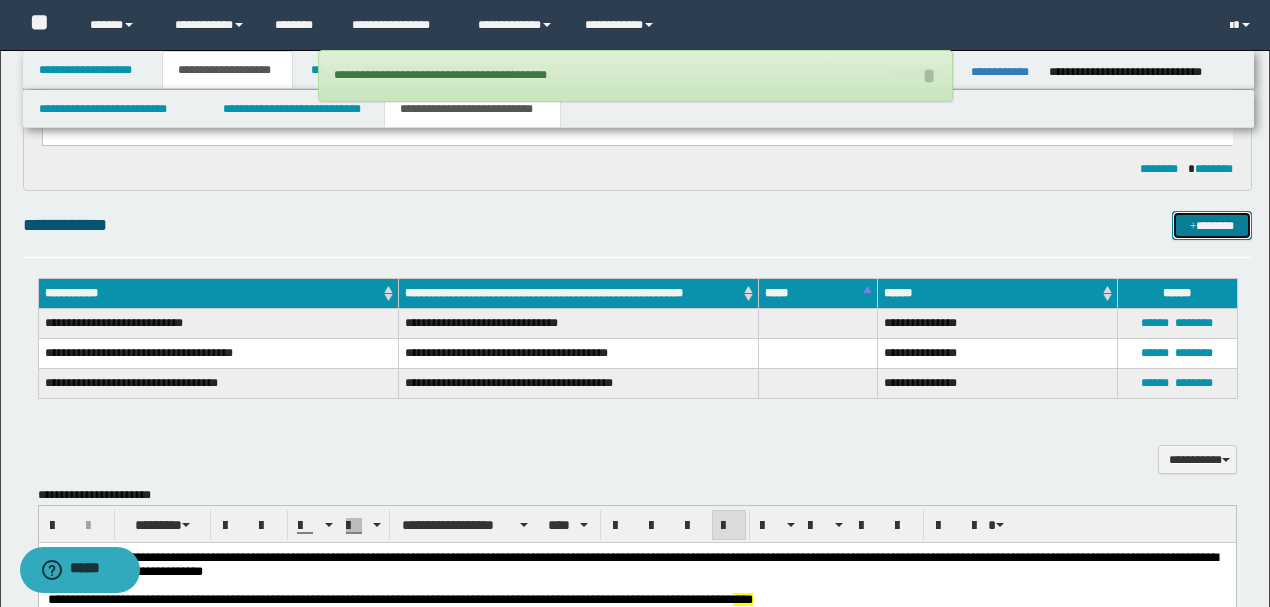 click on "*******" at bounding box center [1211, 225] 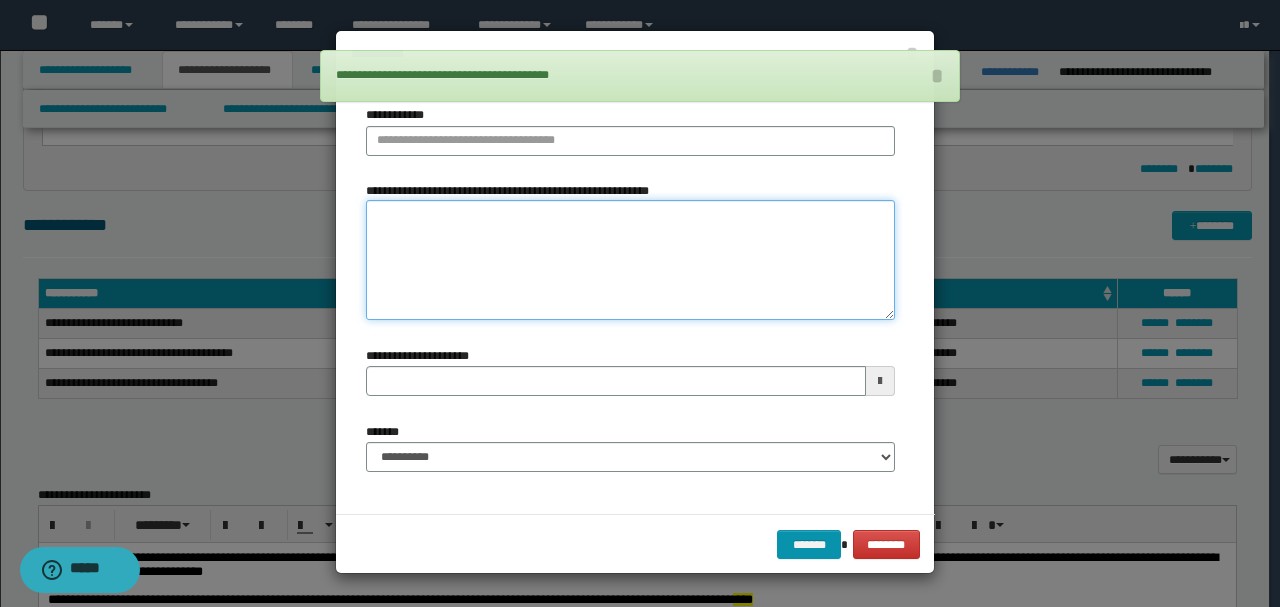 click on "**********" at bounding box center (630, 259) 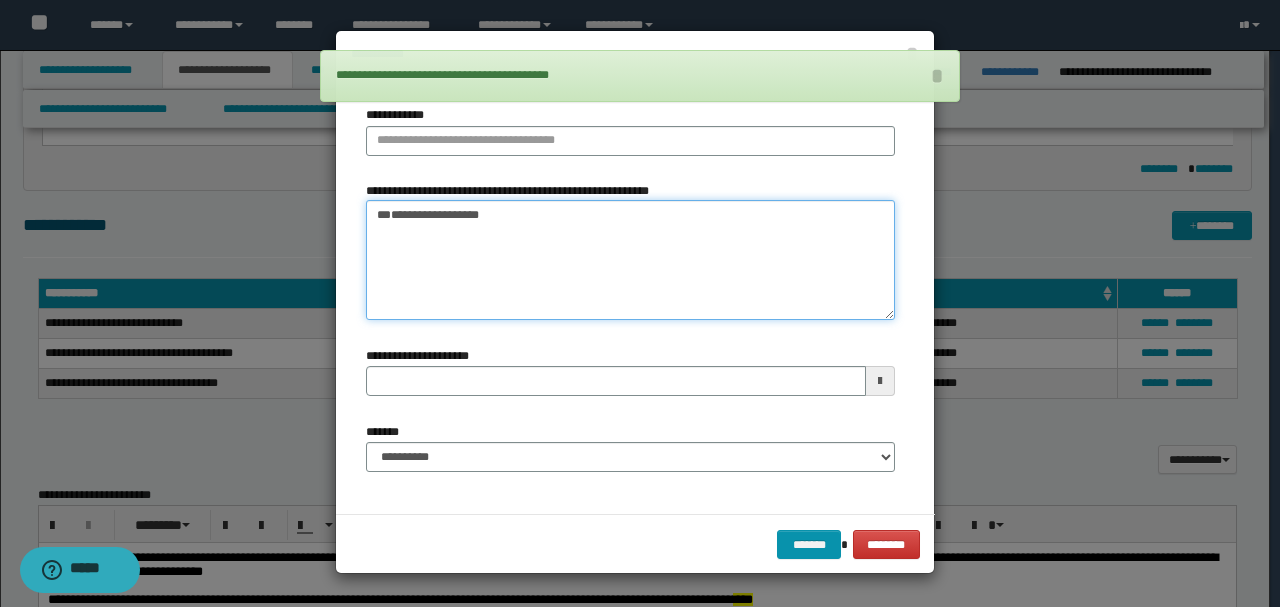 drag, startPoint x: 494, startPoint y: 245, endPoint x: 264, endPoint y: 196, distance: 235.16165 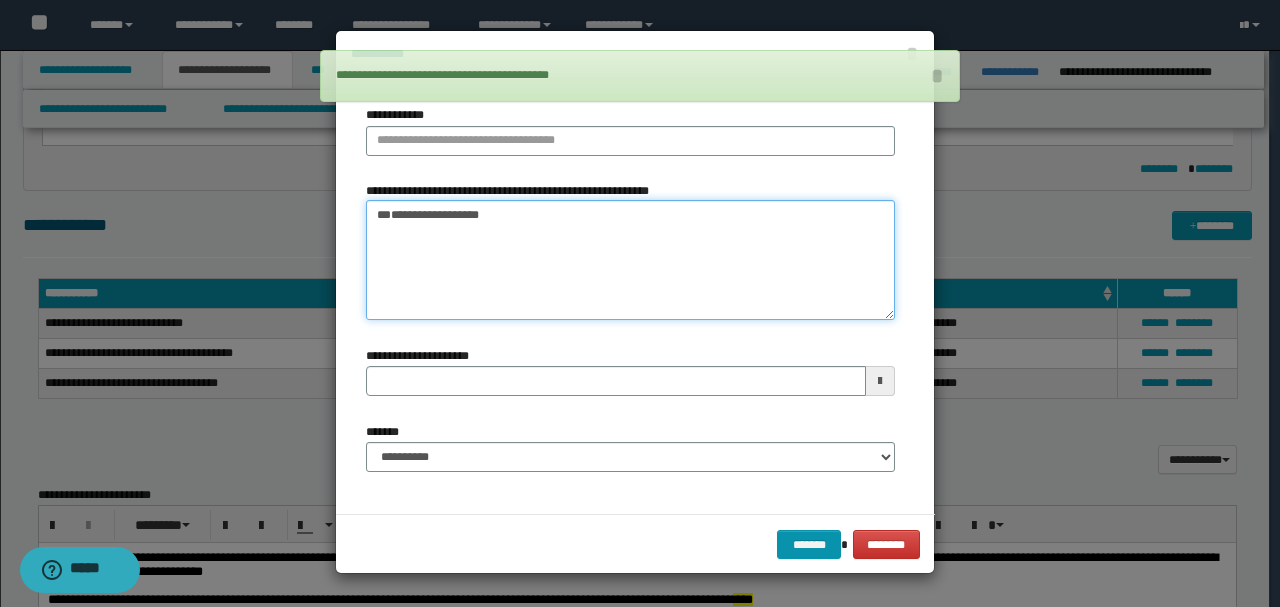 type 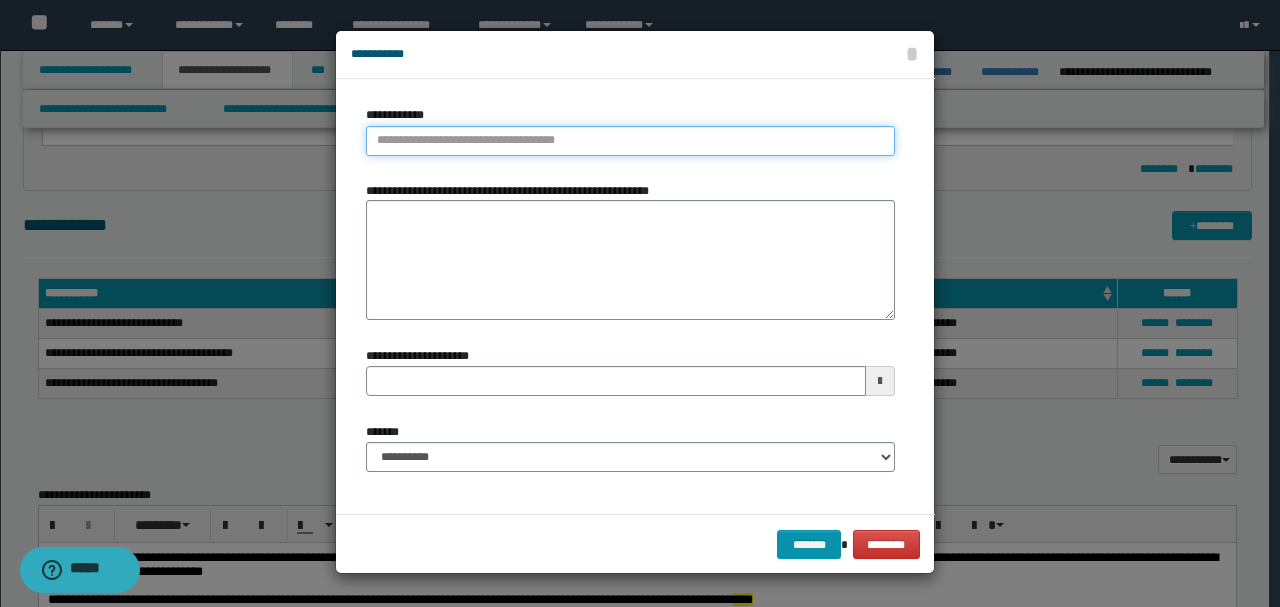 type on "**********" 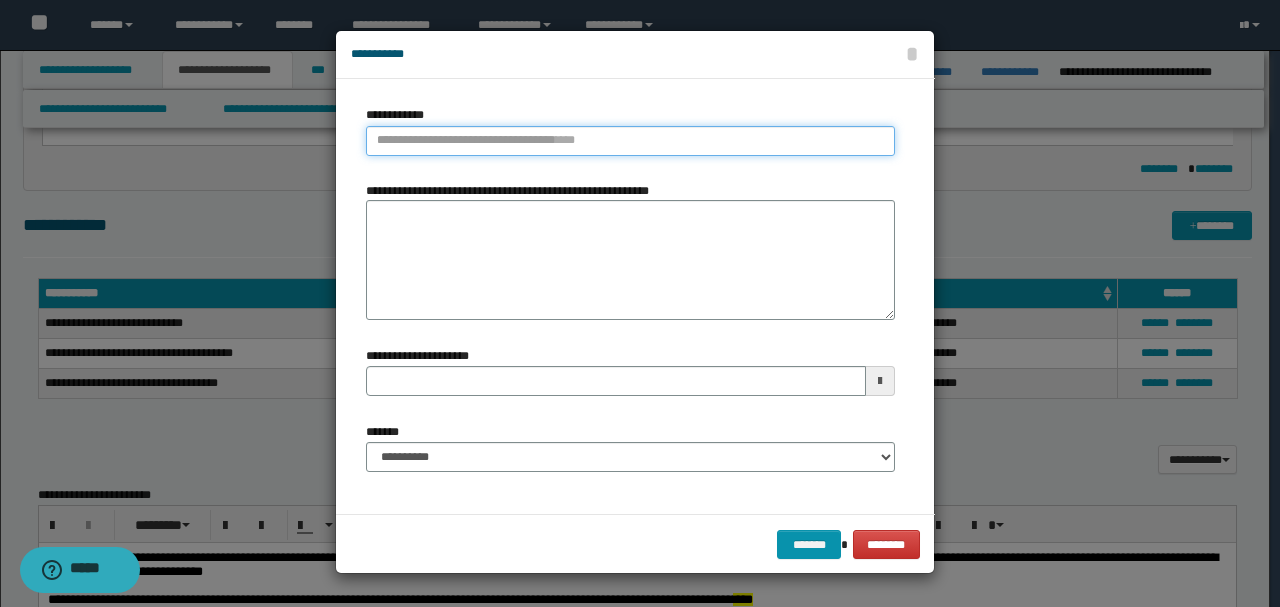 paste on "**********" 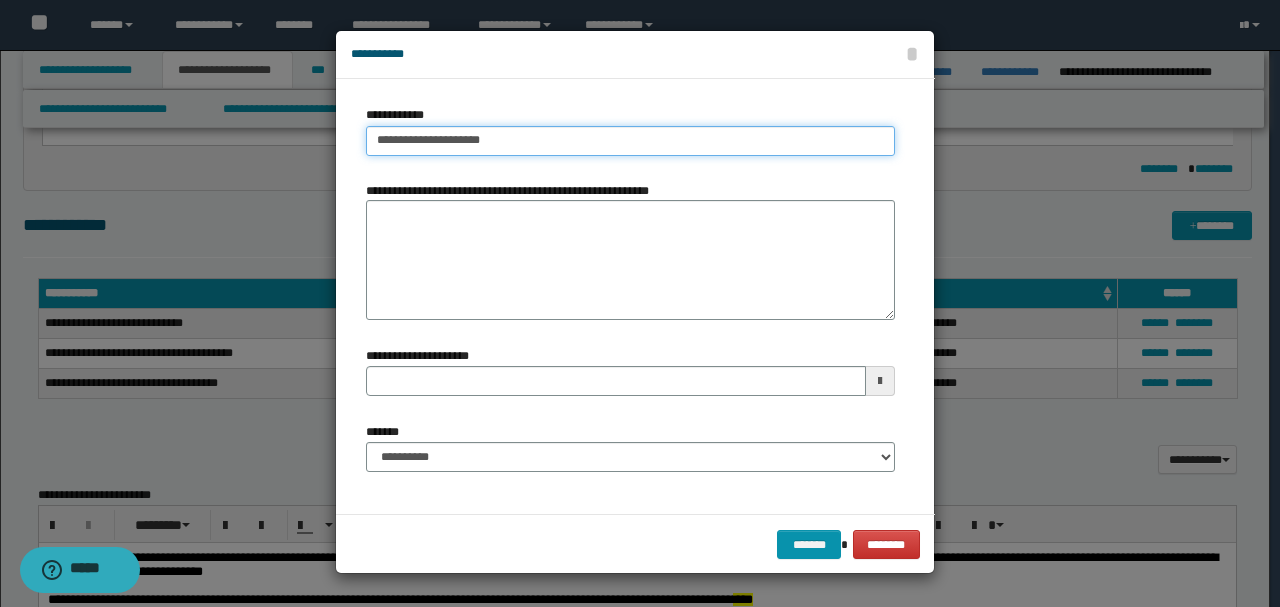 click on "**********" at bounding box center (630, 141) 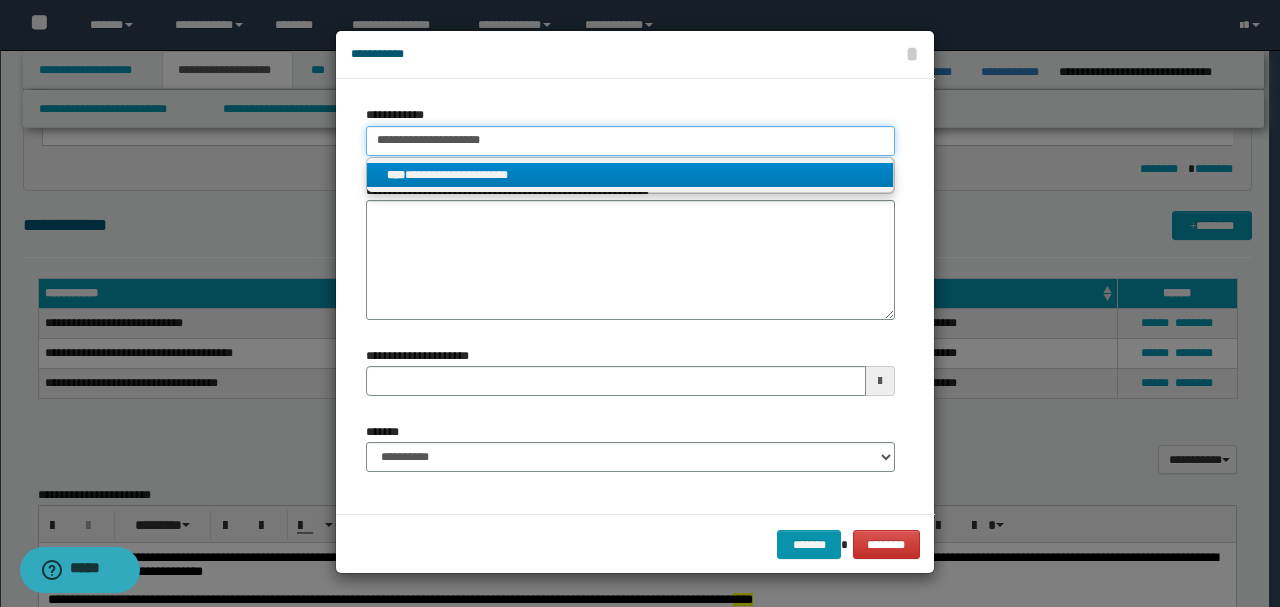 type on "**********" 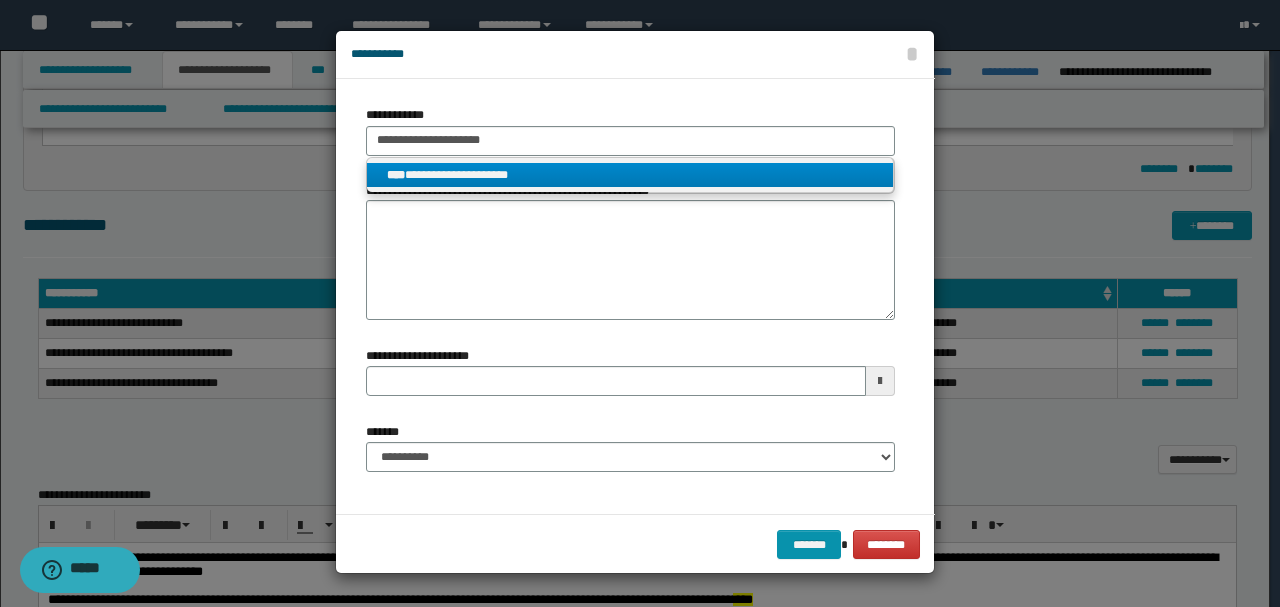 click on "**********" at bounding box center (630, 175) 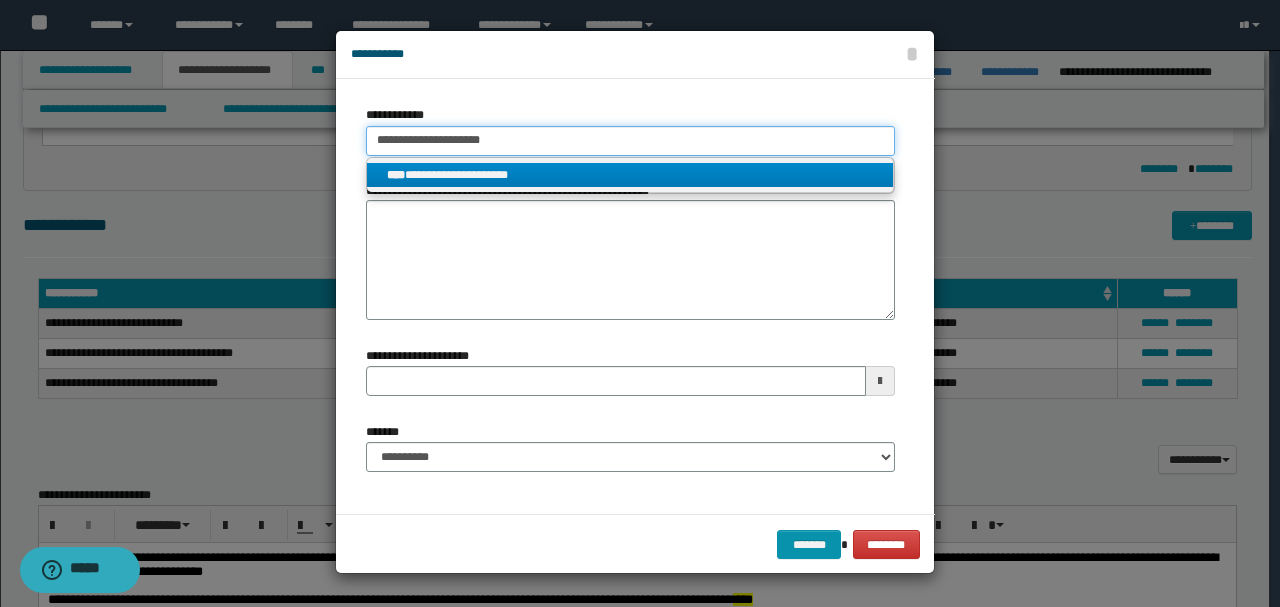 type 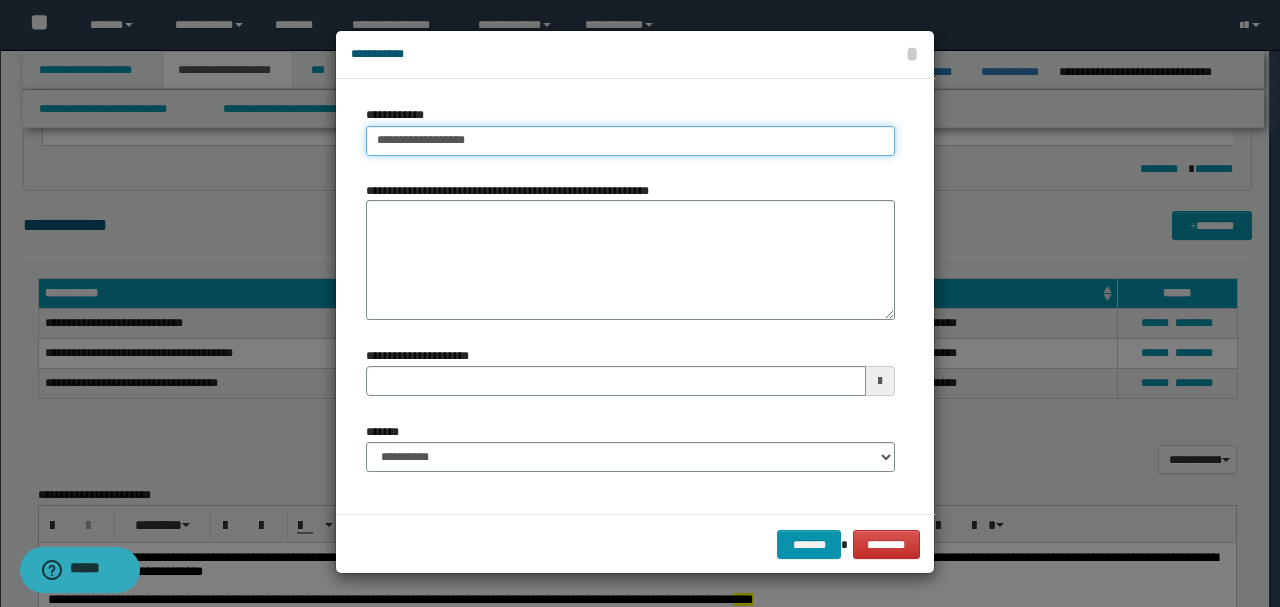 type 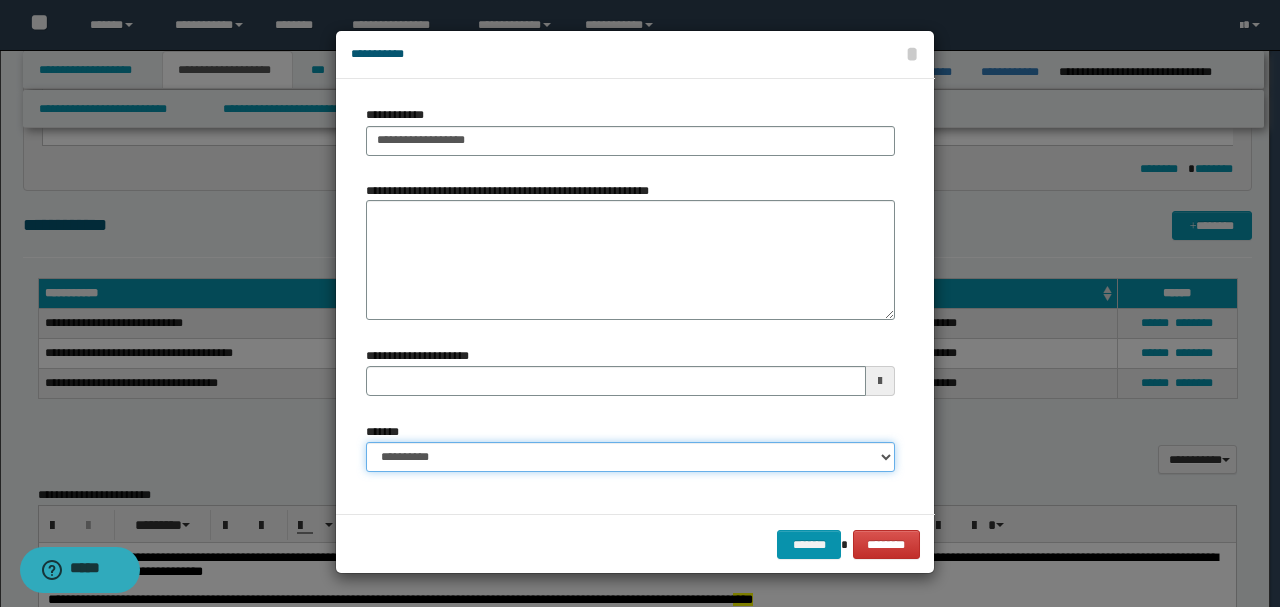 click on "**********" at bounding box center (630, 457) 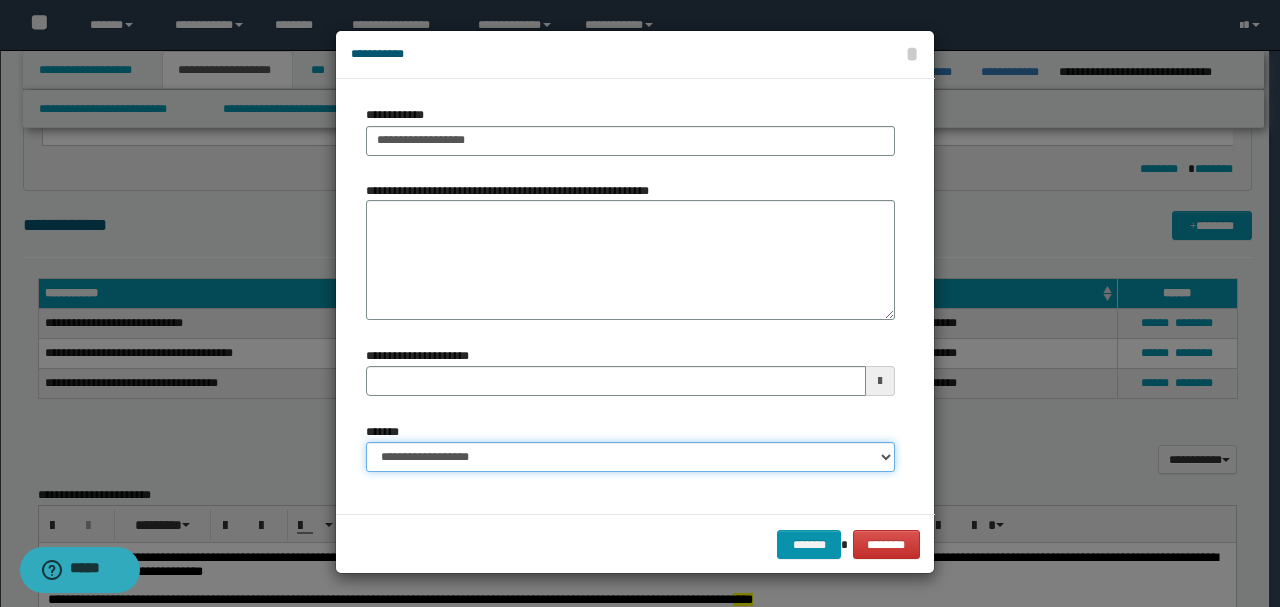 click on "**********" at bounding box center (630, 457) 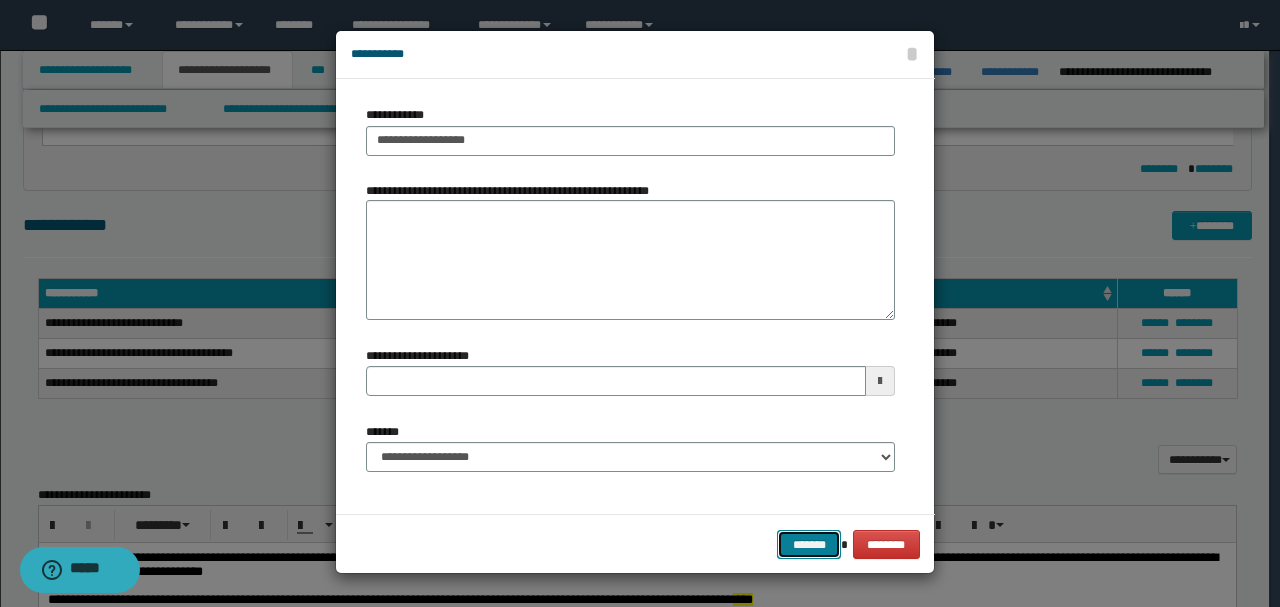 click on "*******" at bounding box center (809, 544) 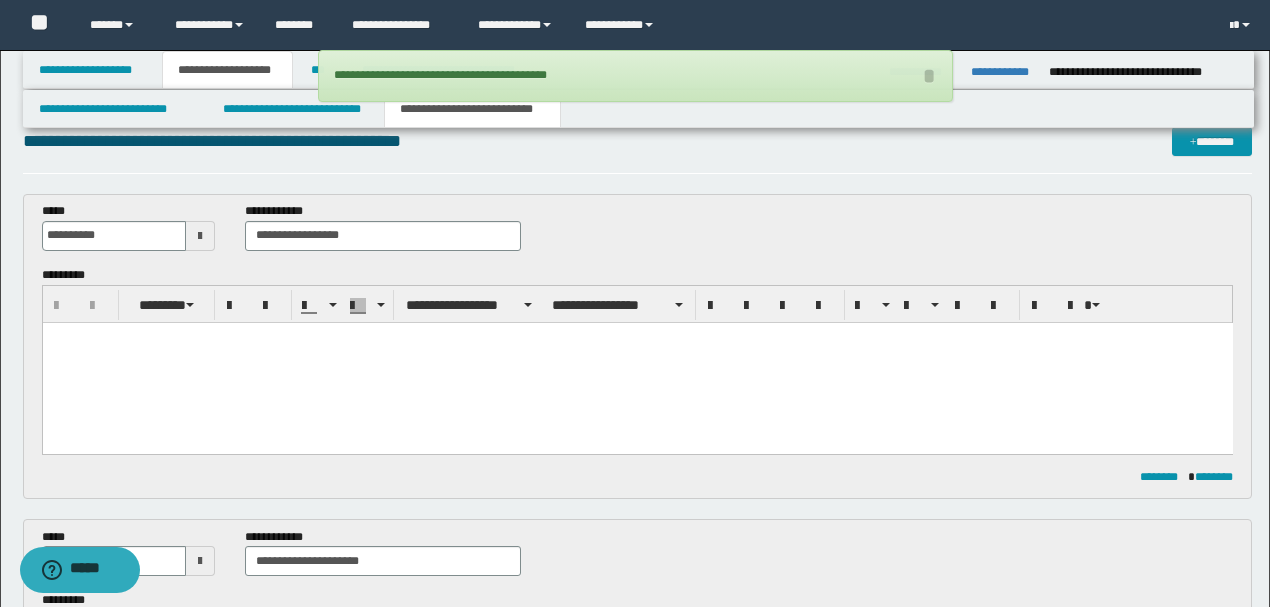 scroll, scrollTop: 0, scrollLeft: 0, axis: both 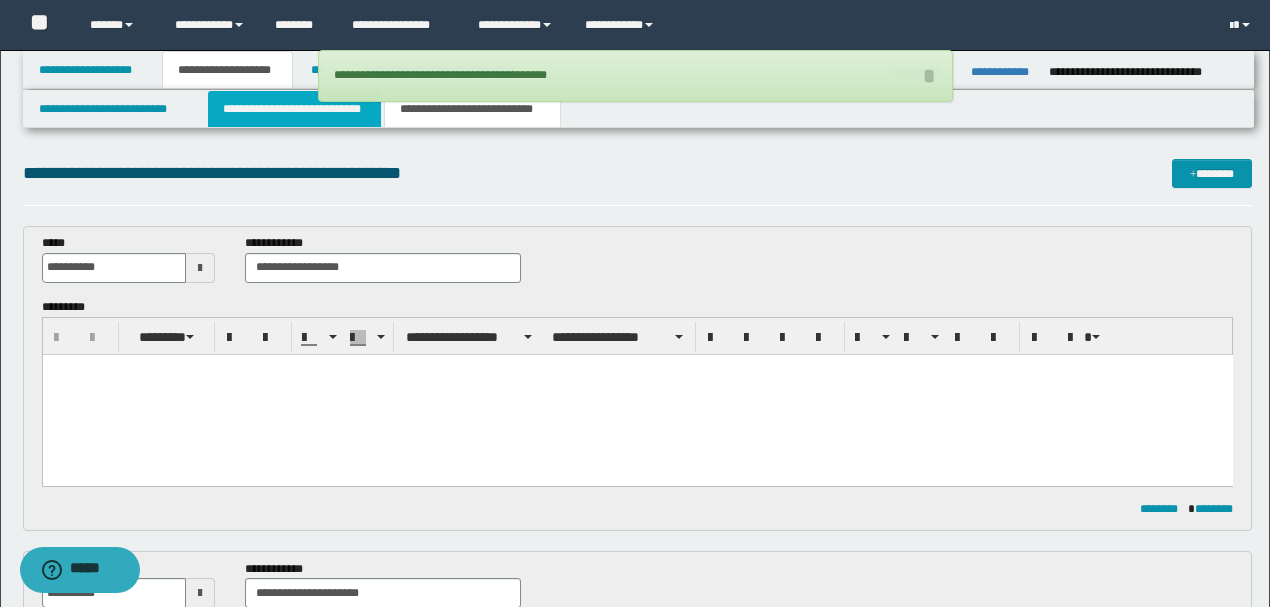 click on "**********" at bounding box center (294, 109) 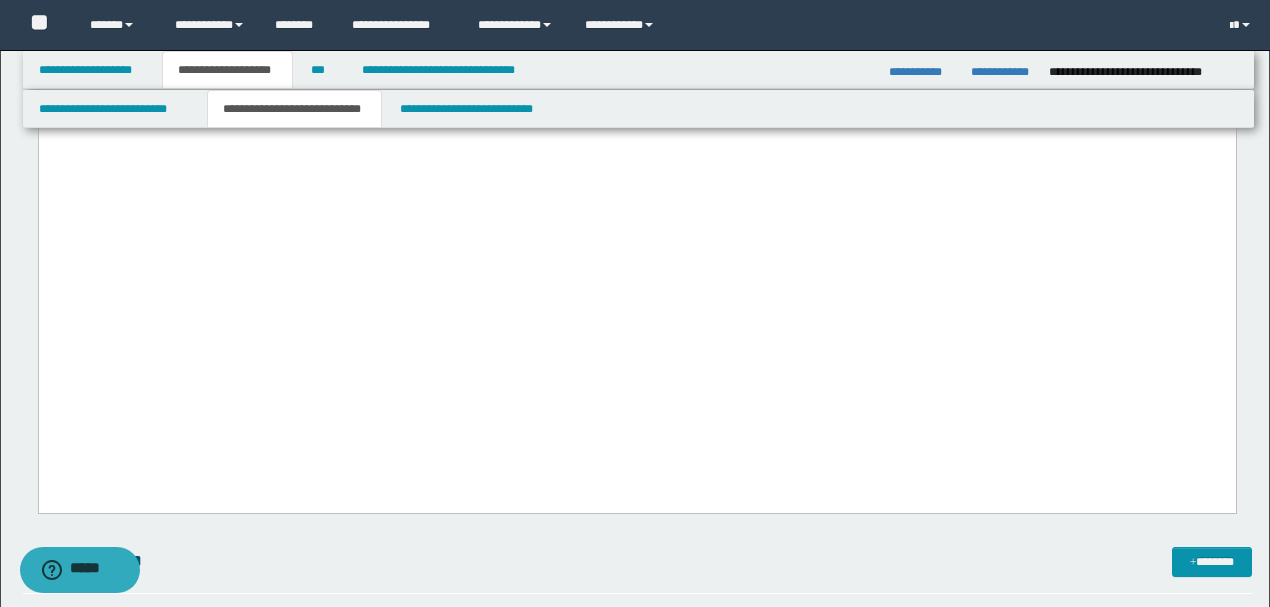 scroll, scrollTop: 3933, scrollLeft: 0, axis: vertical 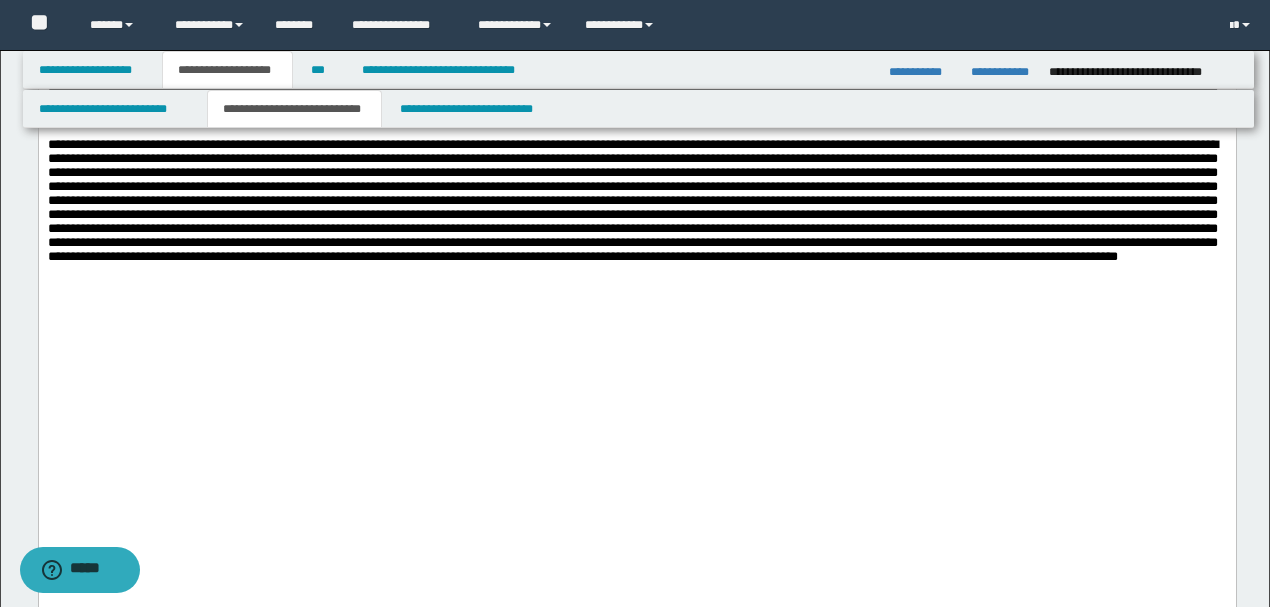 click at bounding box center (632, 201) 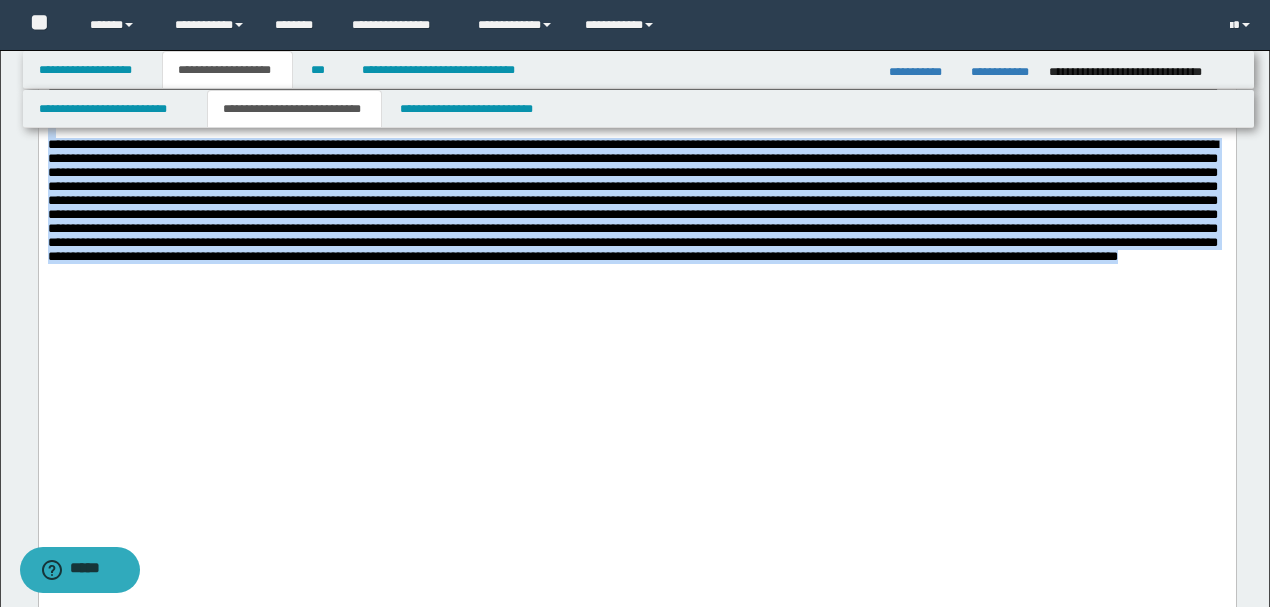 drag, startPoint x: 888, startPoint y: 528, endPoint x: 16, endPoint y: 384, distance: 883.80994 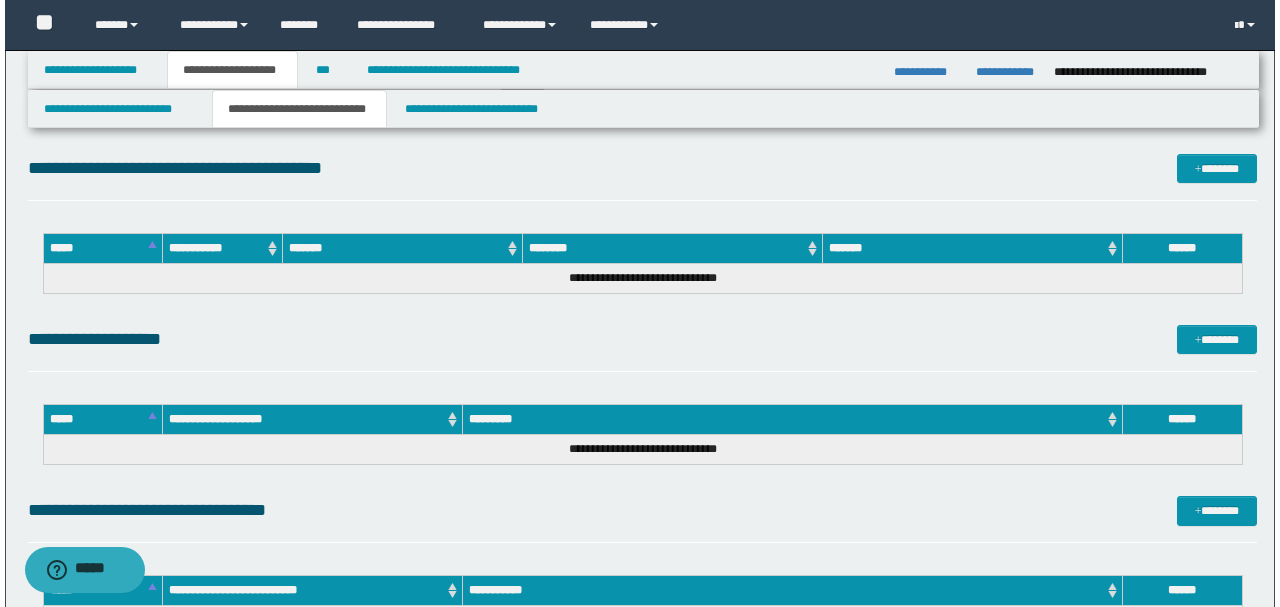 scroll, scrollTop: 4509, scrollLeft: 0, axis: vertical 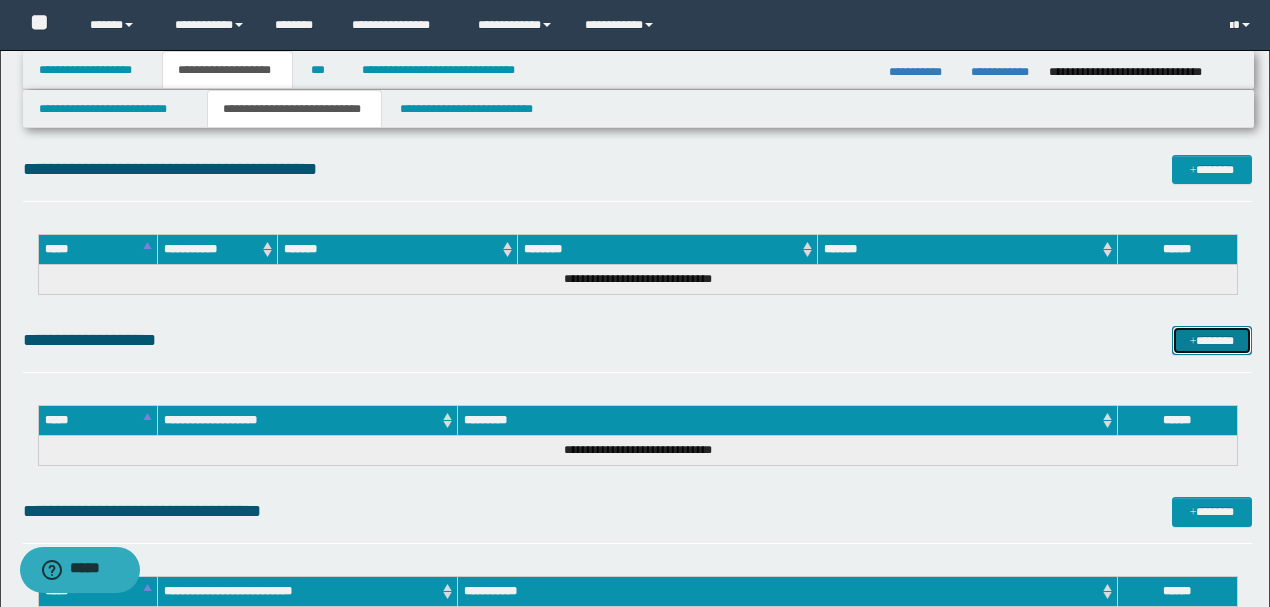 drag, startPoint x: 1211, startPoint y: 354, endPoint x: 694, endPoint y: 275, distance: 523.001 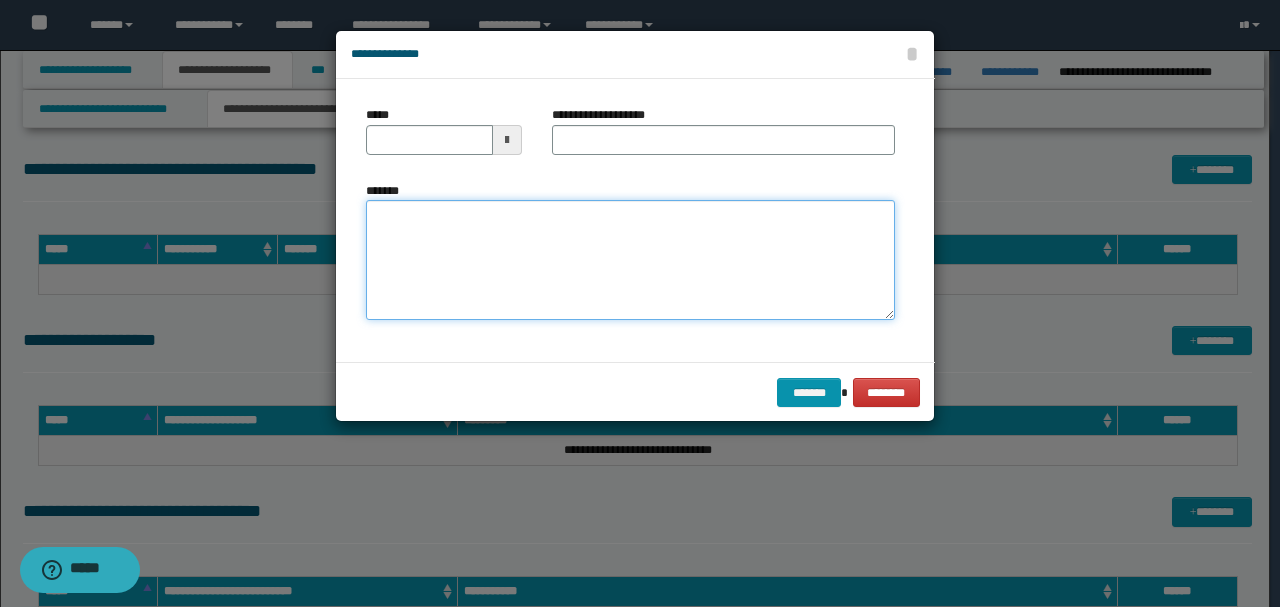 paste on "**********" 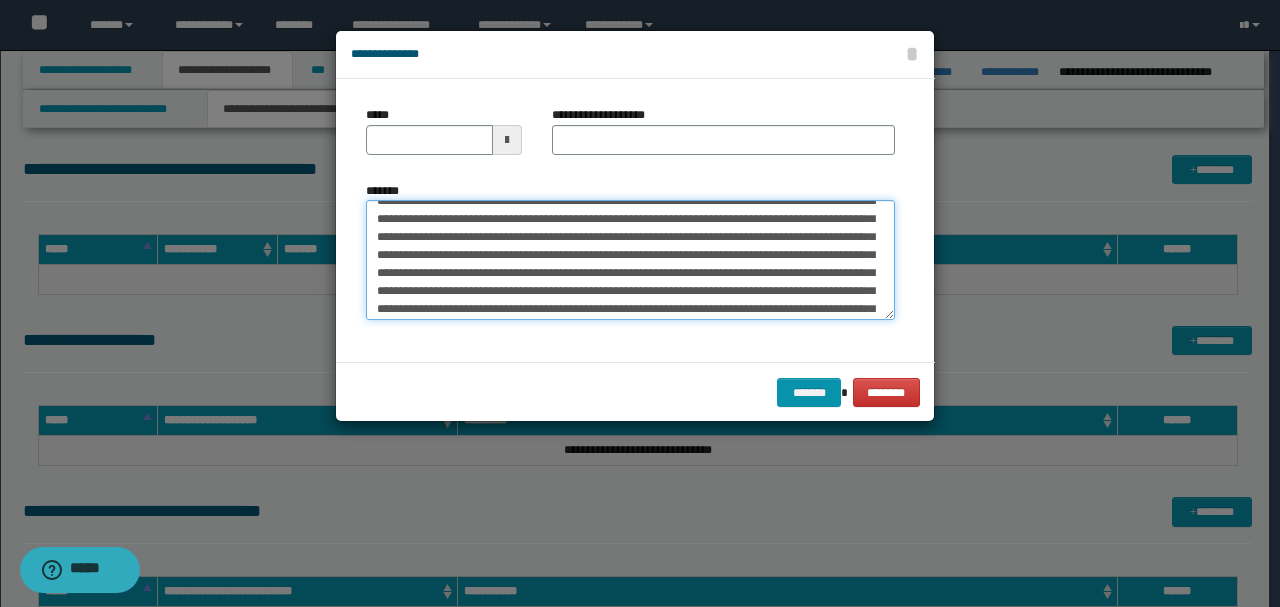 scroll, scrollTop: 0, scrollLeft: 0, axis: both 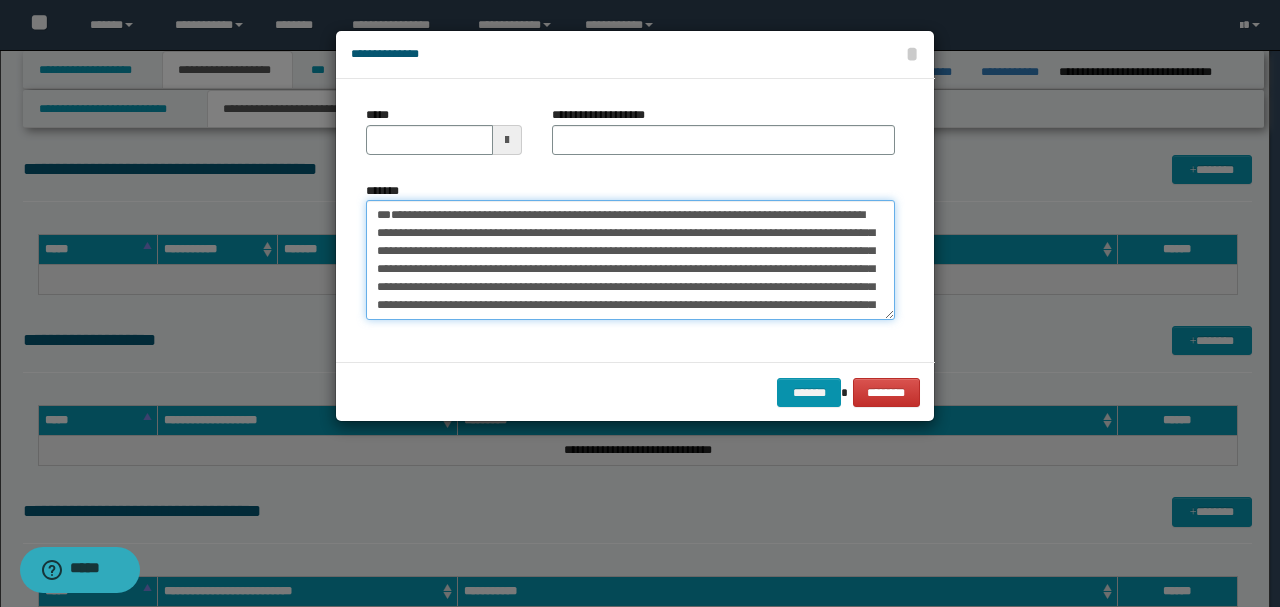 drag, startPoint x: 444, startPoint y: 246, endPoint x: 334, endPoint y: 162, distance: 138.4052 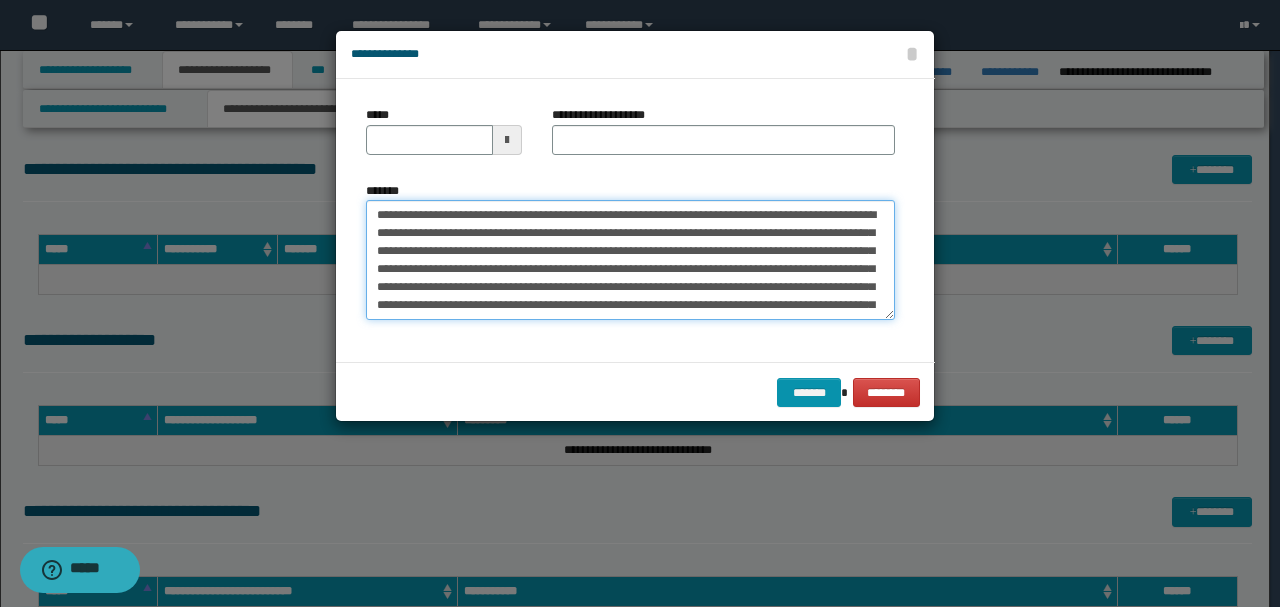 type 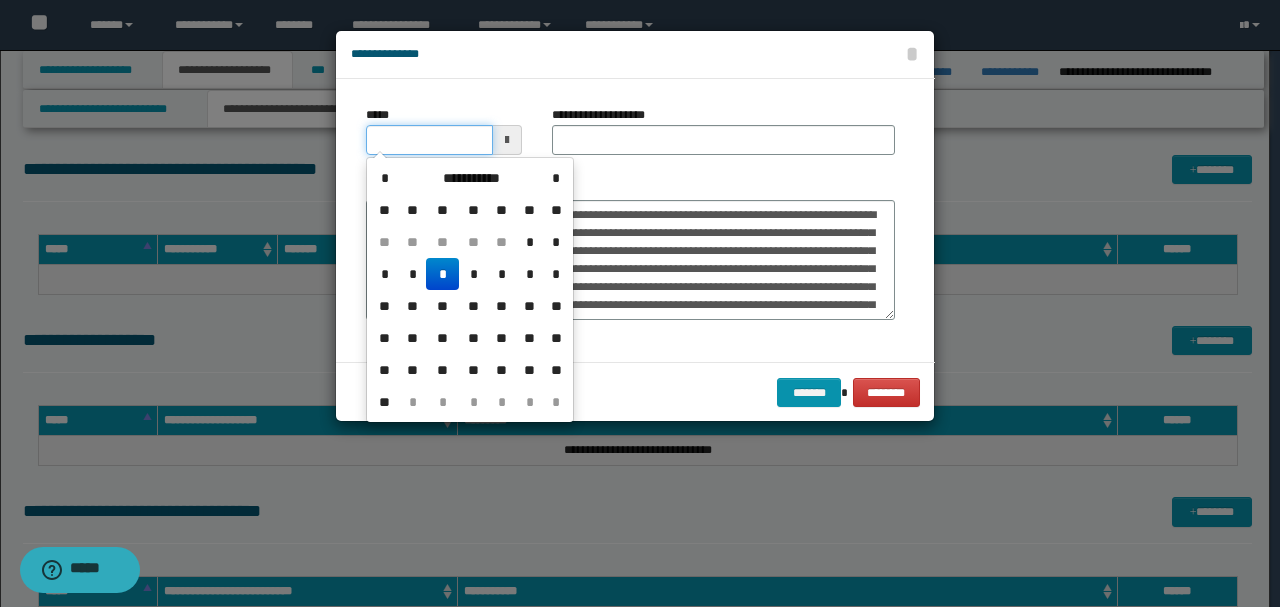 click on "*****" at bounding box center [429, 140] 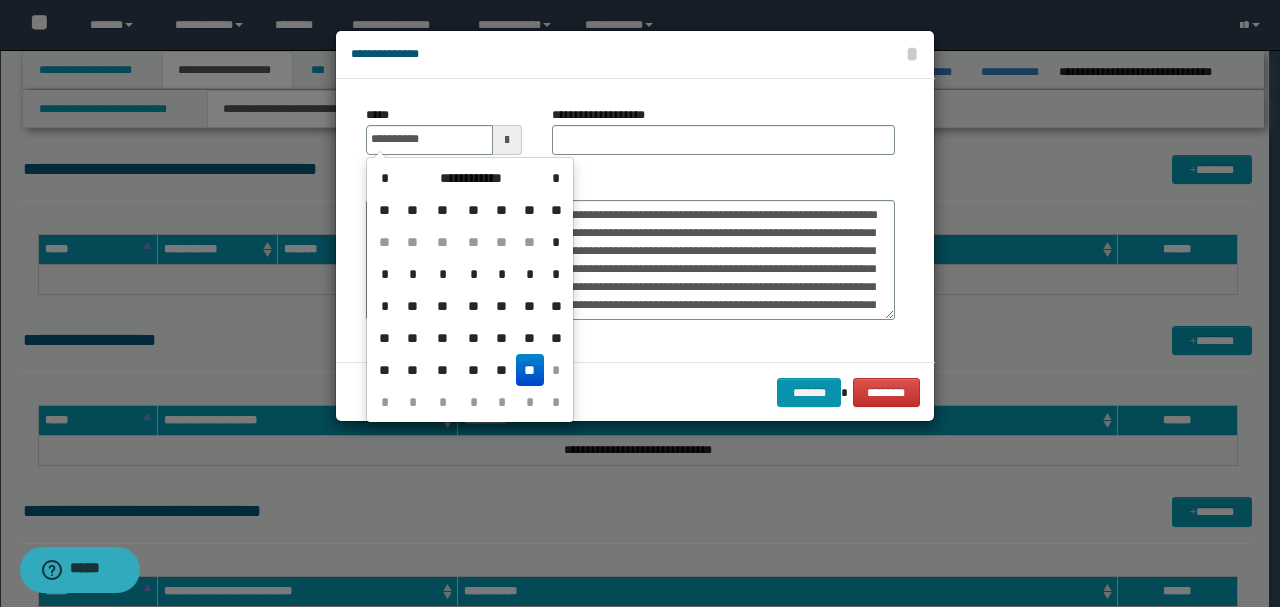 type on "**********" 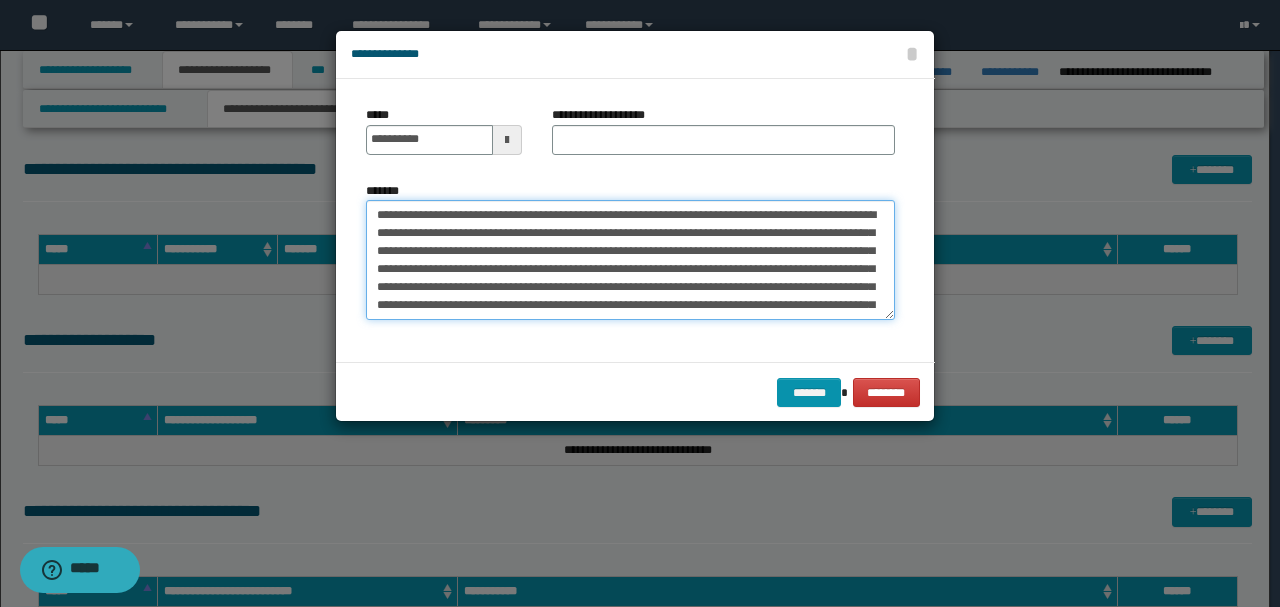 drag, startPoint x: 678, startPoint y: 208, endPoint x: 232, endPoint y: 178, distance: 447.00784 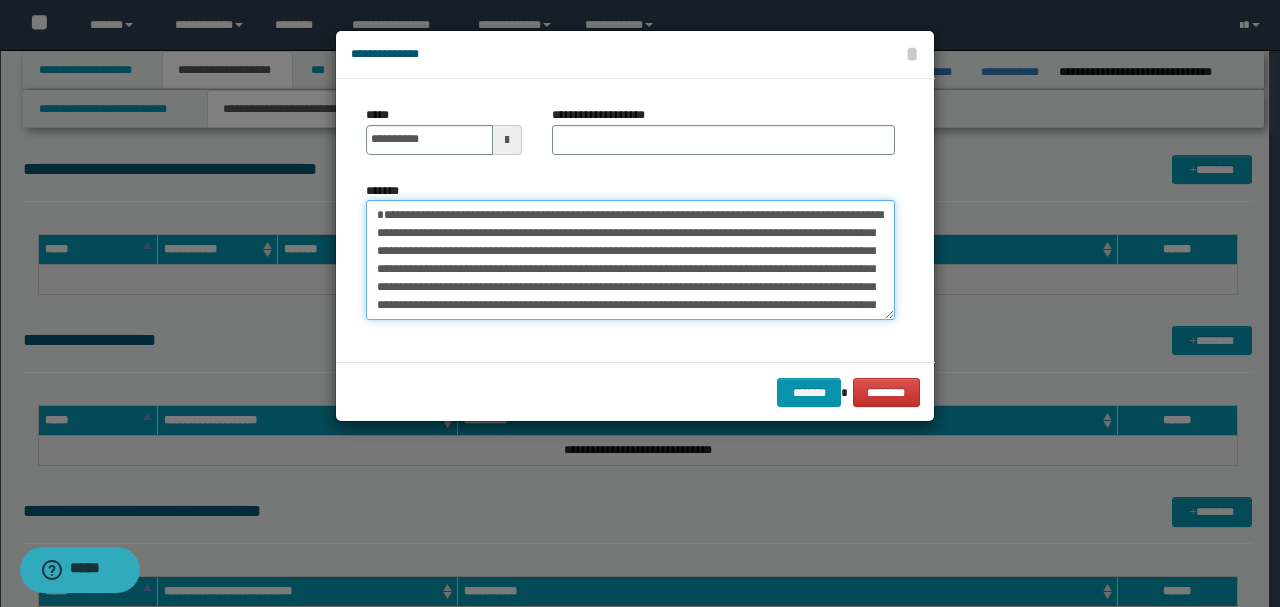 type on "**********" 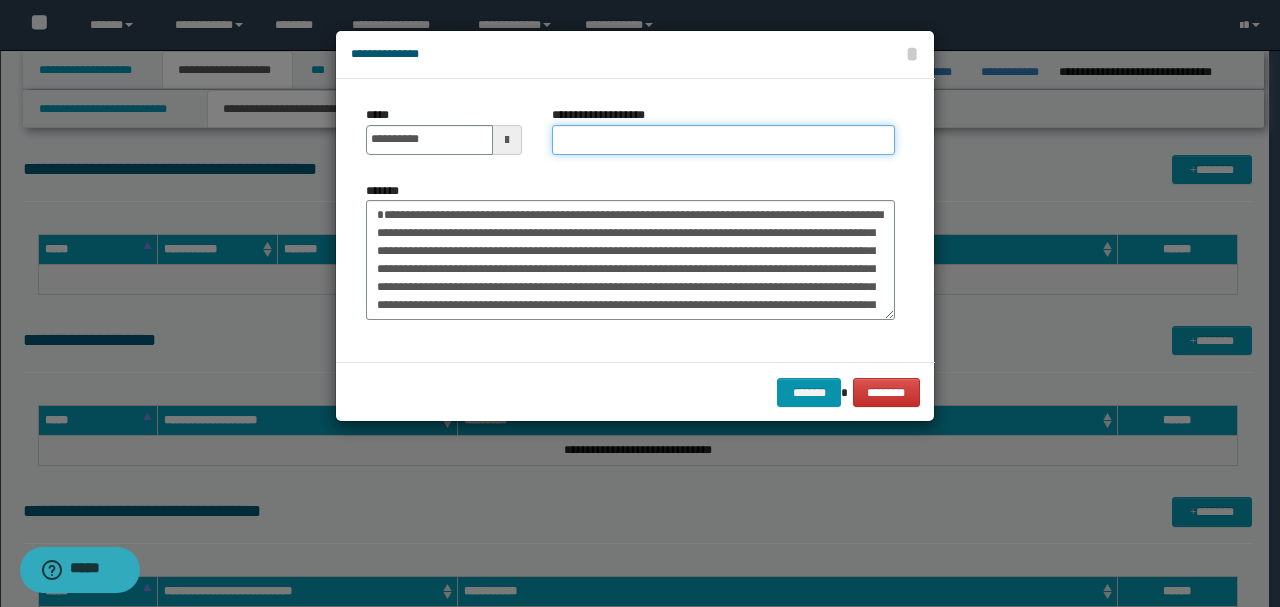 click on "**********" at bounding box center (723, 140) 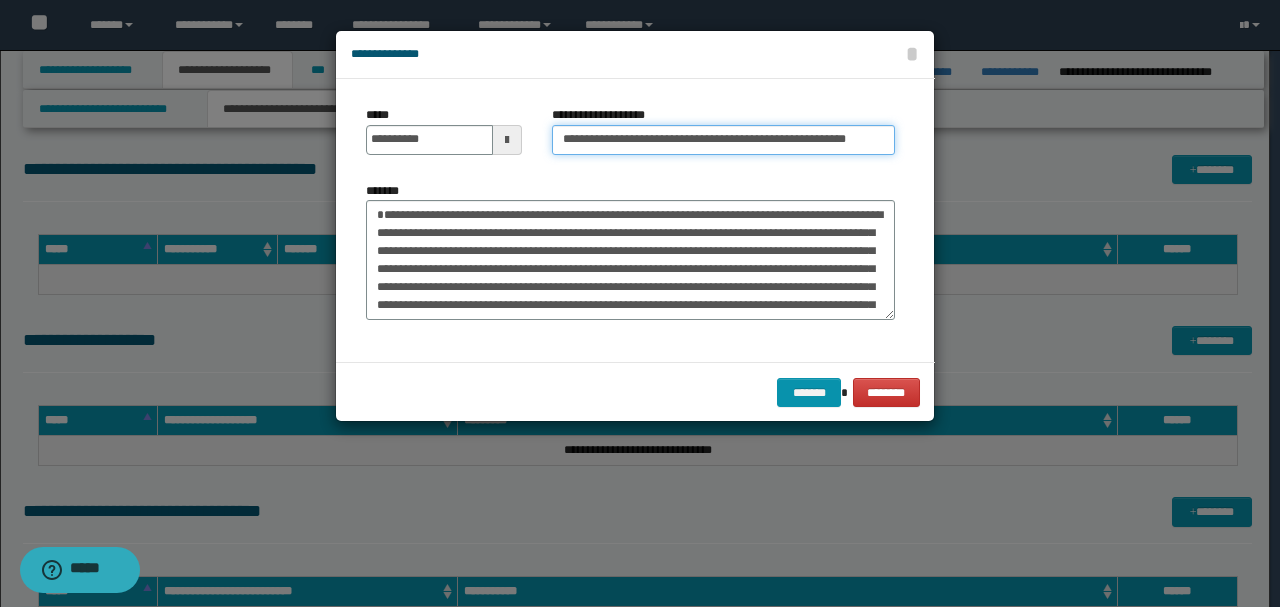 type on "**********" 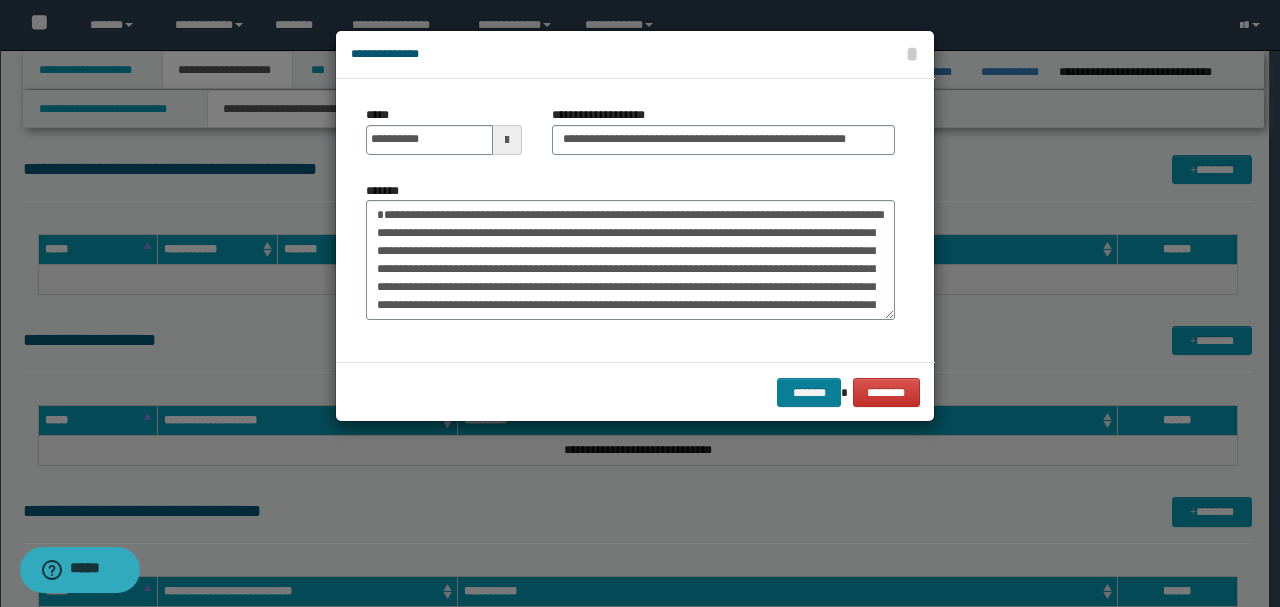 click on "*******
********" at bounding box center [635, 392] 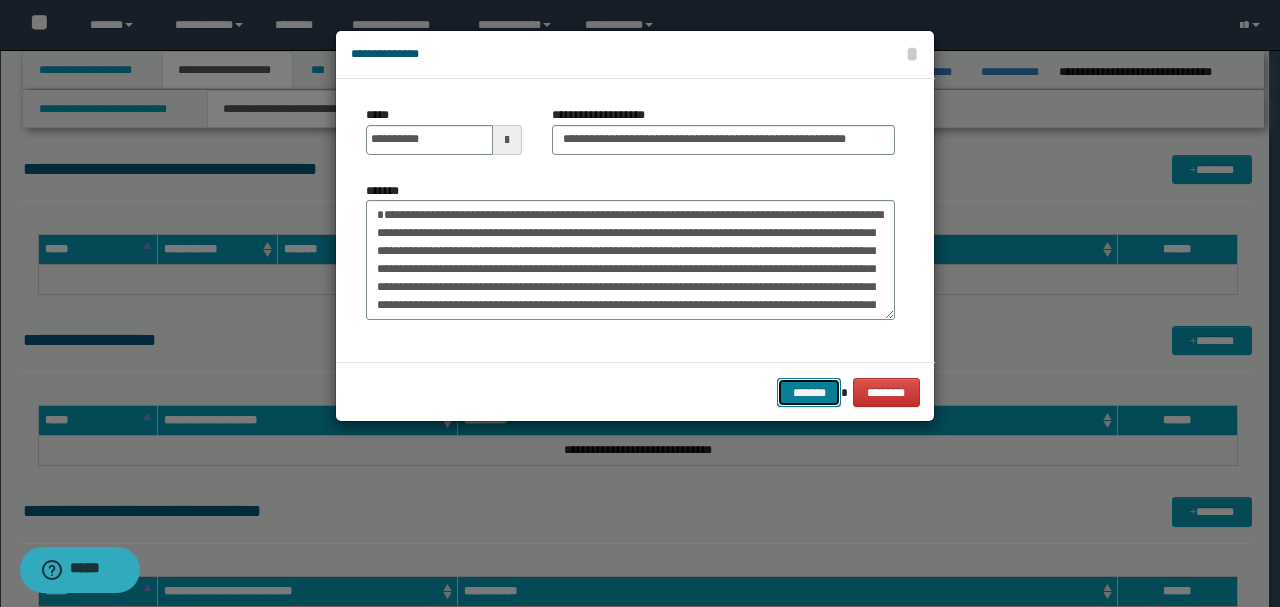 click on "*******" at bounding box center (809, 392) 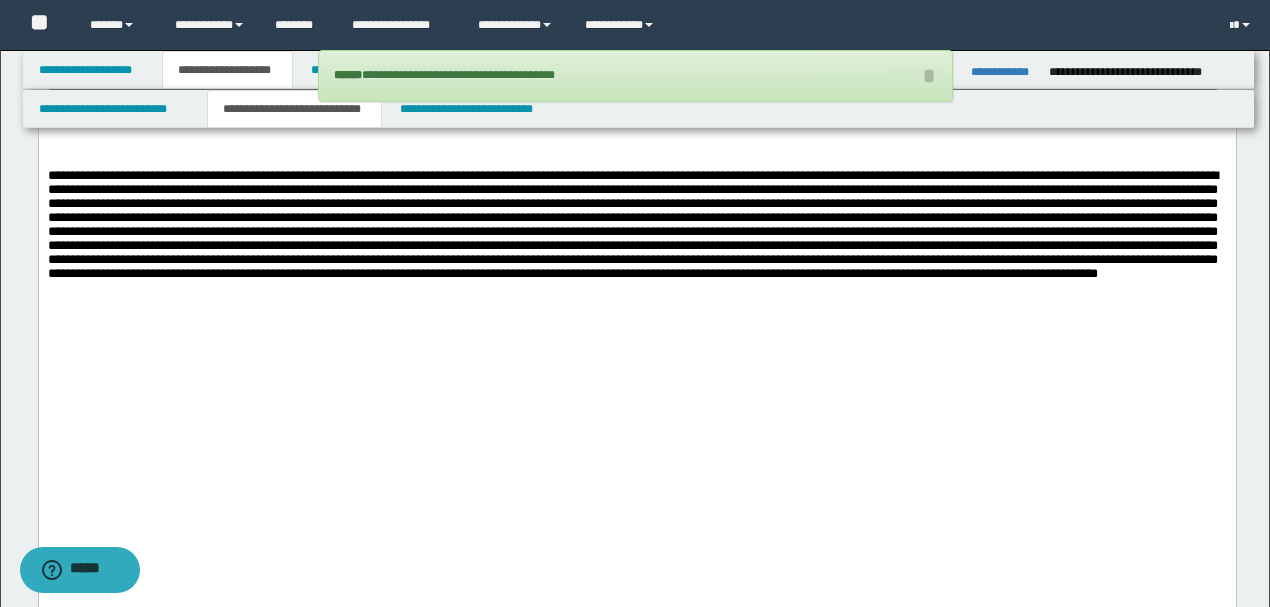 scroll, scrollTop: 3842, scrollLeft: 0, axis: vertical 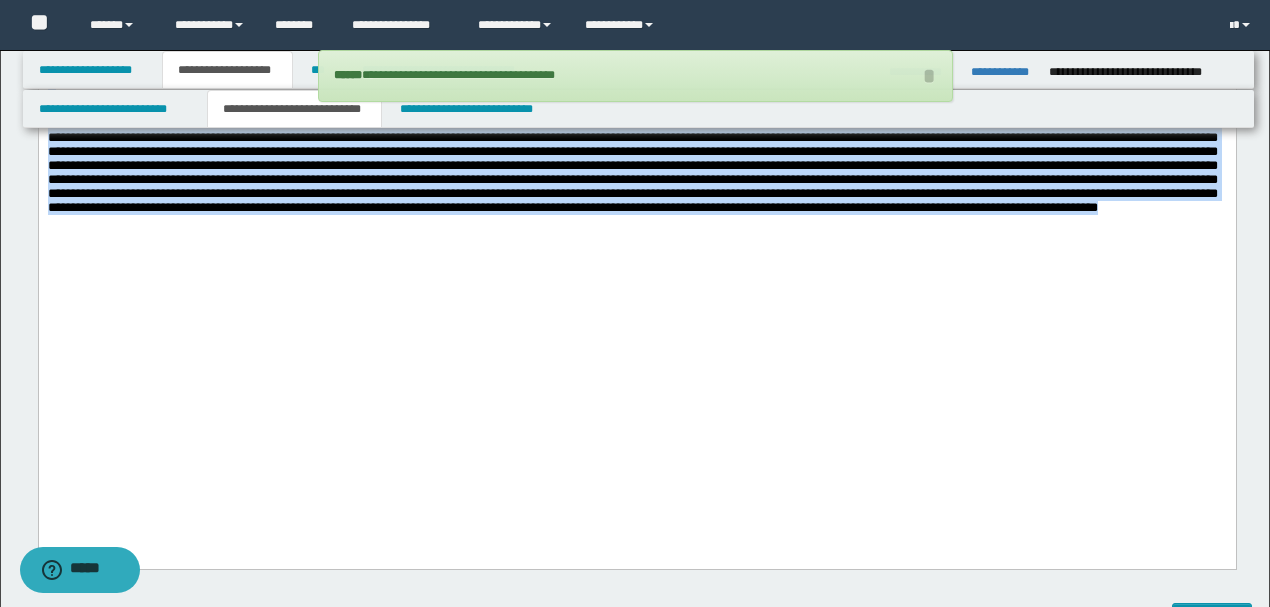 drag, startPoint x: 795, startPoint y: 462, endPoint x: 0, endPoint y: 287, distance: 814.03314 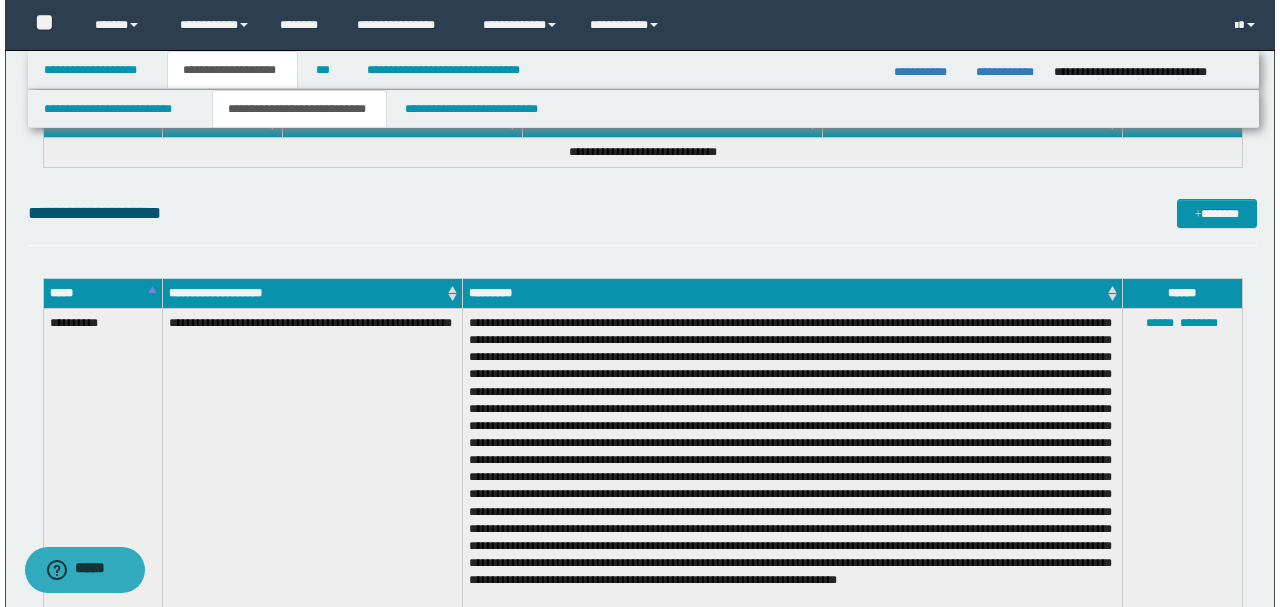 scroll, scrollTop: 4442, scrollLeft: 0, axis: vertical 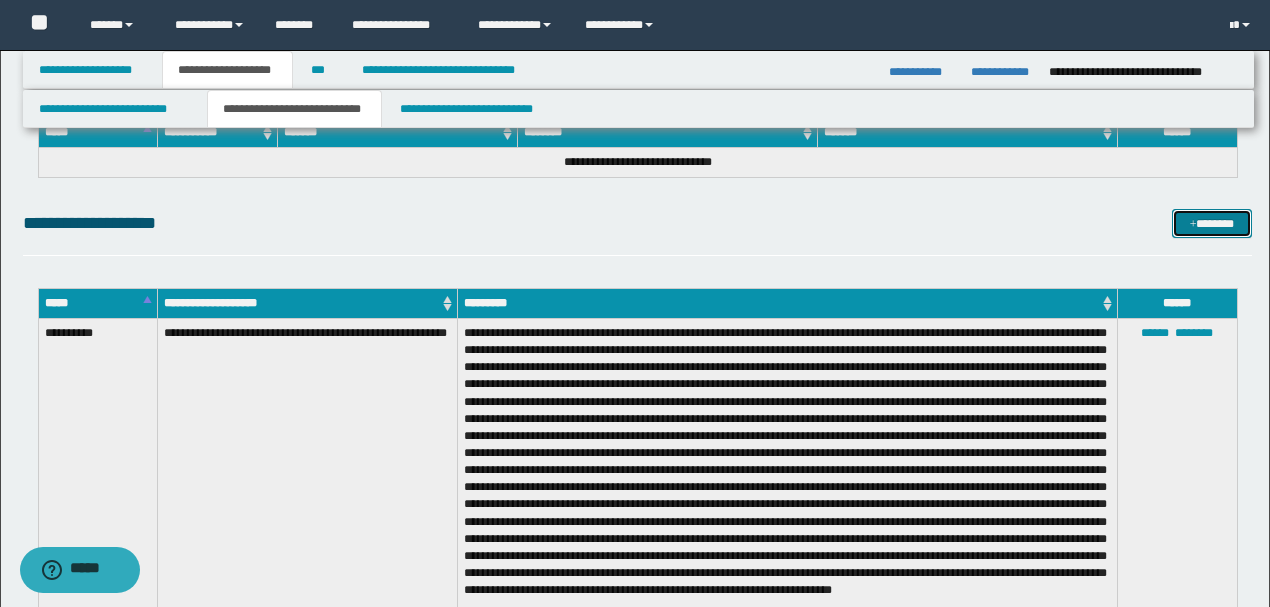 drag, startPoint x: 1210, startPoint y: 220, endPoint x: 1206, endPoint y: 251, distance: 31.257 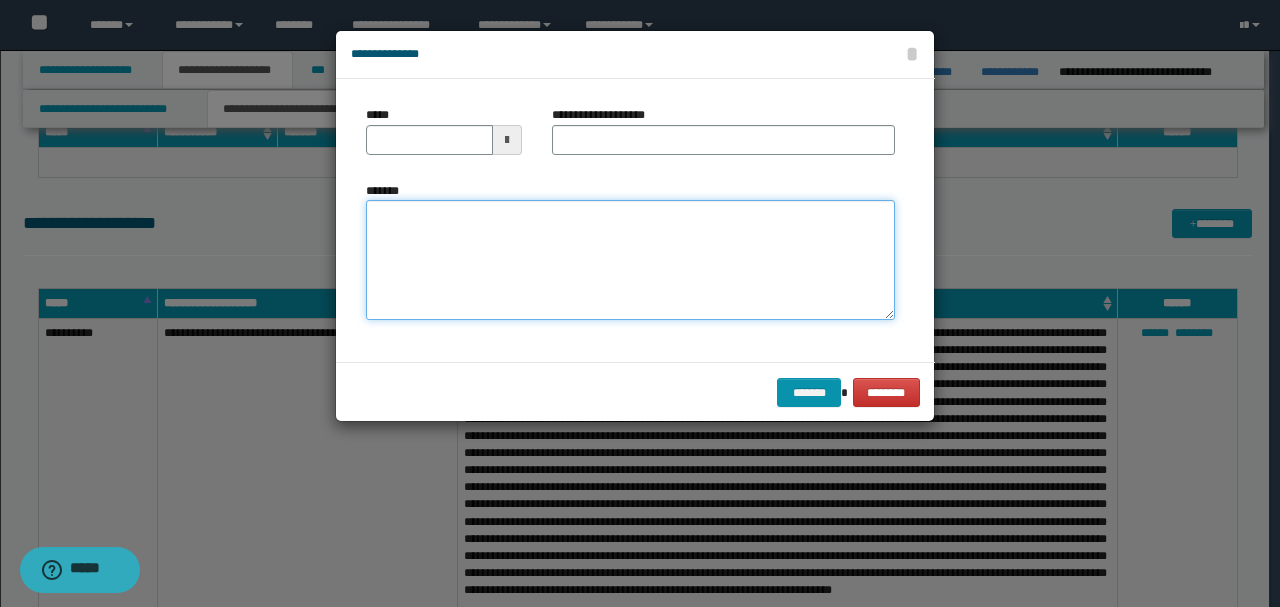 paste on "**********" 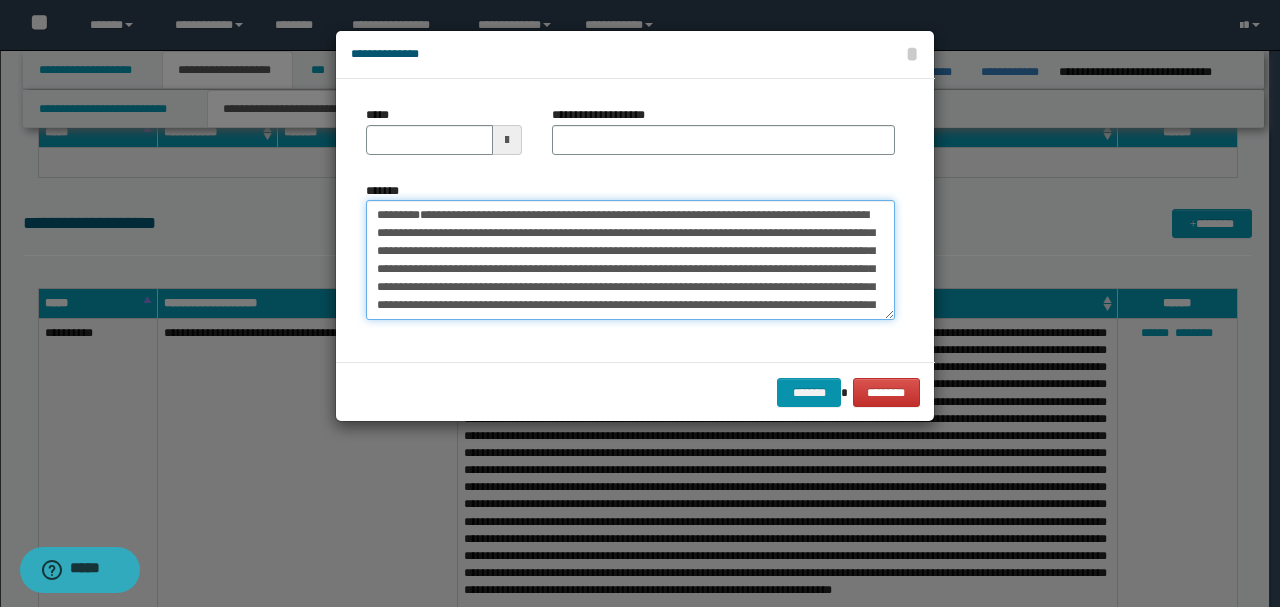 click on "*******" at bounding box center [630, 259] 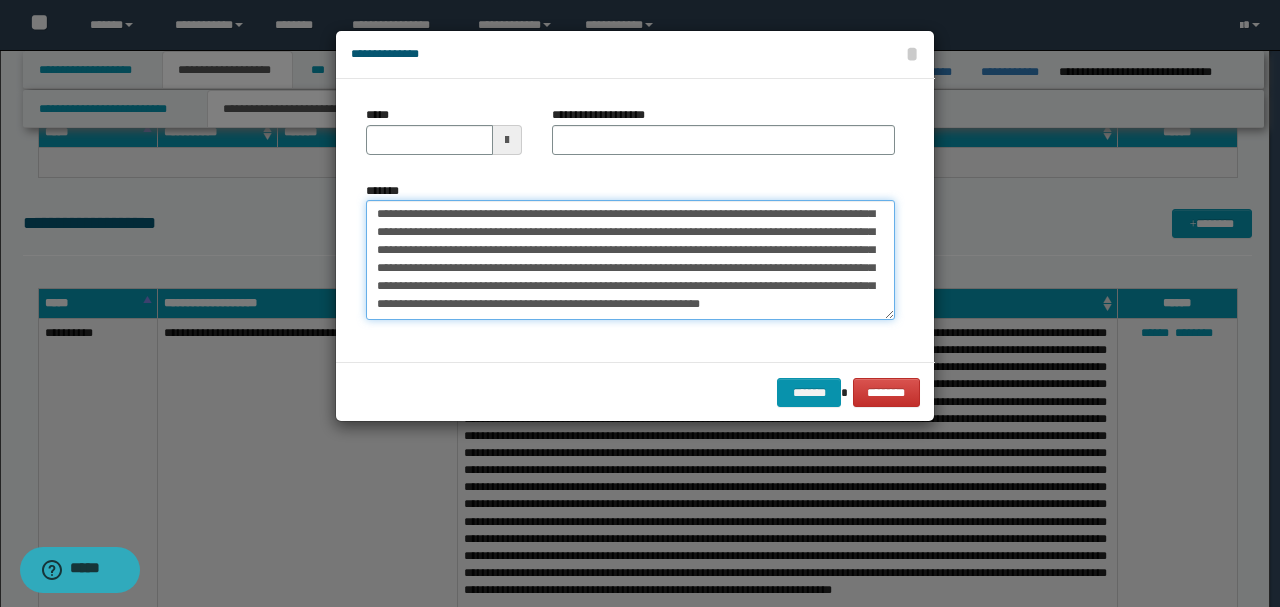 scroll, scrollTop: 0, scrollLeft: 0, axis: both 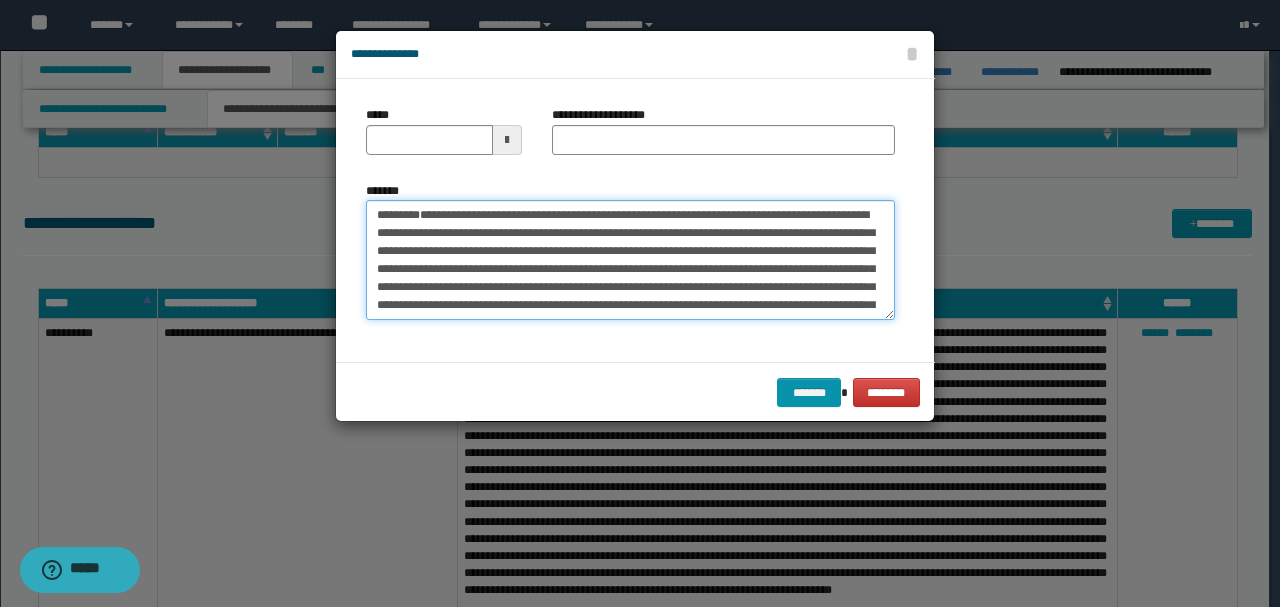 click on "*******" at bounding box center [630, 259] 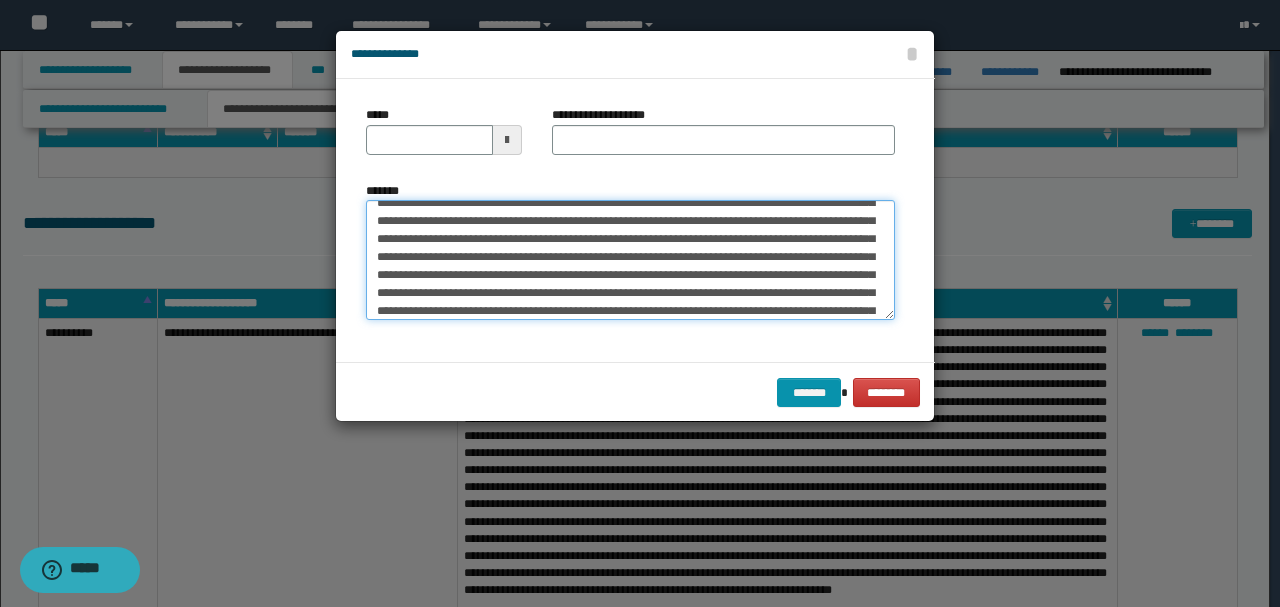 scroll, scrollTop: 0, scrollLeft: 0, axis: both 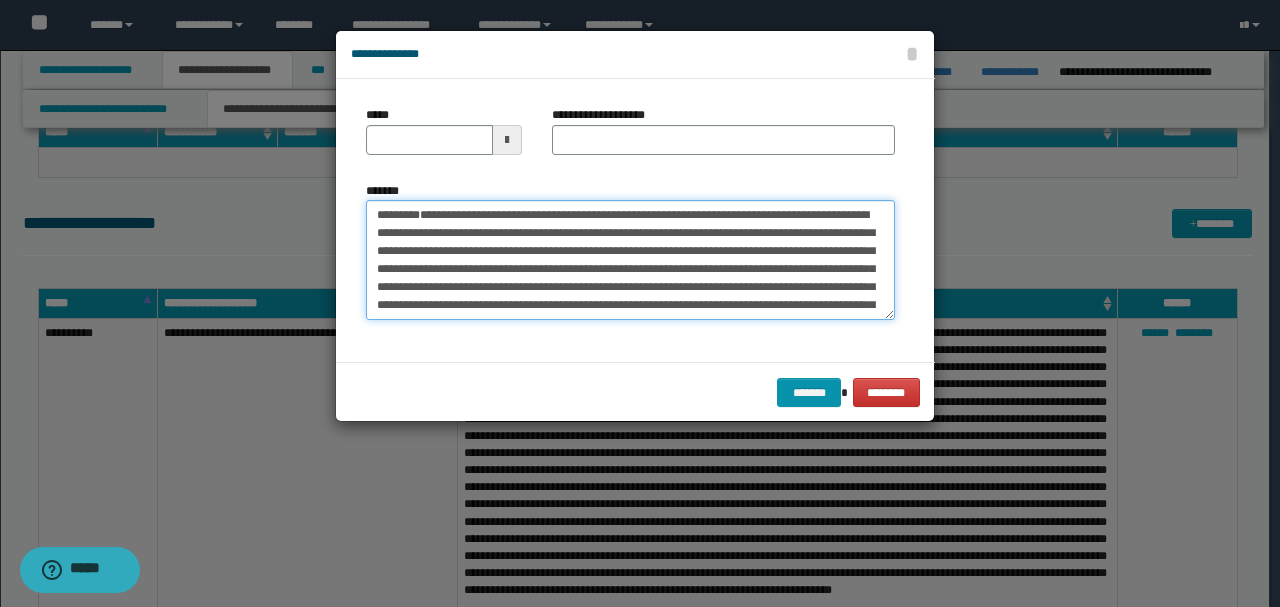 drag, startPoint x: 442, startPoint y: 250, endPoint x: 307, endPoint y: 132, distance: 179.30142 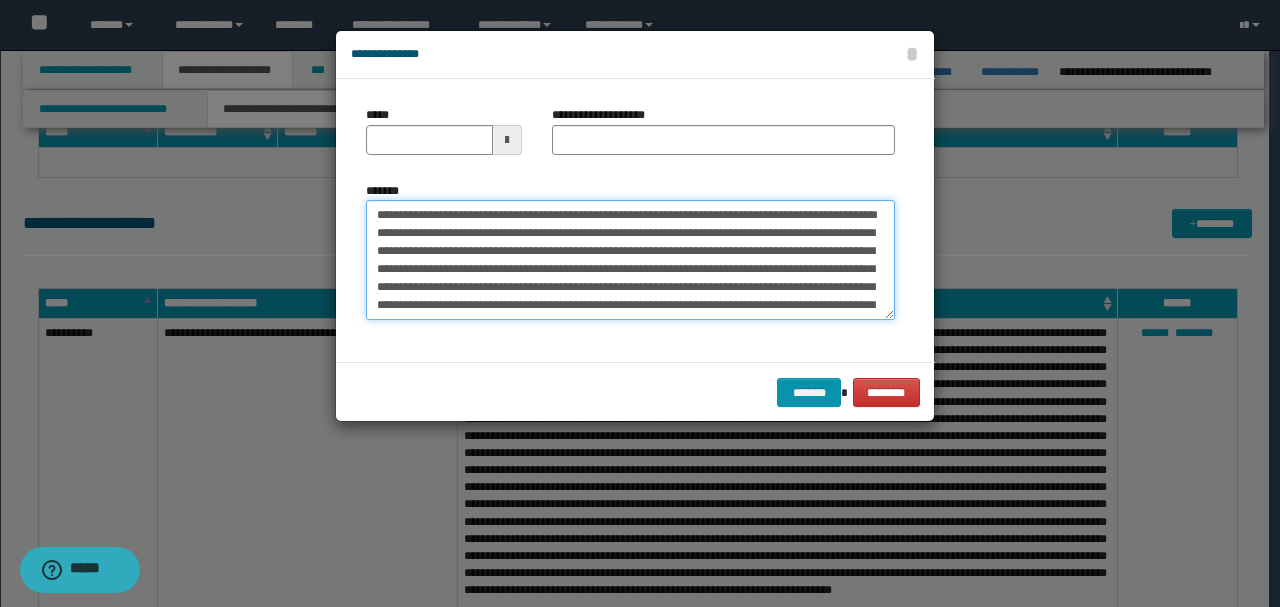 type 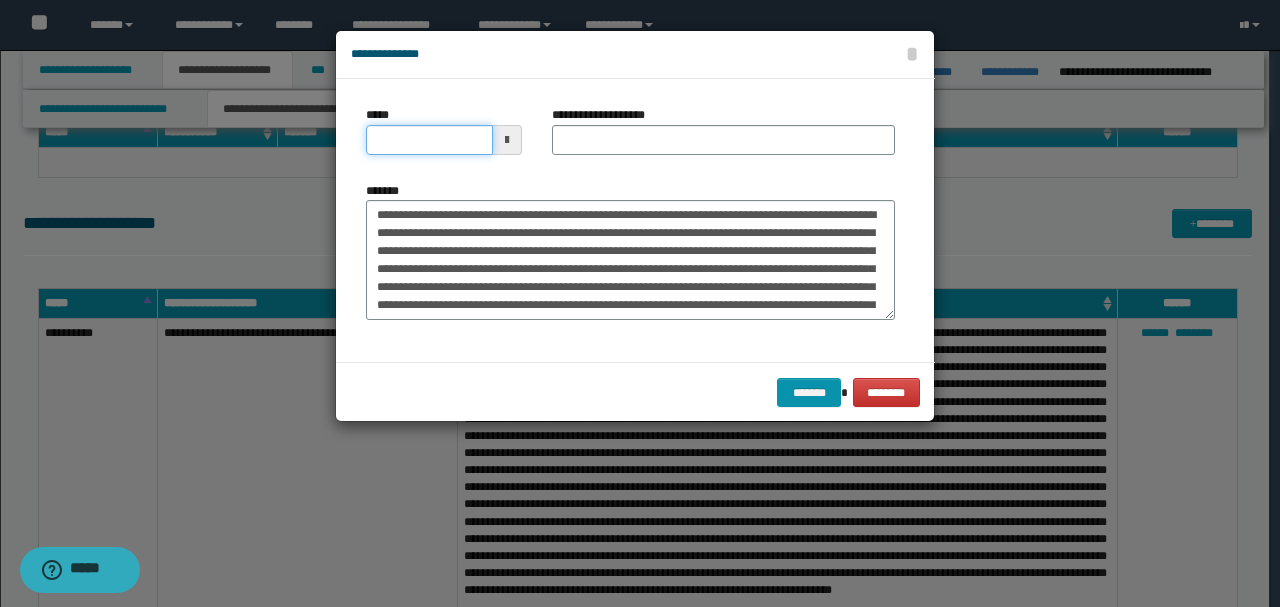 click on "*****" at bounding box center (429, 140) 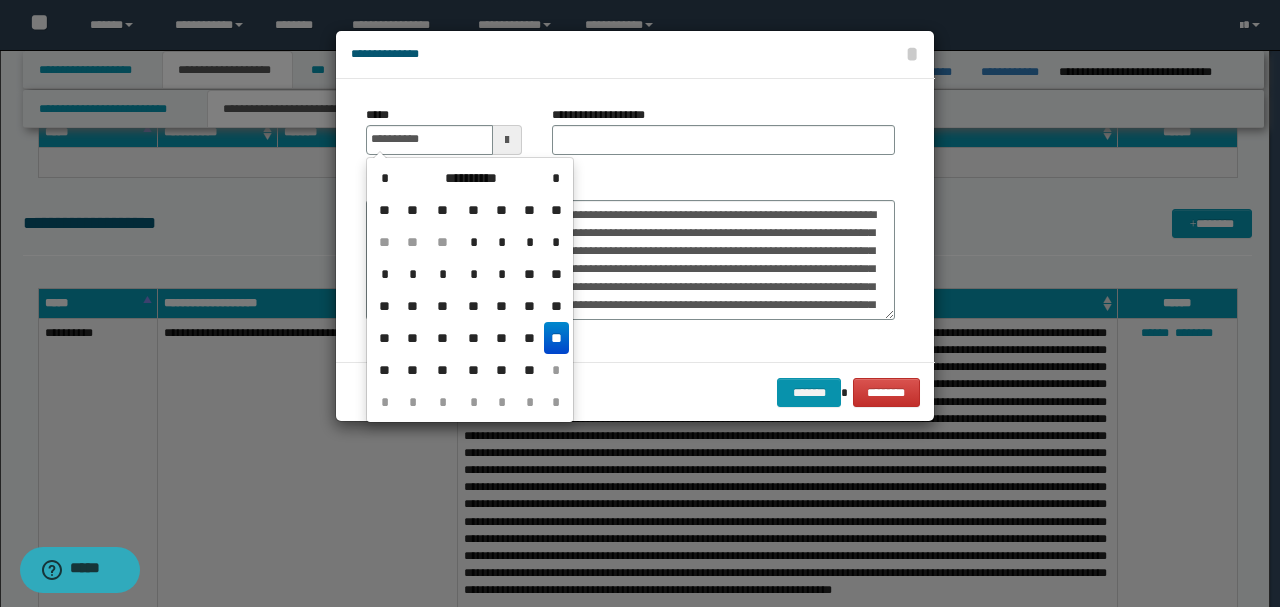 type on "**********" 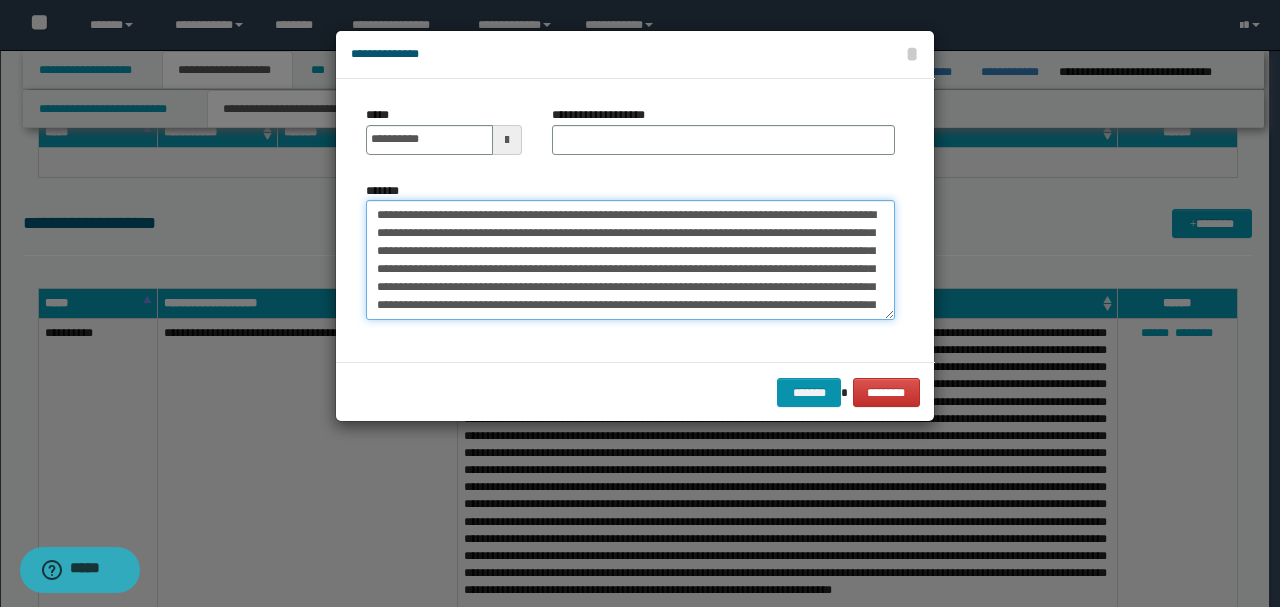 drag, startPoint x: 568, startPoint y: 213, endPoint x: 166, endPoint y: 198, distance: 402.27975 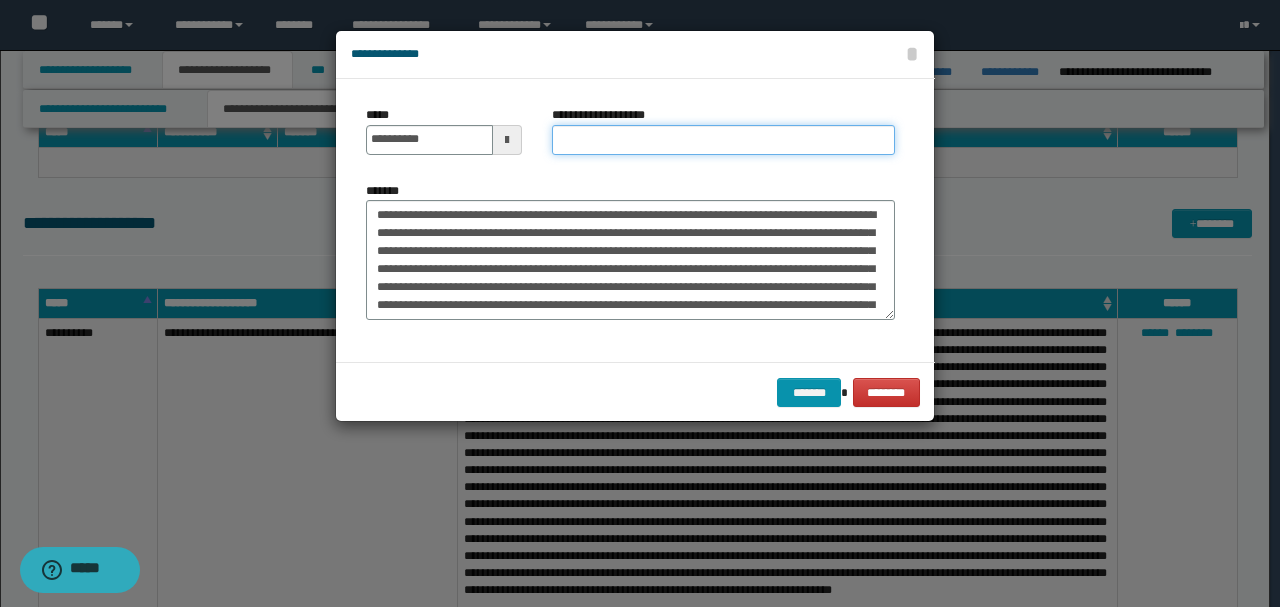 paste on "**********" 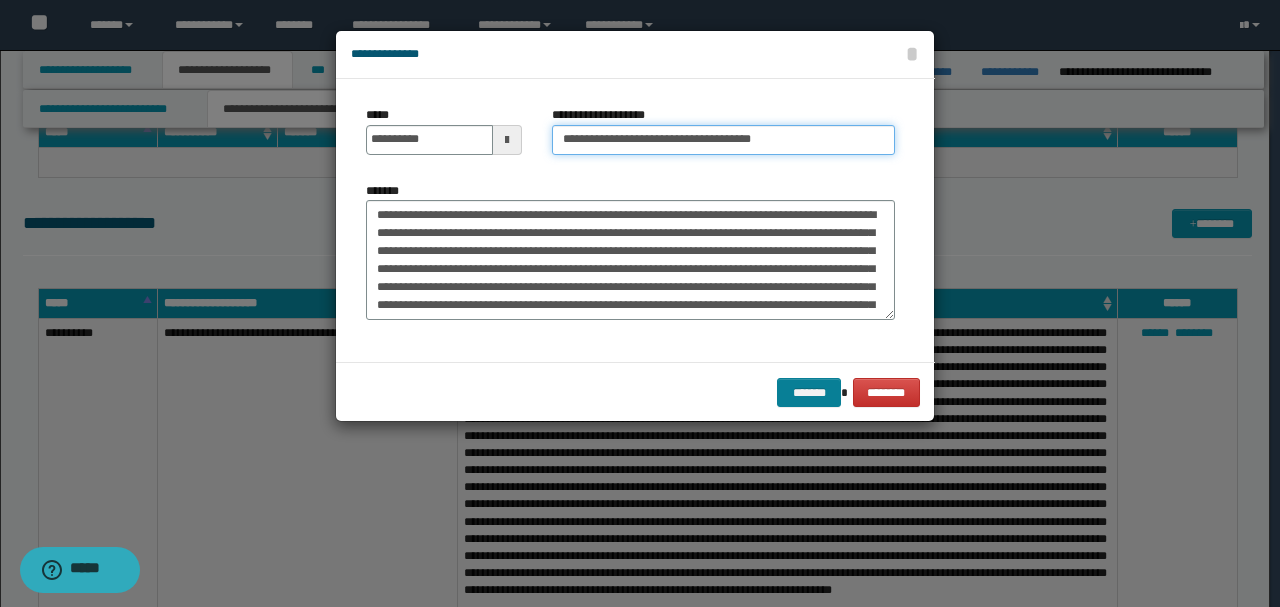 type on "**********" 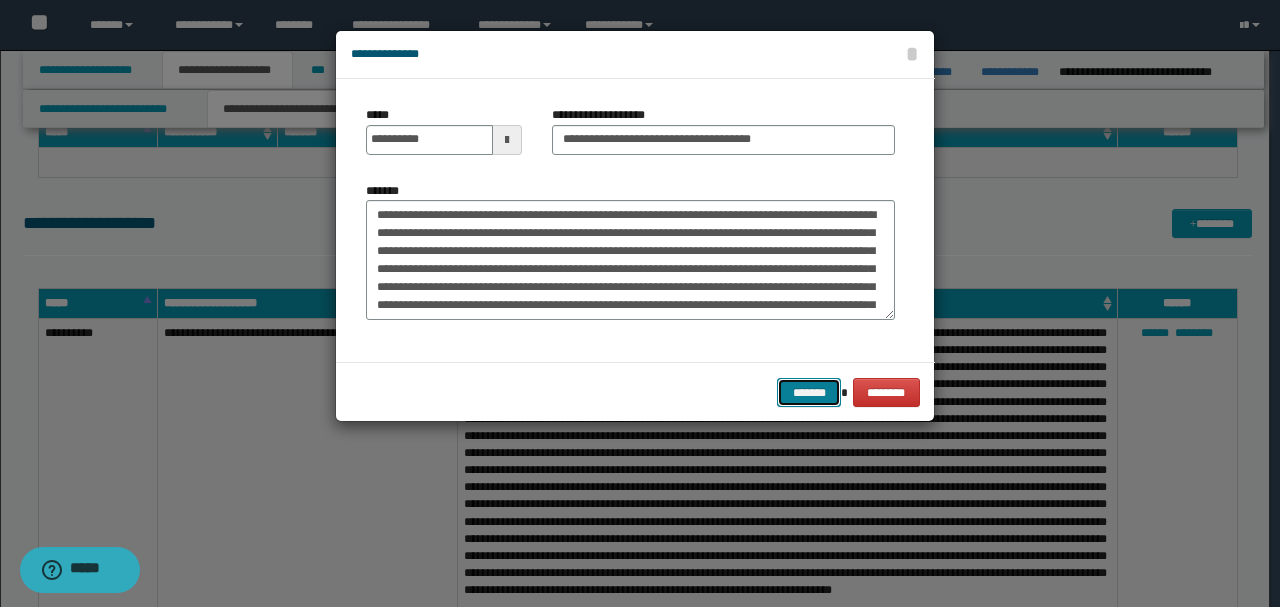 click on "*******" at bounding box center (809, 392) 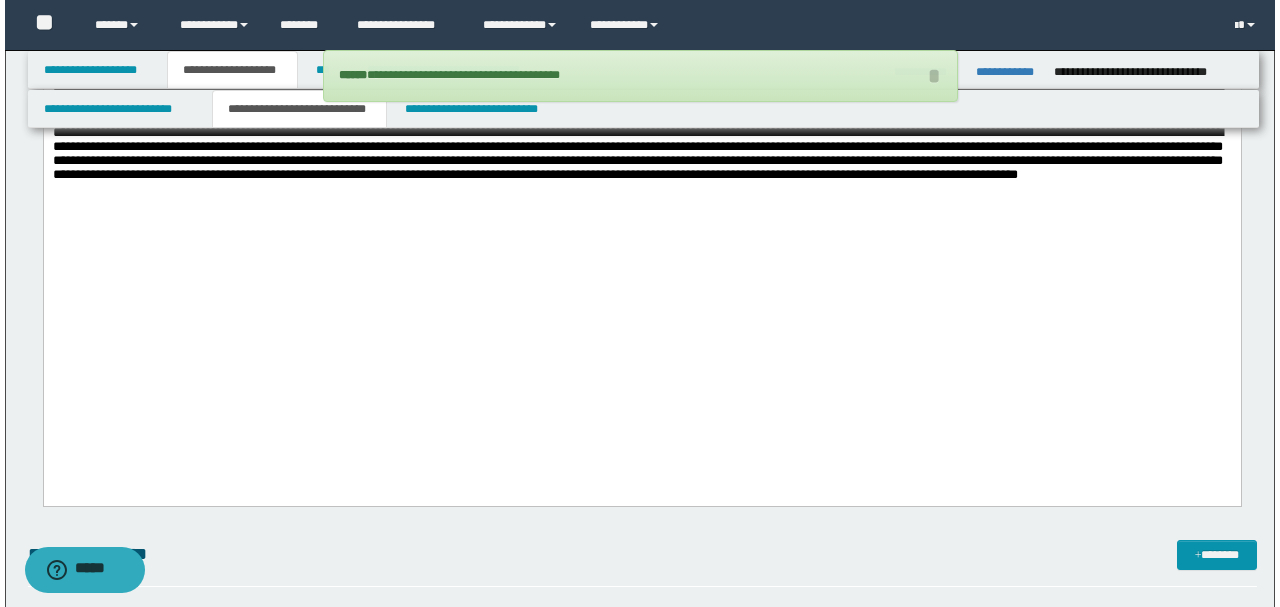 scroll, scrollTop: 3709, scrollLeft: 0, axis: vertical 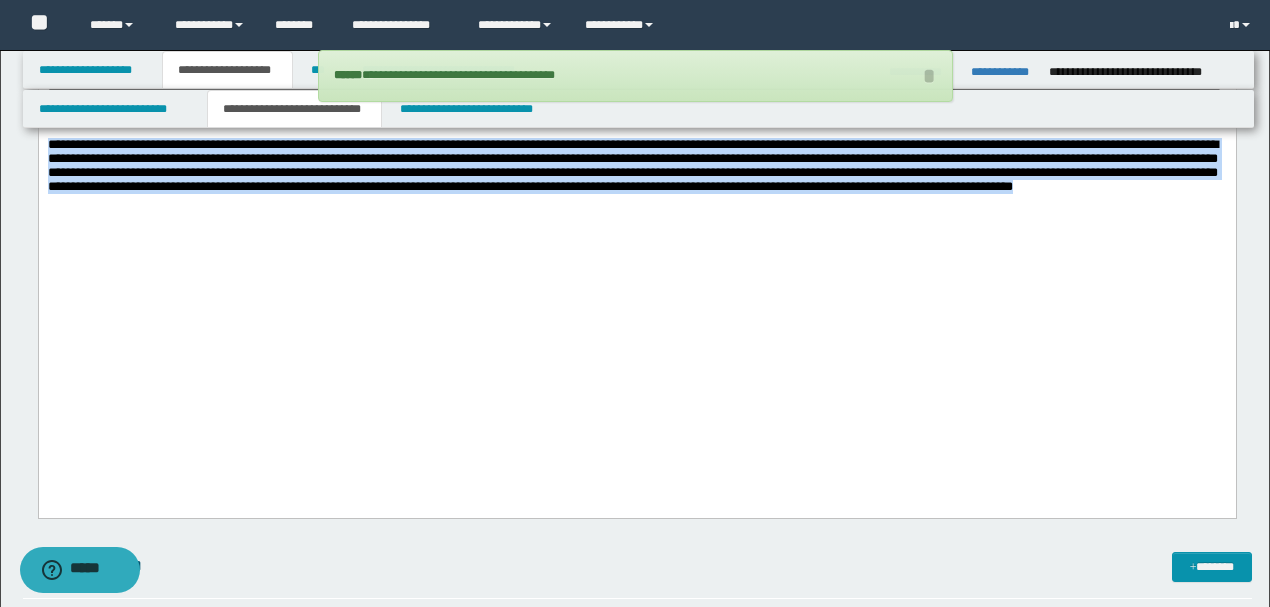 drag, startPoint x: 828, startPoint y: 438, endPoint x: 0, endPoint y: 338, distance: 834.0168 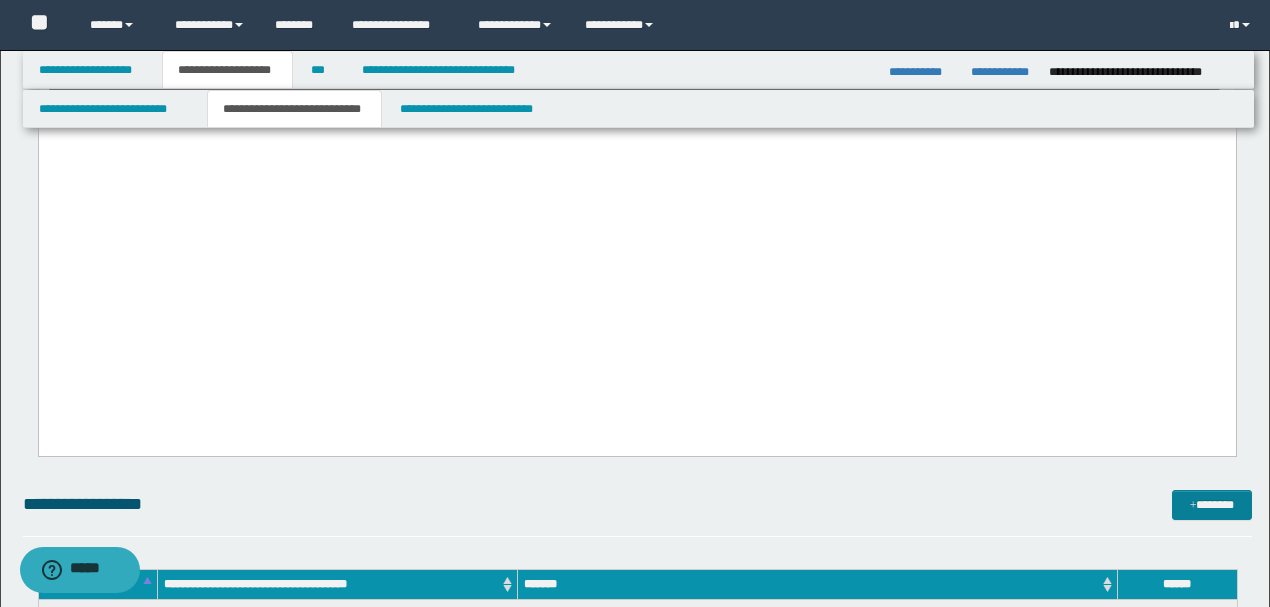 click on "*******" at bounding box center [1211, 504] 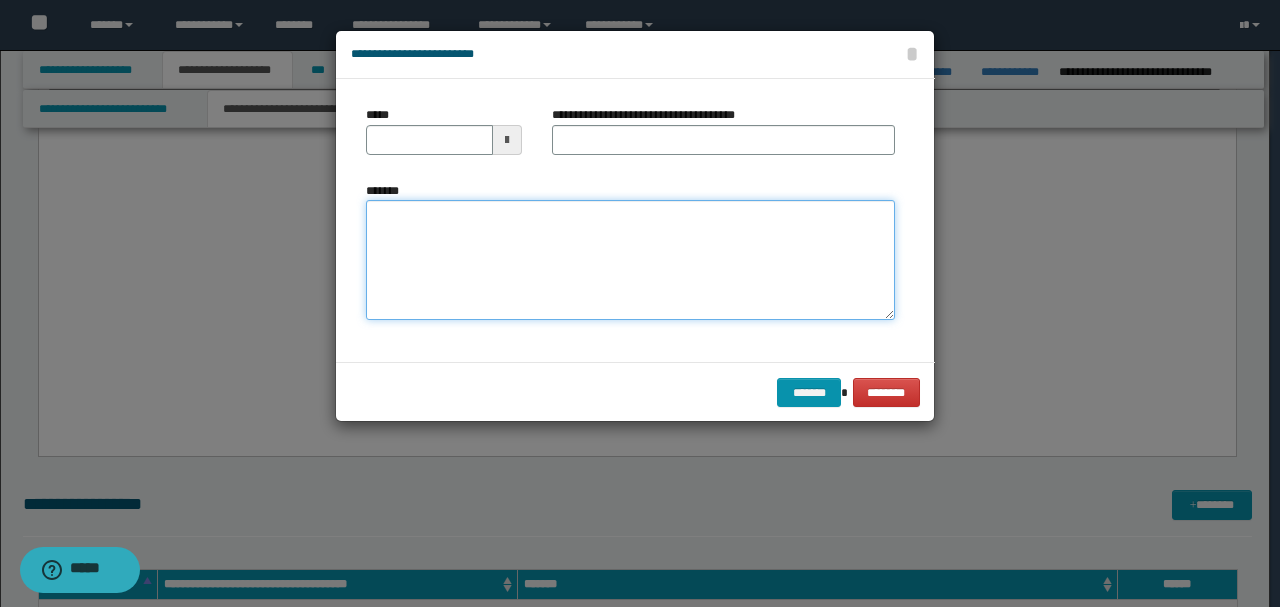 paste on "**********" 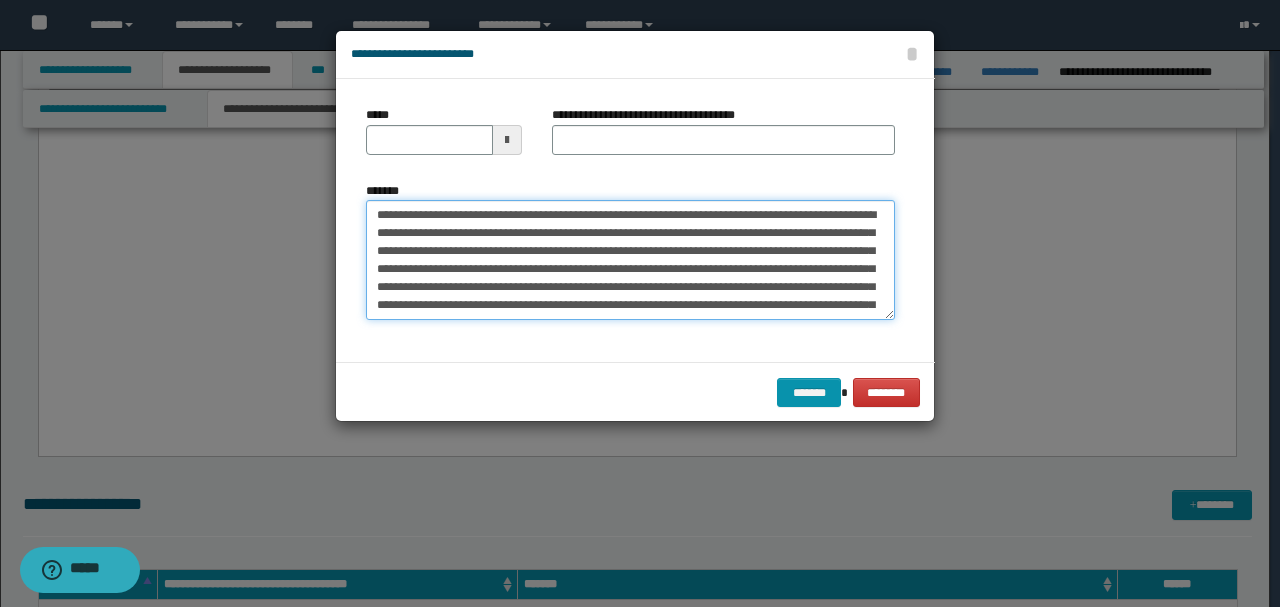 drag, startPoint x: 542, startPoint y: 273, endPoint x: 541, endPoint y: 252, distance: 21.023796 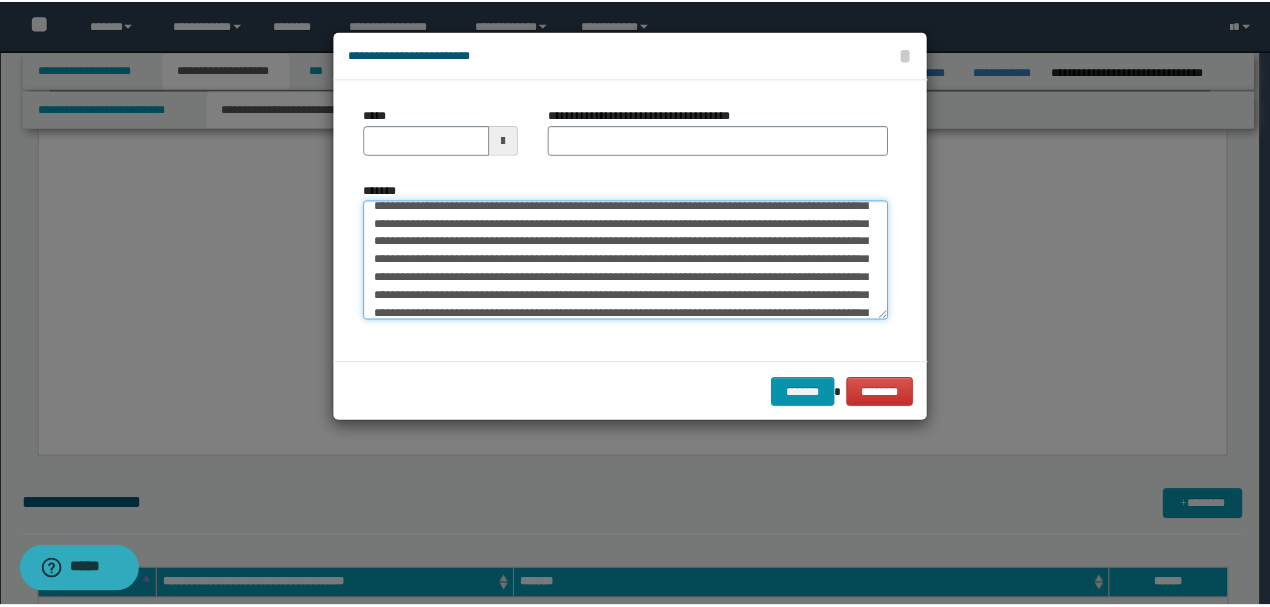 scroll, scrollTop: 0, scrollLeft: 0, axis: both 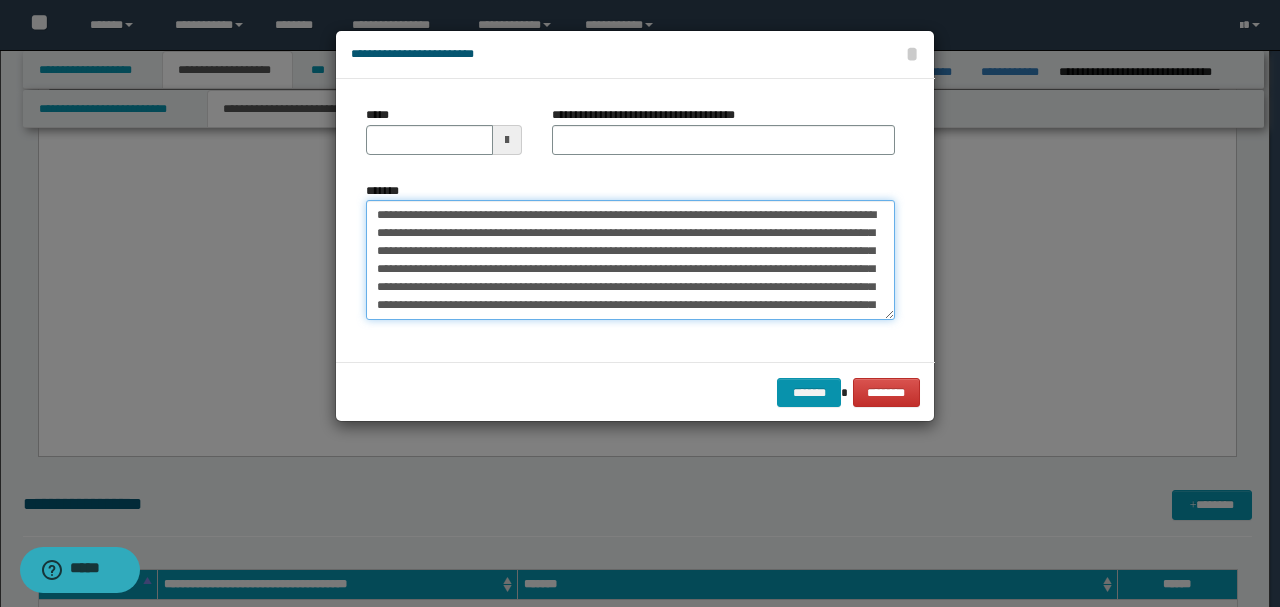 drag, startPoint x: 446, startPoint y: 210, endPoint x: 276, endPoint y: 199, distance: 170.35551 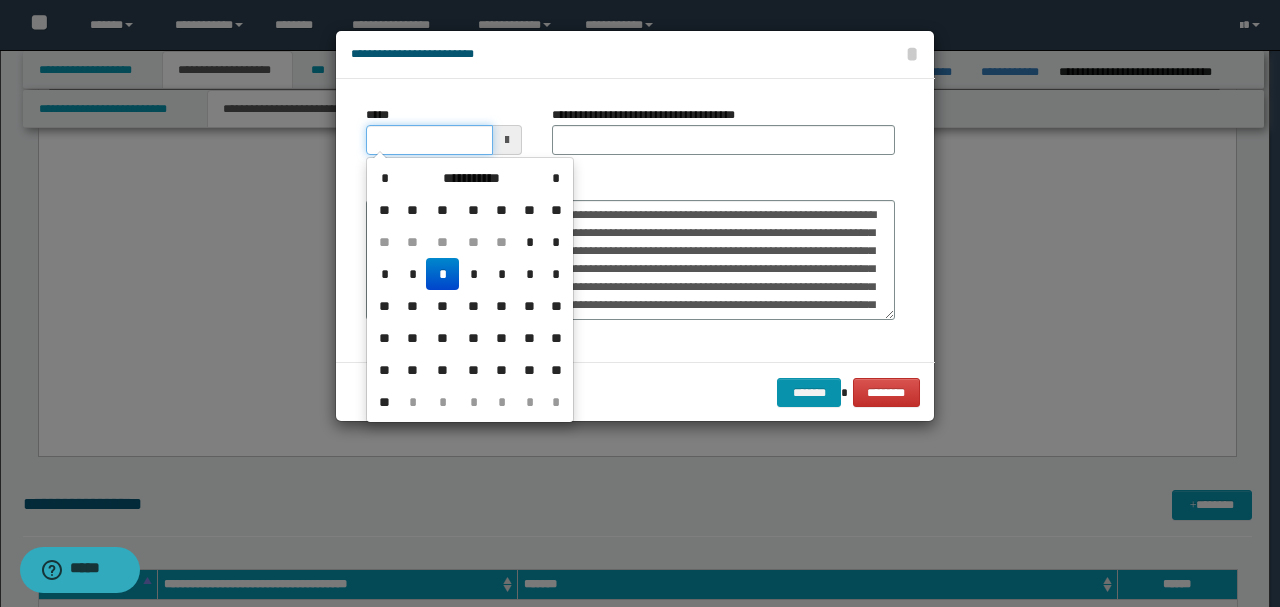 click on "*****" at bounding box center (429, 140) 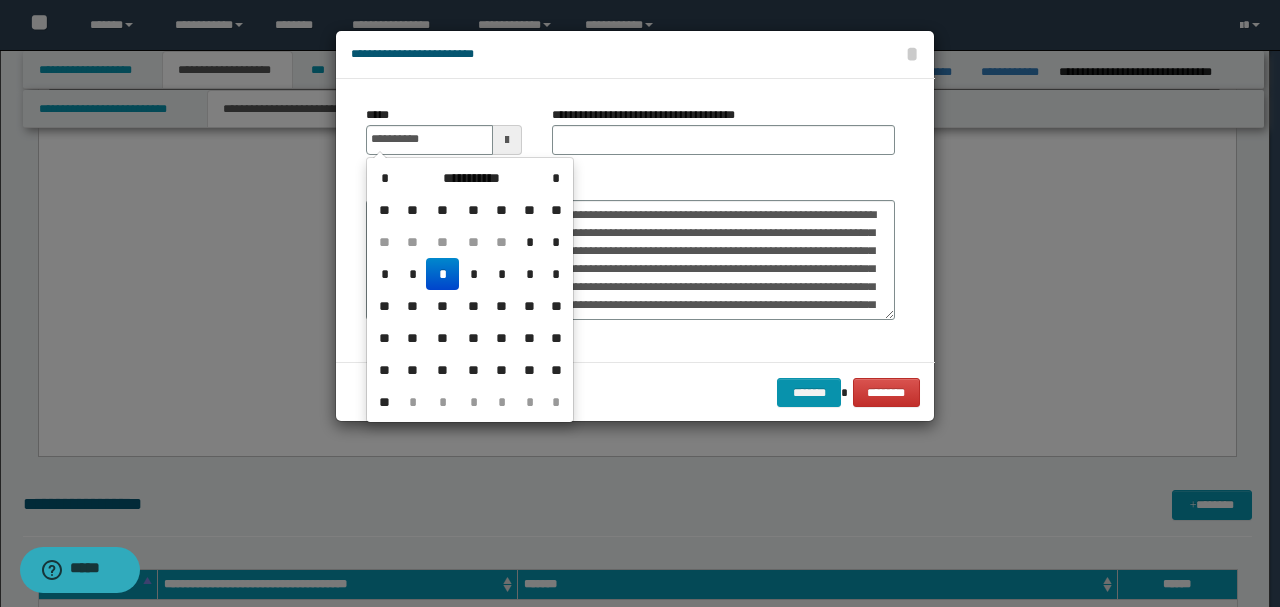 type on "**********" 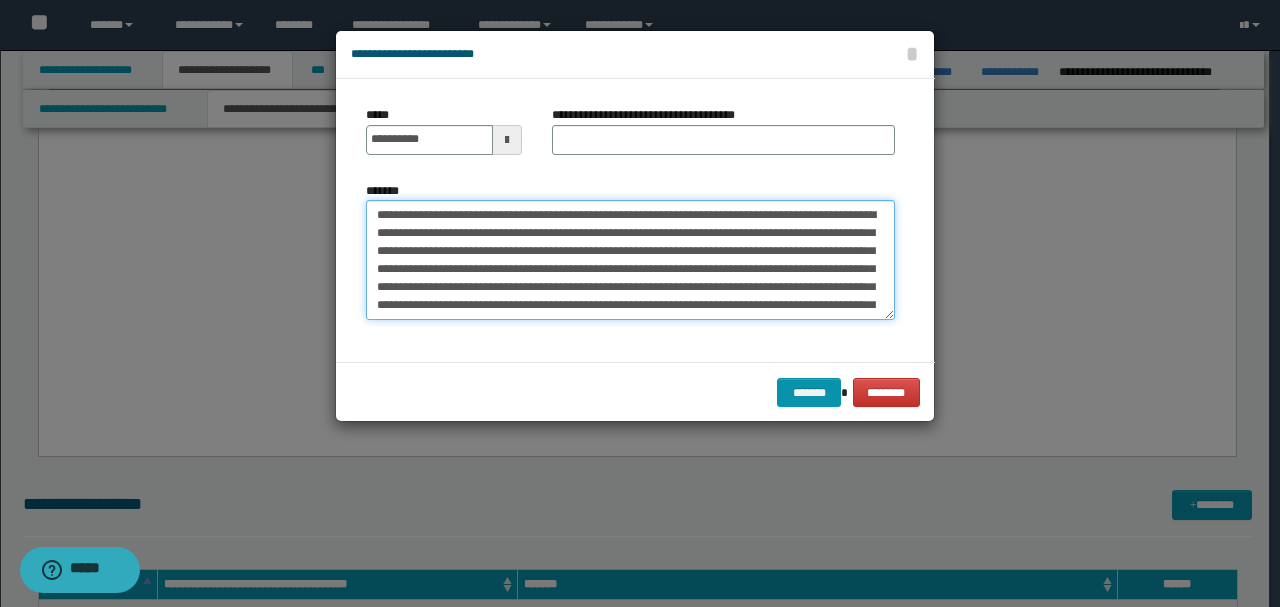 drag, startPoint x: 520, startPoint y: 208, endPoint x: 222, endPoint y: 176, distance: 299.7132 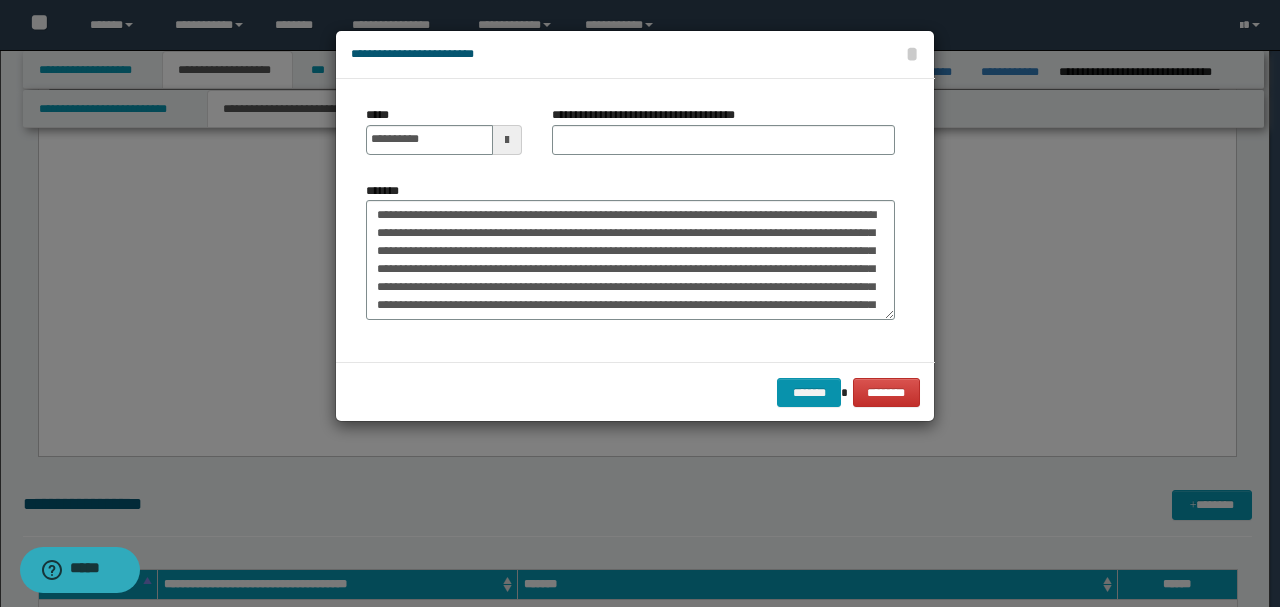 click on "**********" at bounding box center [651, 115] 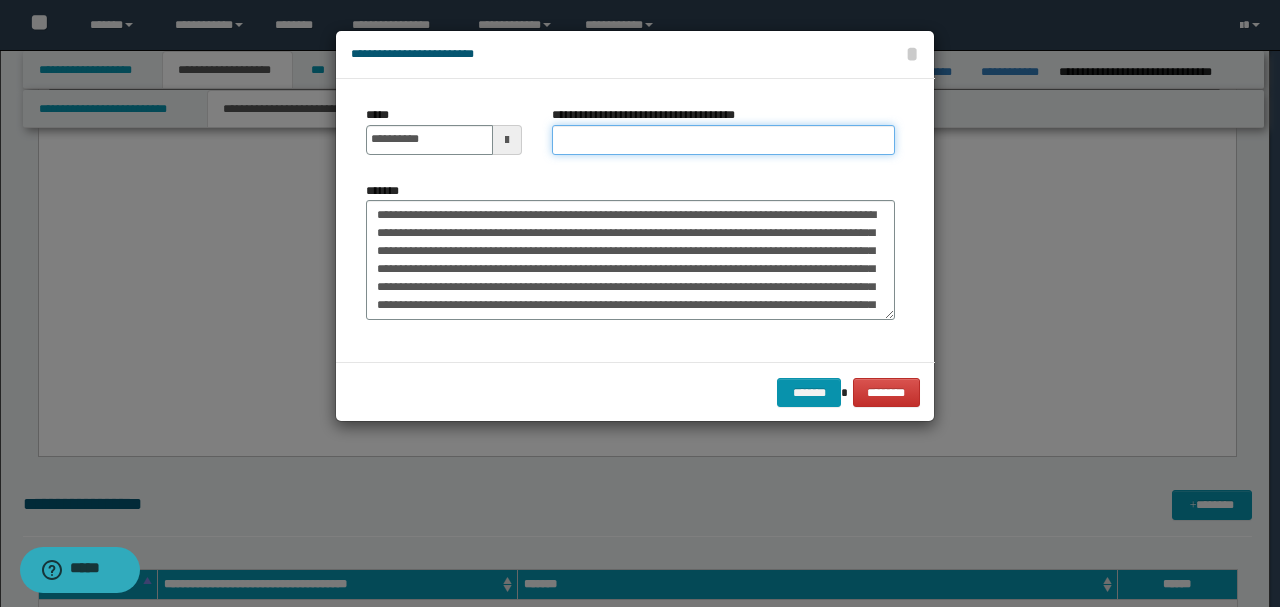 click on "**********" at bounding box center [723, 140] 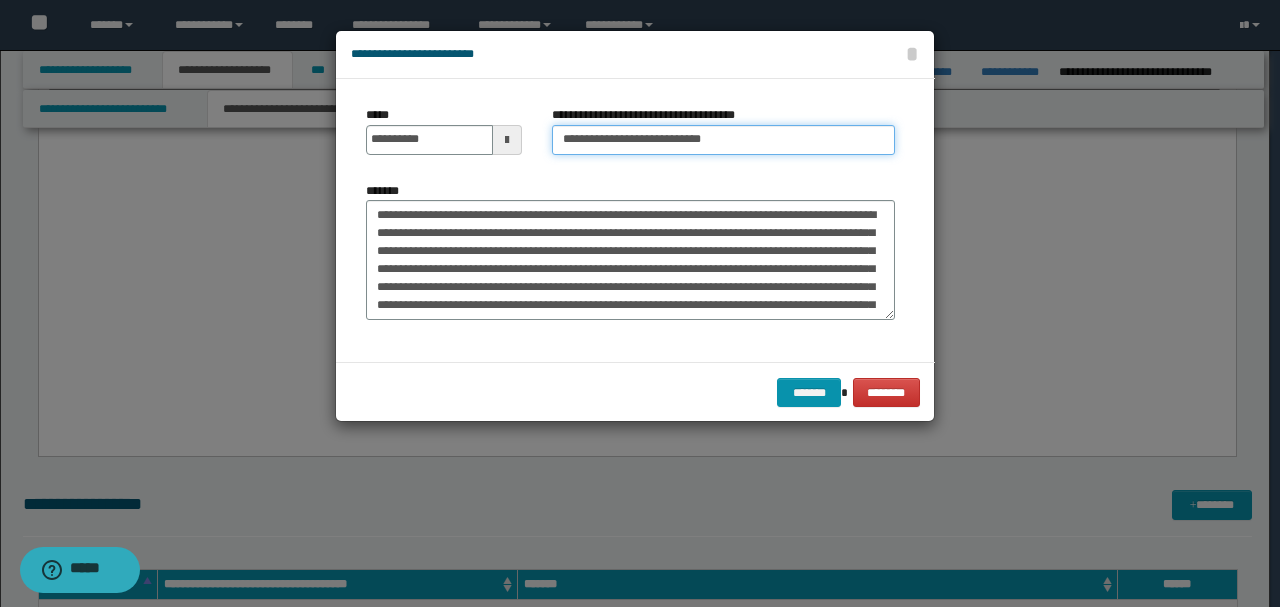 type on "**********" 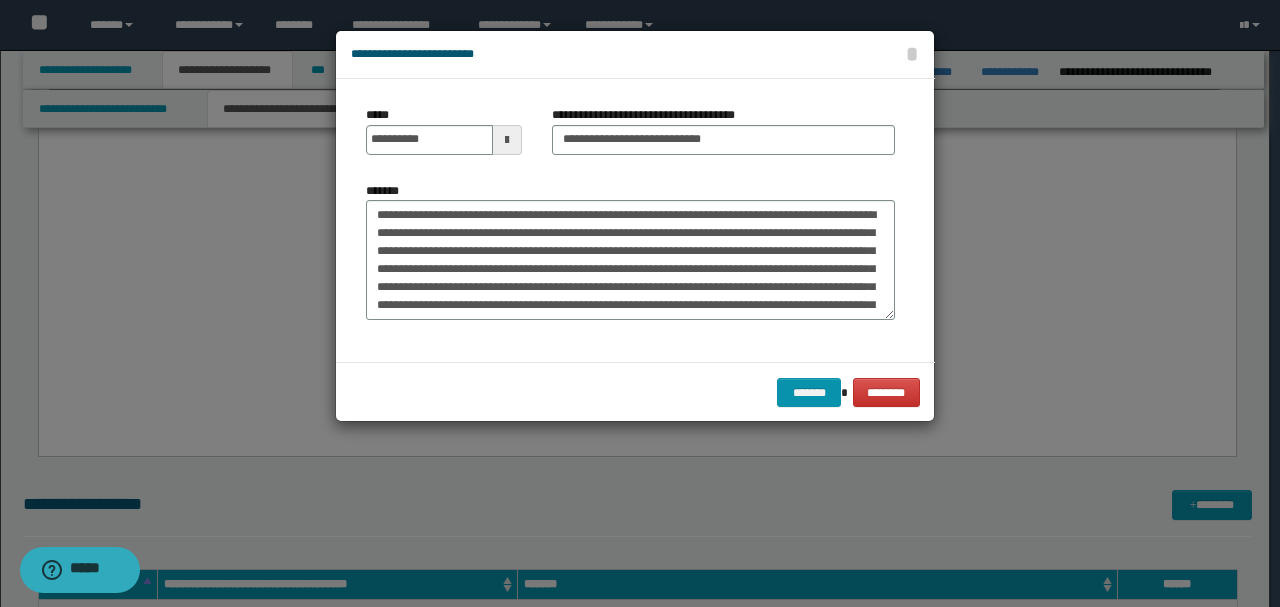 click on "*******
********" at bounding box center (635, 392) 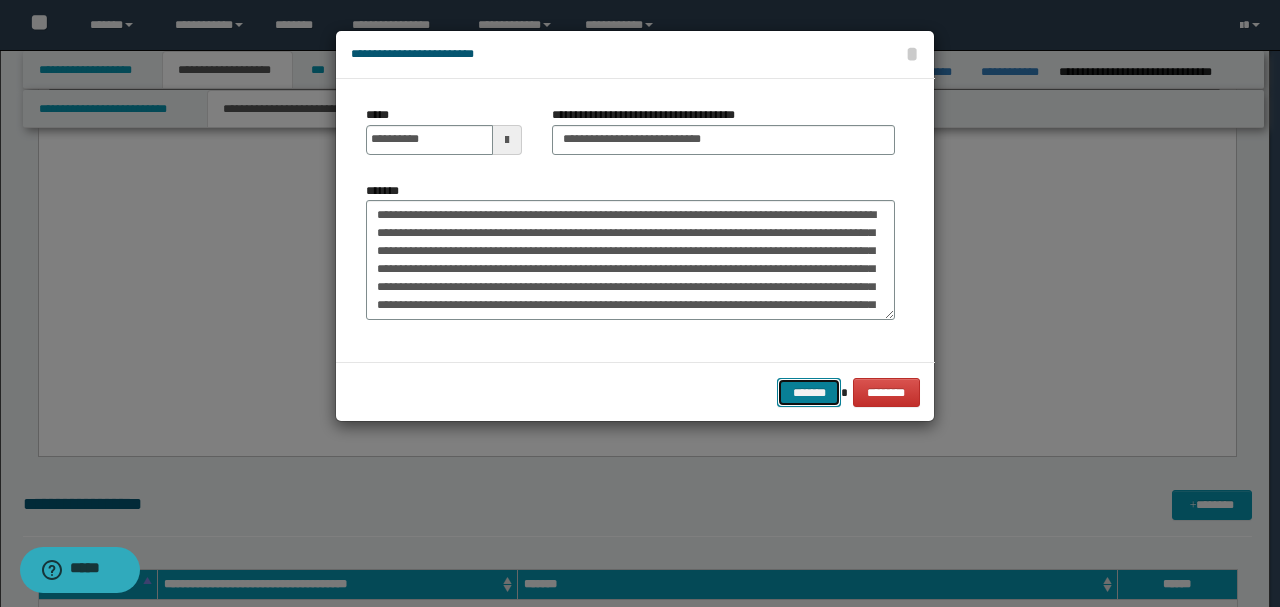 click on "*******" at bounding box center [809, 392] 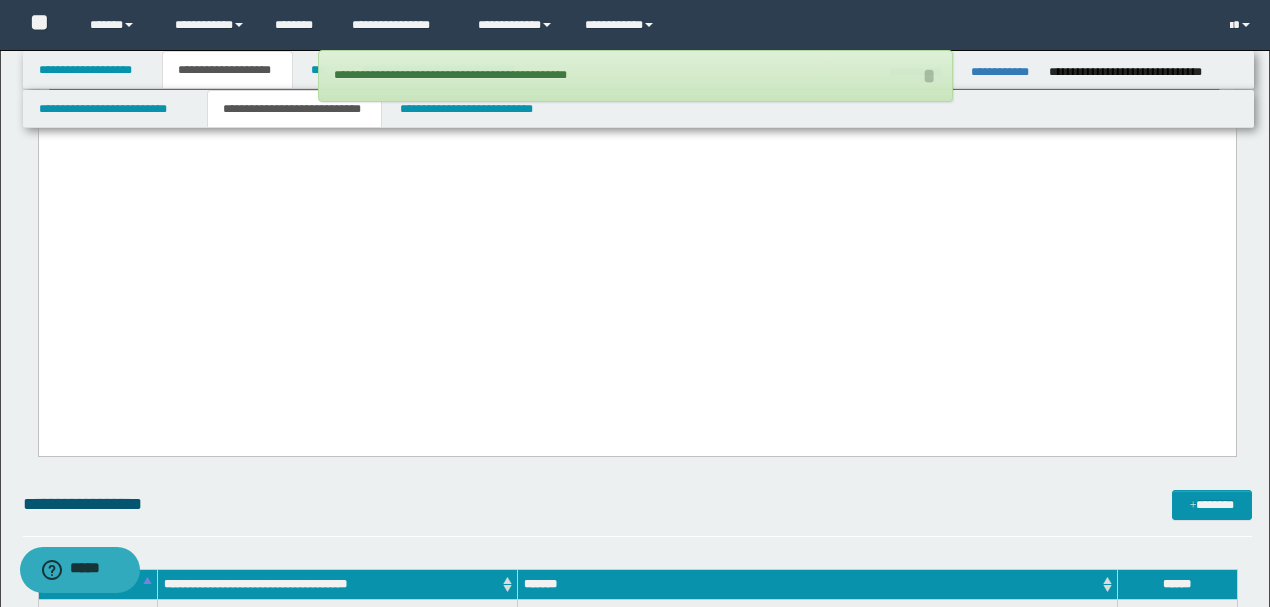 click at bounding box center (636, 146) 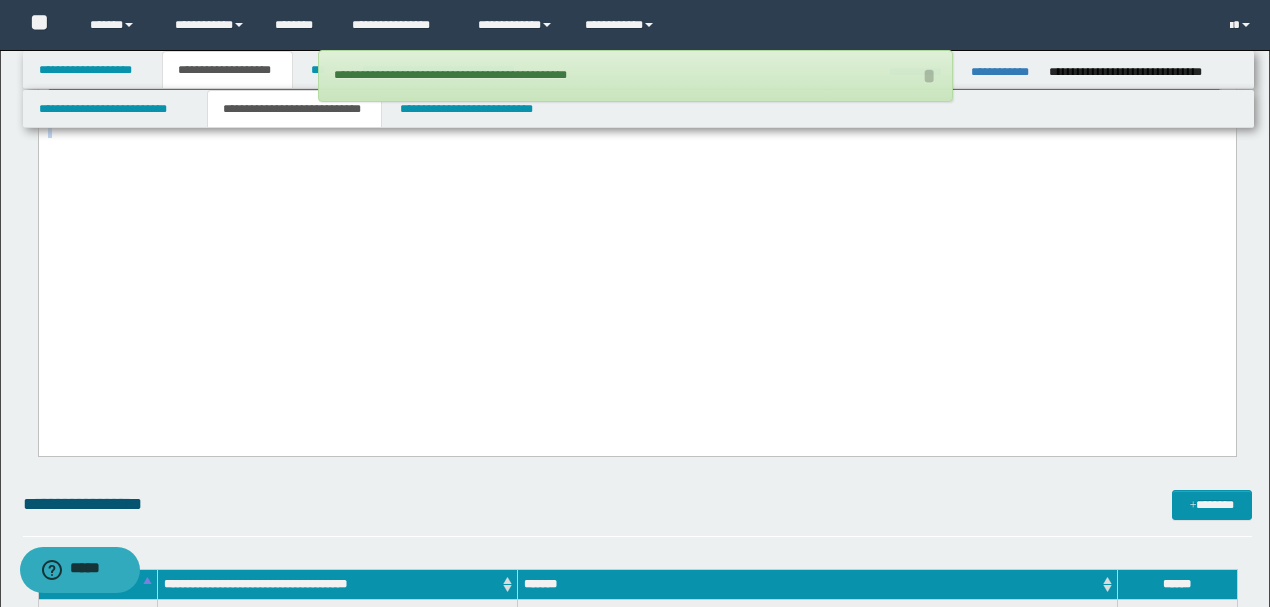 drag, startPoint x: 830, startPoint y: 322, endPoint x: 38, endPoint y: -1549, distance: 2031.7246 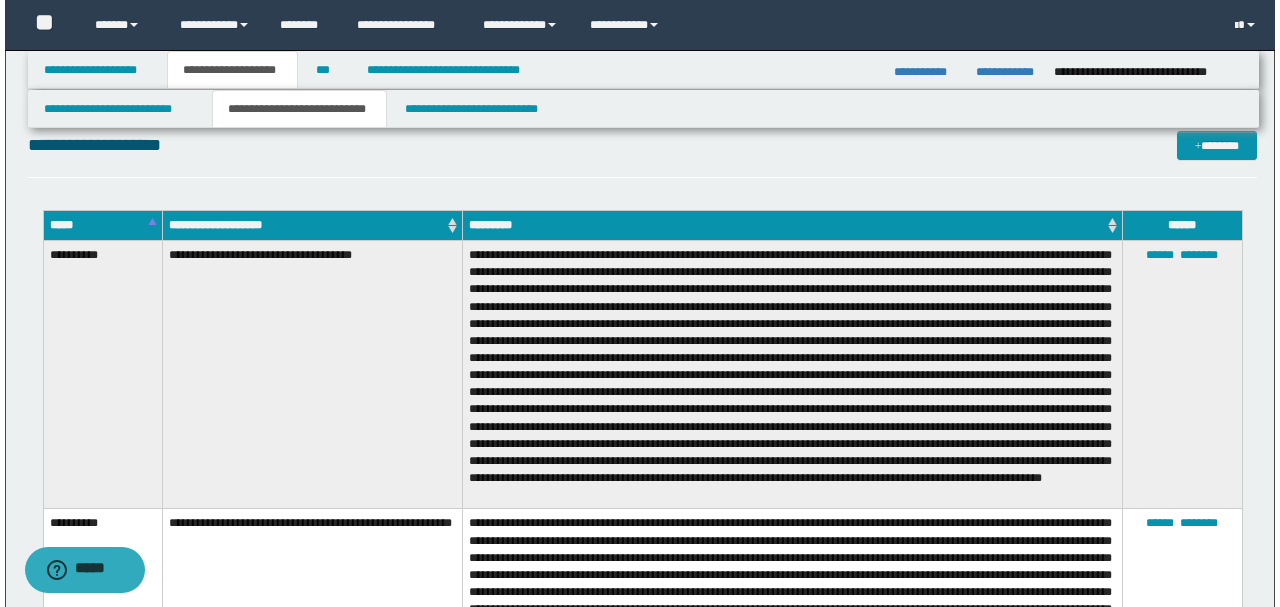 scroll, scrollTop: 4385, scrollLeft: 0, axis: vertical 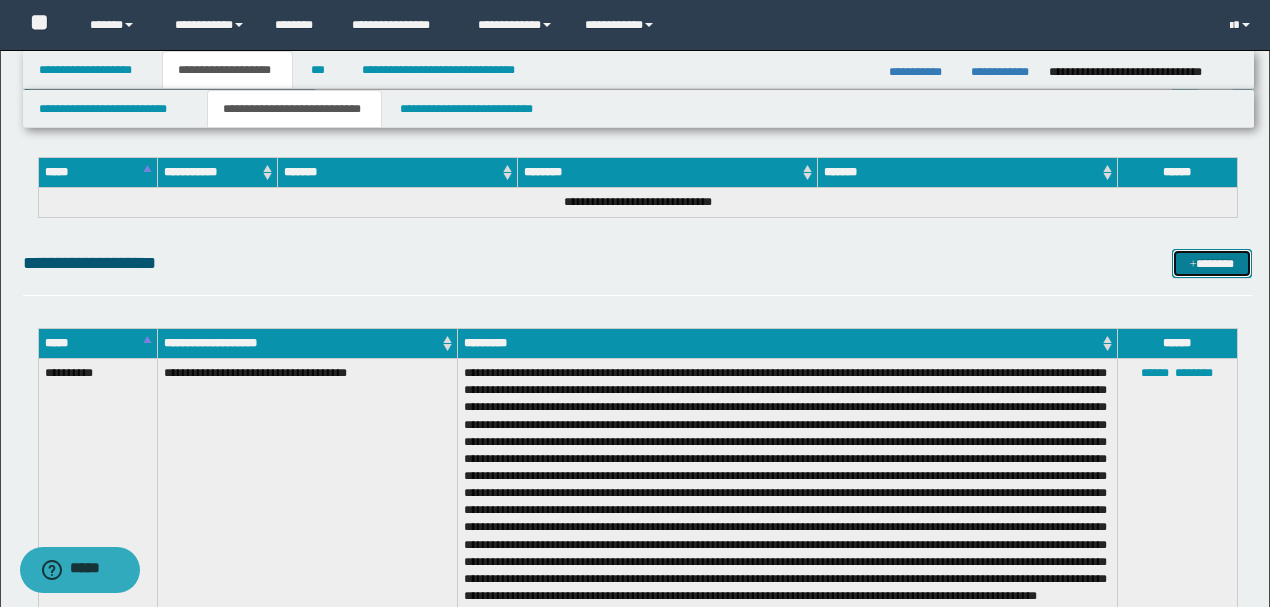 click on "*******" at bounding box center [1211, 263] 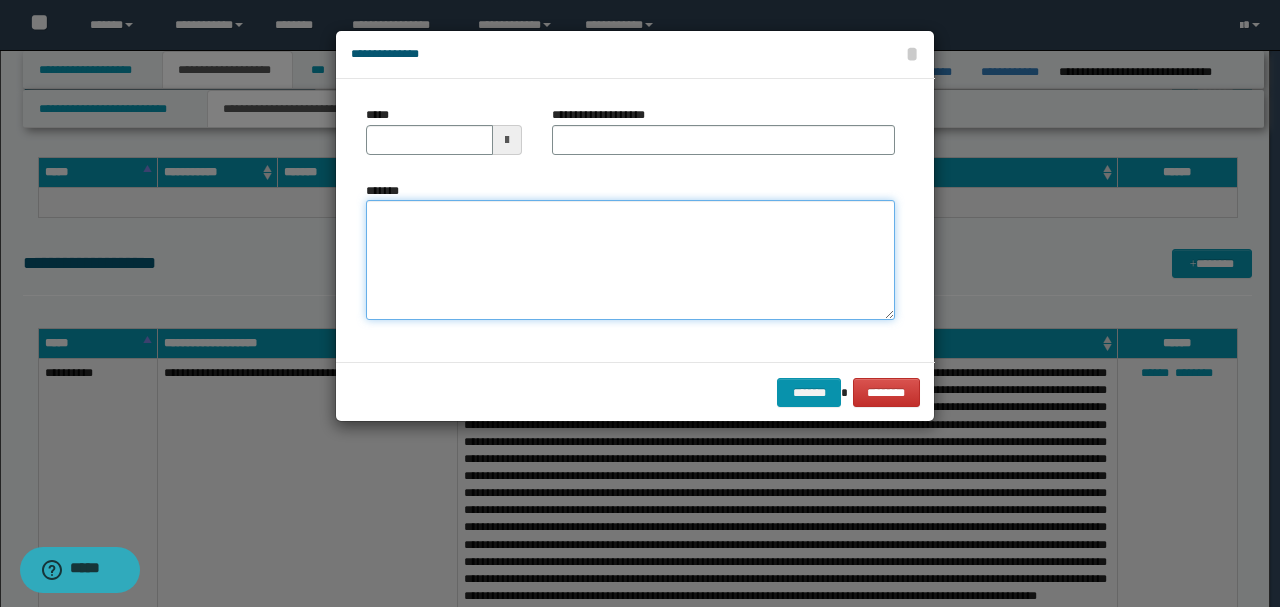 click on "*******" at bounding box center (630, 259) 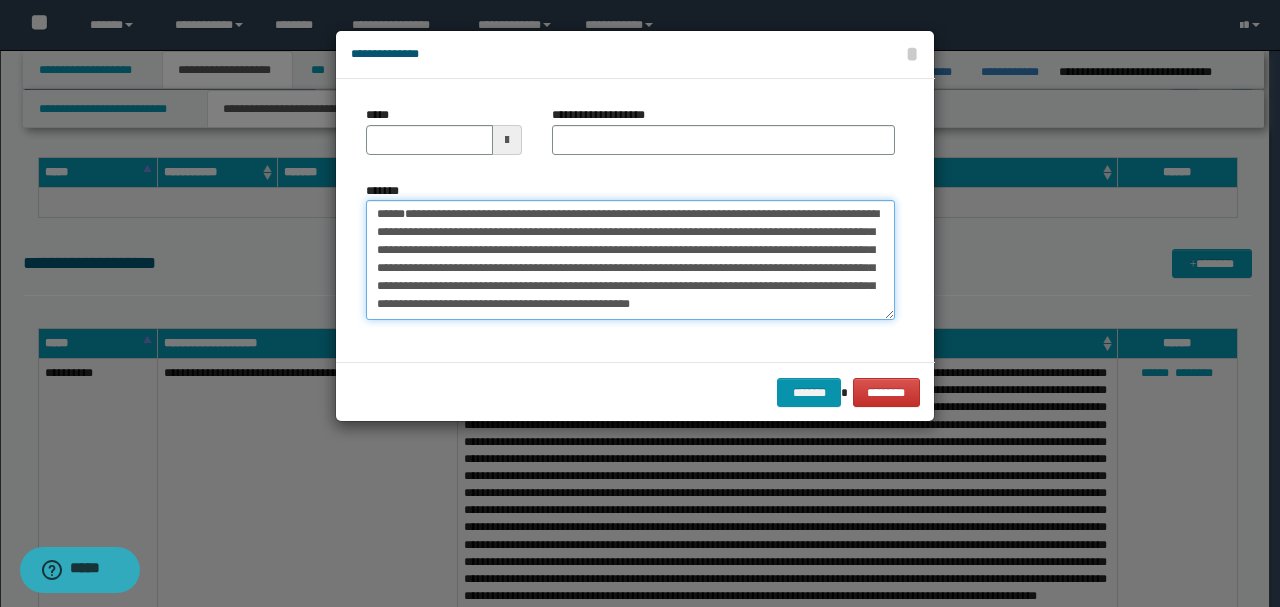 scroll, scrollTop: 0, scrollLeft: 0, axis: both 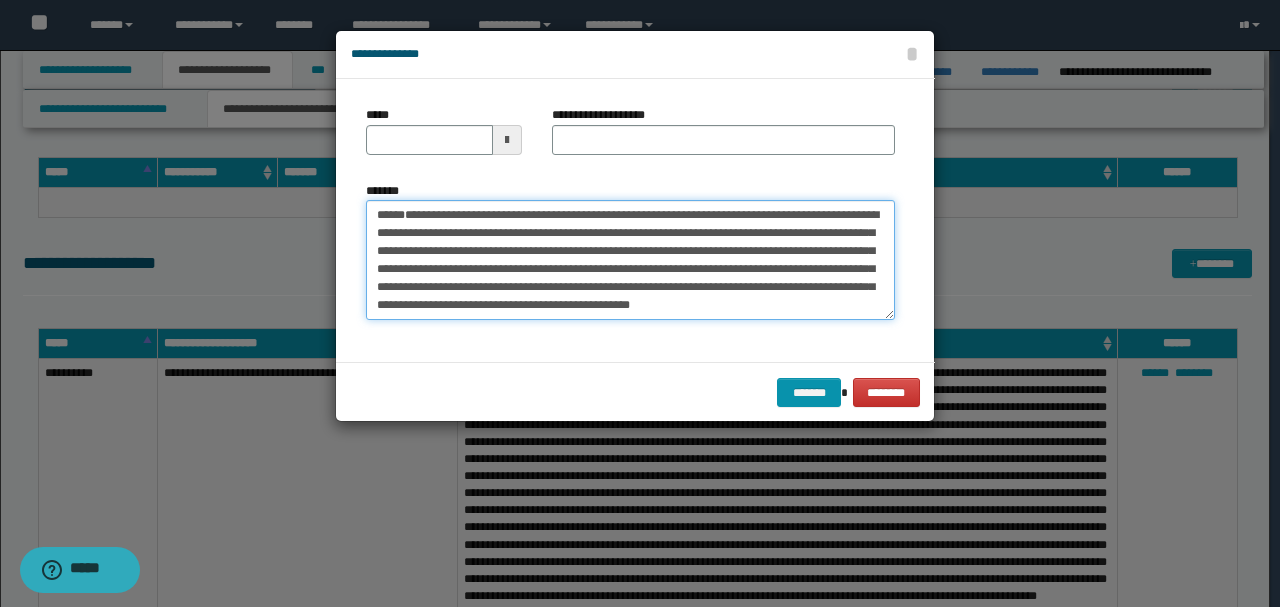 drag, startPoint x: 445, startPoint y: 288, endPoint x: 275, endPoint y: 170, distance: 206.9396 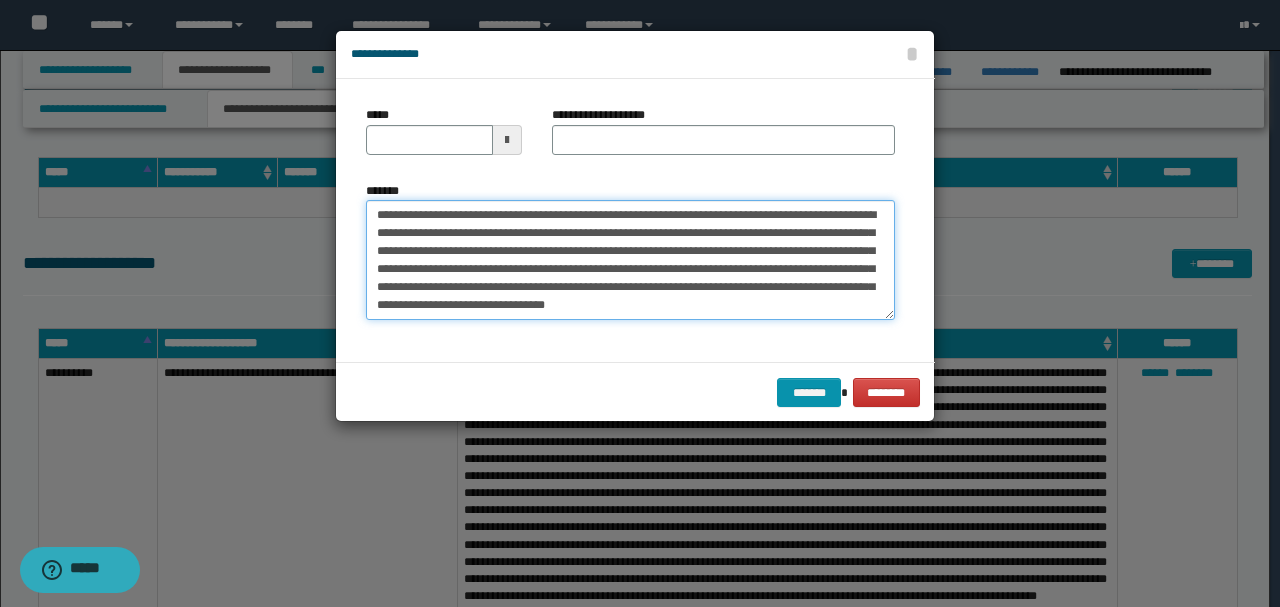 type 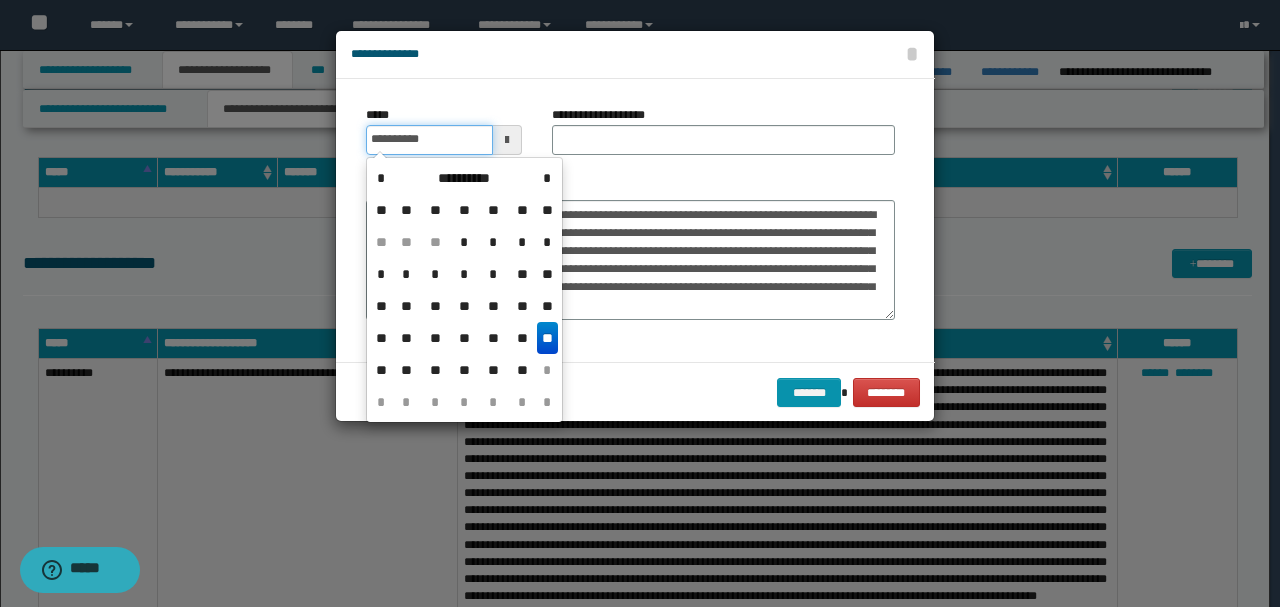 click on "**********" at bounding box center (429, 140) 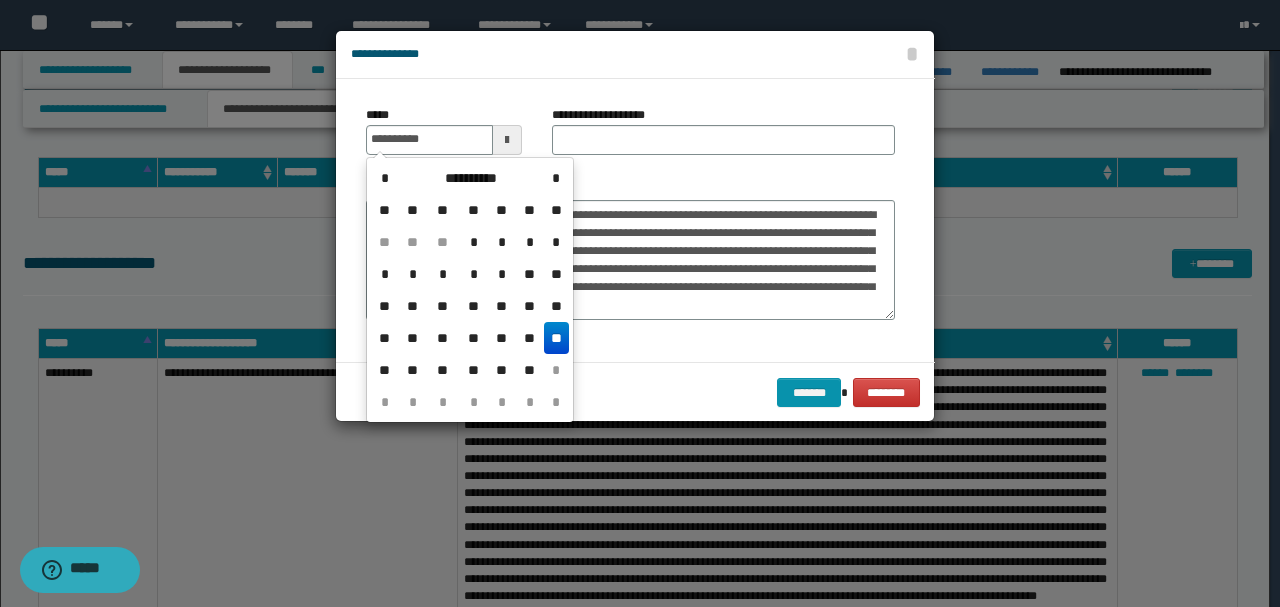 type on "**********" 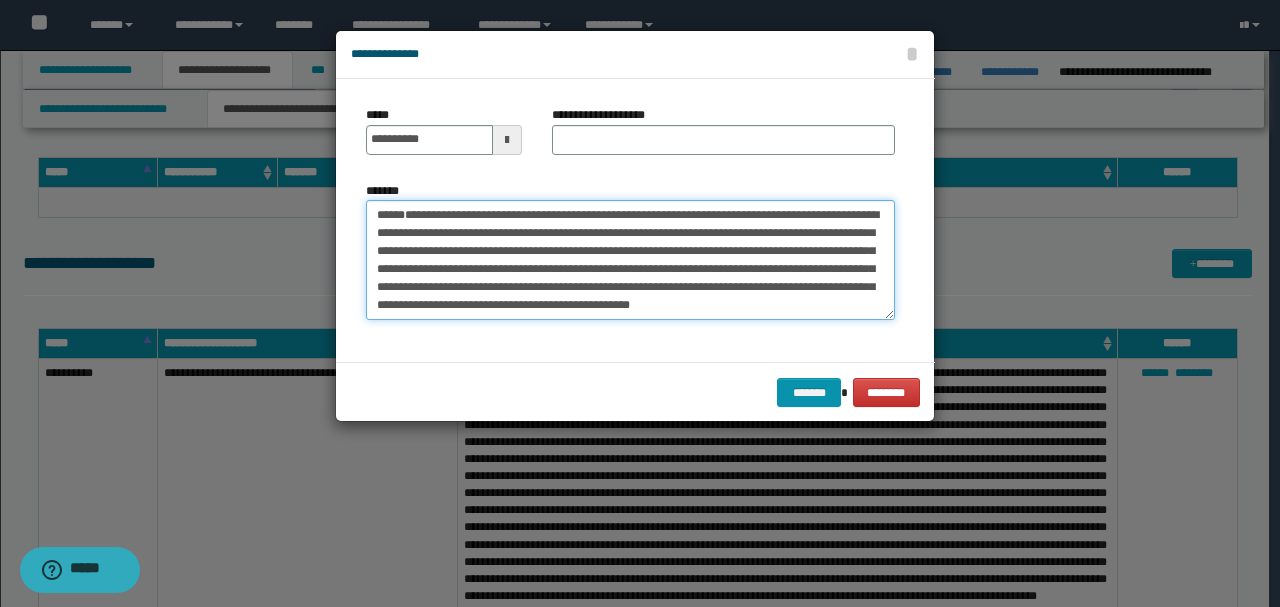 type on "**********" 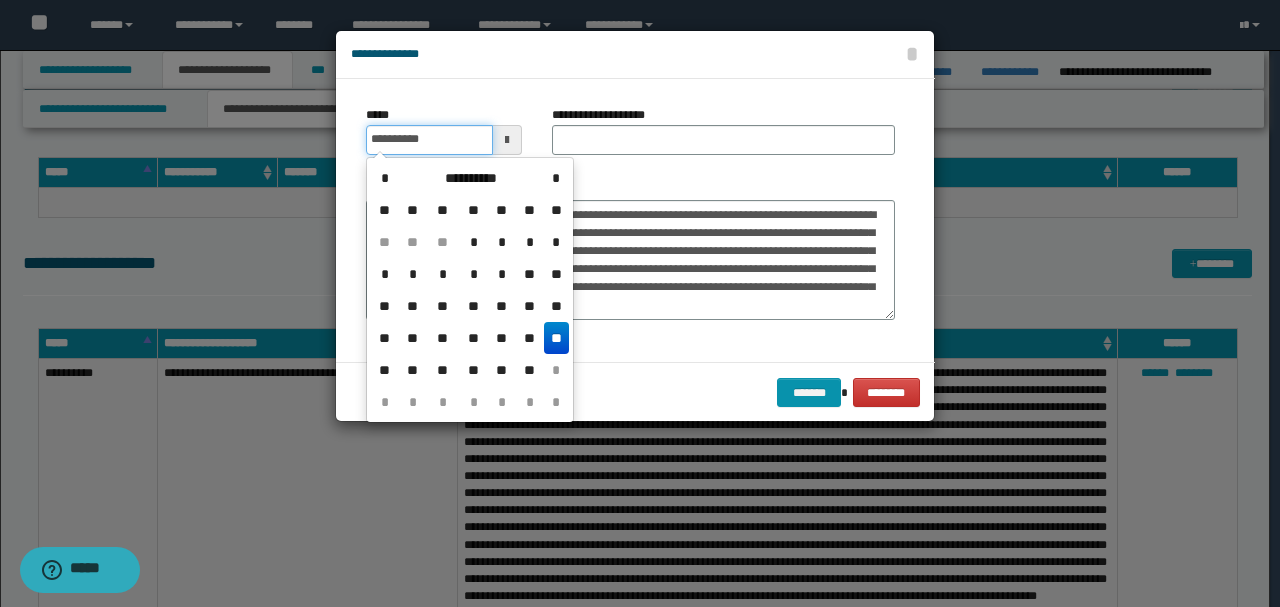 drag, startPoint x: 444, startPoint y: 131, endPoint x: 250, endPoint y: 133, distance: 194.01031 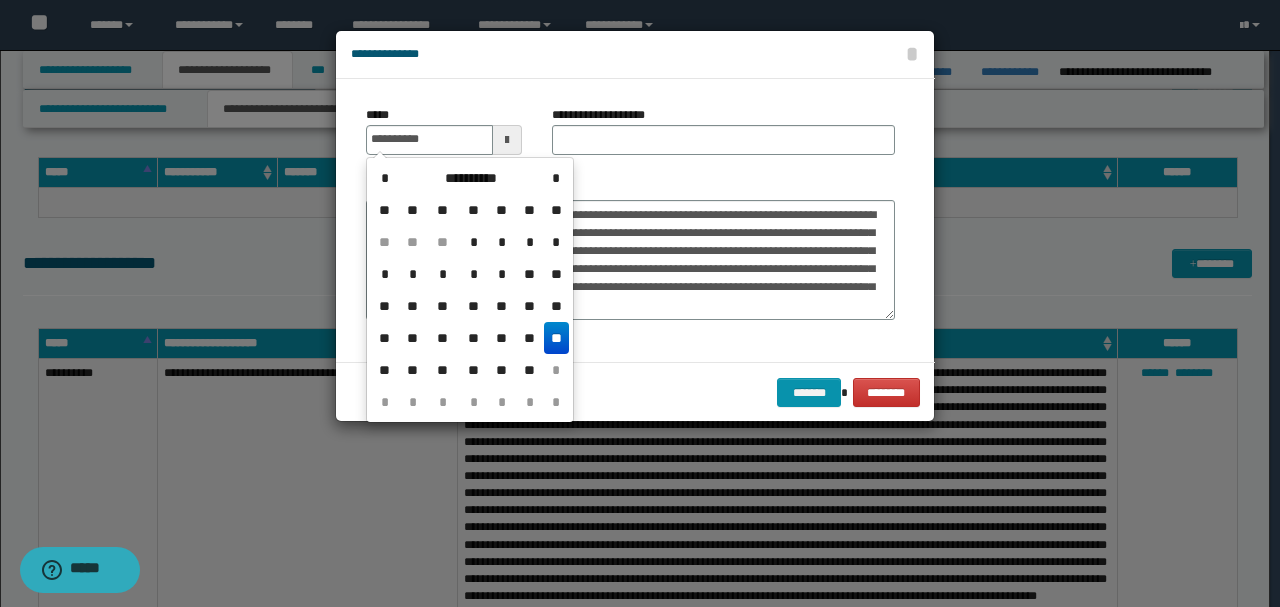 type on "**********" 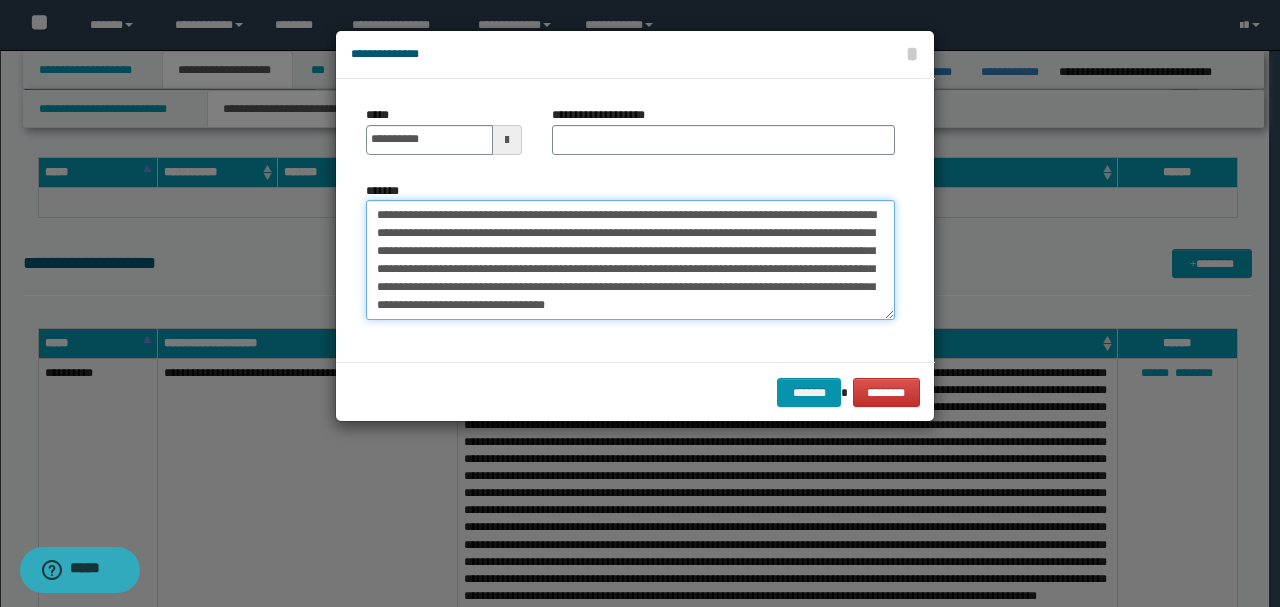 drag, startPoint x: 802, startPoint y: 212, endPoint x: 150, endPoint y: 186, distance: 652.5182 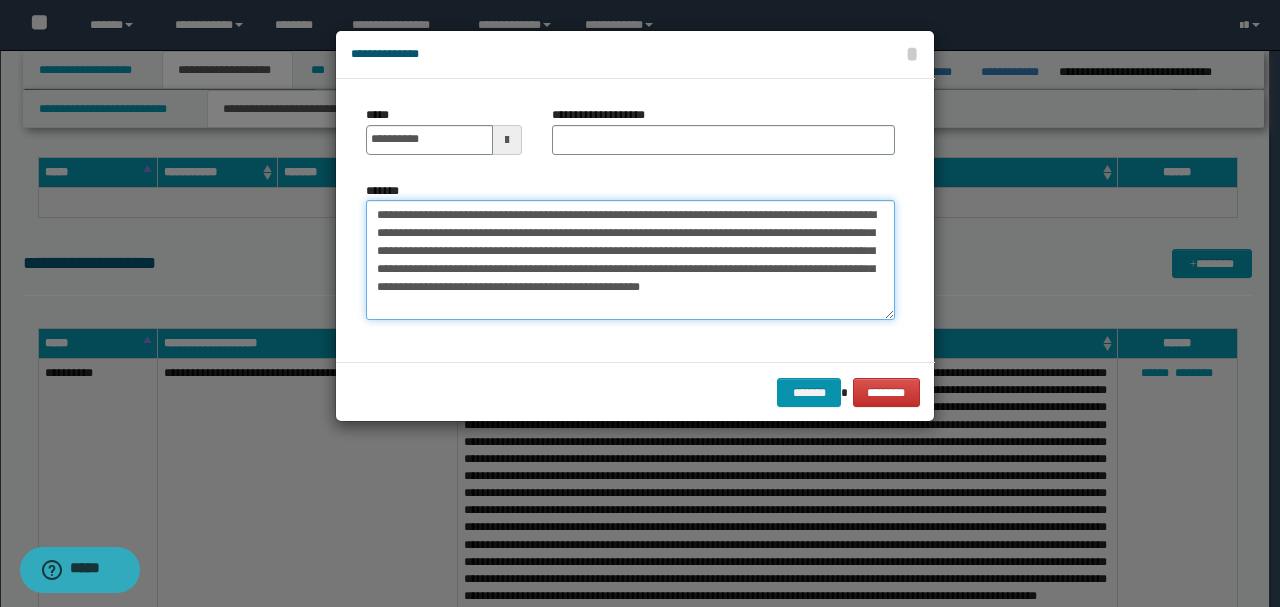 type on "**********" 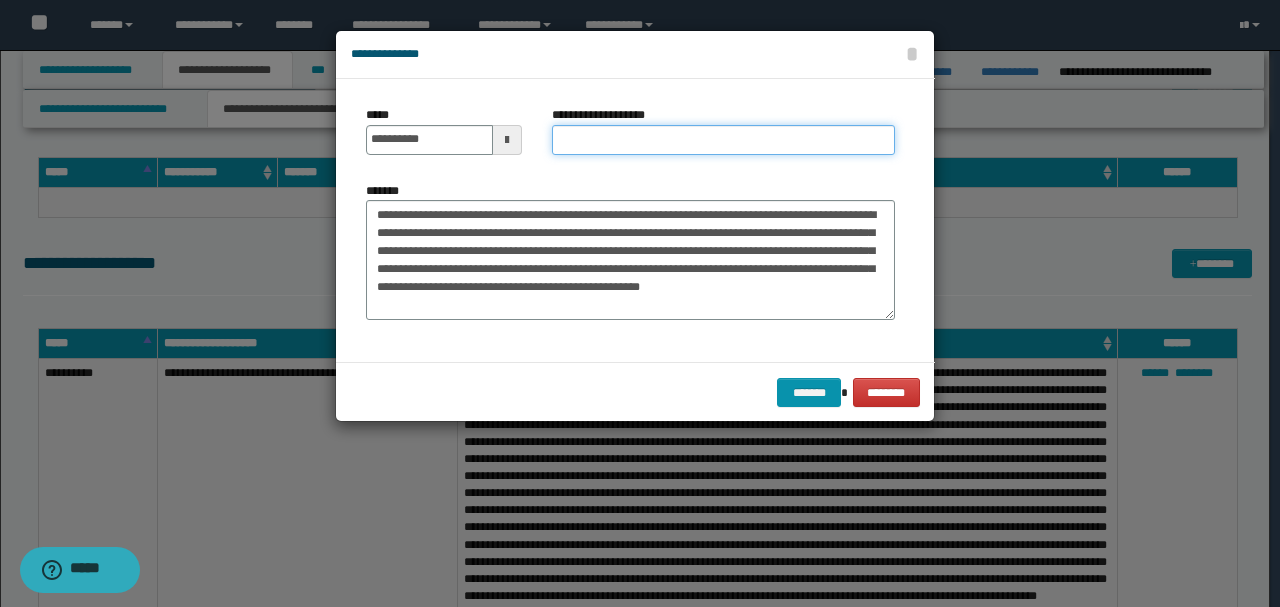 click on "**********" at bounding box center [723, 140] 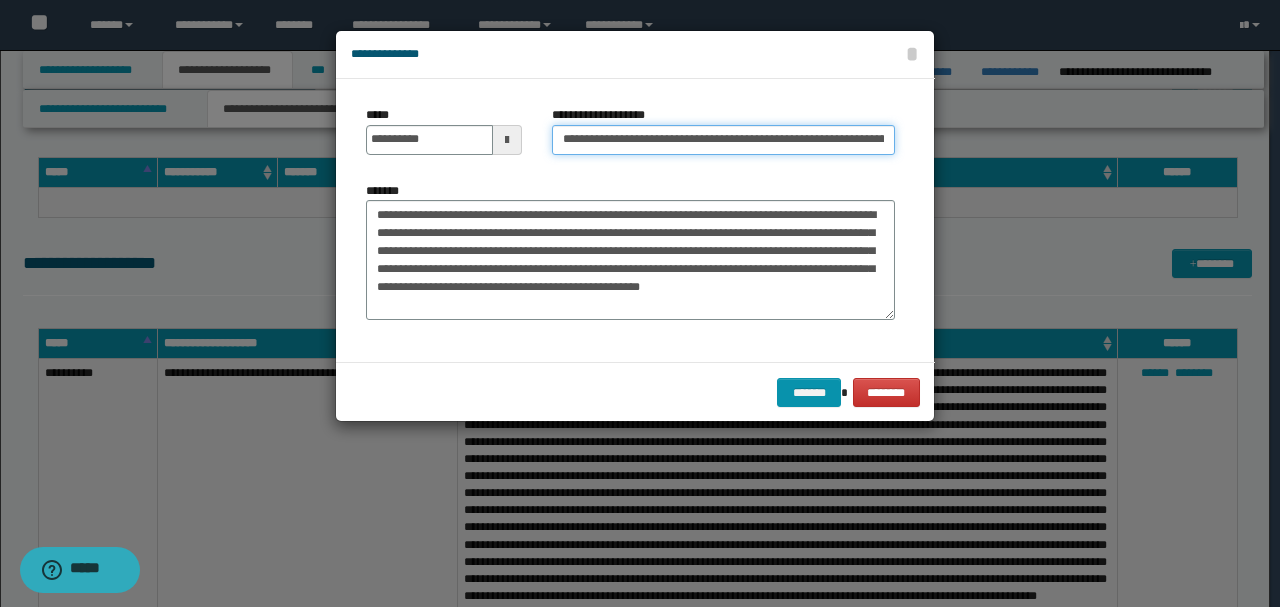 scroll, scrollTop: 0, scrollLeft: 102, axis: horizontal 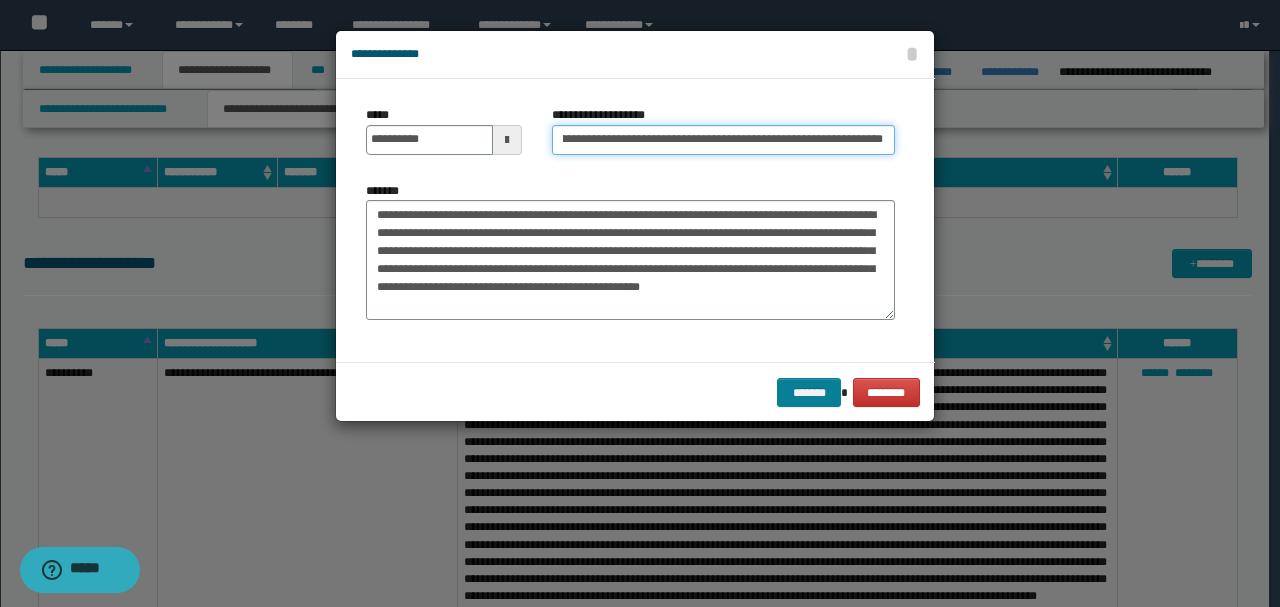 type on "**********" 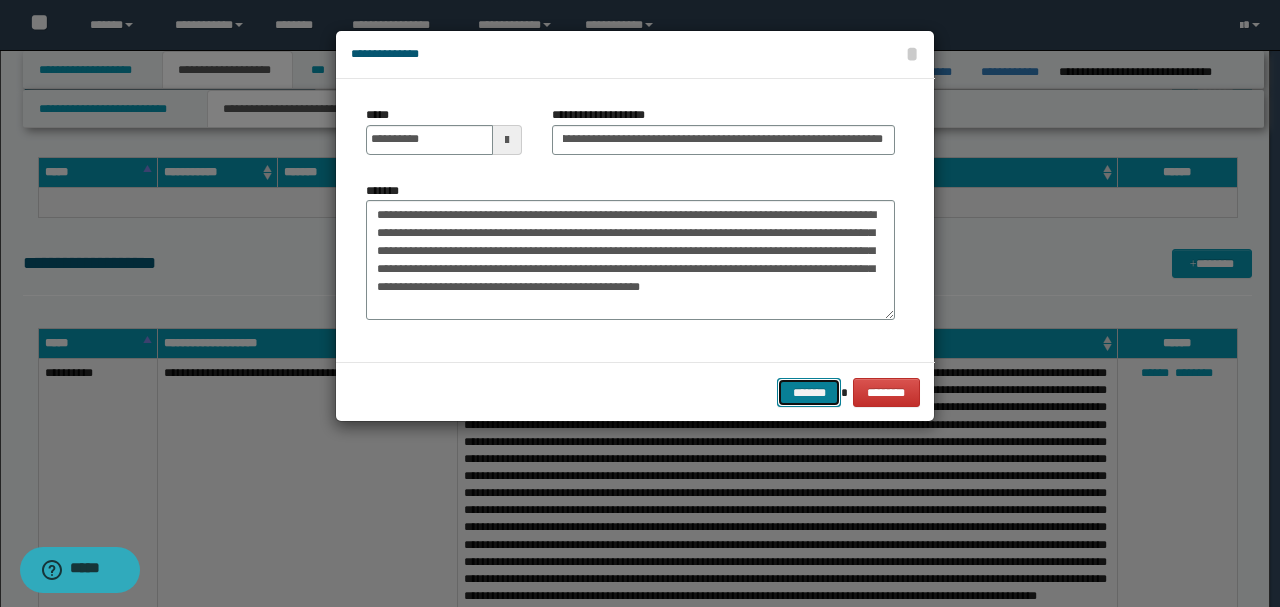 click on "*******" at bounding box center [809, 392] 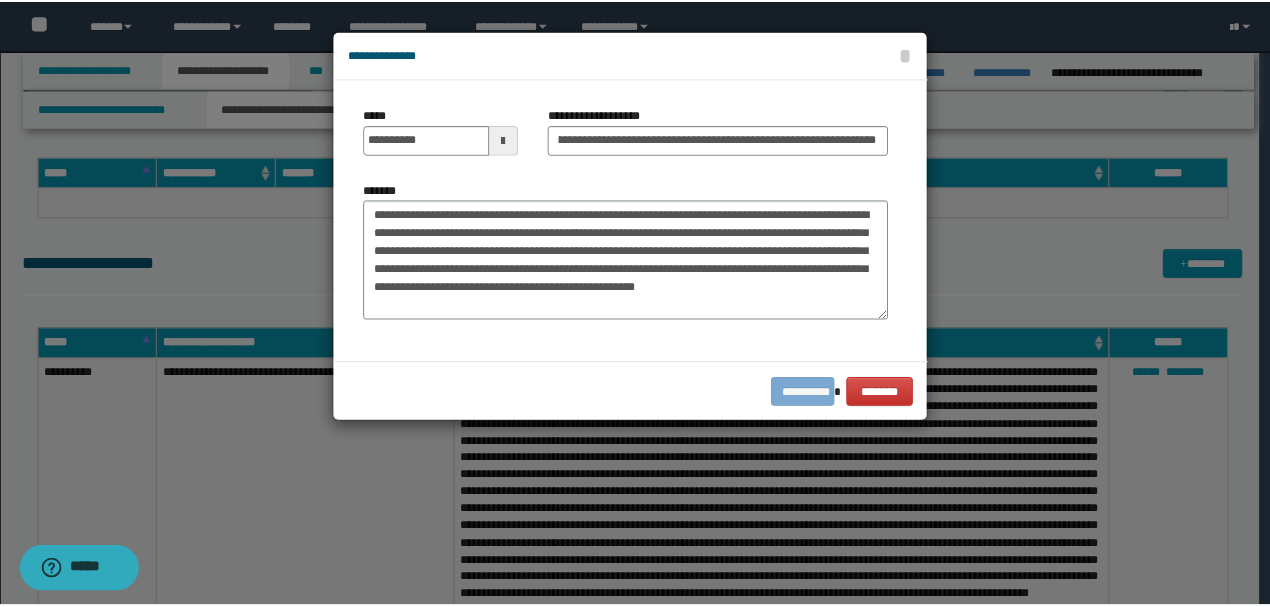 scroll, scrollTop: 0, scrollLeft: 0, axis: both 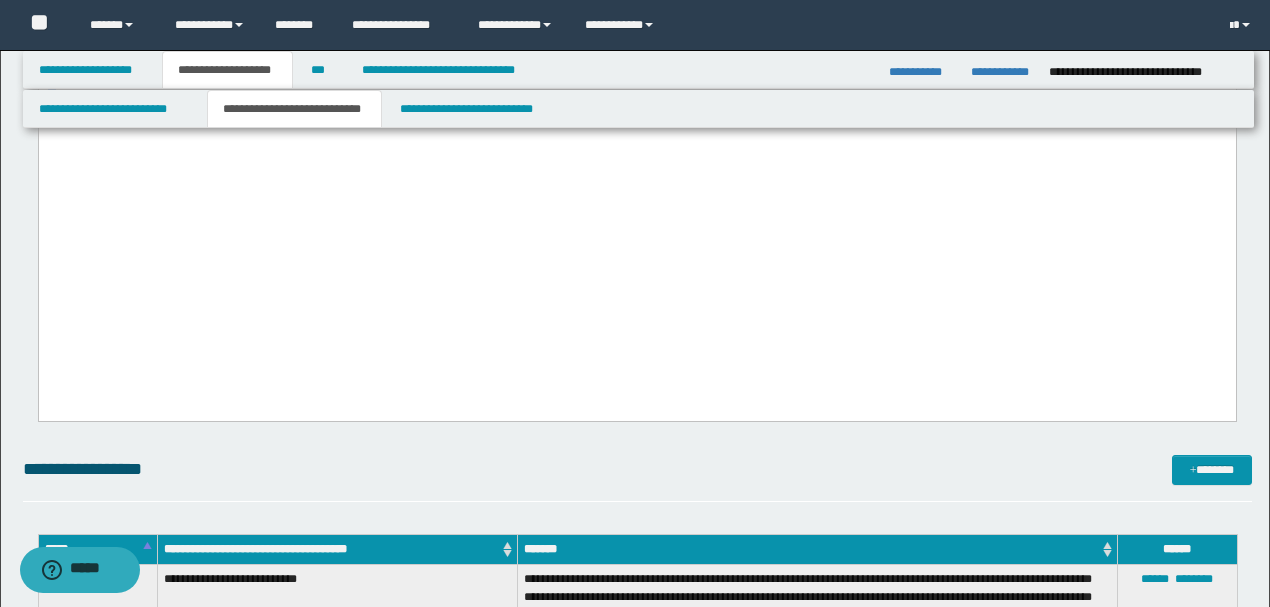 drag, startPoint x: 633, startPoint y: 309, endPoint x: 0, endPoint y: 165, distance: 649.17255 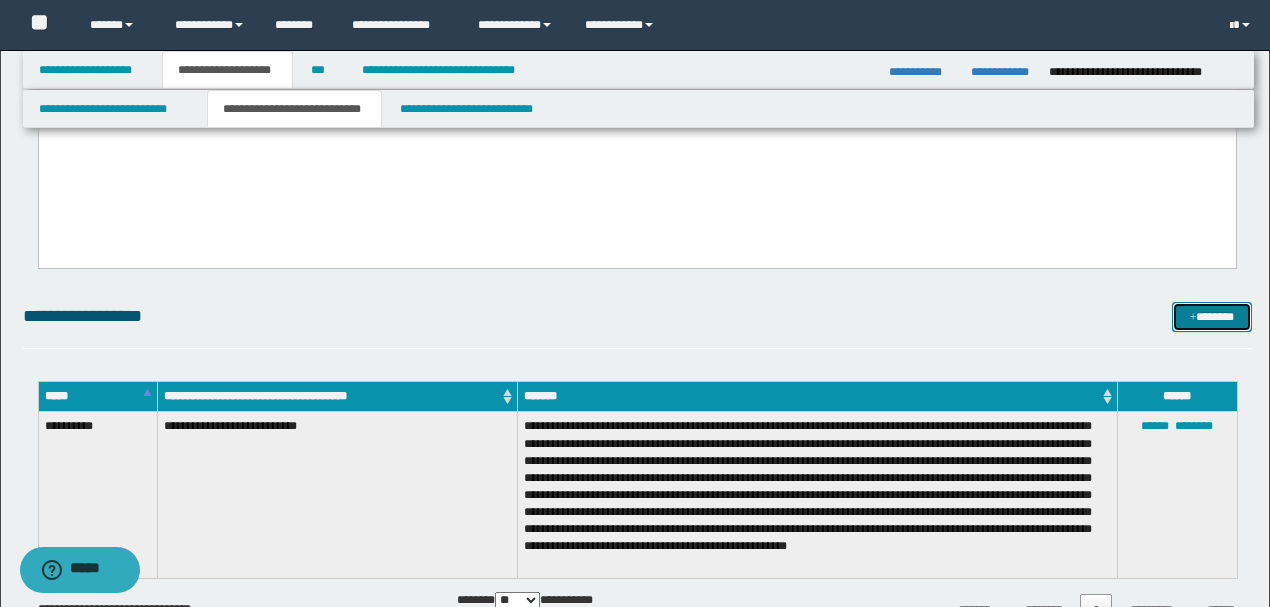 click on "*******" at bounding box center (1211, 316) 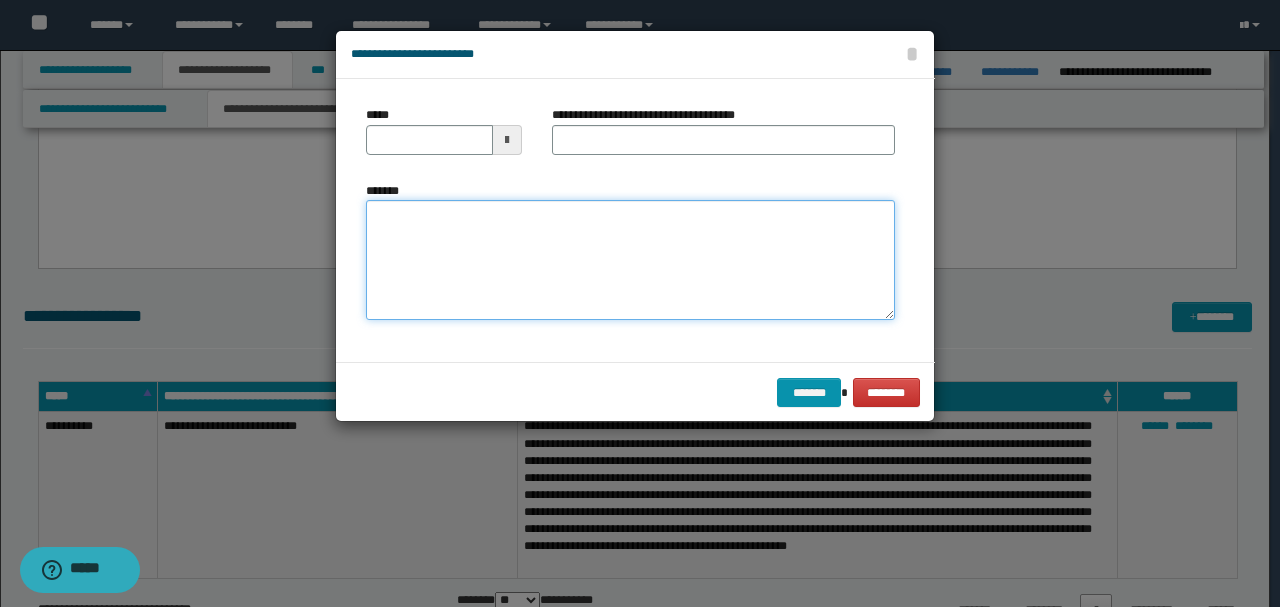 paste on "**********" 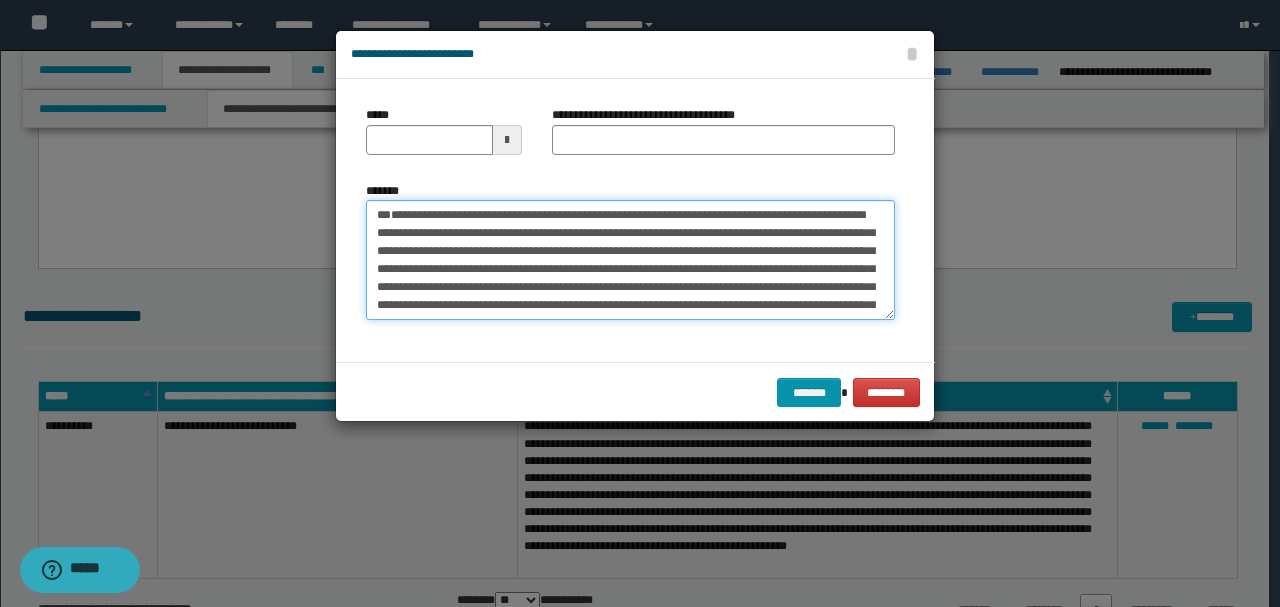 drag, startPoint x: 395, startPoint y: 248, endPoint x: 406, endPoint y: 236, distance: 16.27882 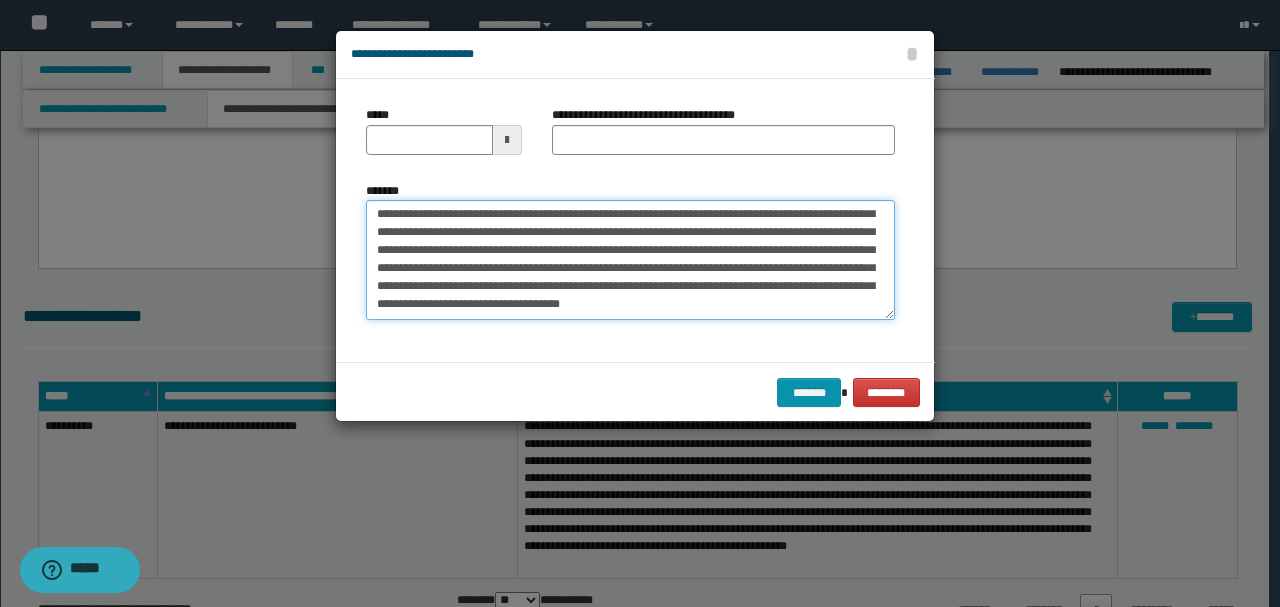 scroll, scrollTop: 0, scrollLeft: 0, axis: both 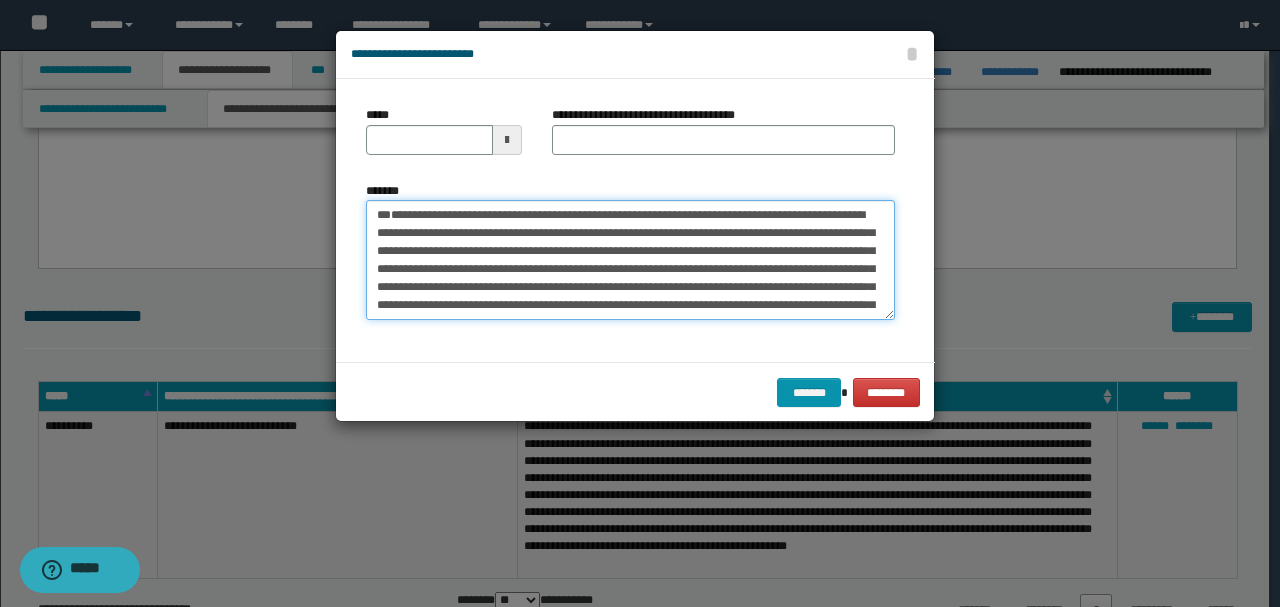 drag, startPoint x: 442, startPoint y: 246, endPoint x: 234, endPoint y: 150, distance: 229.08514 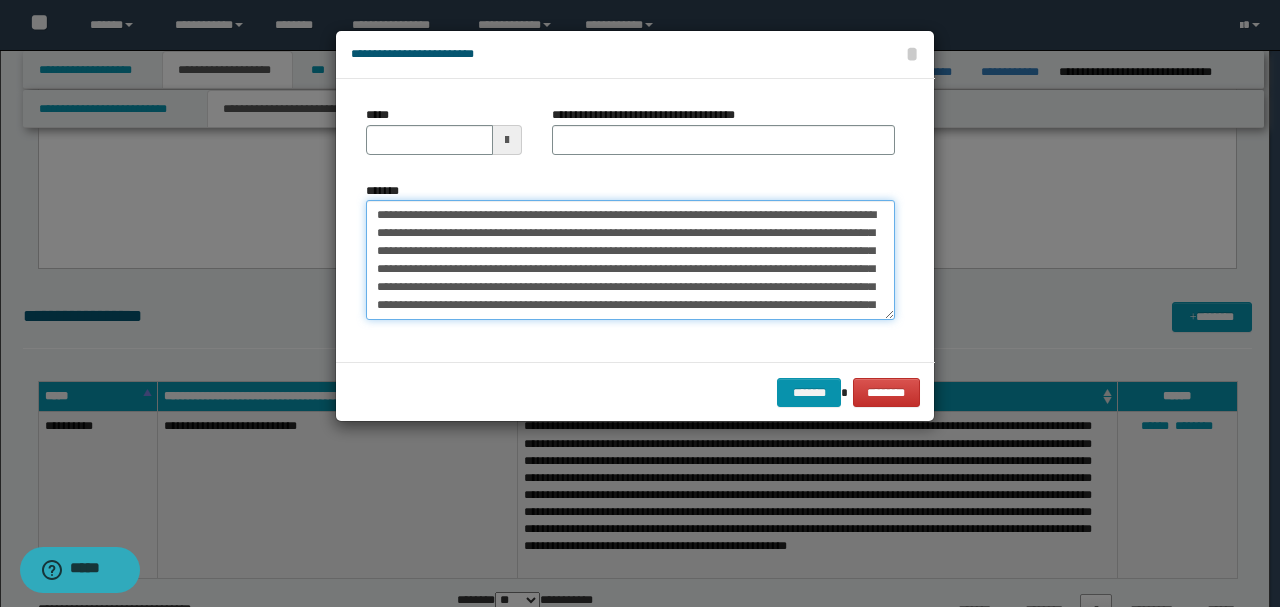 type 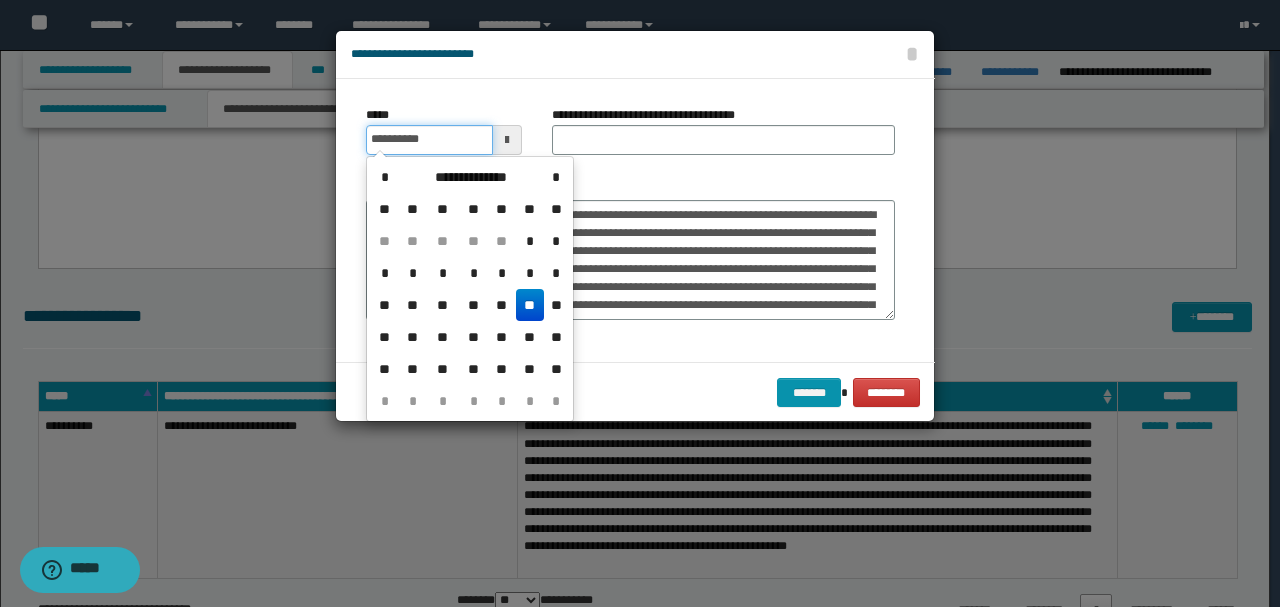click on "**********" at bounding box center [429, 140] 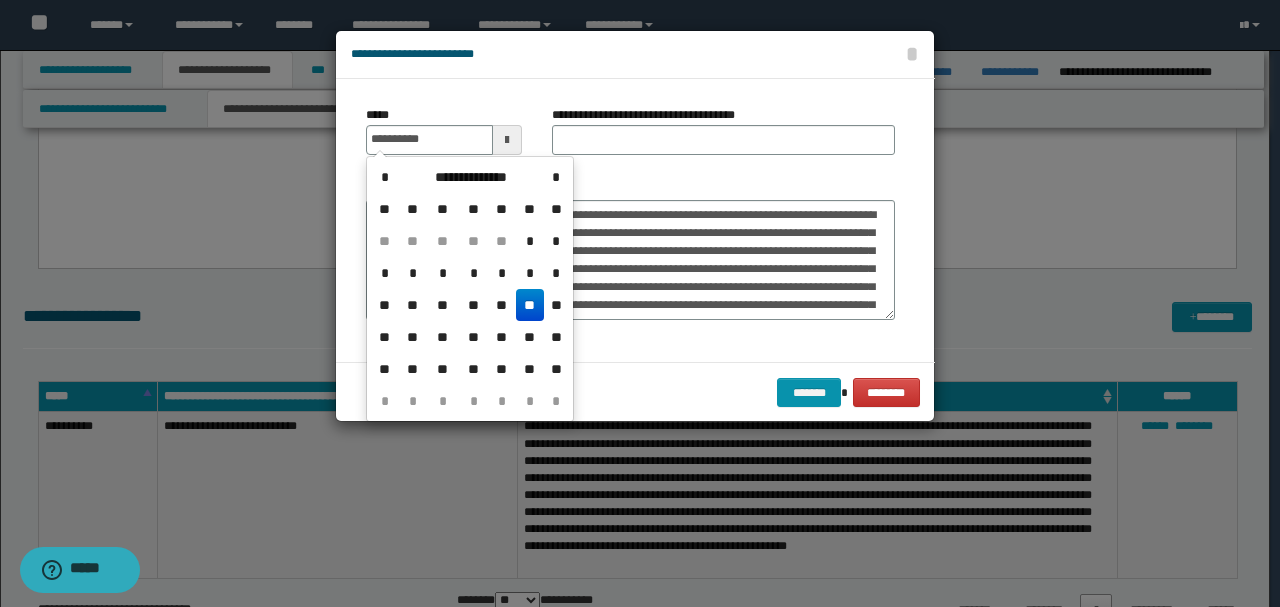 type on "**********" 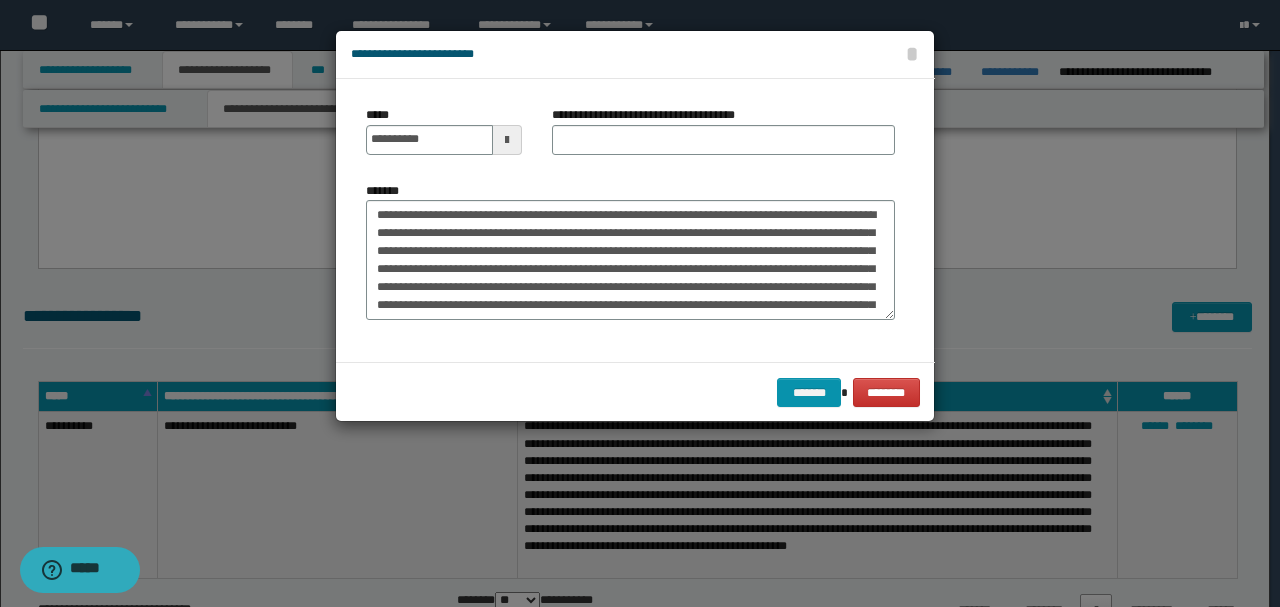 click on "*******" at bounding box center [630, 251] 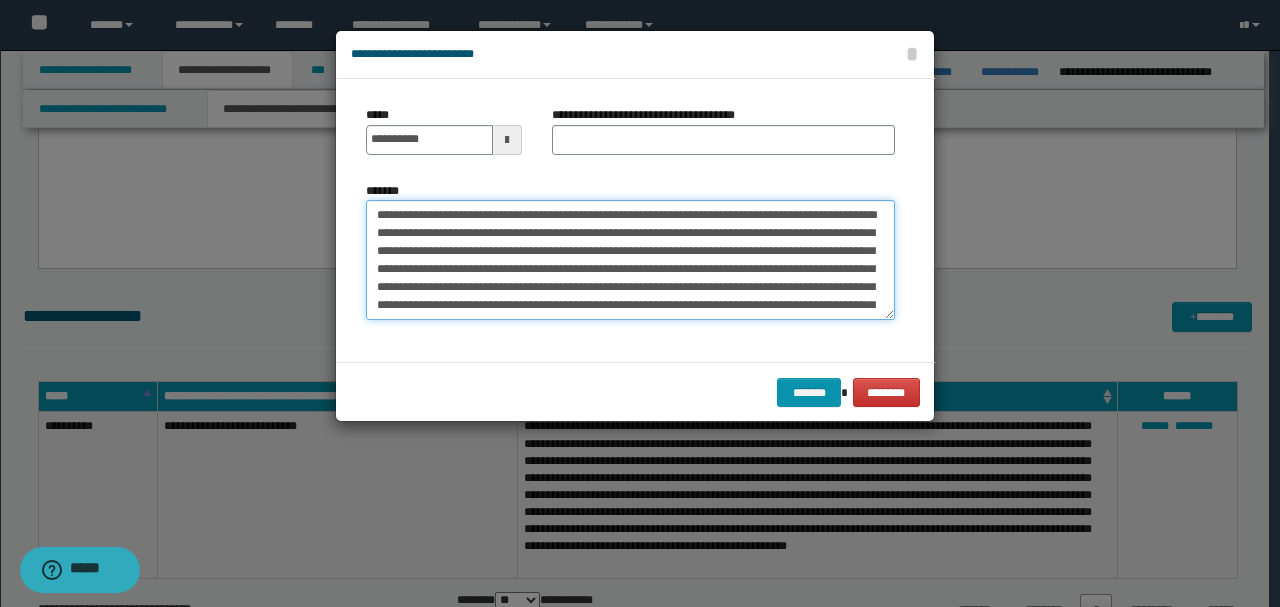 drag, startPoint x: 520, startPoint y: 213, endPoint x: 139, endPoint y: 190, distance: 381.6936 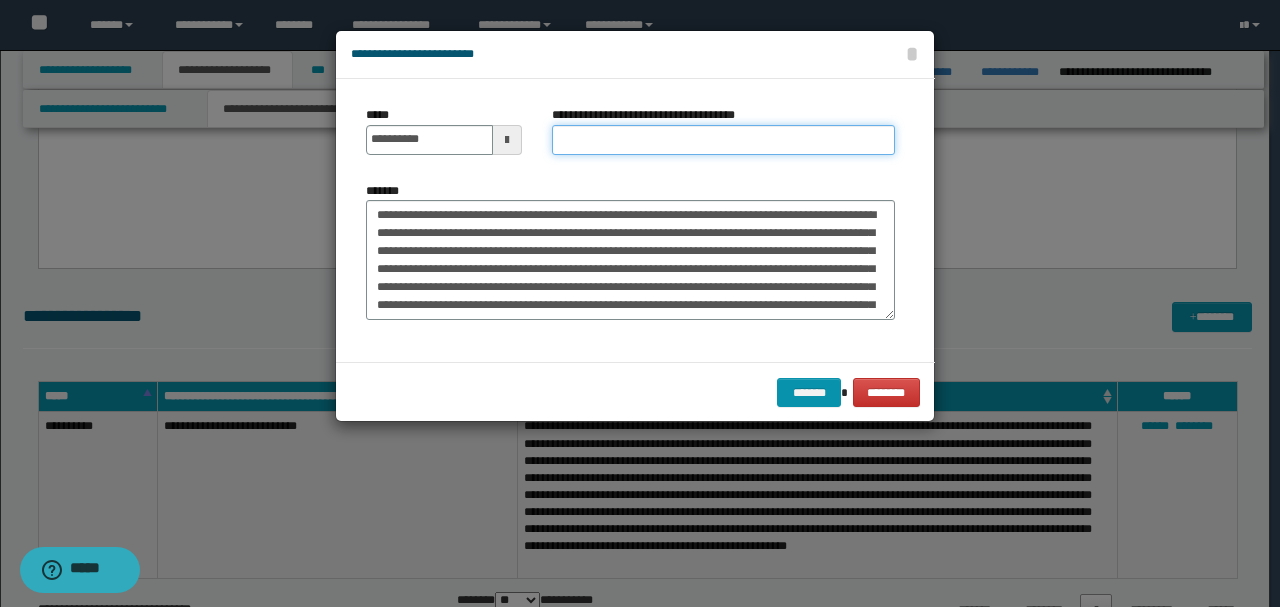 click on "**********" at bounding box center [723, 140] 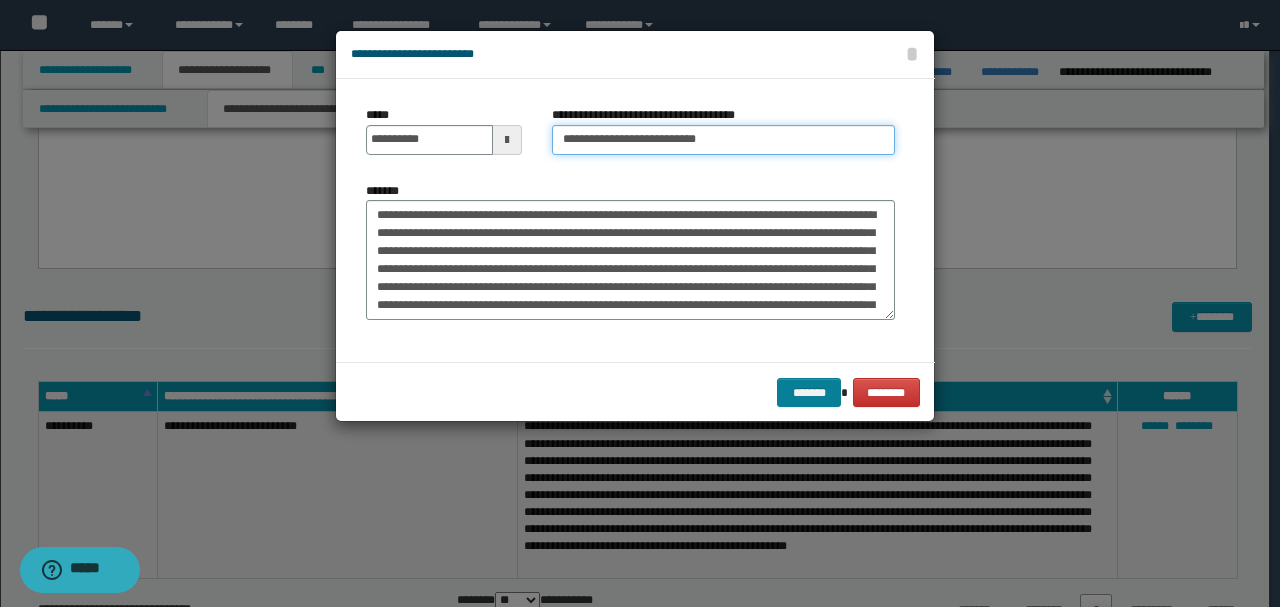 type on "**********" 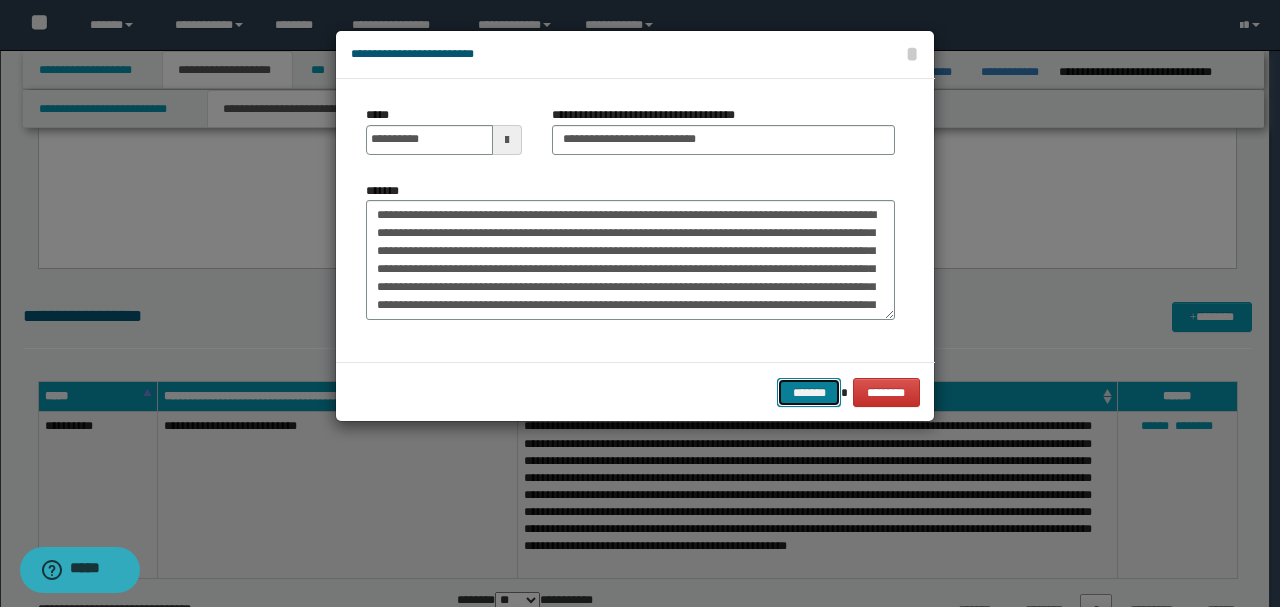 click on "*******" at bounding box center [809, 392] 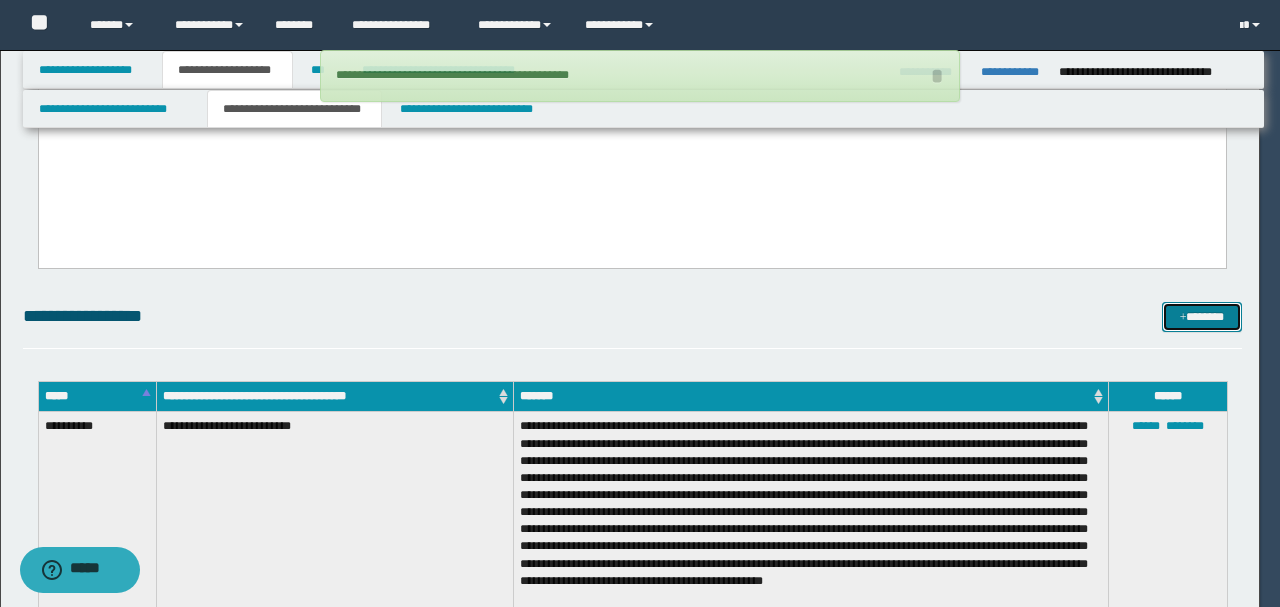 type 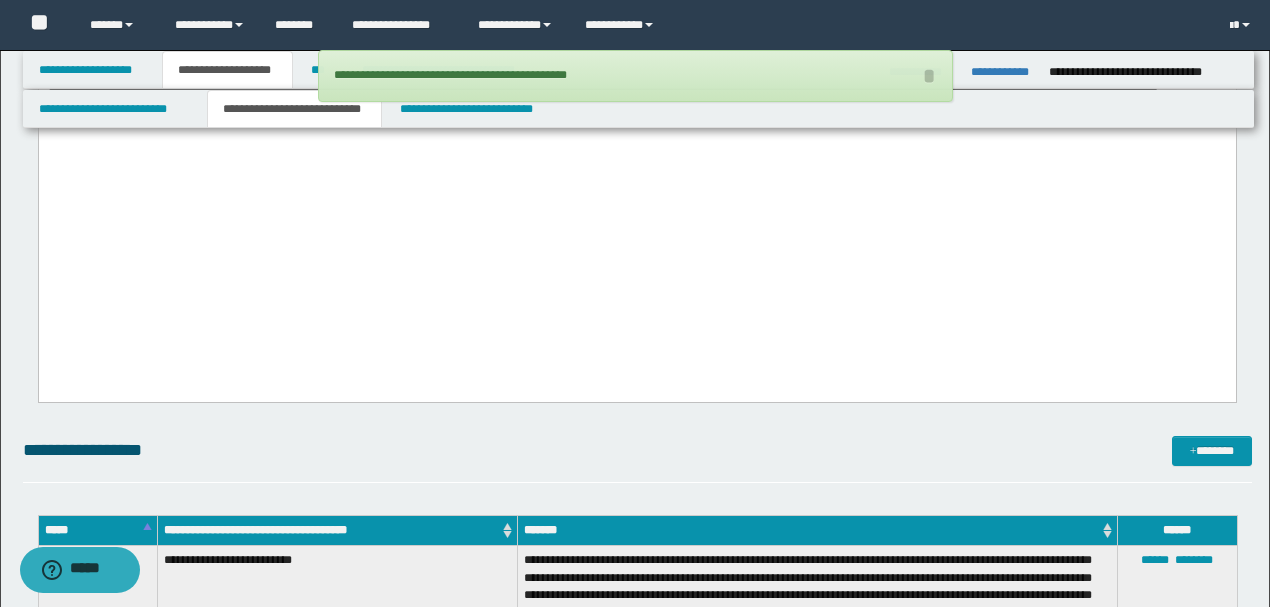 click on "**********" at bounding box center (636, -715) 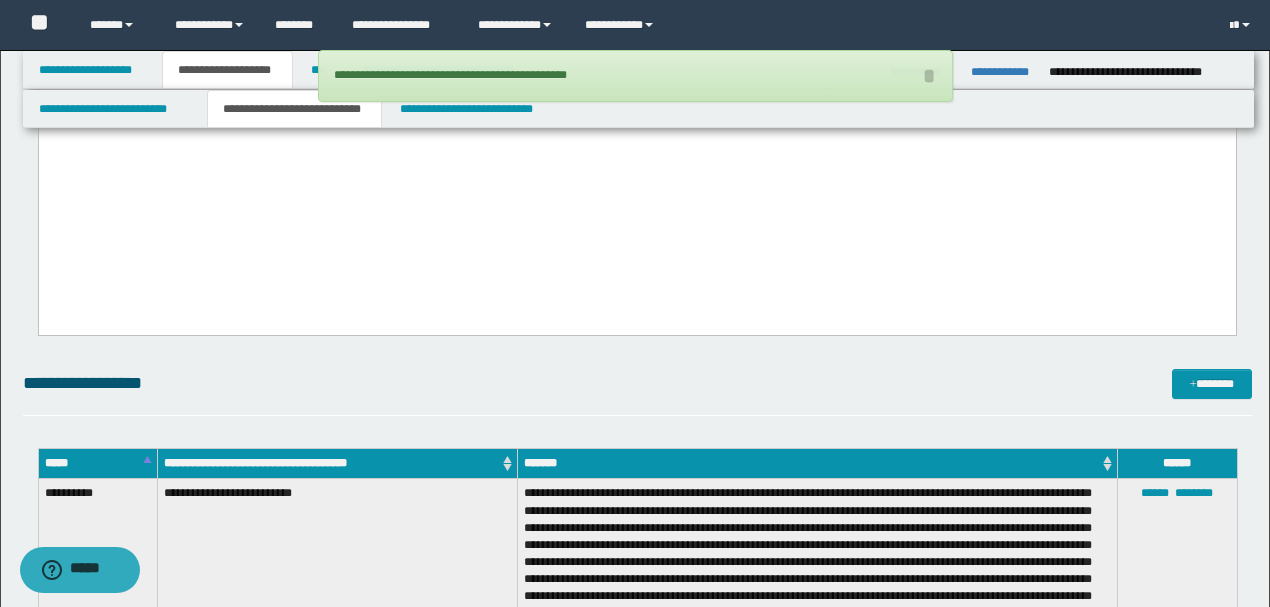 scroll, scrollTop: 3785, scrollLeft: 0, axis: vertical 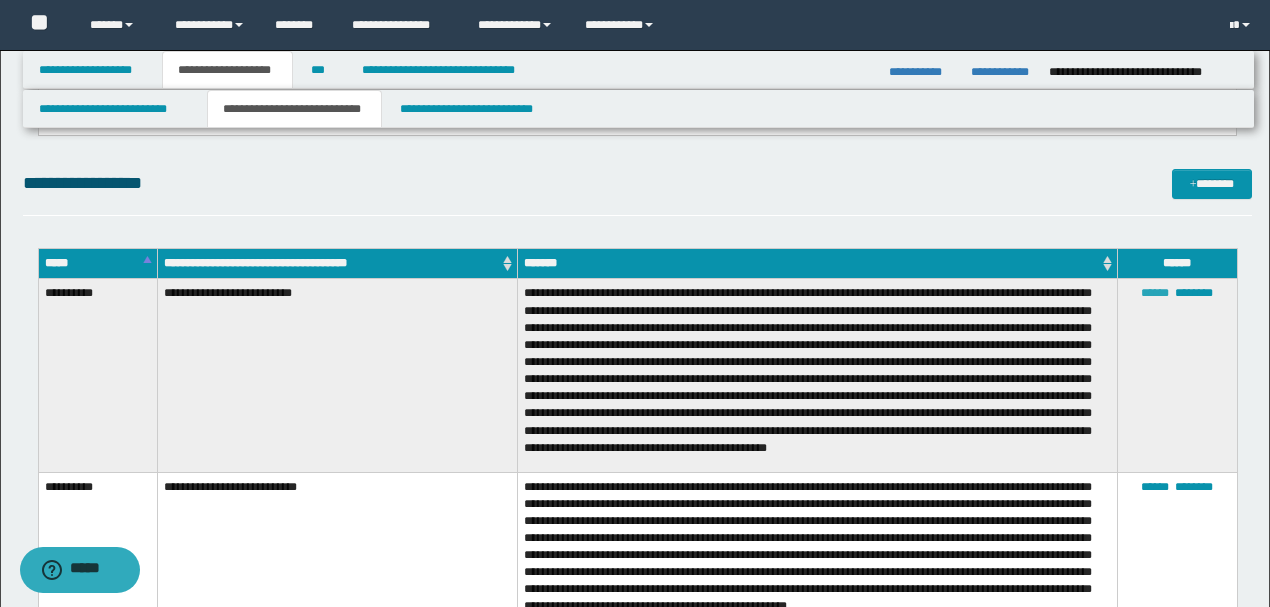 click on "******" at bounding box center [1155, 293] 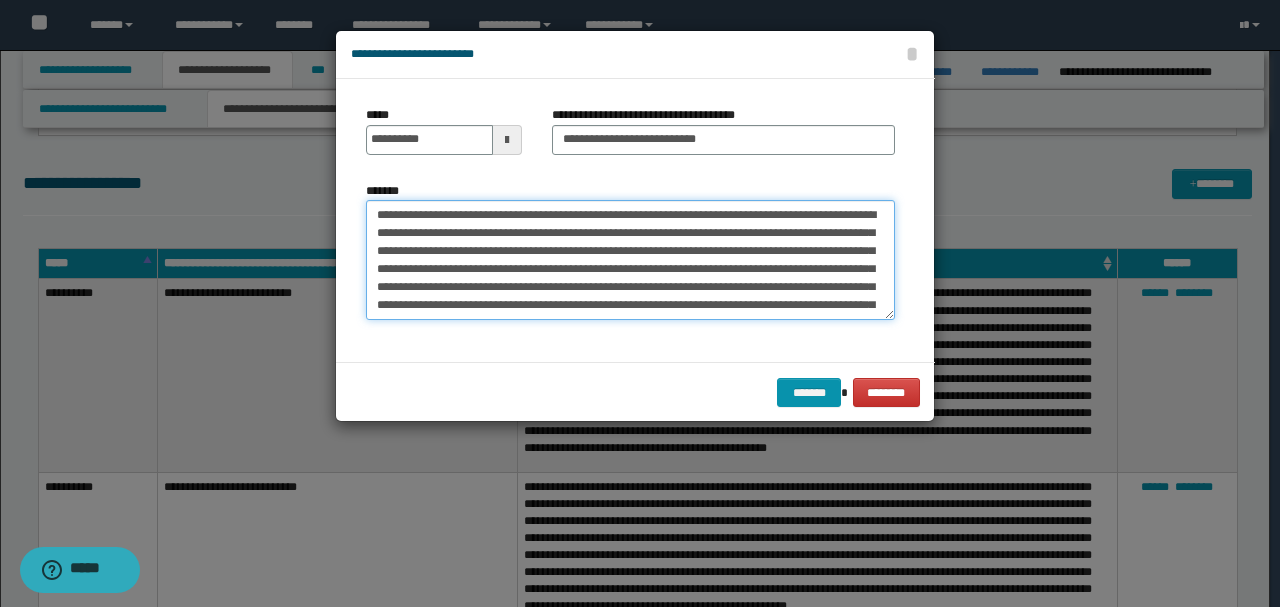 click on "*******" at bounding box center (630, 259) 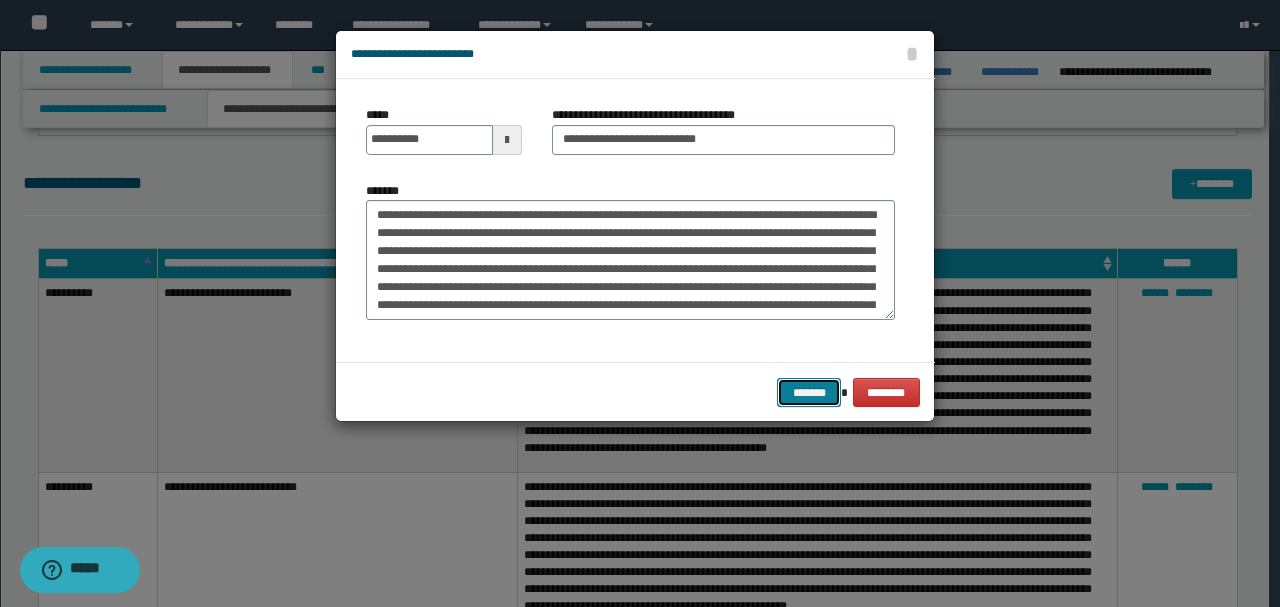 click on "*******" at bounding box center [809, 392] 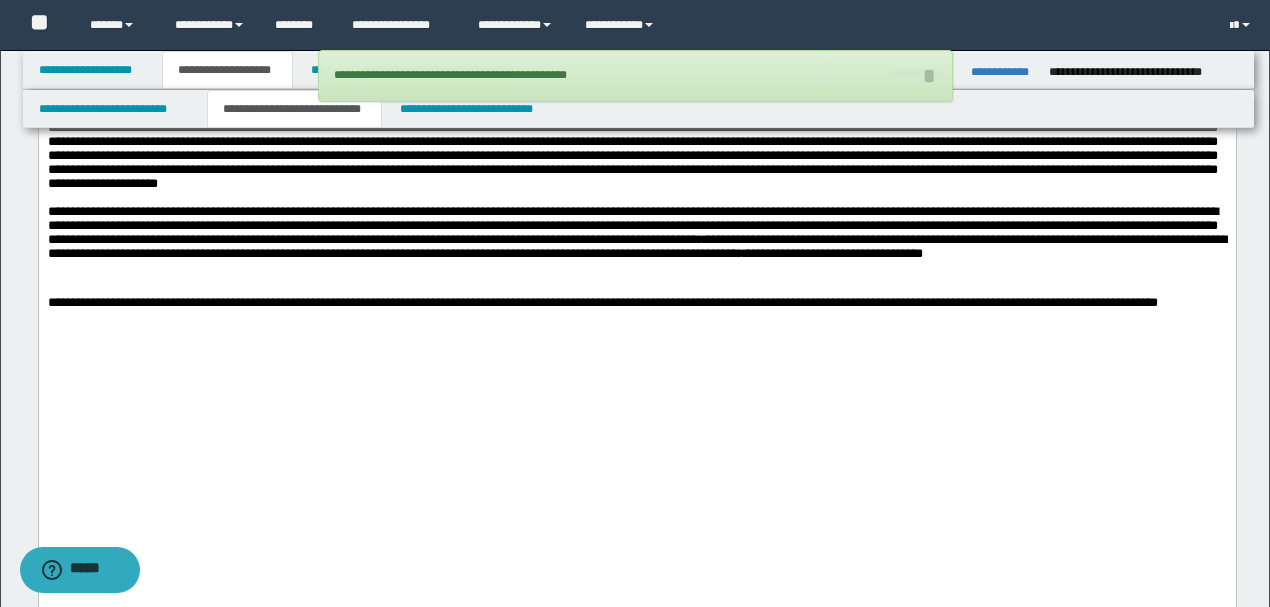 scroll, scrollTop: 3318, scrollLeft: 0, axis: vertical 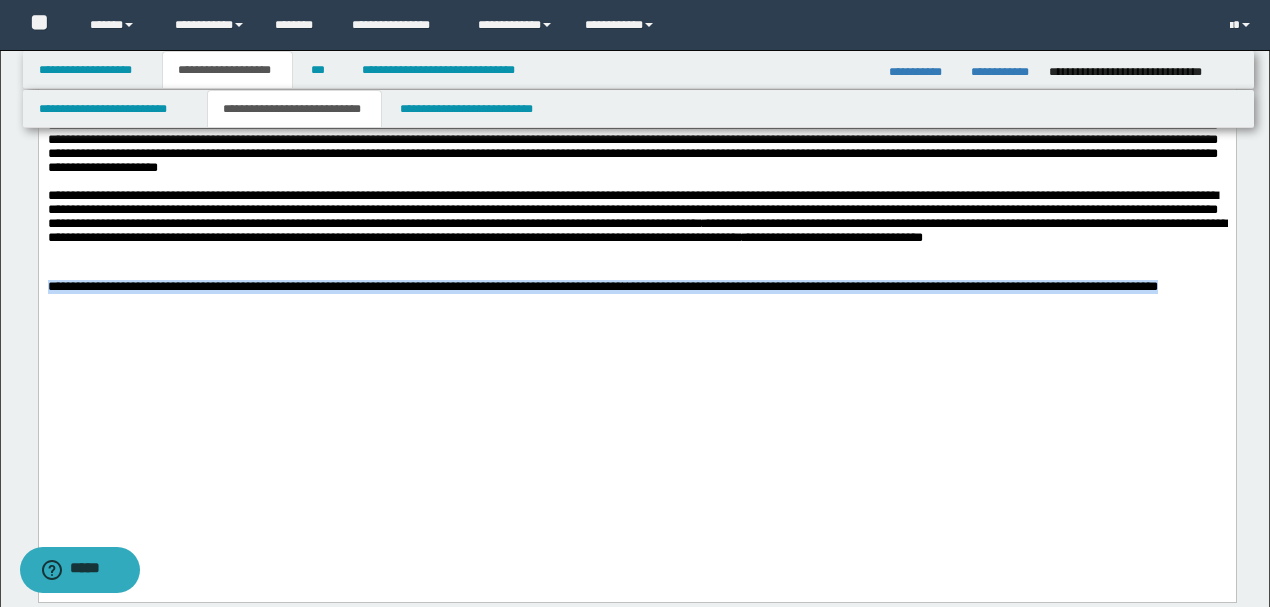 drag, startPoint x: 30, startPoint y: 473, endPoint x: 0, endPoint y: 472, distance: 30.016663 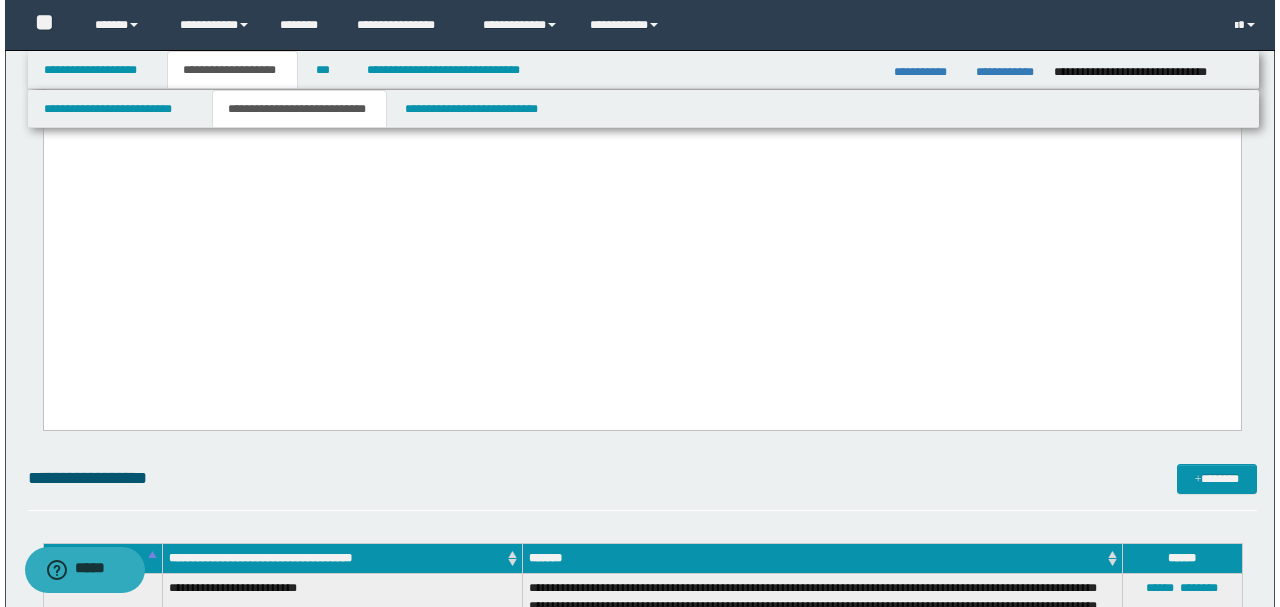 scroll, scrollTop: 3518, scrollLeft: 0, axis: vertical 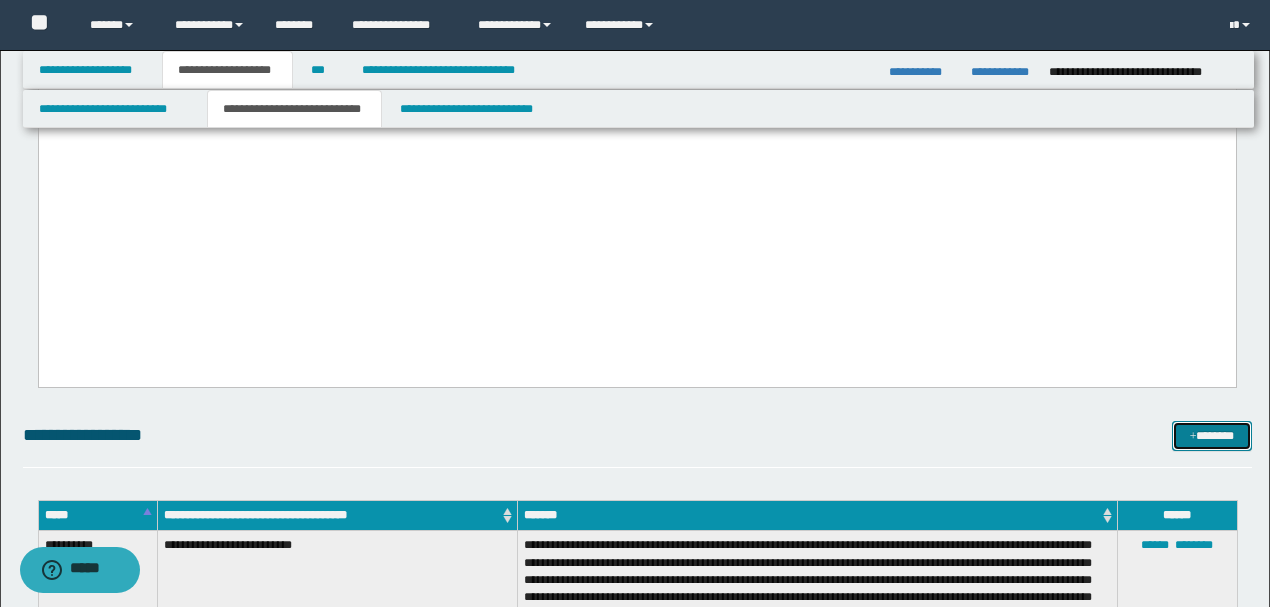 click at bounding box center (1193, 437) 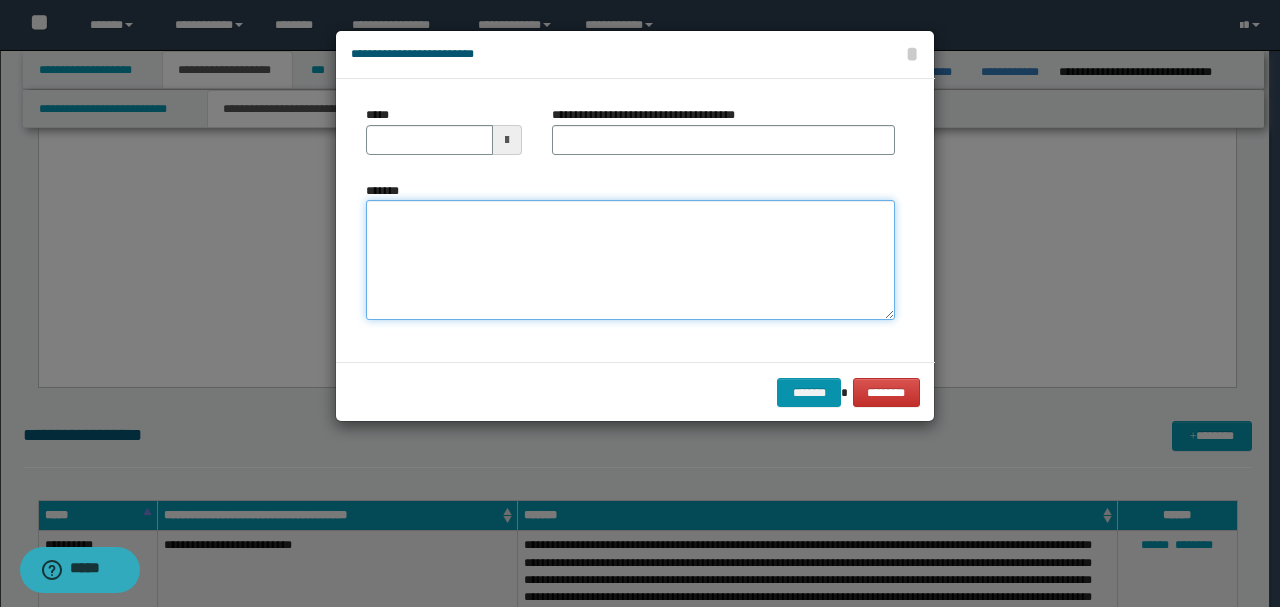 click on "*******" at bounding box center [630, 259] 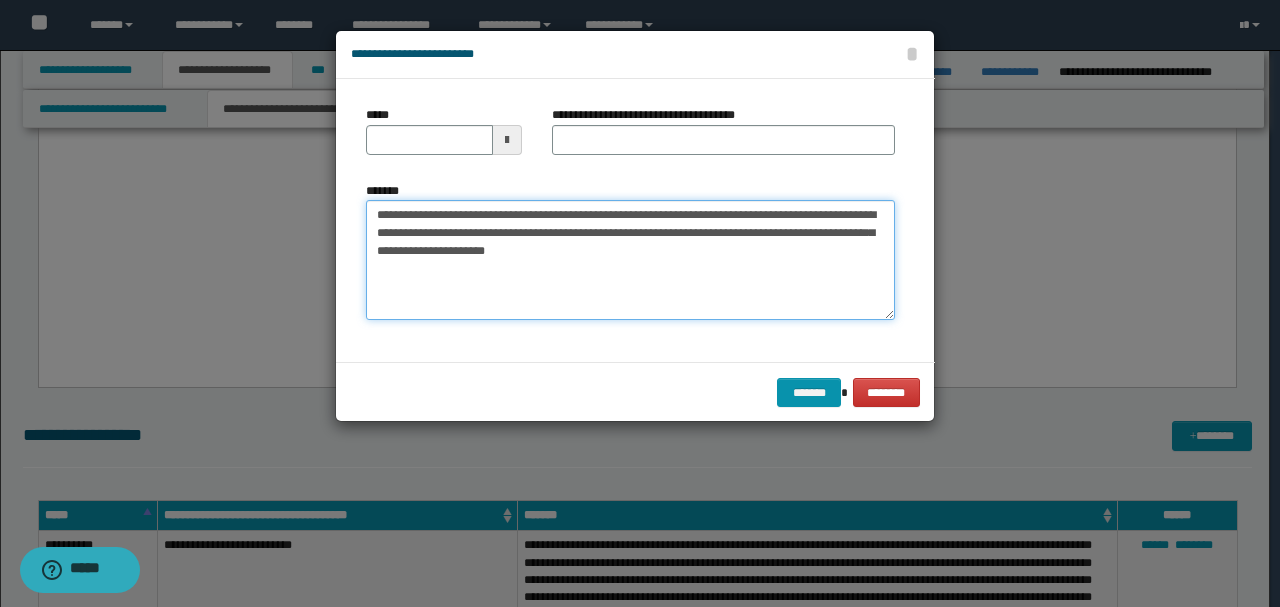 drag, startPoint x: 442, startPoint y: 211, endPoint x: 285, endPoint y: 204, distance: 157.15598 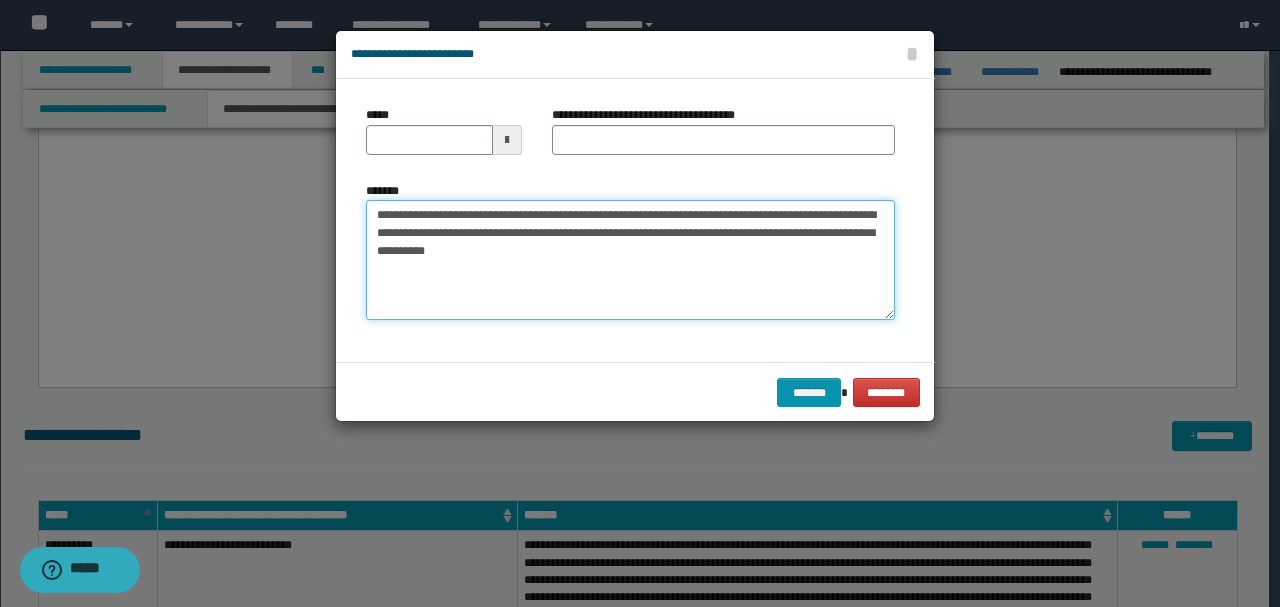 type 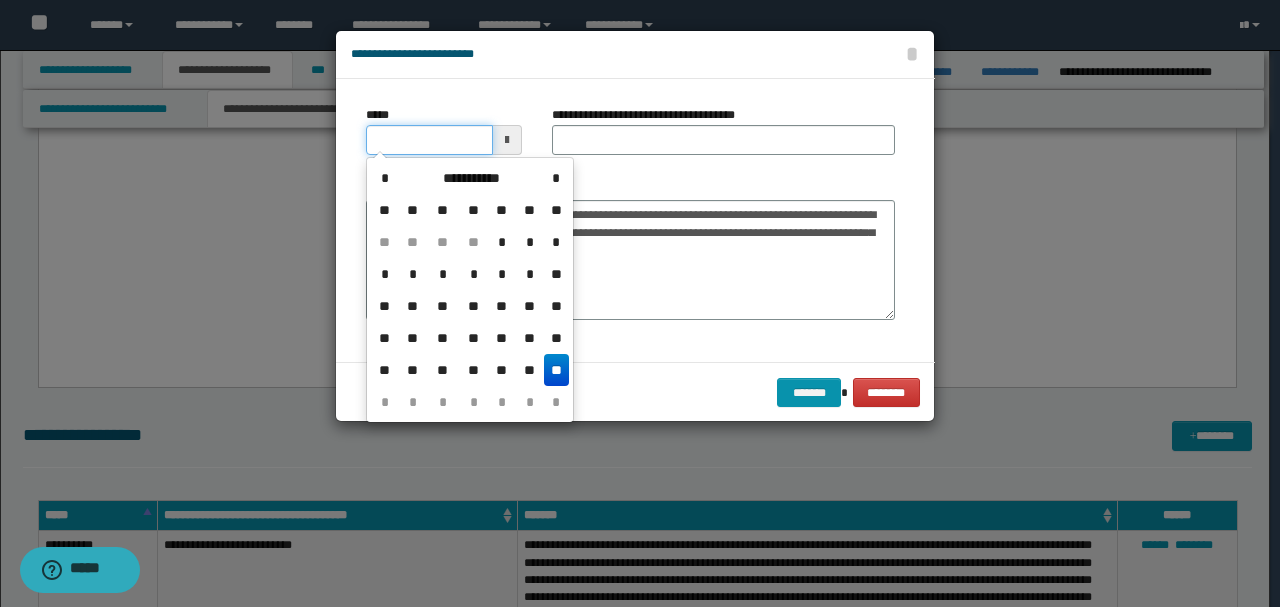 click on "*****" at bounding box center (429, 140) 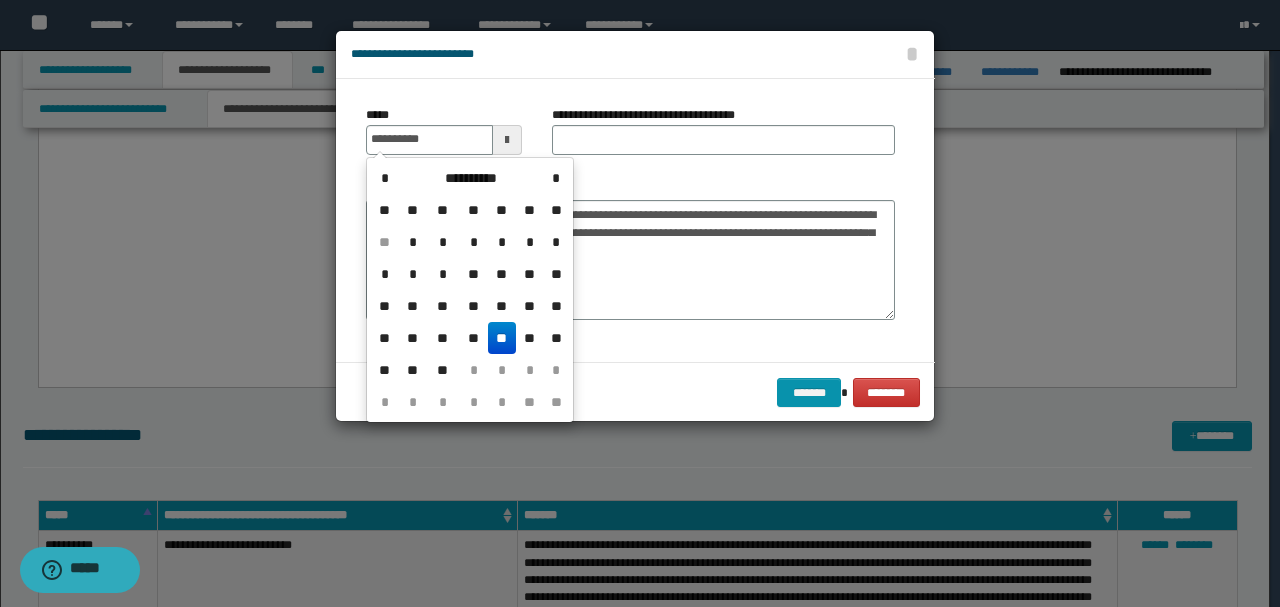 type on "**********" 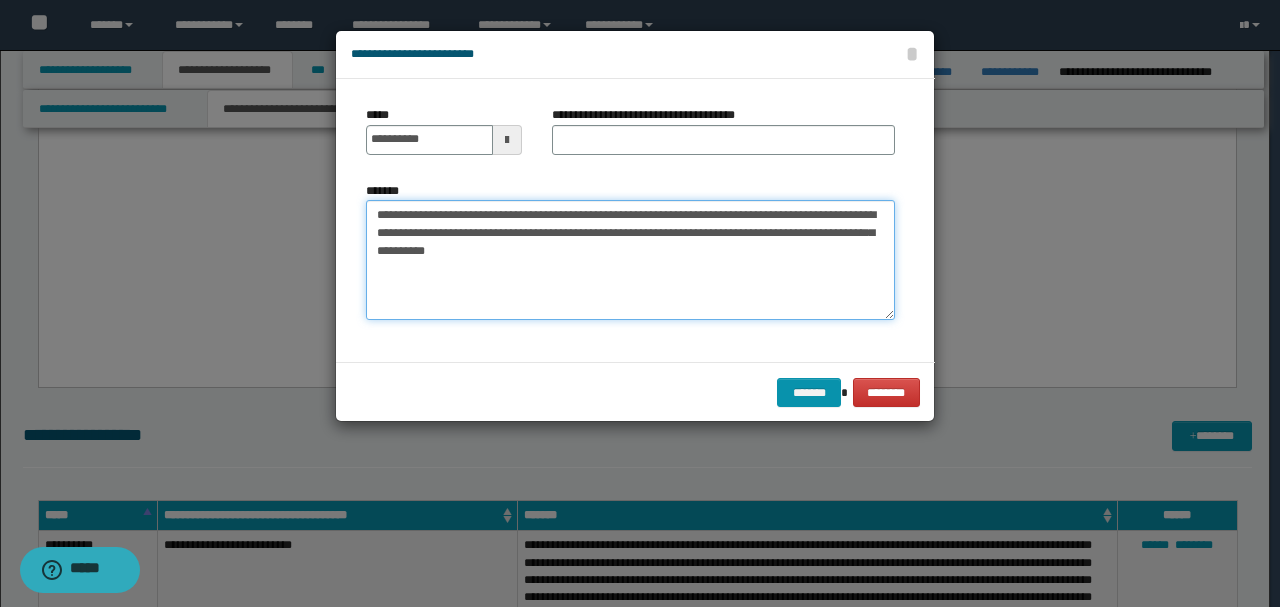 drag, startPoint x: 510, startPoint y: 214, endPoint x: 110, endPoint y: 204, distance: 400.12497 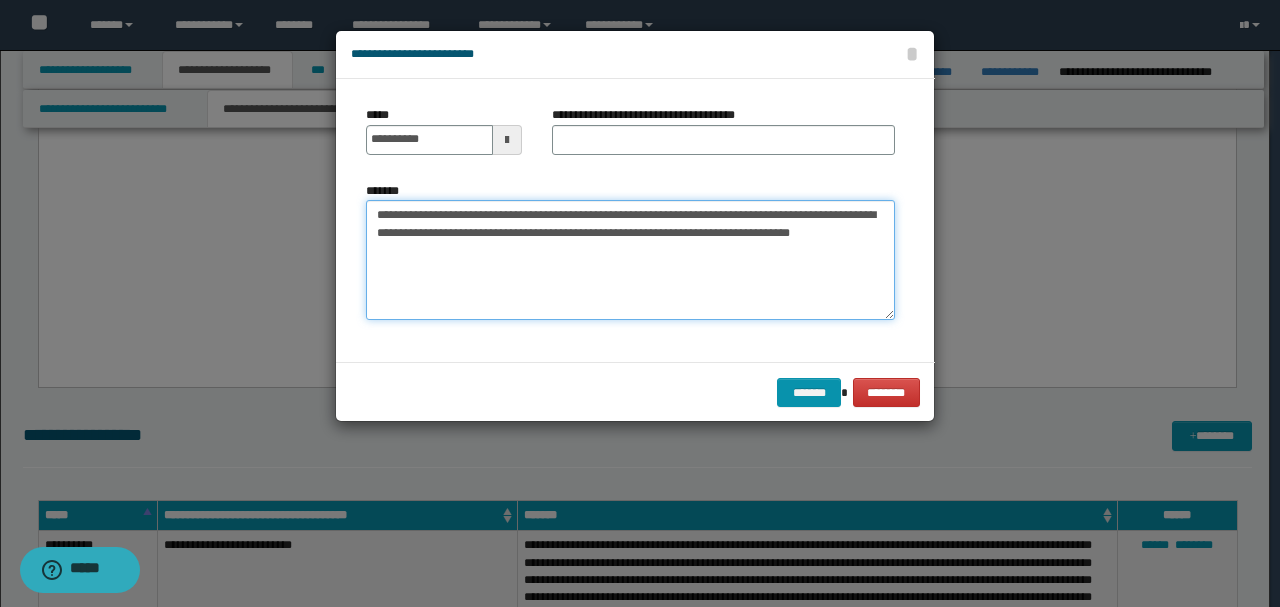 type on "**********" 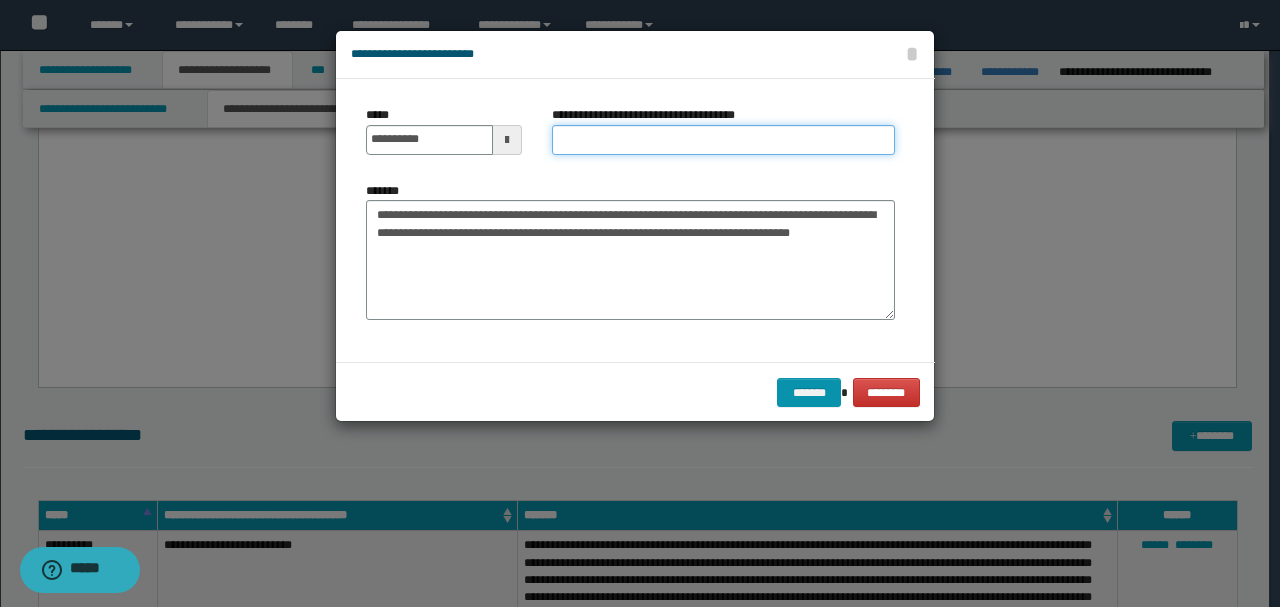 click on "**********" at bounding box center [723, 140] 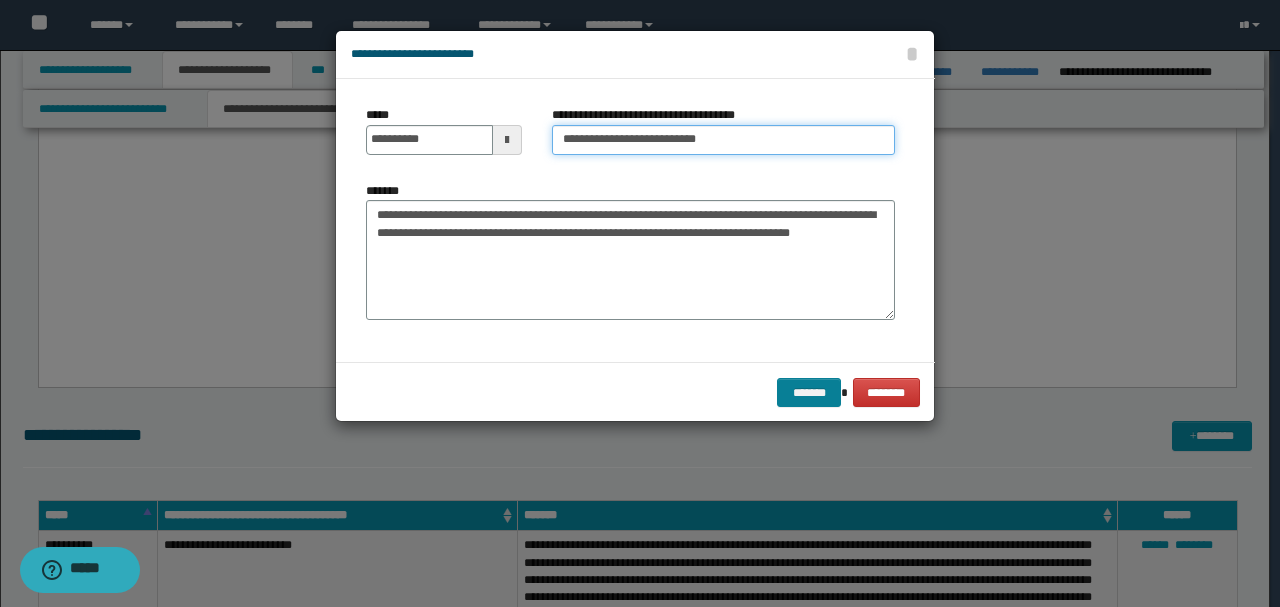 type on "**********" 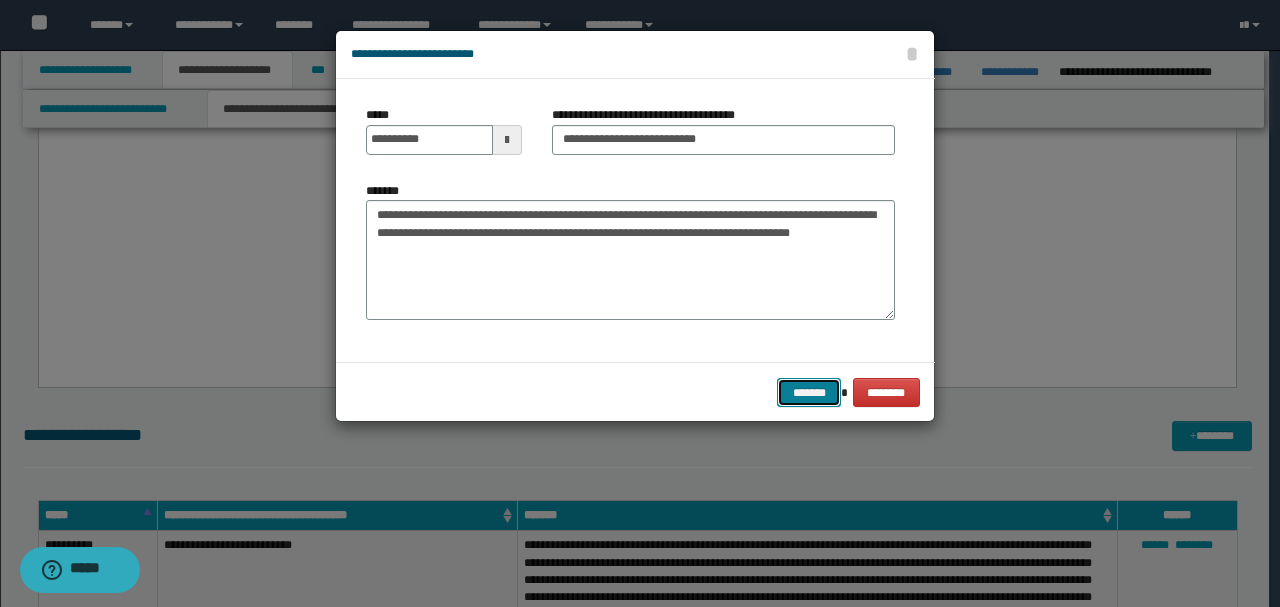 click on "*******" at bounding box center (809, 392) 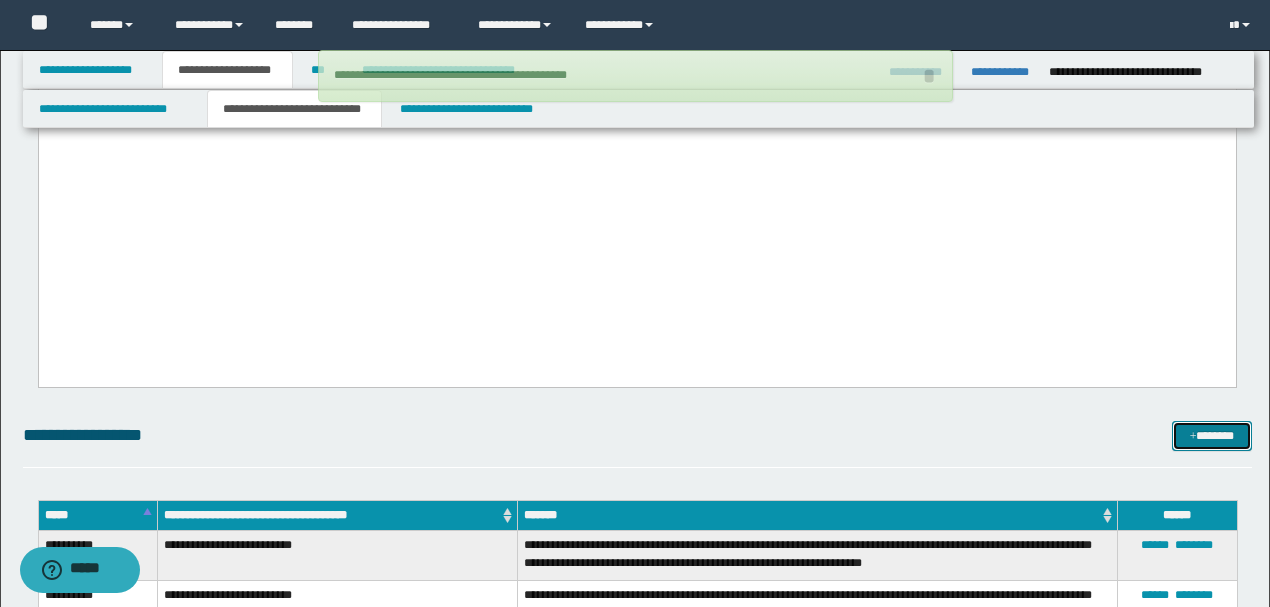 type 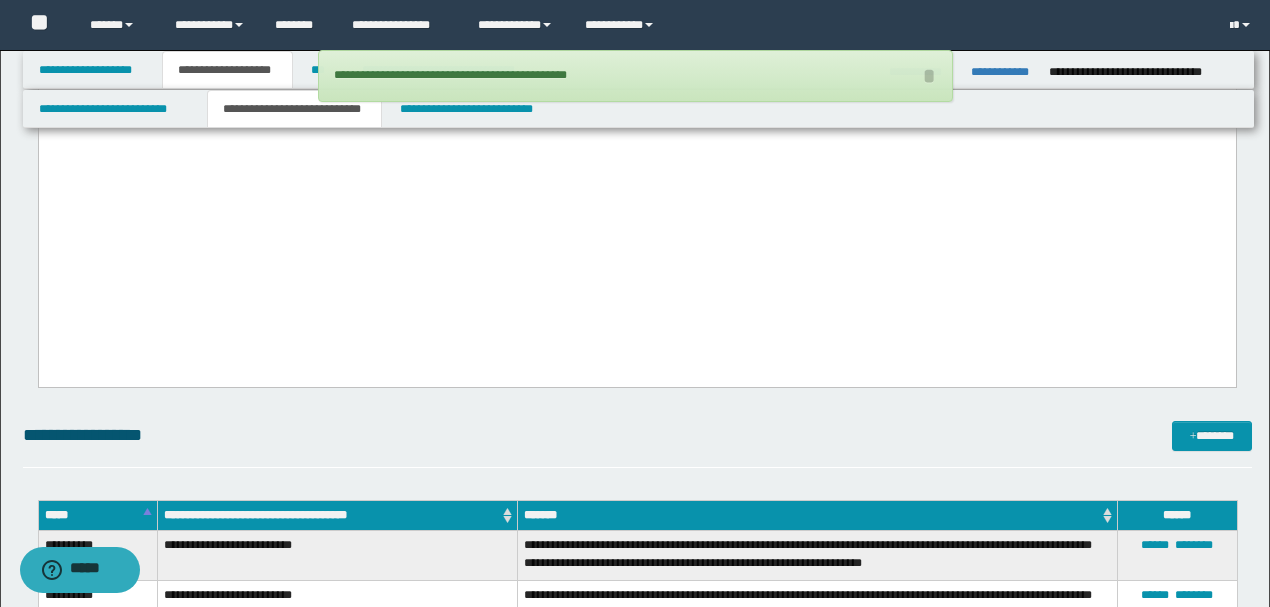 drag, startPoint x: 525, startPoint y: 246, endPoint x: 38, endPoint y: -1424, distance: 1739.56 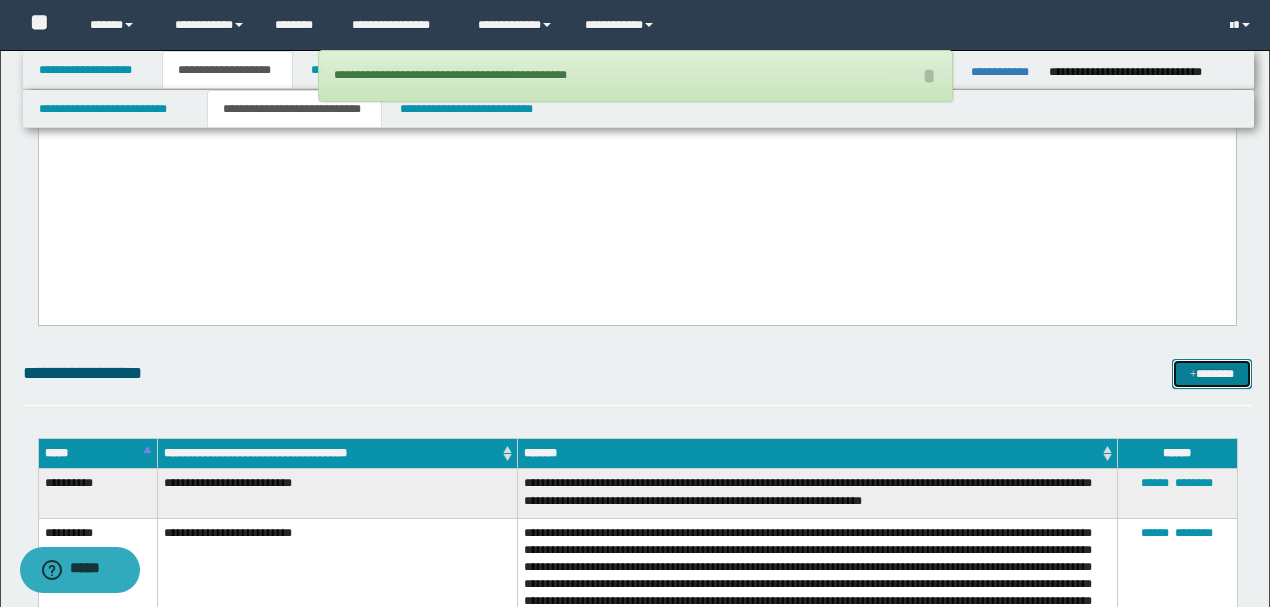click on "*******" at bounding box center [1211, 373] 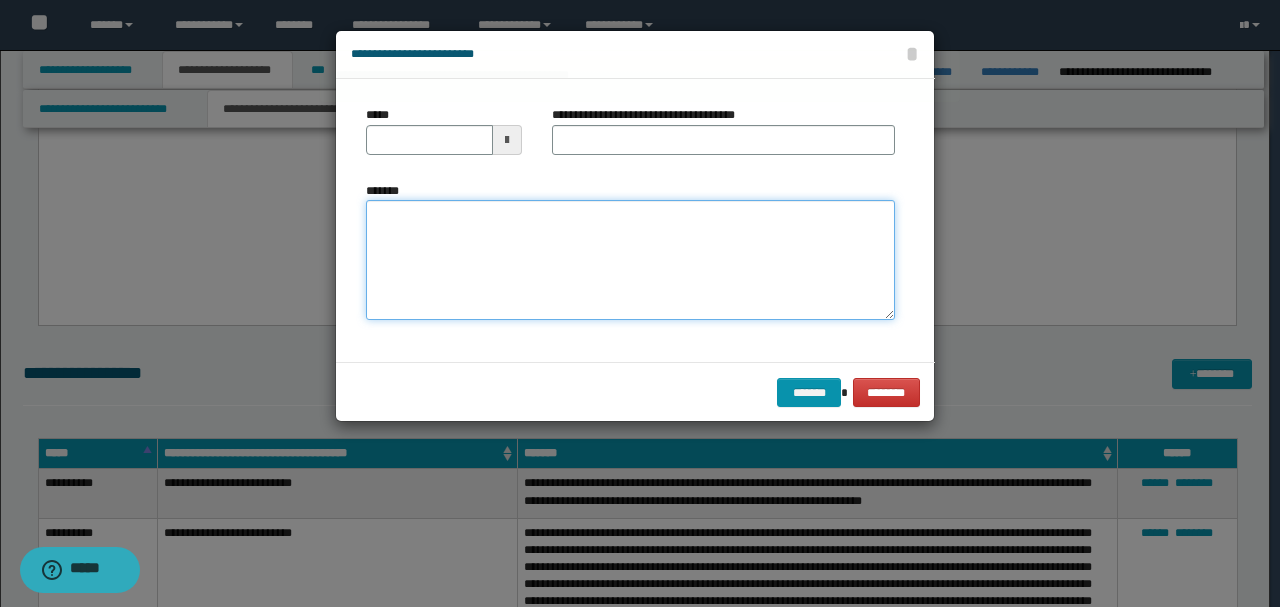 paste on "**********" 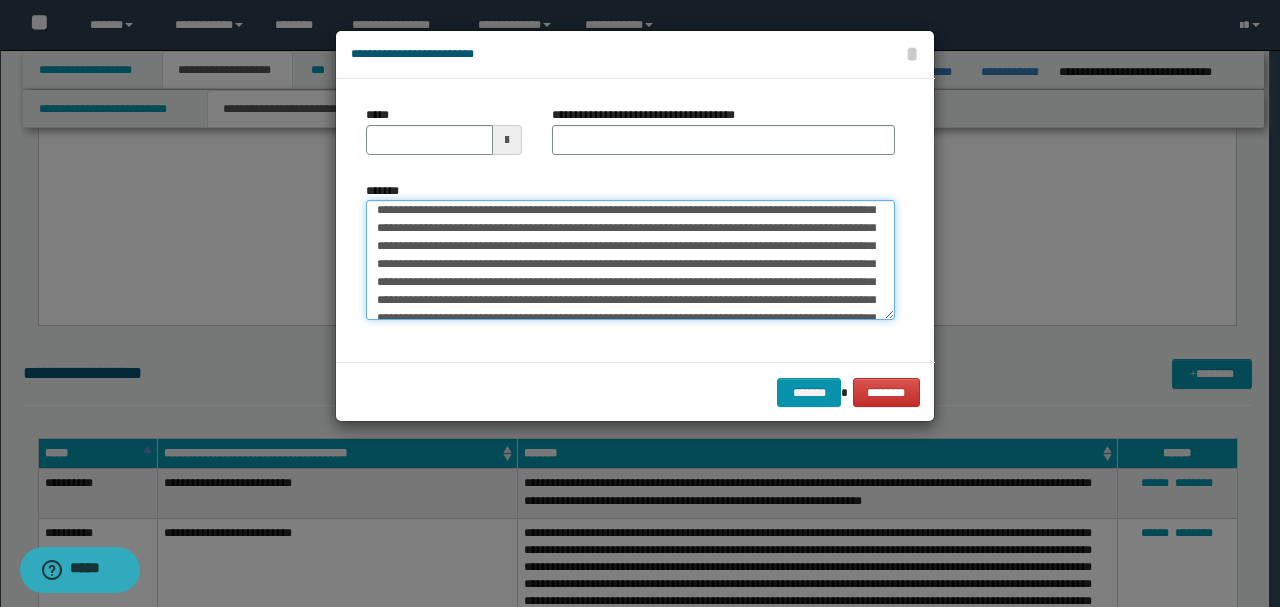 scroll, scrollTop: 0, scrollLeft: 0, axis: both 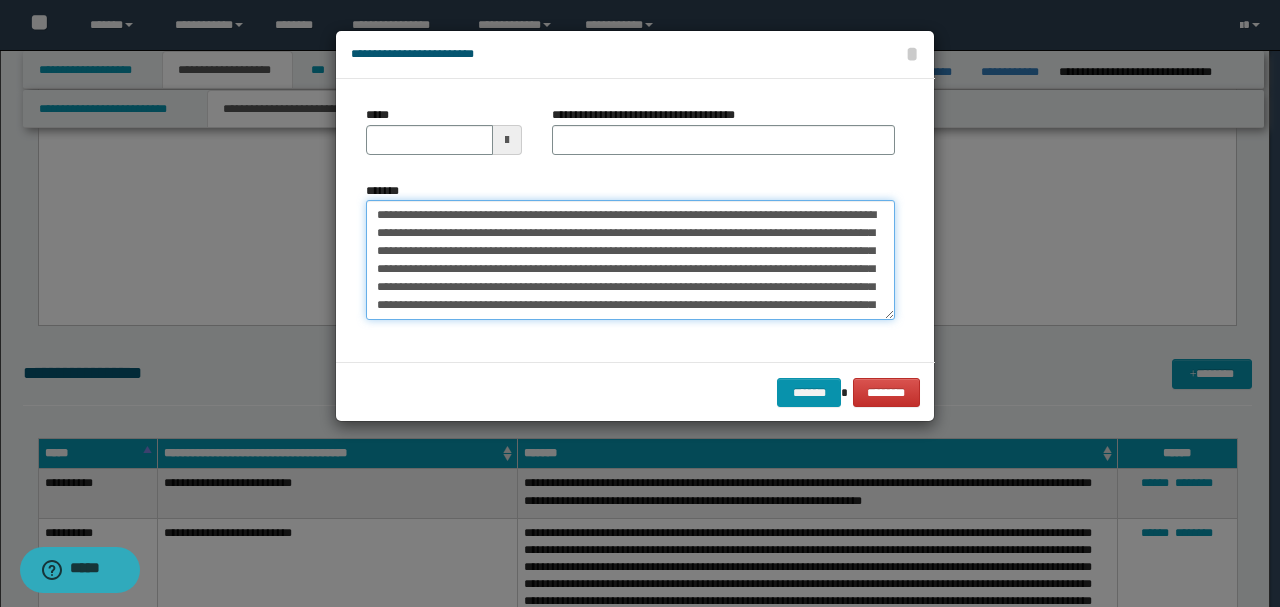 drag, startPoint x: 442, startPoint y: 210, endPoint x: 258, endPoint y: 188, distance: 185.31055 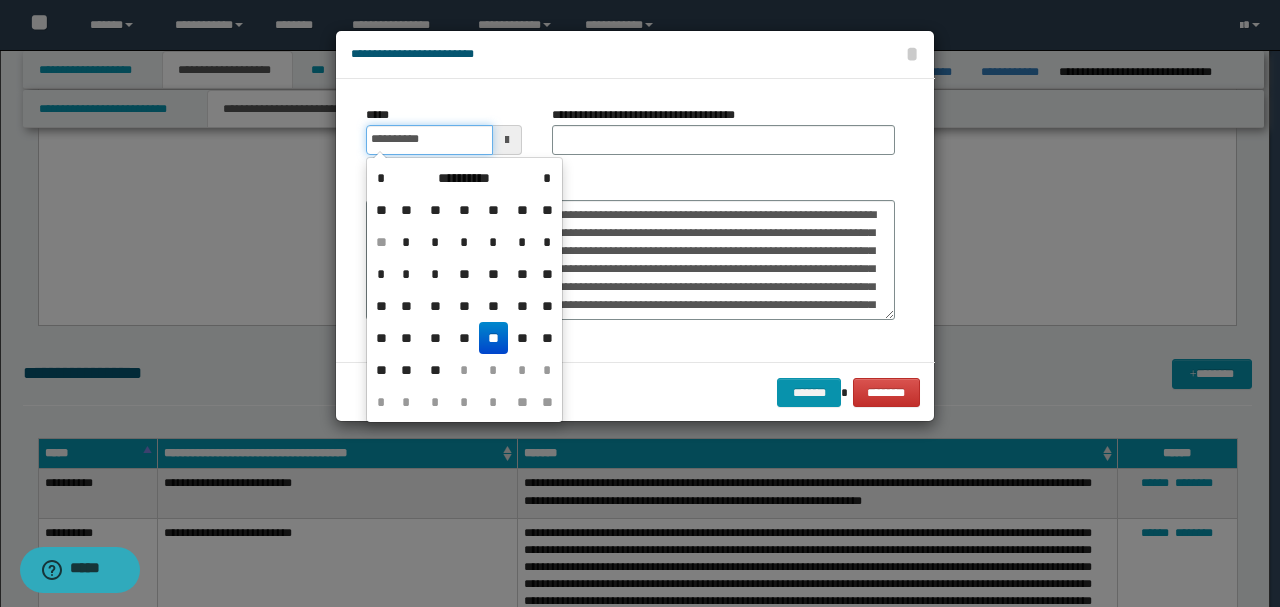 click on "**********" at bounding box center (429, 140) 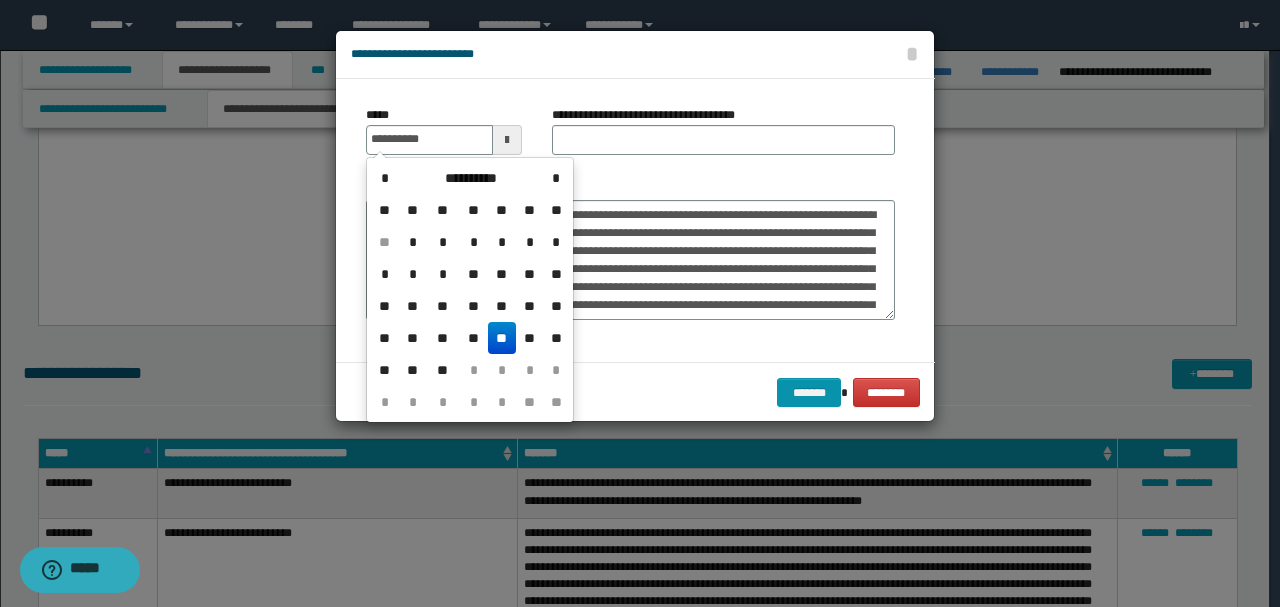 type on "**********" 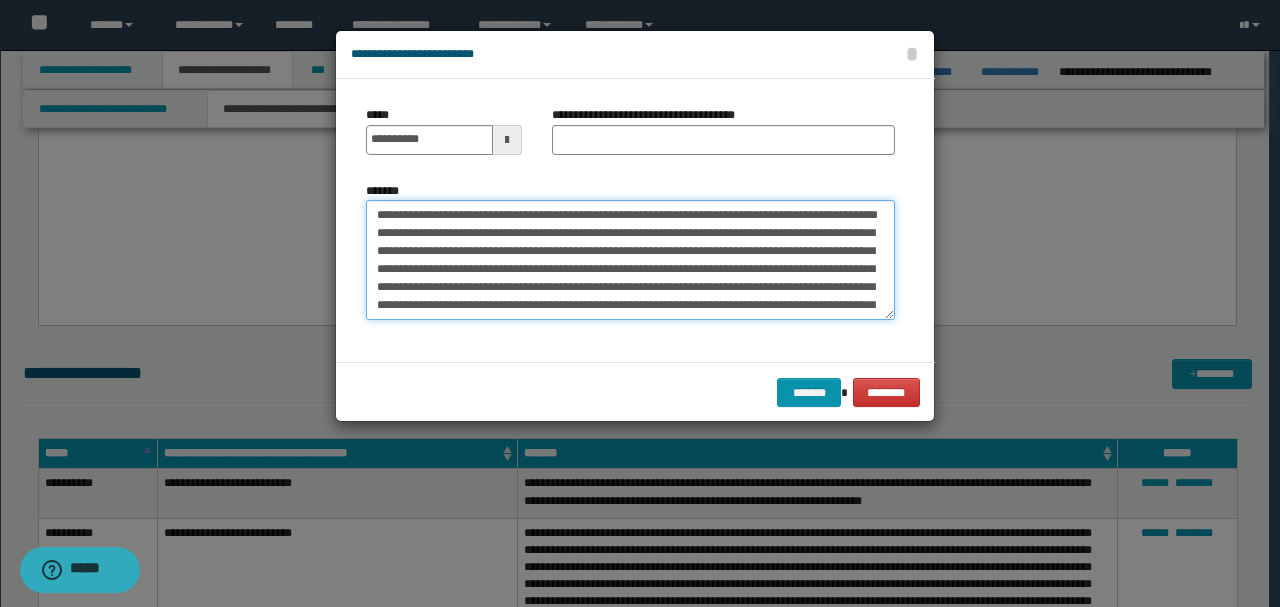 drag, startPoint x: 518, startPoint y: 212, endPoint x: 183, endPoint y: 202, distance: 335.14923 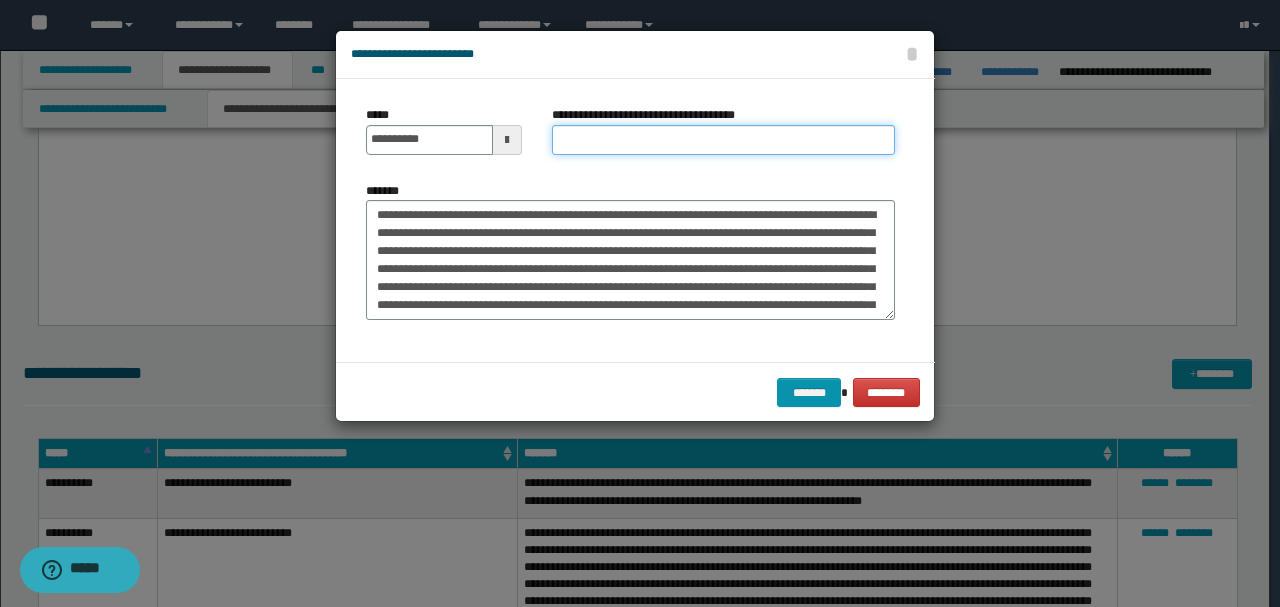 click on "**********" at bounding box center [723, 140] 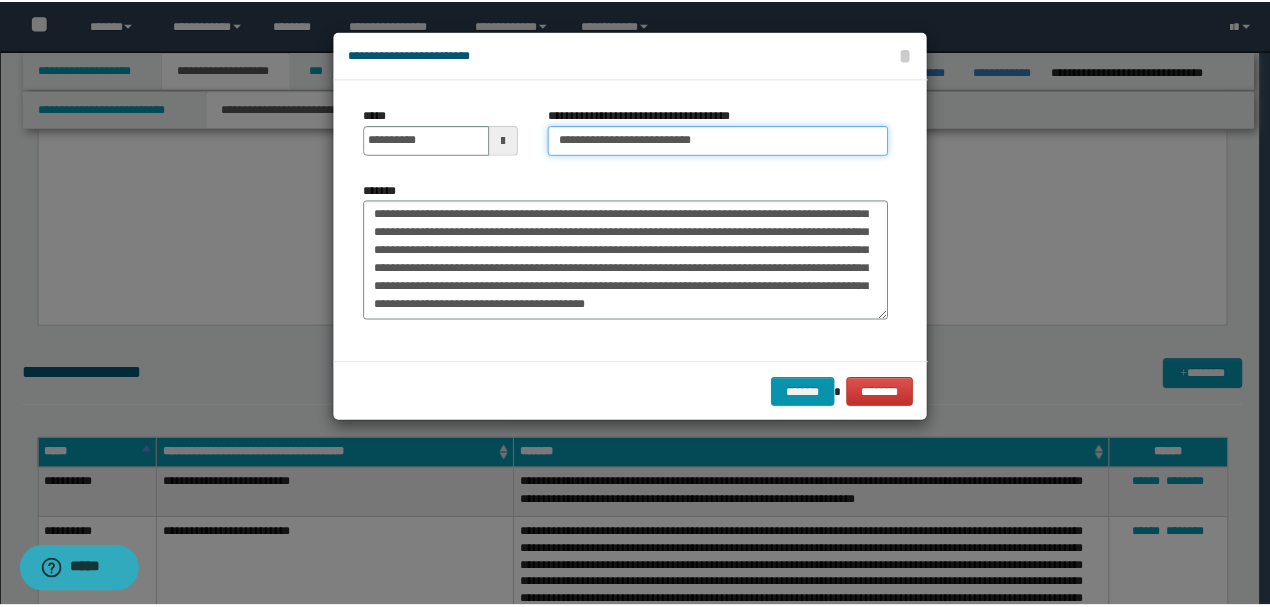 scroll, scrollTop: 72, scrollLeft: 0, axis: vertical 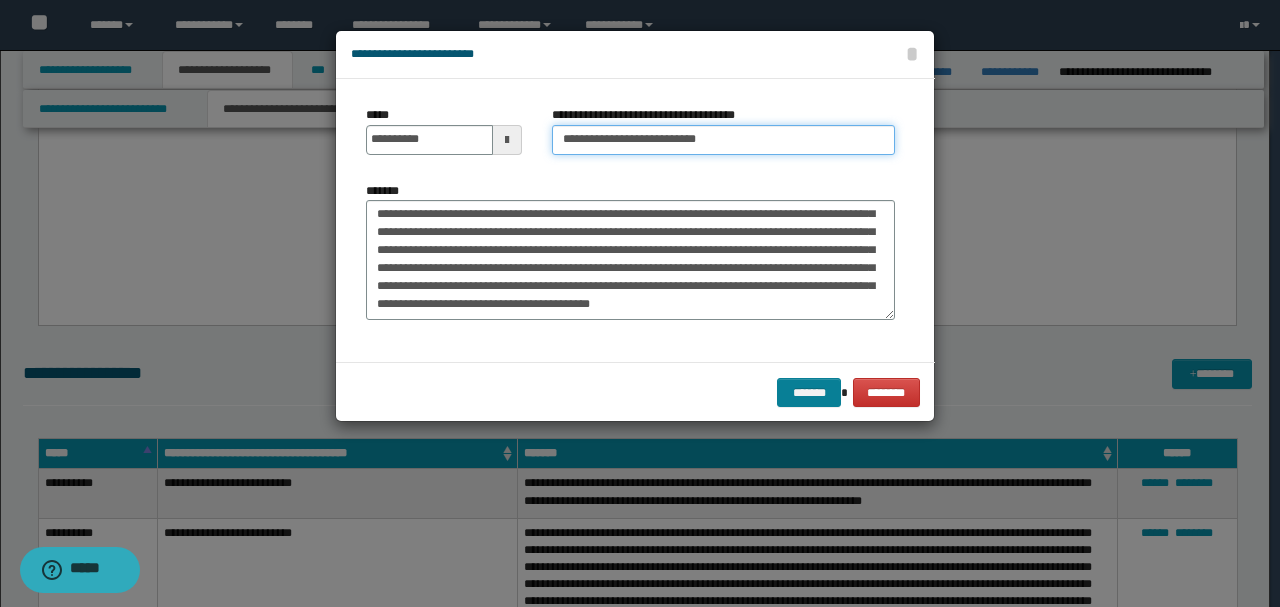 type on "**********" 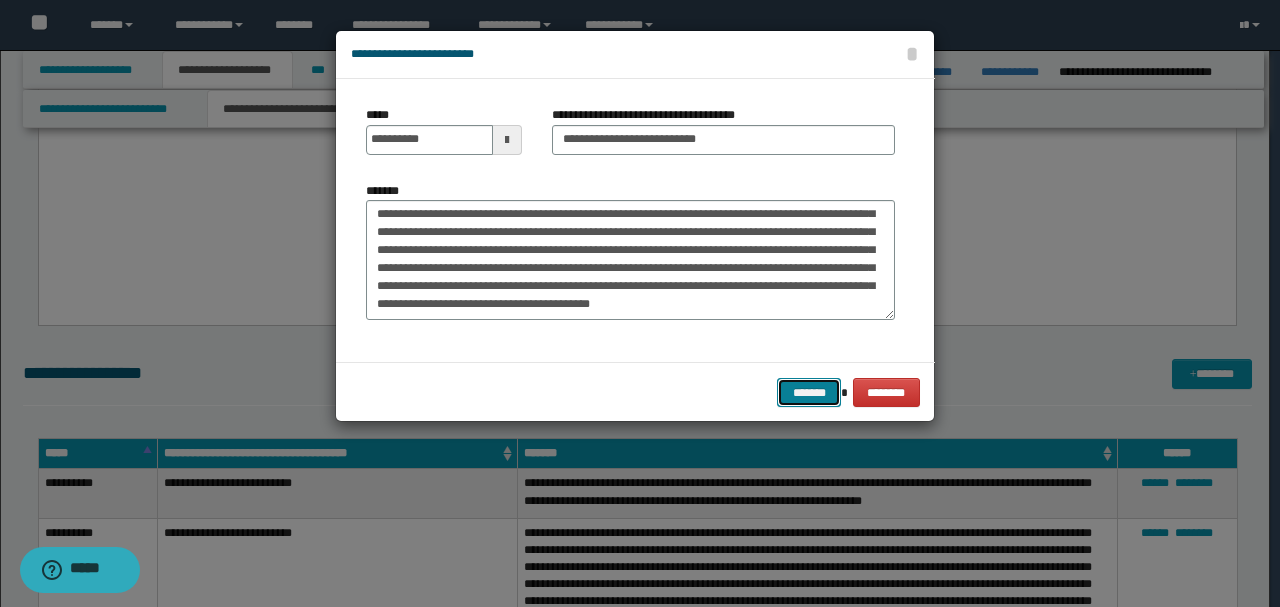 click on "*******" at bounding box center (809, 392) 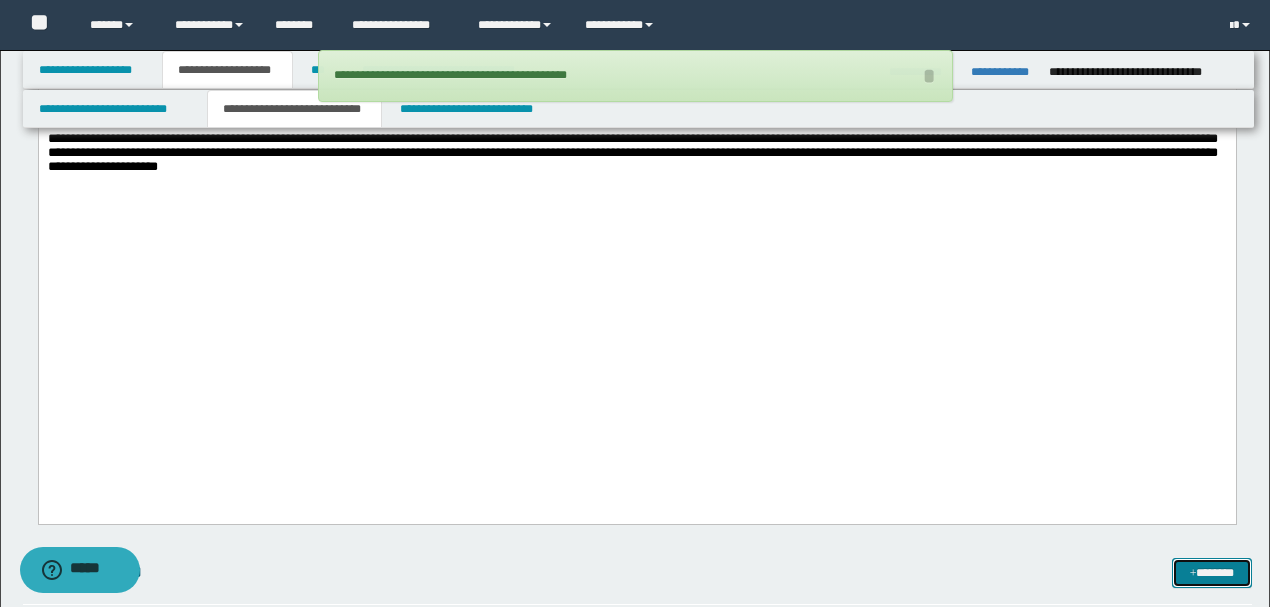 scroll, scrollTop: 3318, scrollLeft: 0, axis: vertical 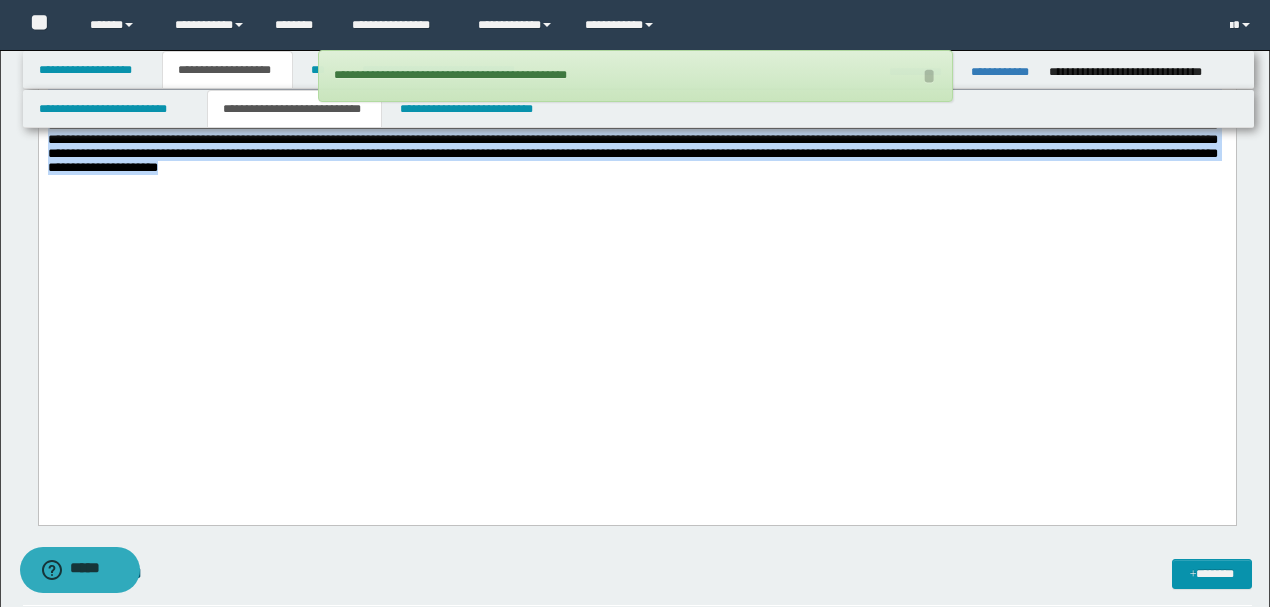 drag, startPoint x: 882, startPoint y: 351, endPoint x: 38, endPoint y: -1159, distance: 1729.8658 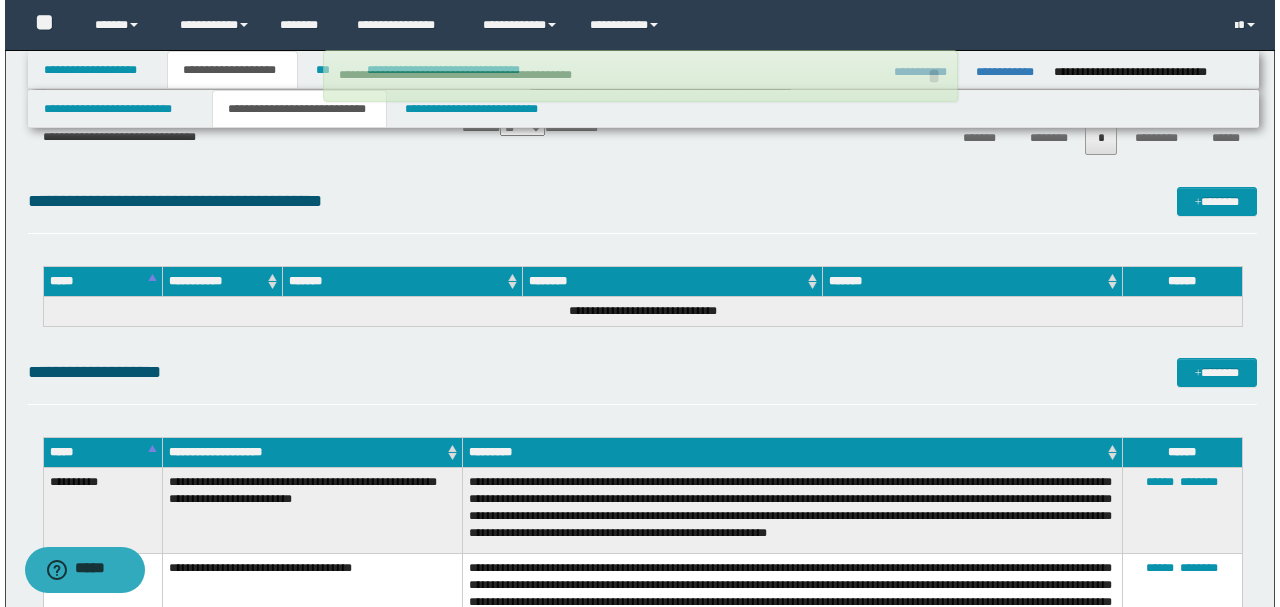 scroll, scrollTop: 4385, scrollLeft: 0, axis: vertical 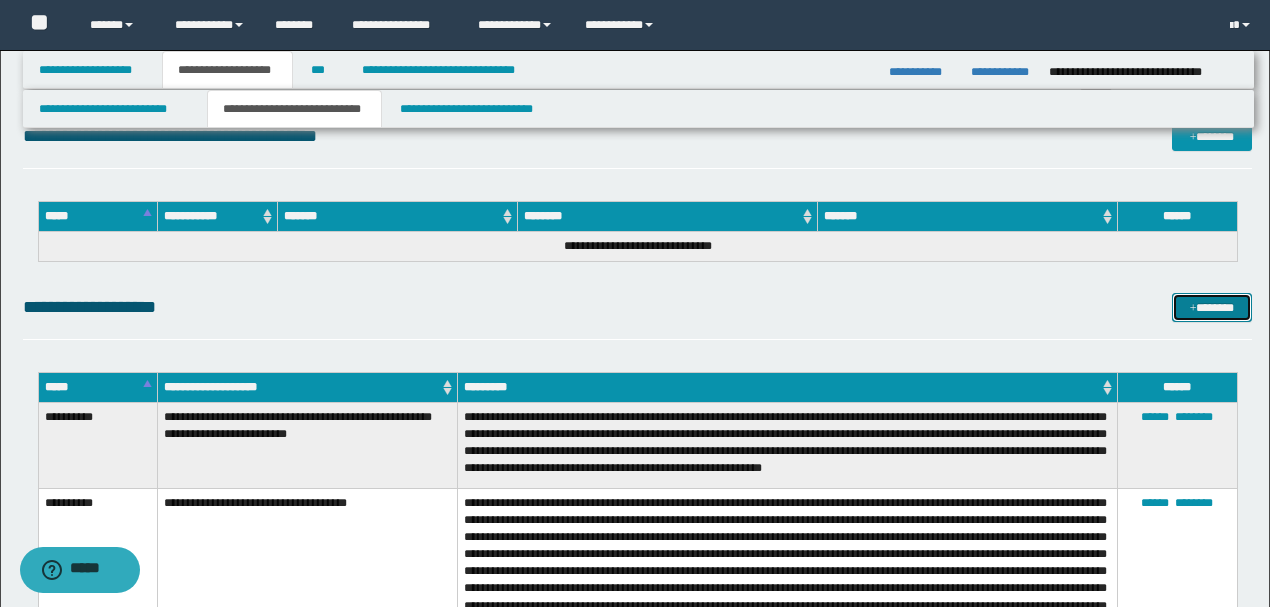 click on "*******" at bounding box center [1211, 307] 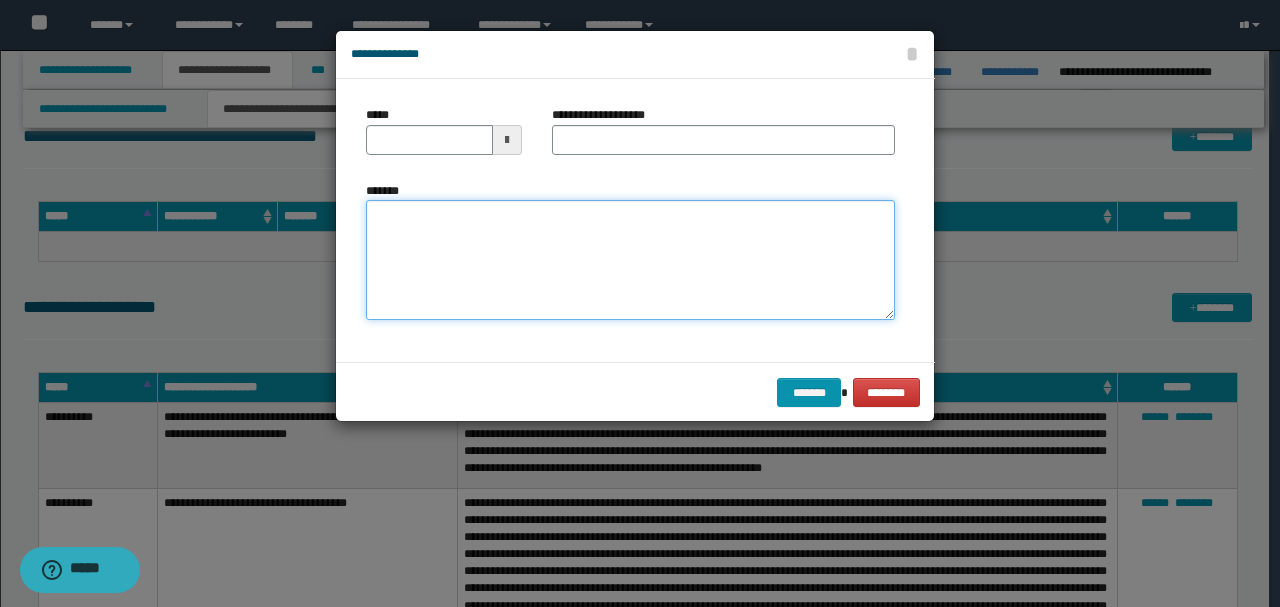 paste on "**********" 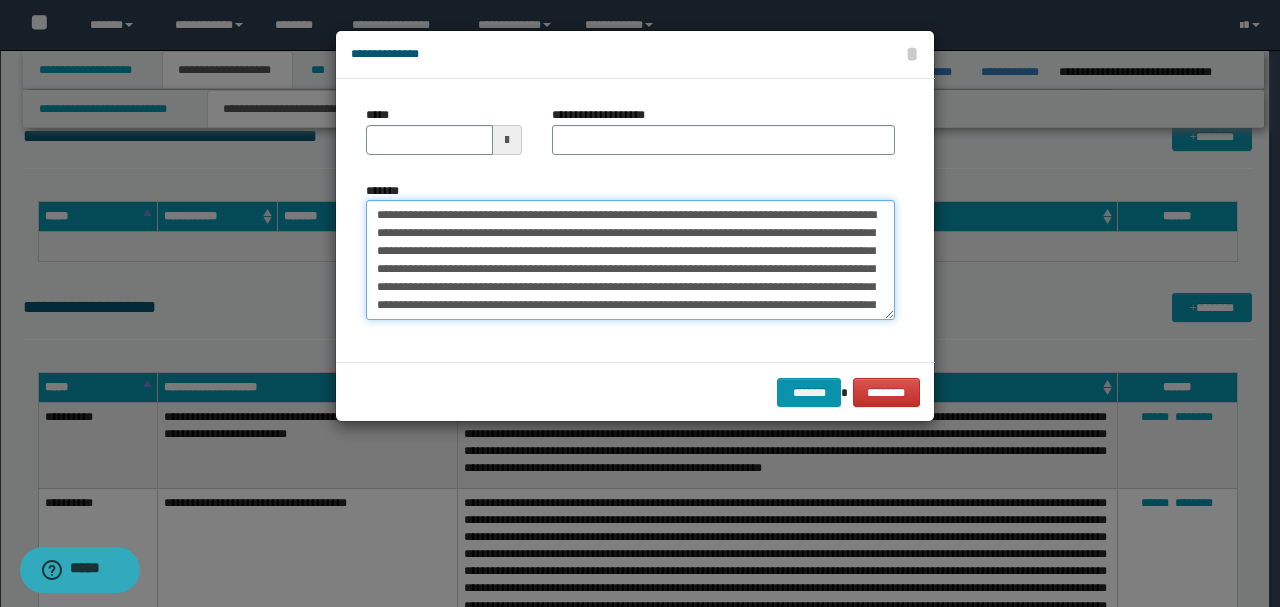 click on "*******" at bounding box center (630, 259) 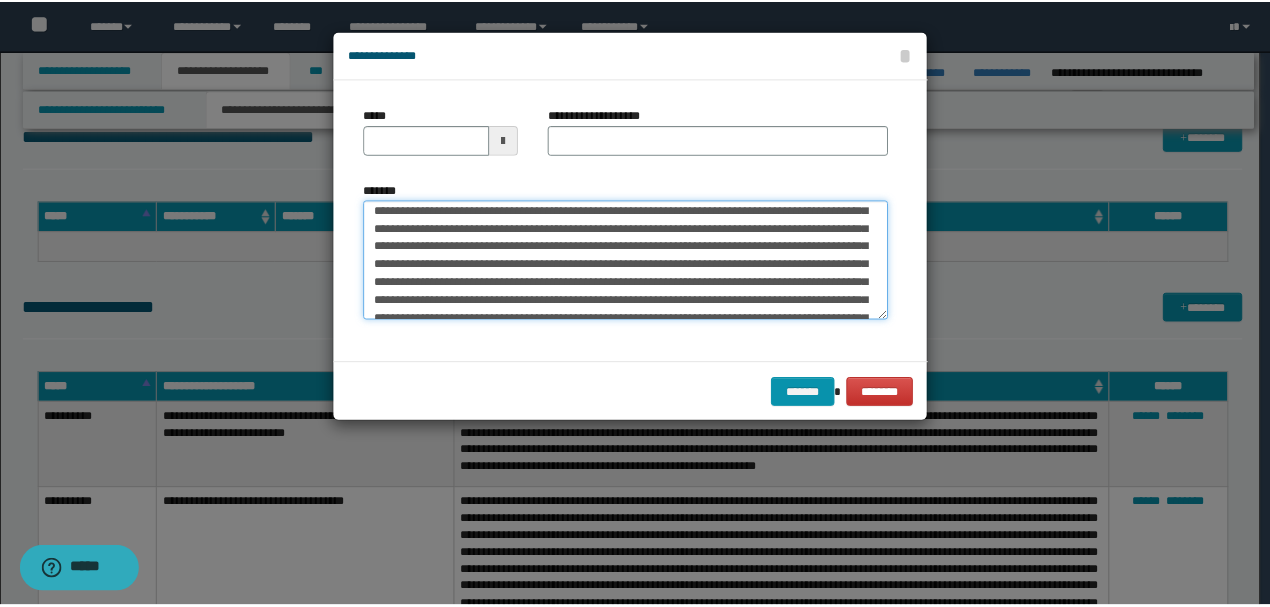 scroll, scrollTop: 0, scrollLeft: 0, axis: both 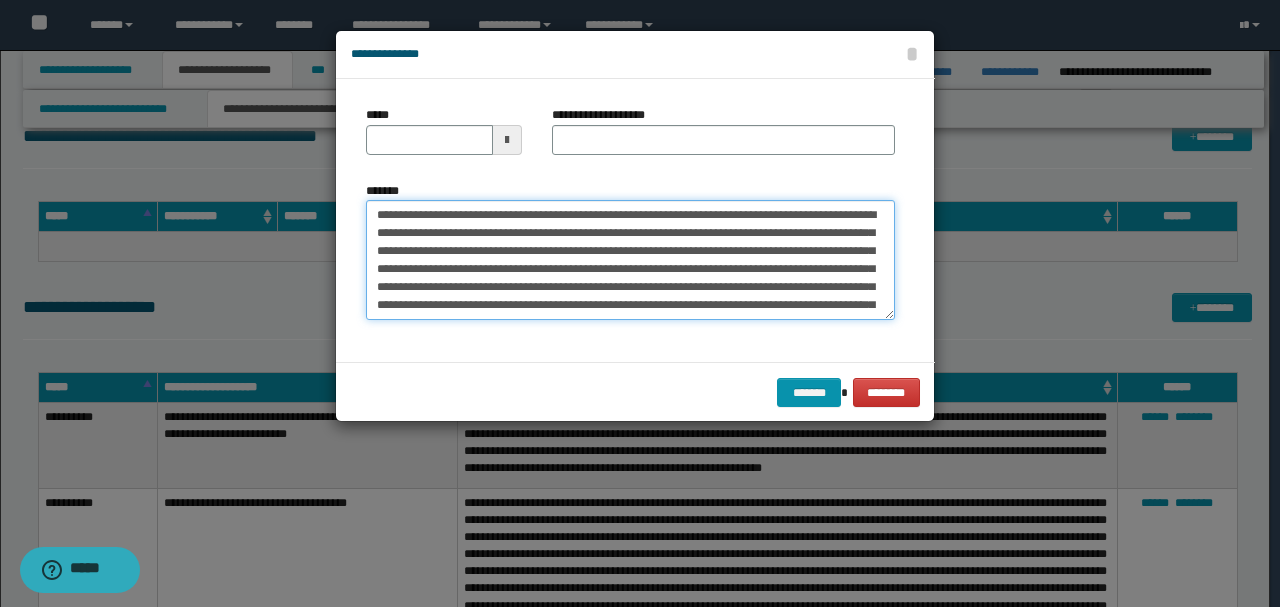 drag, startPoint x: 445, startPoint y: 208, endPoint x: 328, endPoint y: 205, distance: 117.03845 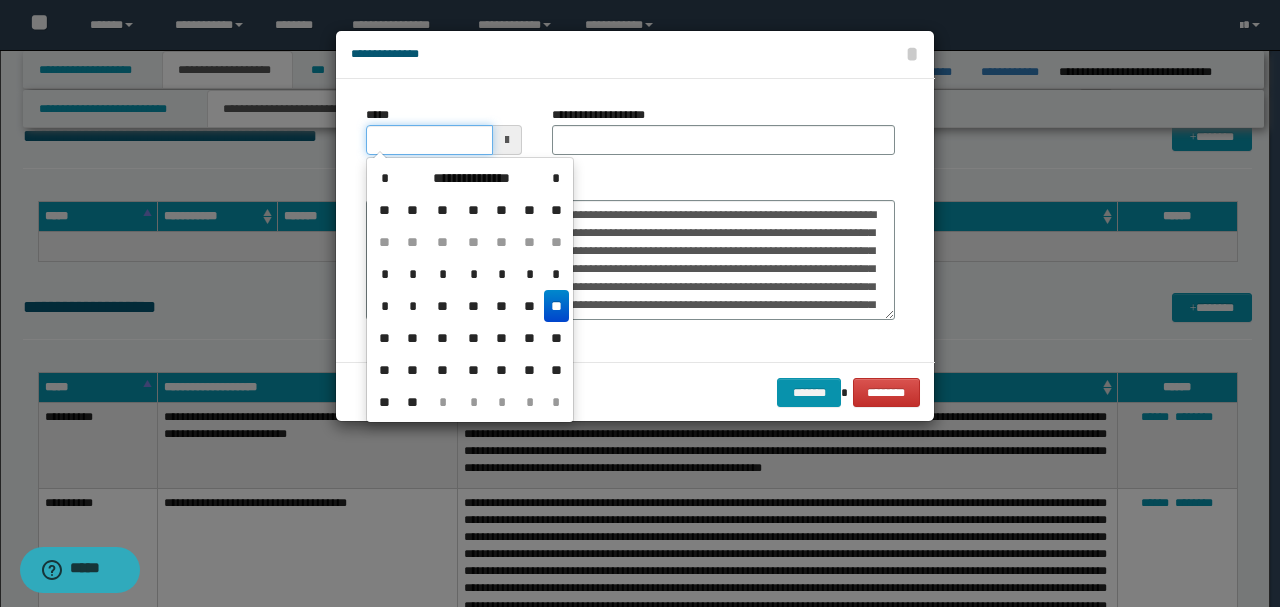 click on "*****" at bounding box center (429, 140) 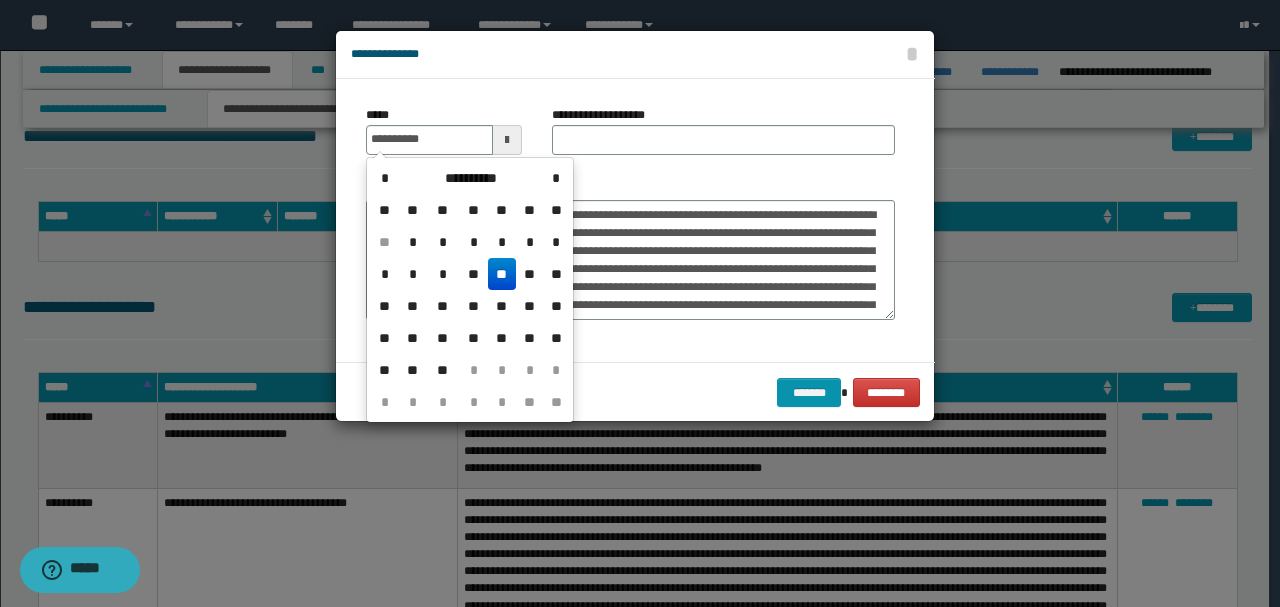 type on "**********" 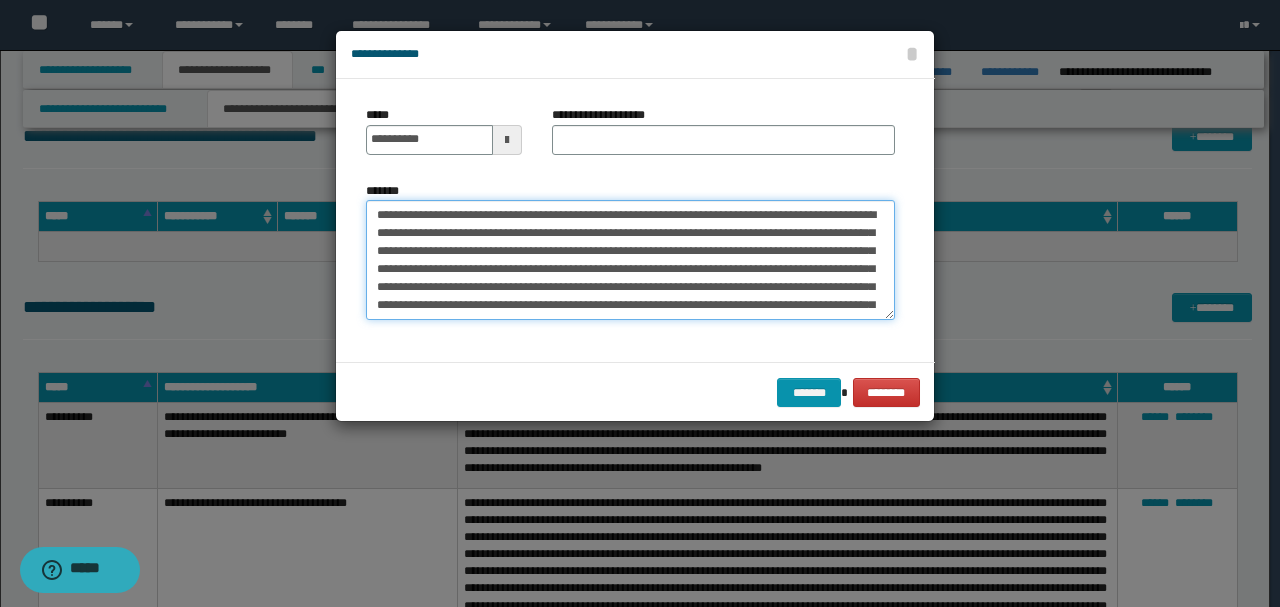 drag, startPoint x: 633, startPoint y: 210, endPoint x: 200, endPoint y: 170, distance: 434.84366 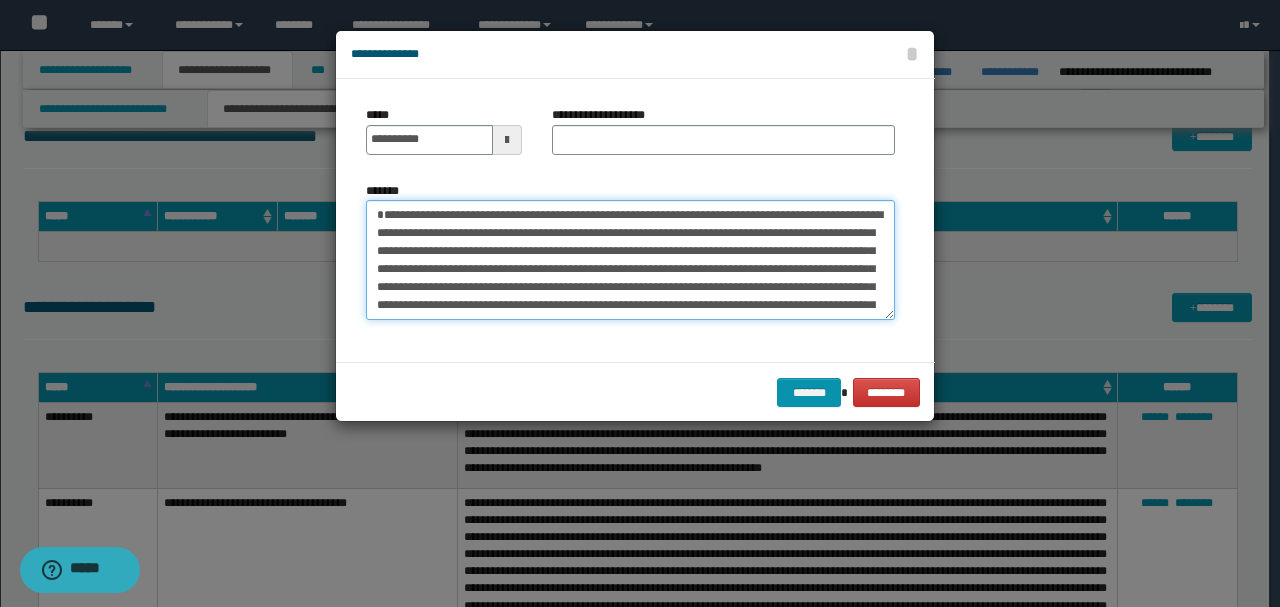 type on "**********" 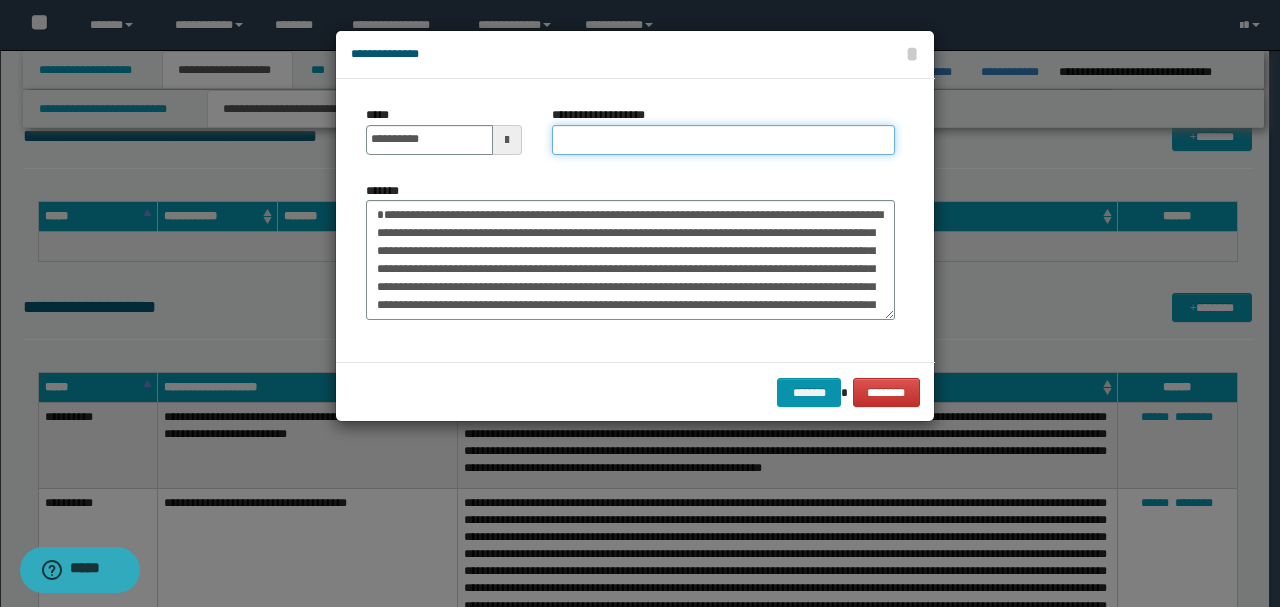 click on "**********" at bounding box center (723, 140) 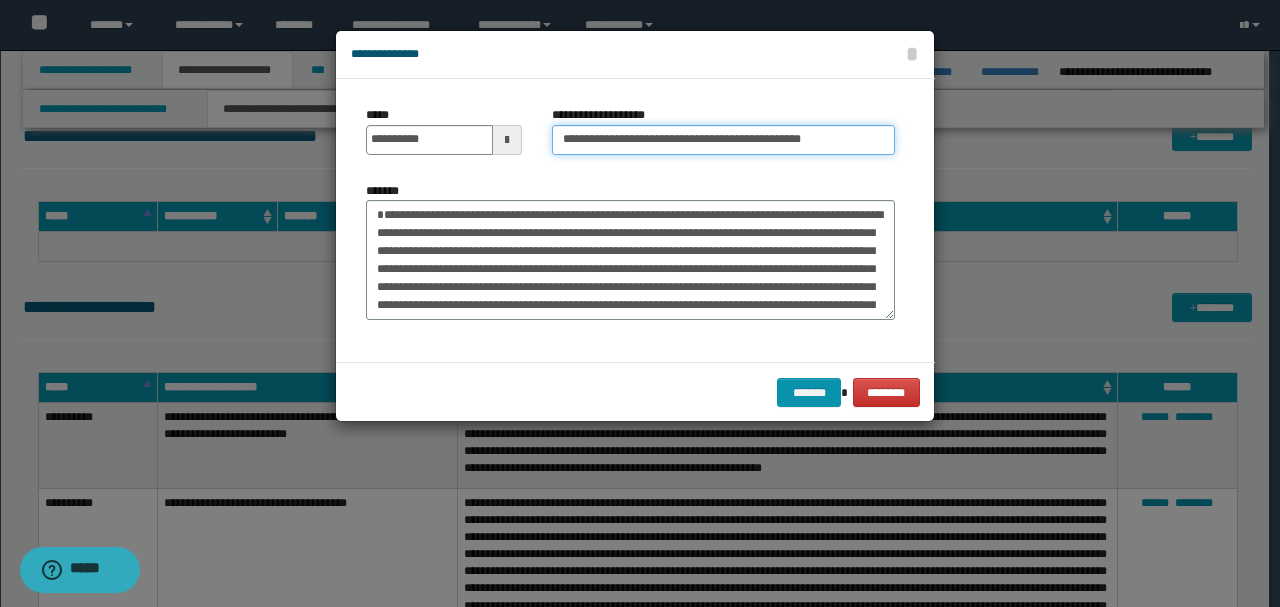 type on "**********" 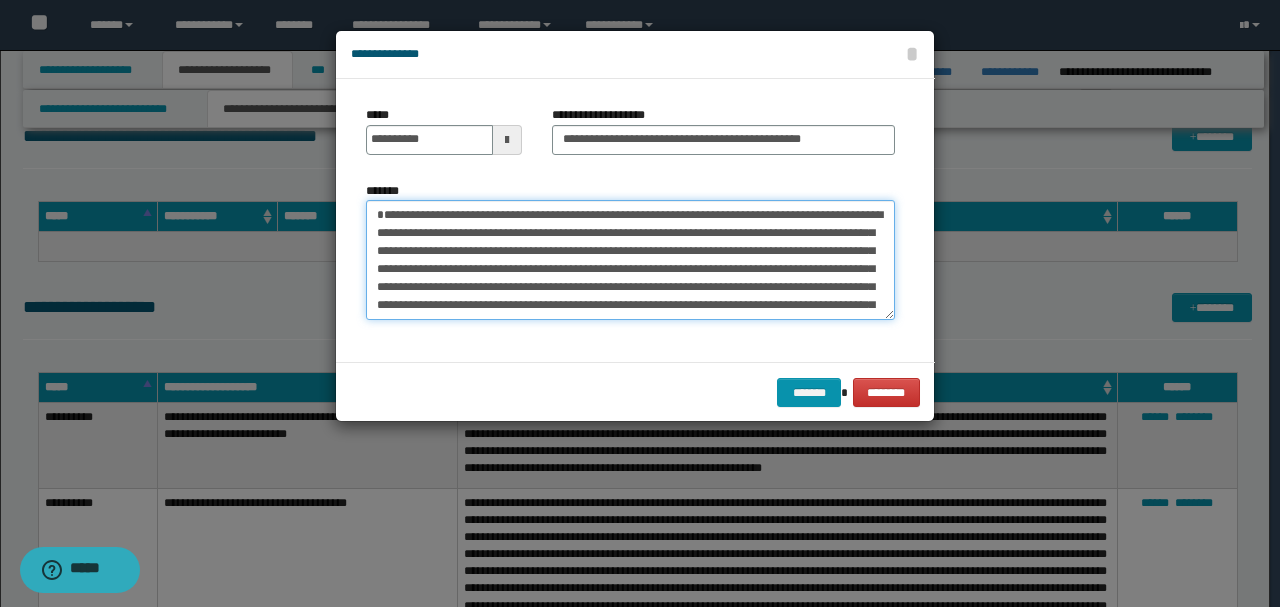 click on "*******" at bounding box center (630, 259) 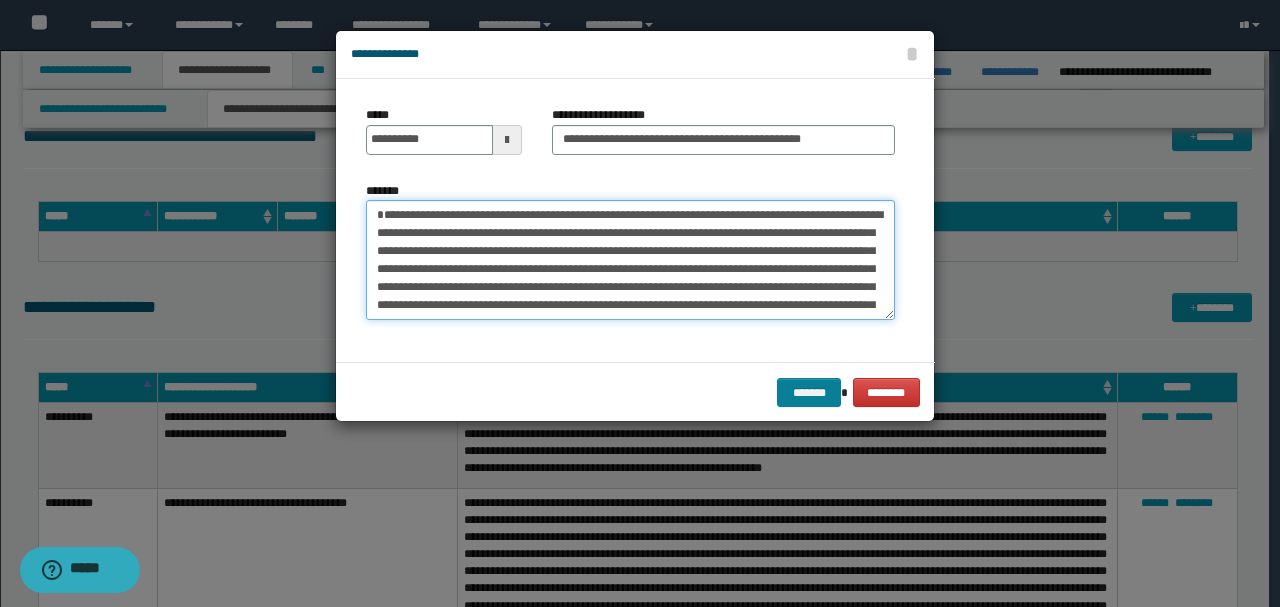 type on "**********" 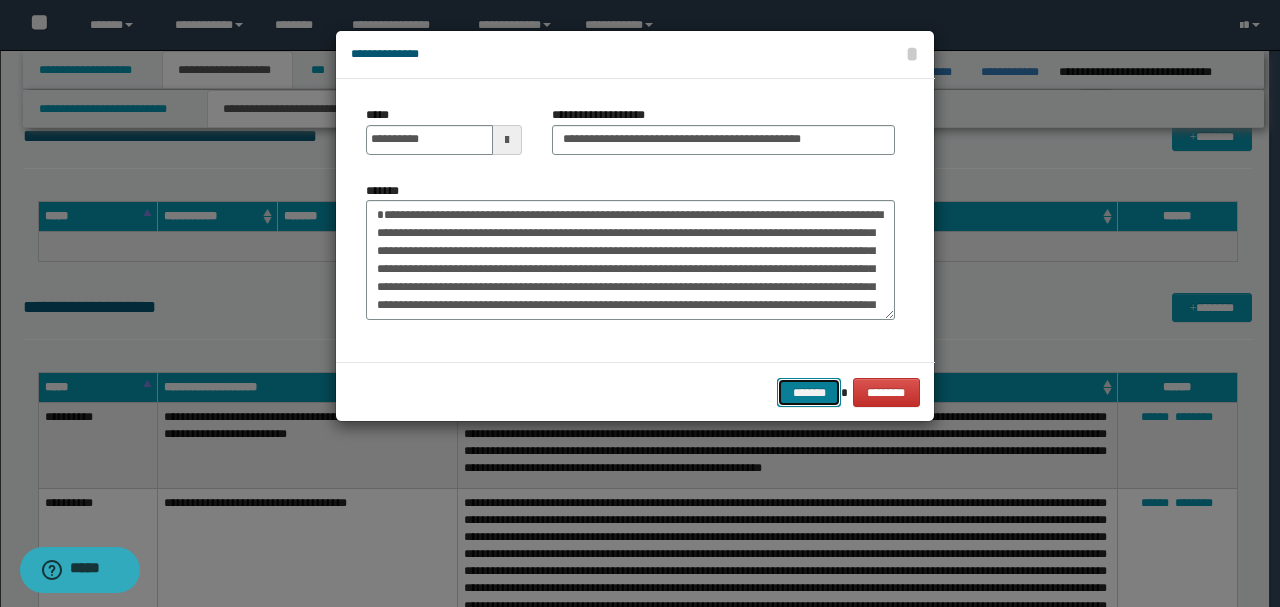 click on "*******" at bounding box center [809, 392] 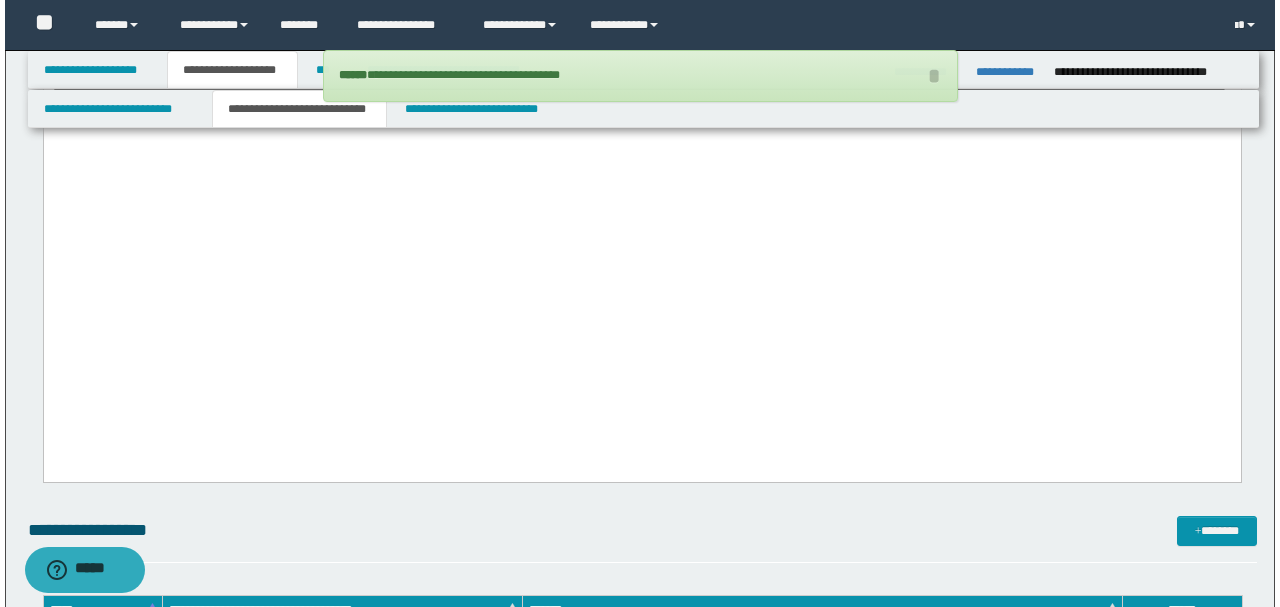 scroll, scrollTop: 3252, scrollLeft: 0, axis: vertical 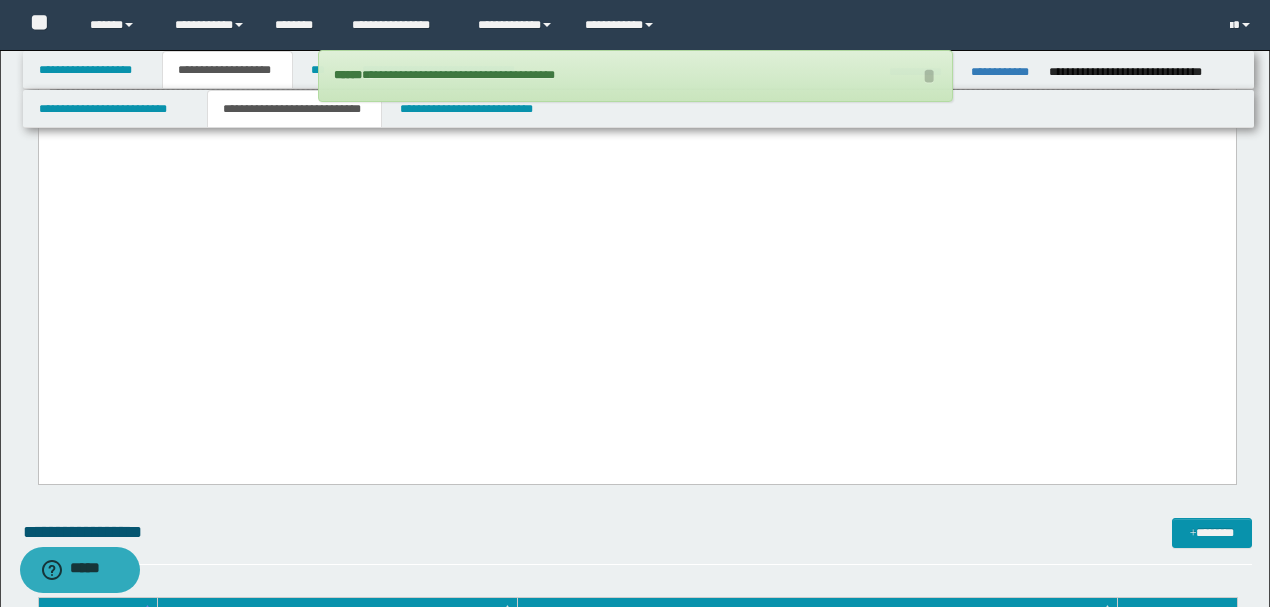 click at bounding box center (636, 151) 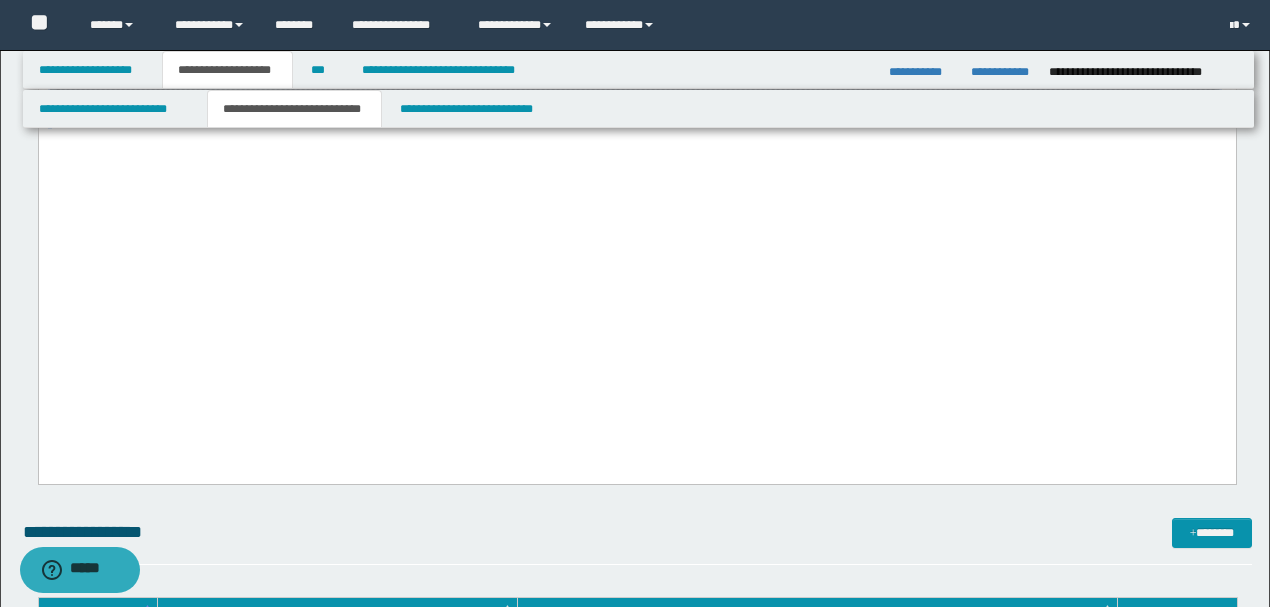 drag, startPoint x: 1072, startPoint y: 296, endPoint x: 0, endPoint y: 259, distance: 1072.6383 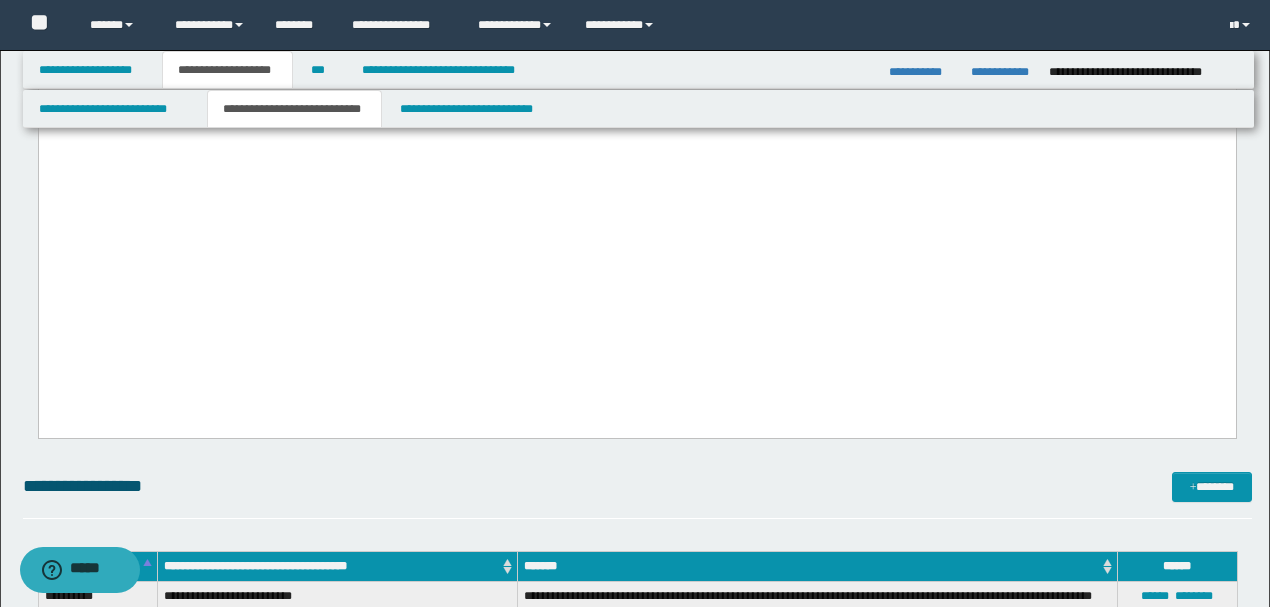 click on "**********" at bounding box center (637, -131) 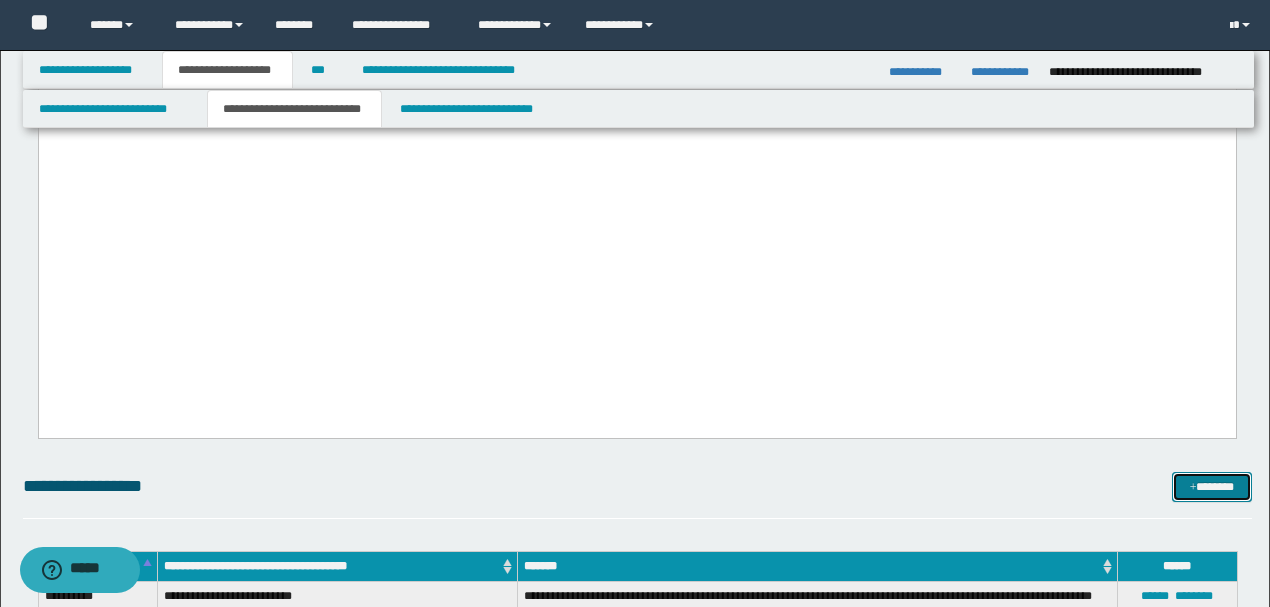 click on "*******" at bounding box center (1211, 486) 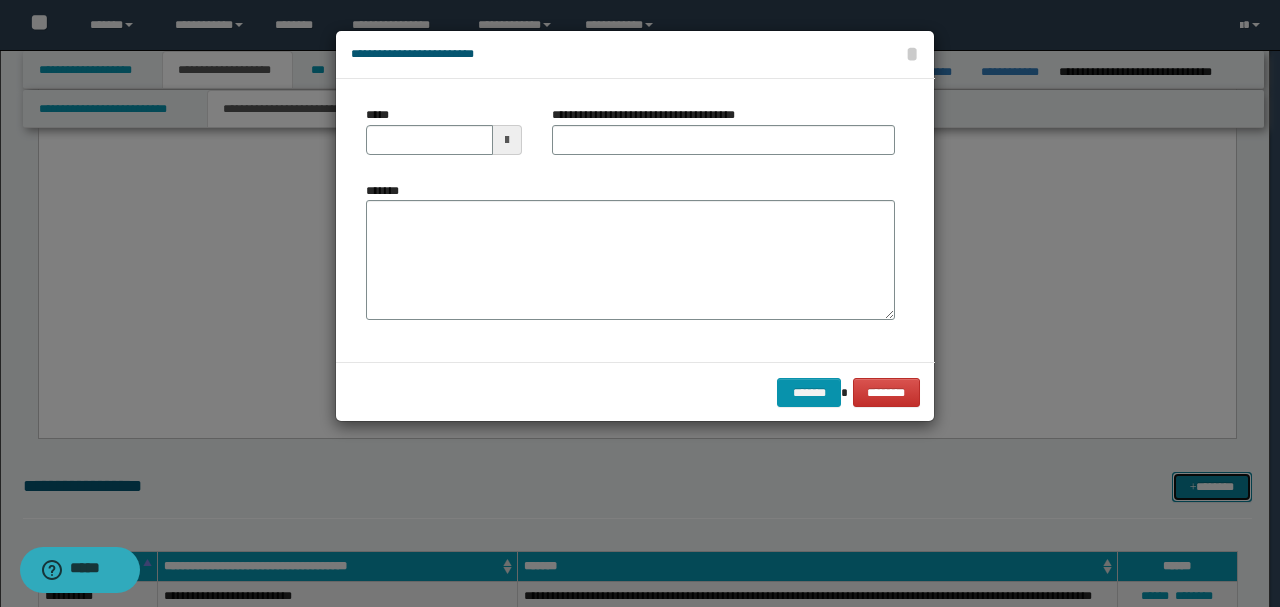 scroll, scrollTop: 0, scrollLeft: 0, axis: both 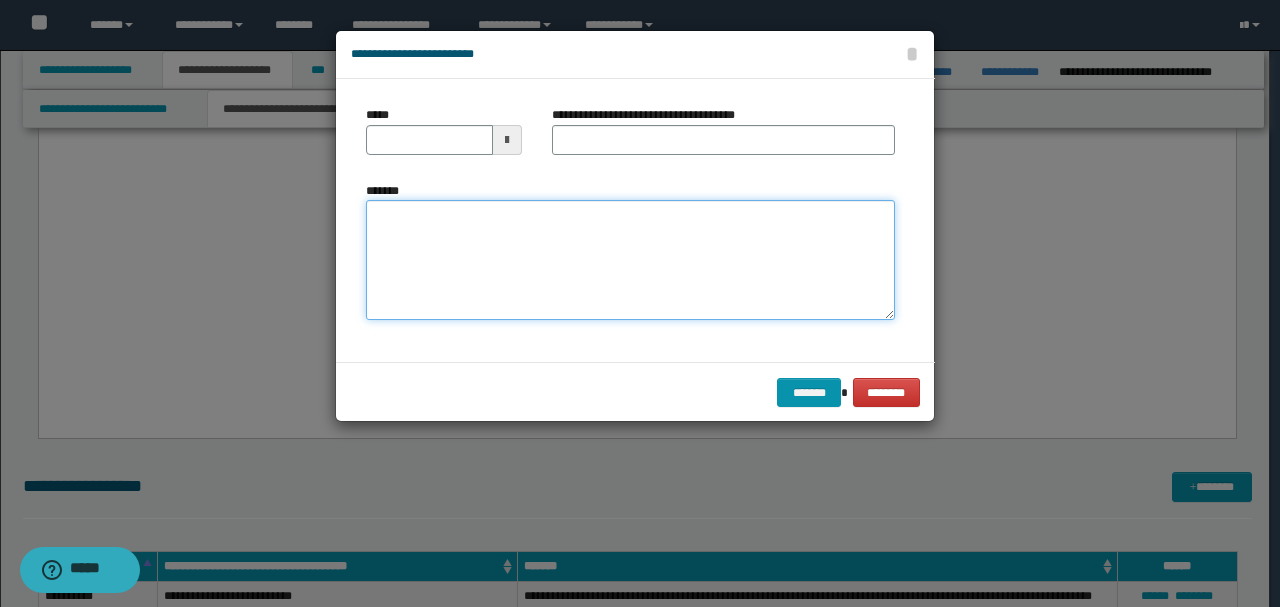 paste on "**********" 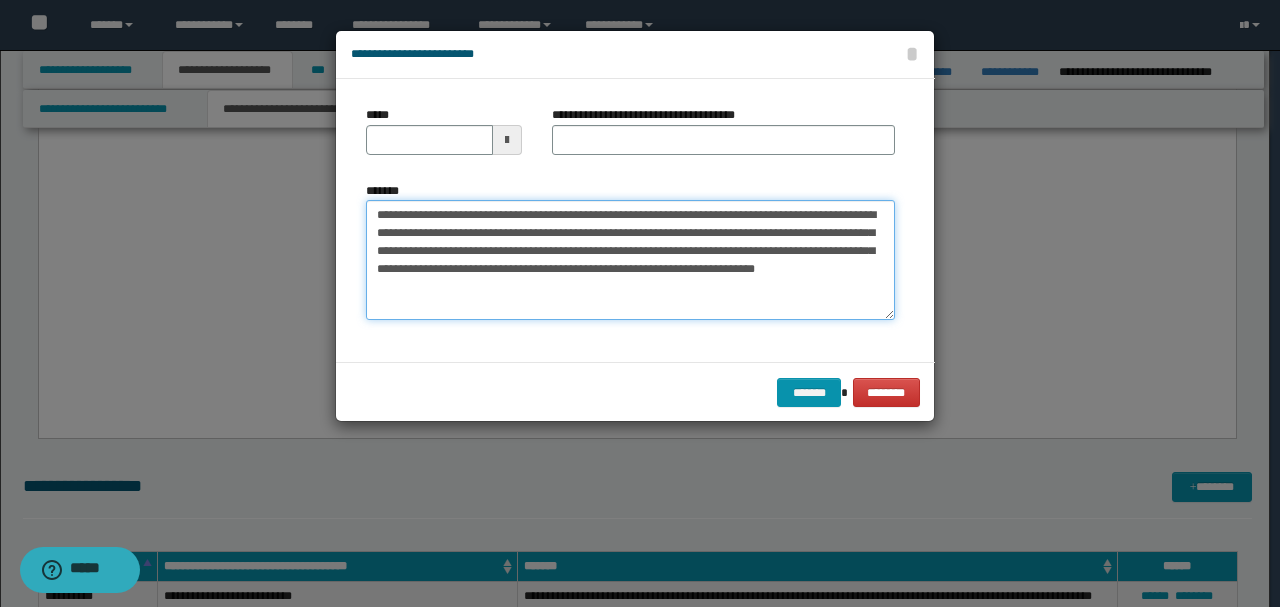 click on "**********" at bounding box center (630, 259) 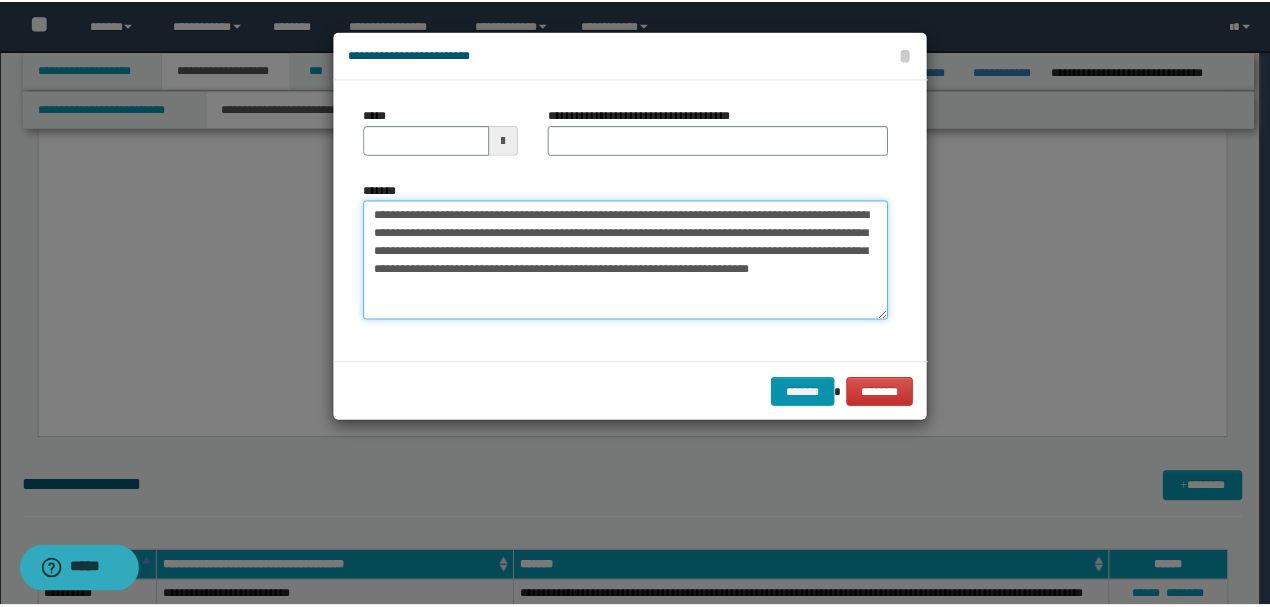 scroll, scrollTop: 0, scrollLeft: 0, axis: both 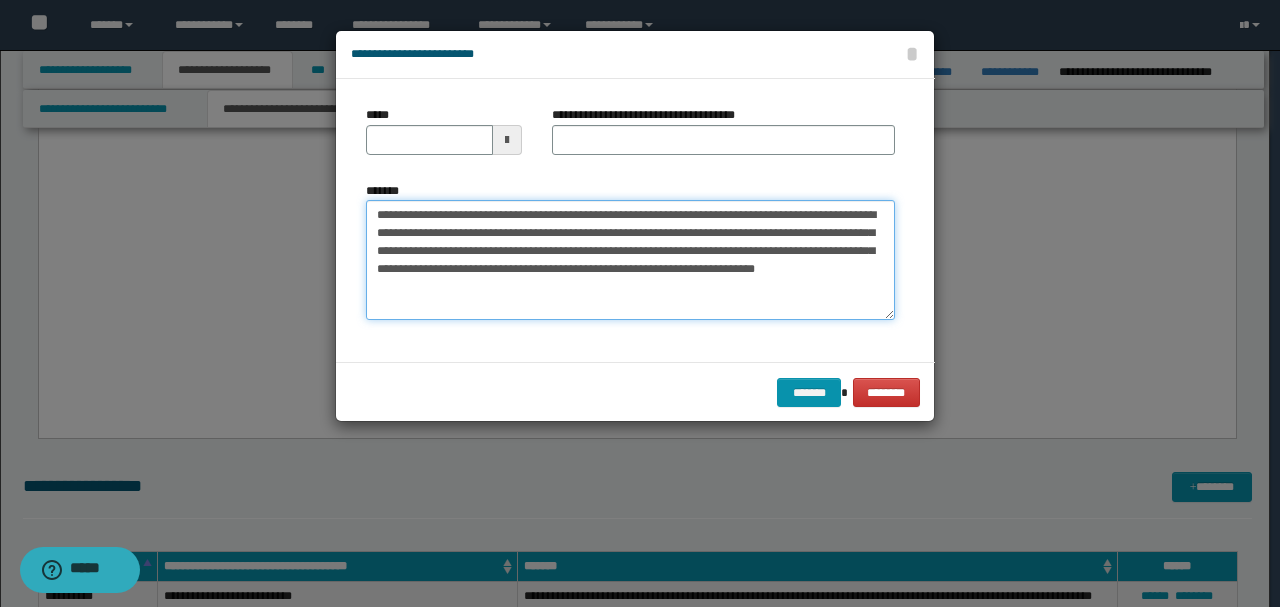 drag, startPoint x: 443, startPoint y: 219, endPoint x: 133, endPoint y: 182, distance: 312.20026 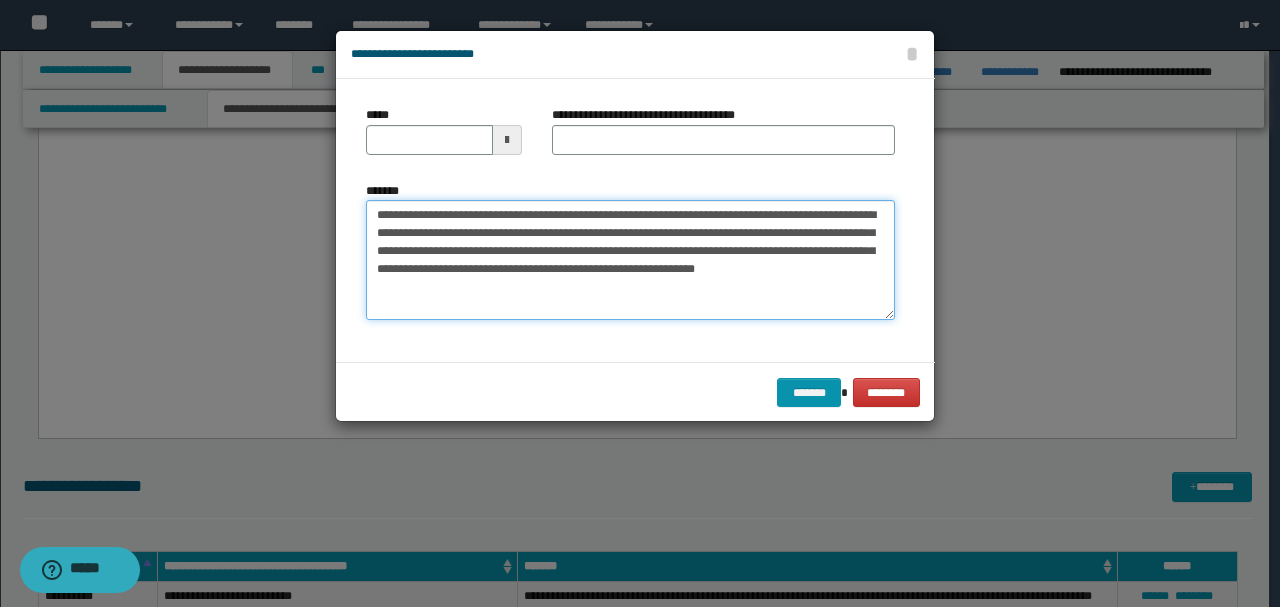 type 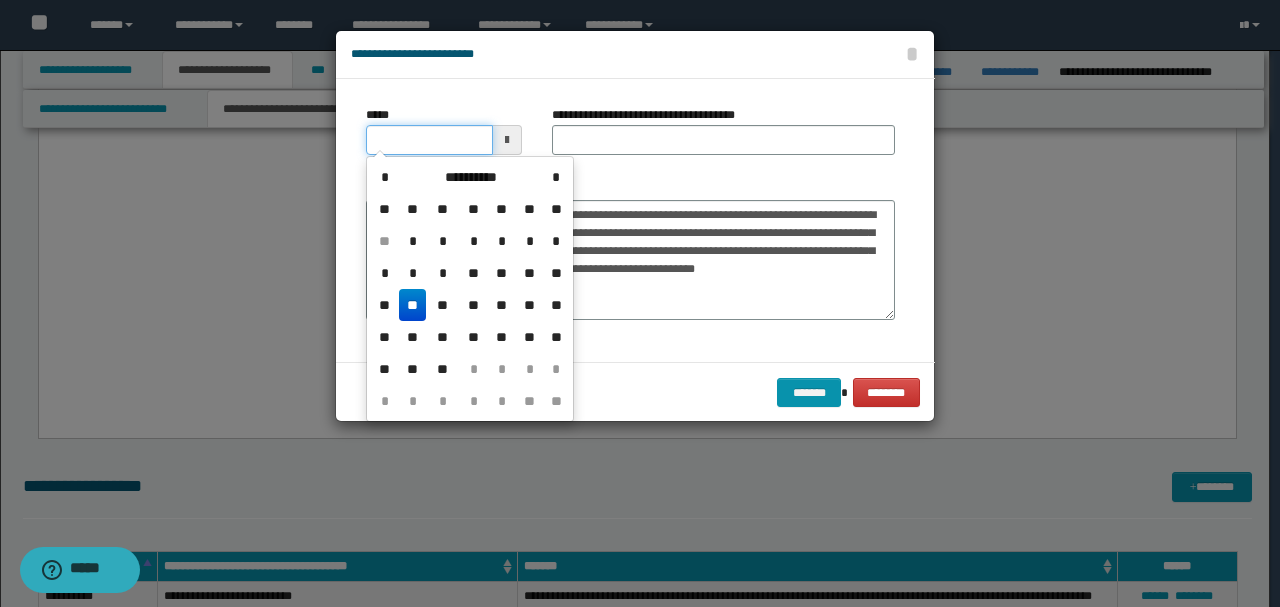 click on "*****" at bounding box center [429, 140] 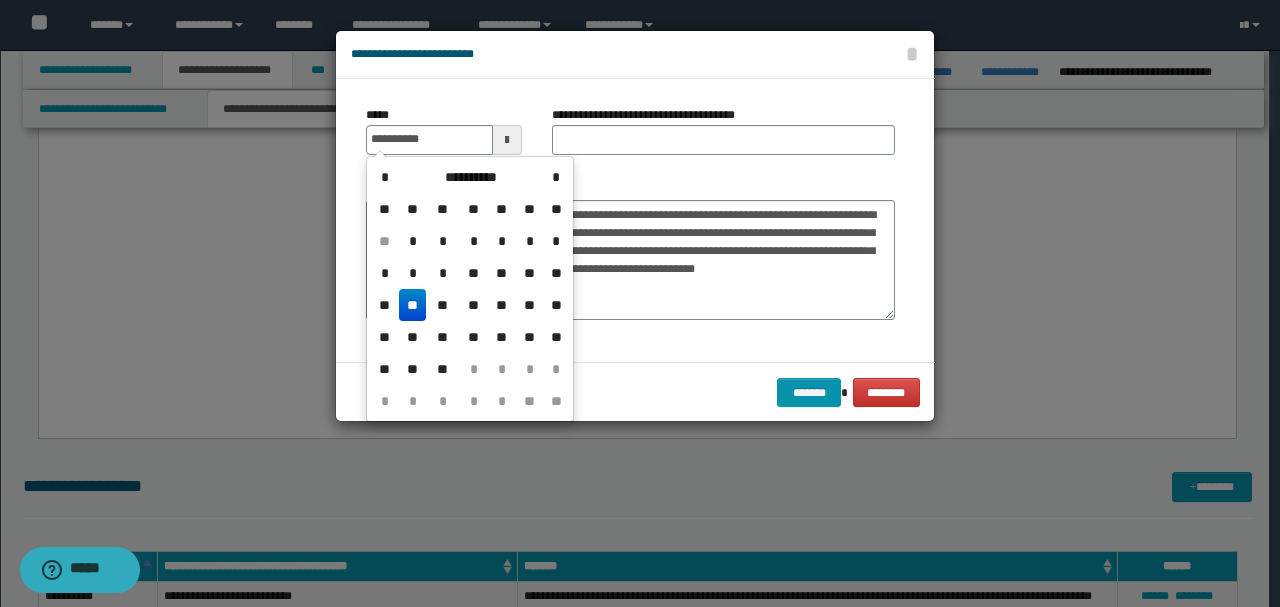 type on "**********" 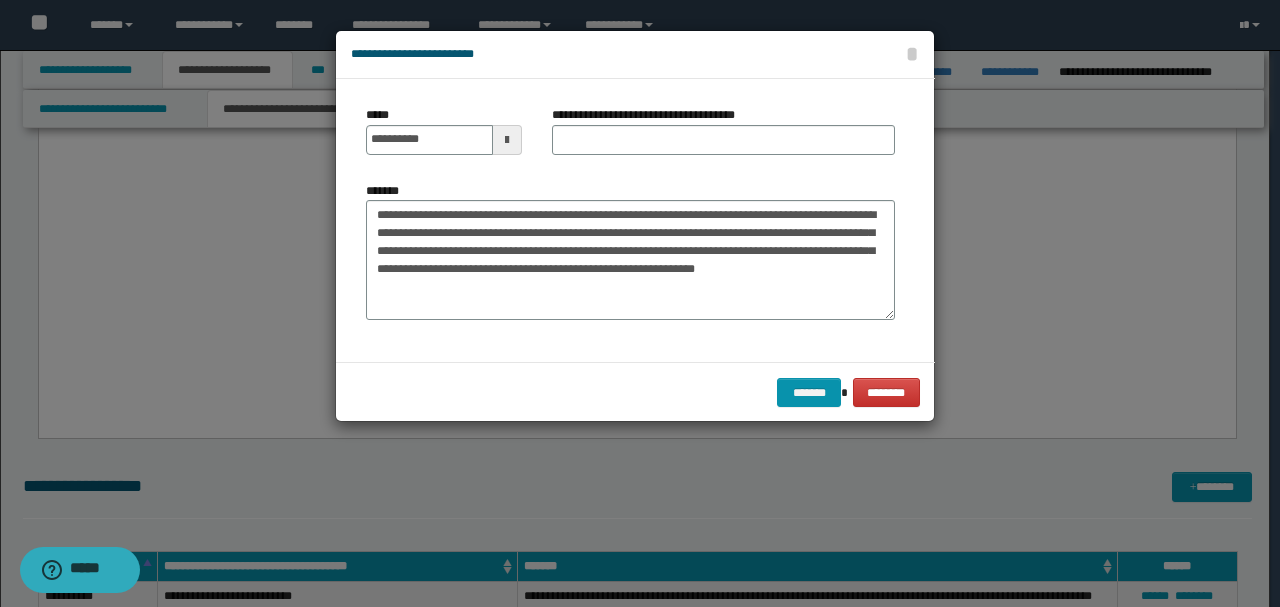 click on "**********" at bounding box center (630, 251) 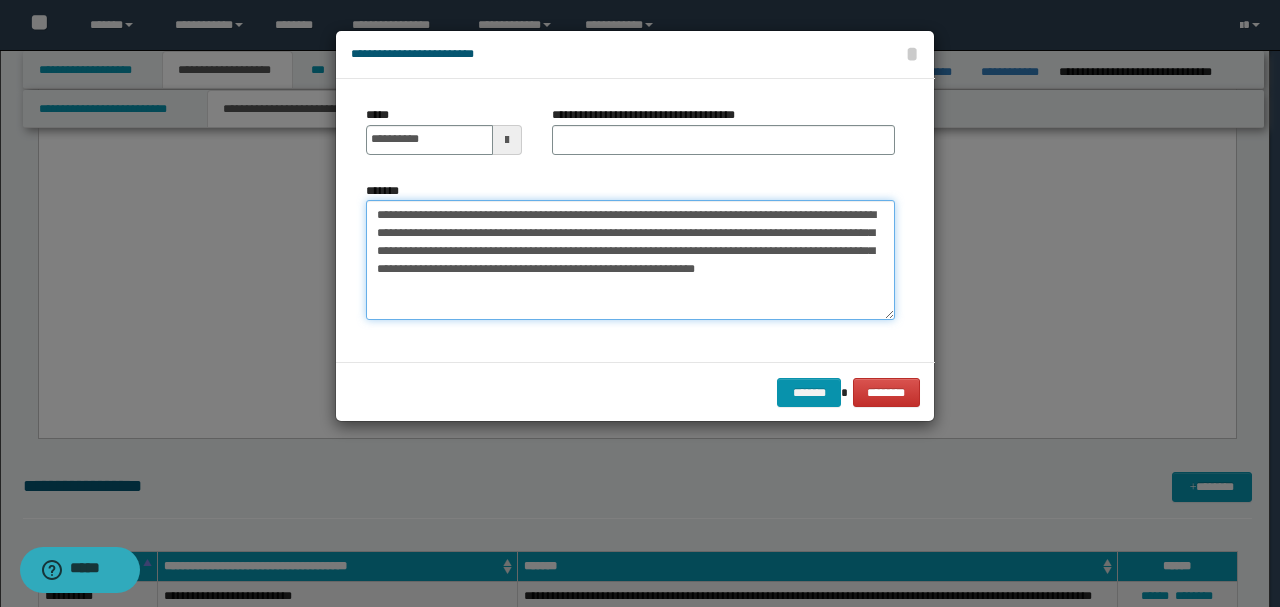 drag, startPoint x: 514, startPoint y: 219, endPoint x: 163, endPoint y: 176, distance: 353.62408 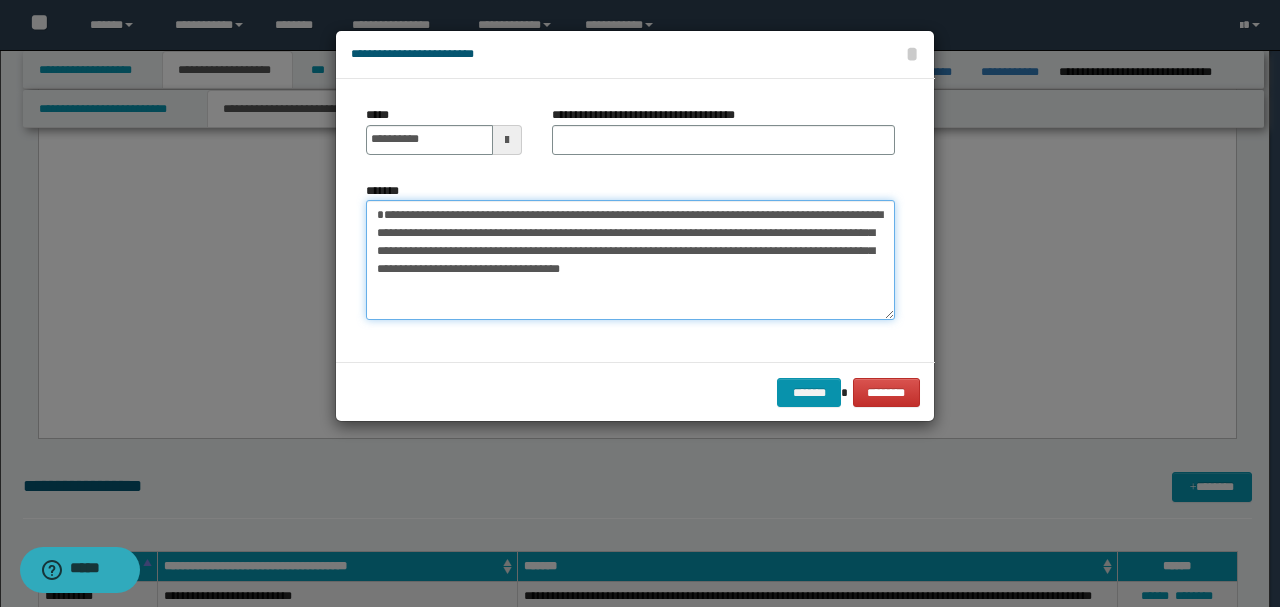 type on "**********" 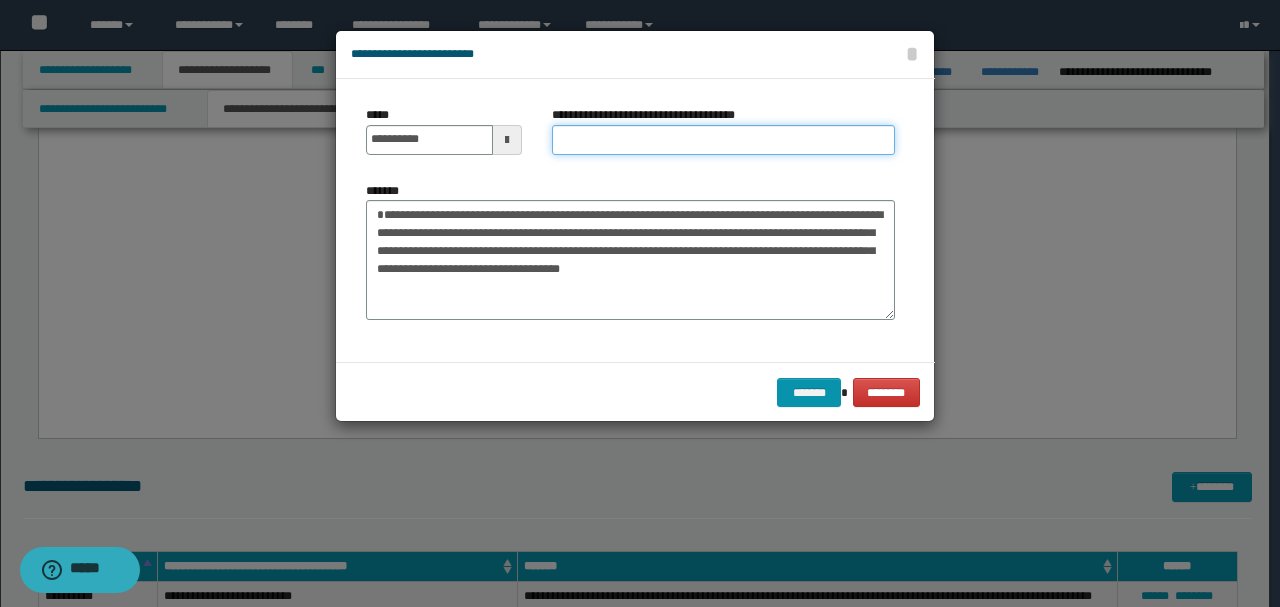 click on "**********" at bounding box center [723, 140] 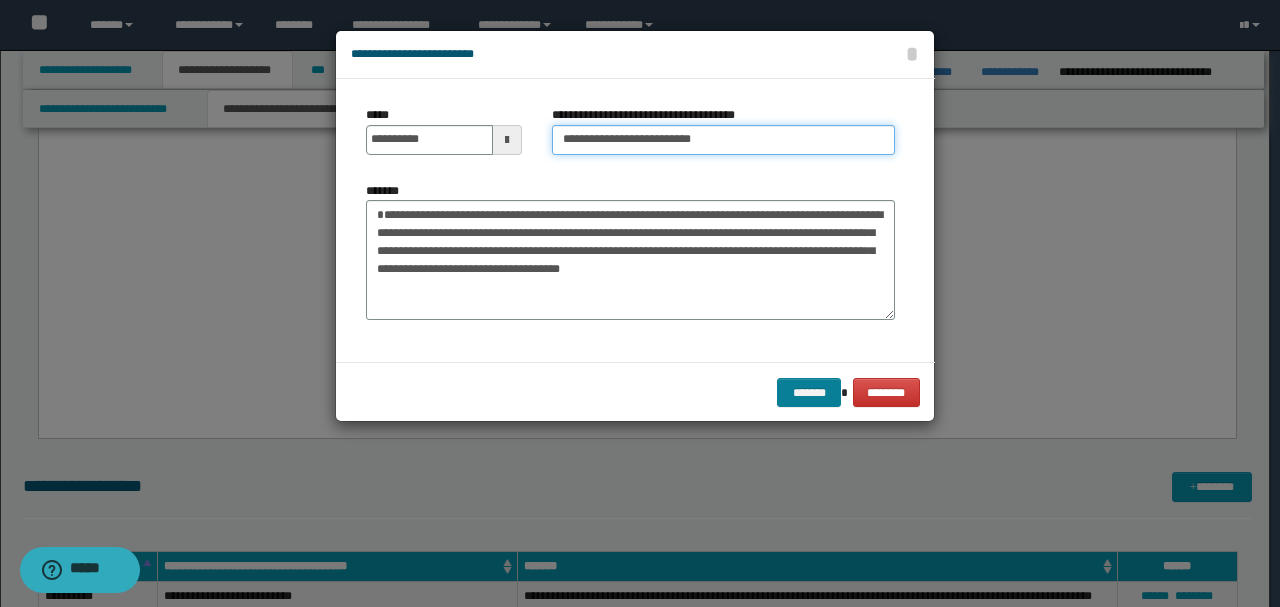 type on "**********" 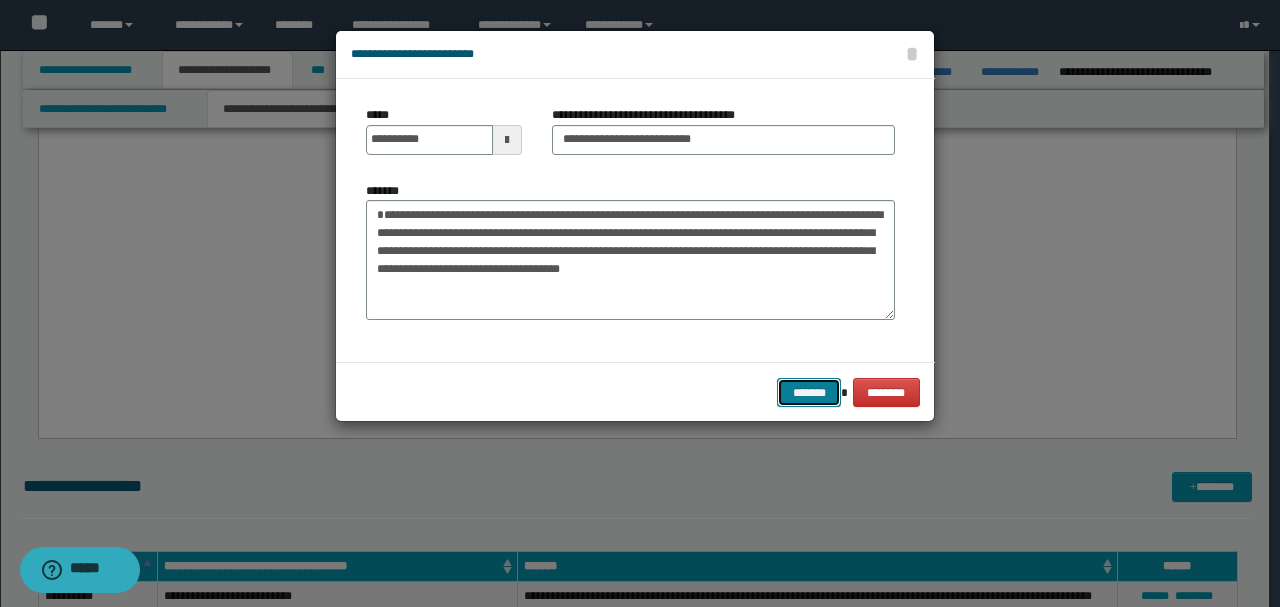 click on "*******" at bounding box center [809, 392] 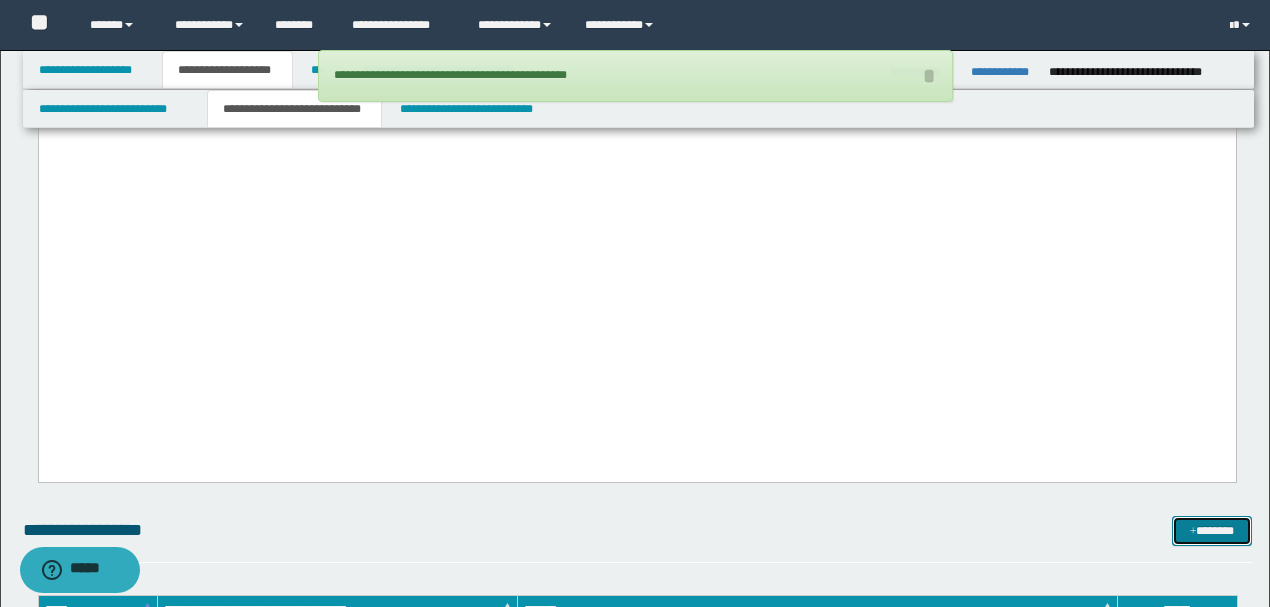 scroll, scrollTop: 3185, scrollLeft: 0, axis: vertical 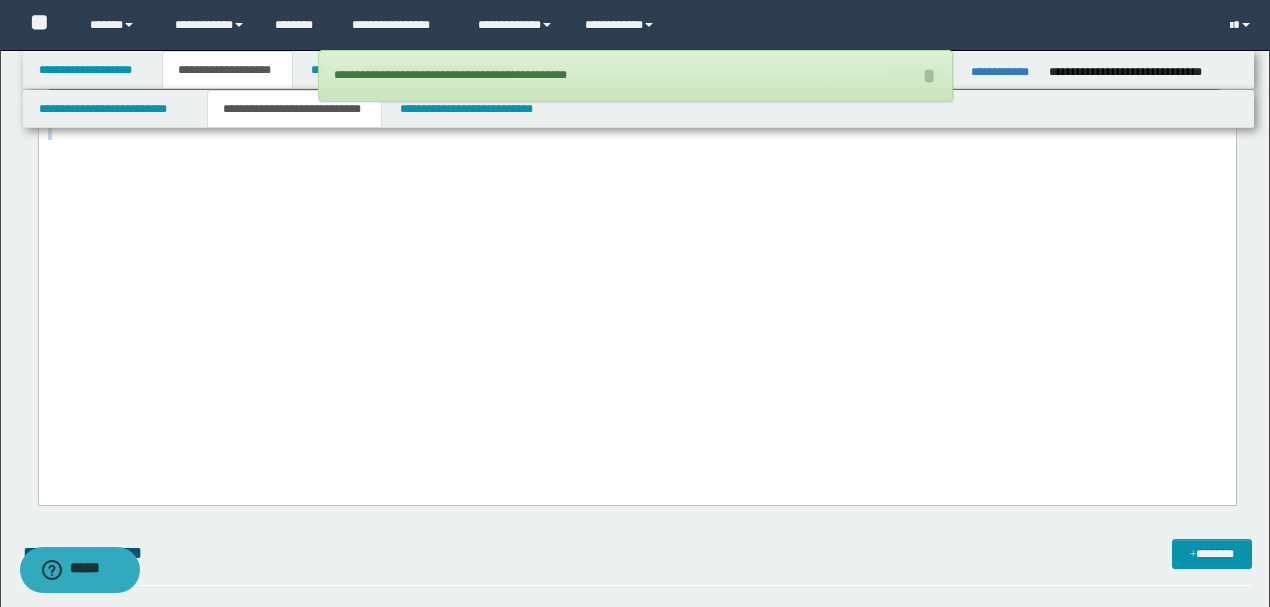 drag, startPoint x: 878, startPoint y: 299, endPoint x: 0, endPoint y: 220, distance: 881.54694 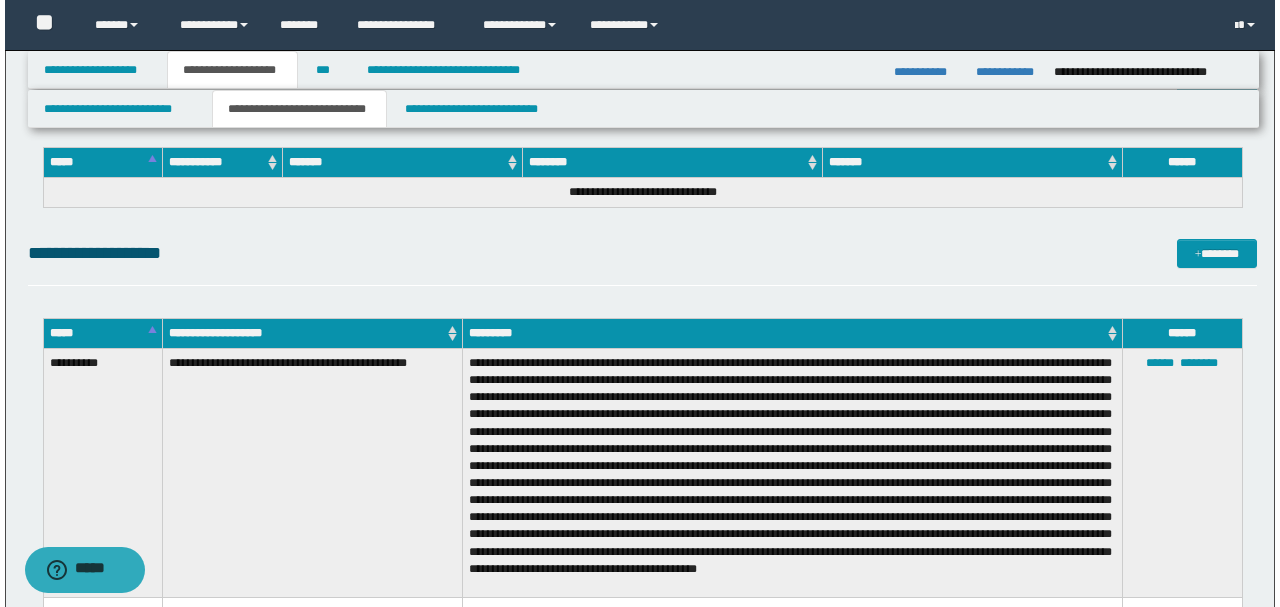 scroll, scrollTop: 4385, scrollLeft: 0, axis: vertical 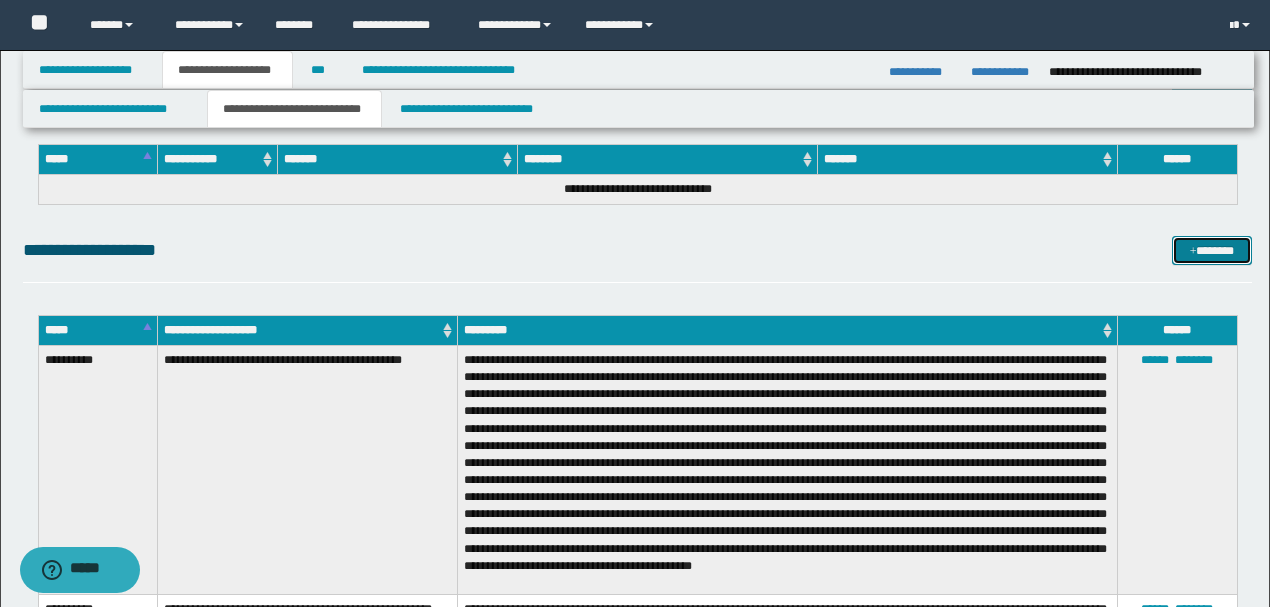 click on "*******" at bounding box center [1211, 250] 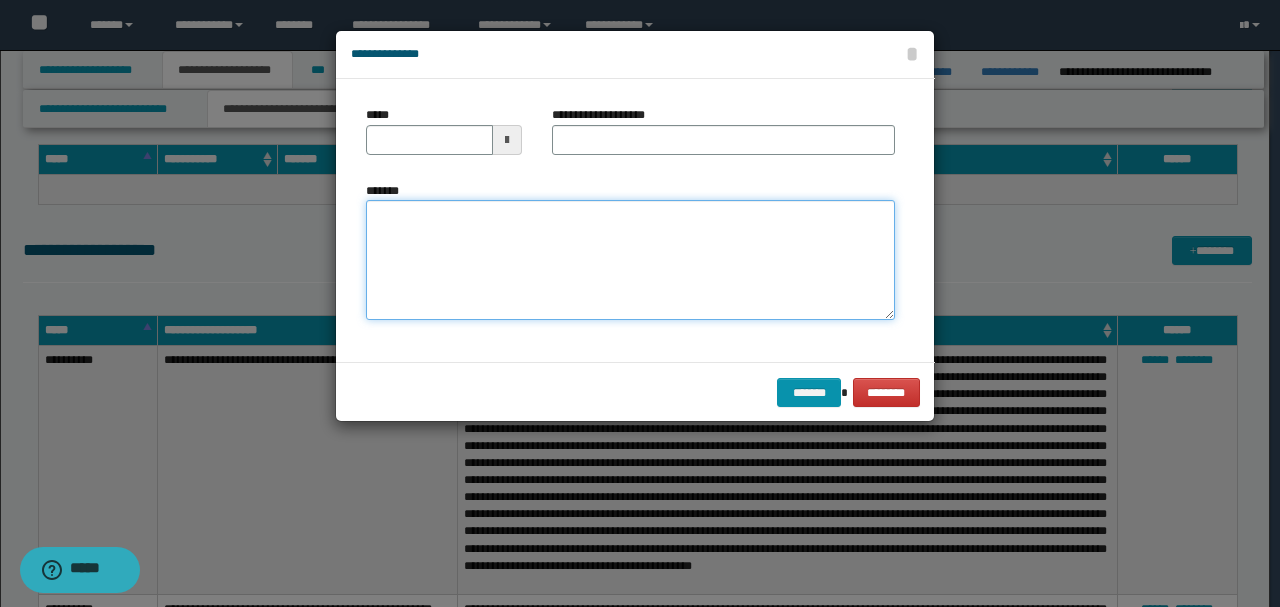 drag, startPoint x: 624, startPoint y: 214, endPoint x: 553, endPoint y: 220, distance: 71.25307 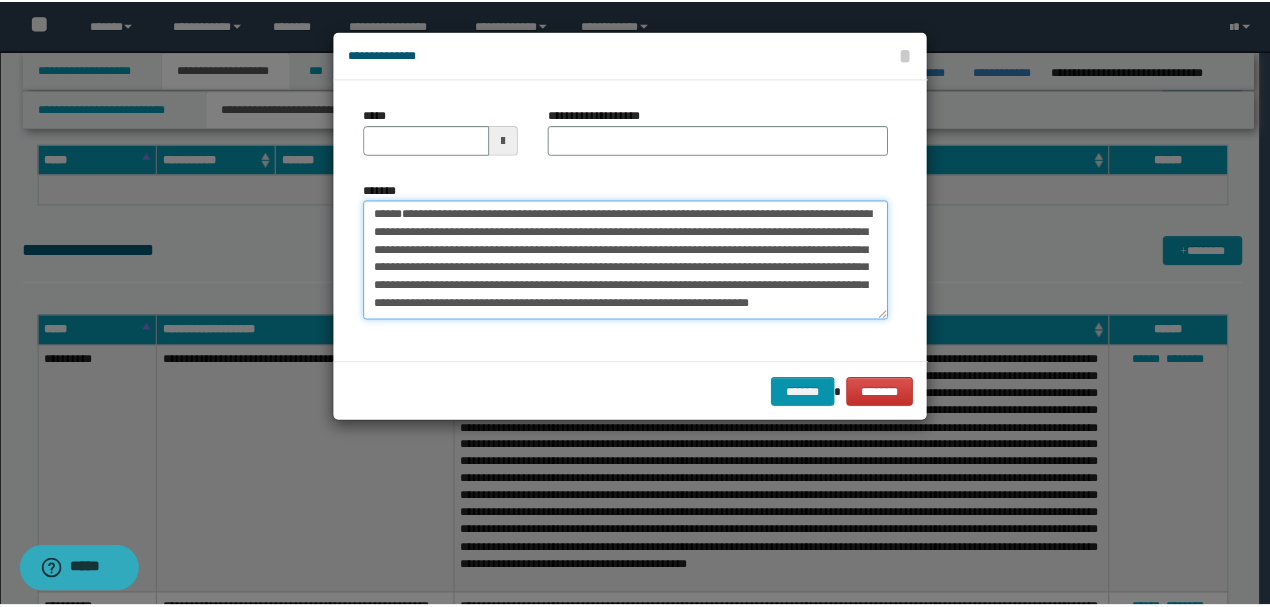 scroll, scrollTop: 0, scrollLeft: 0, axis: both 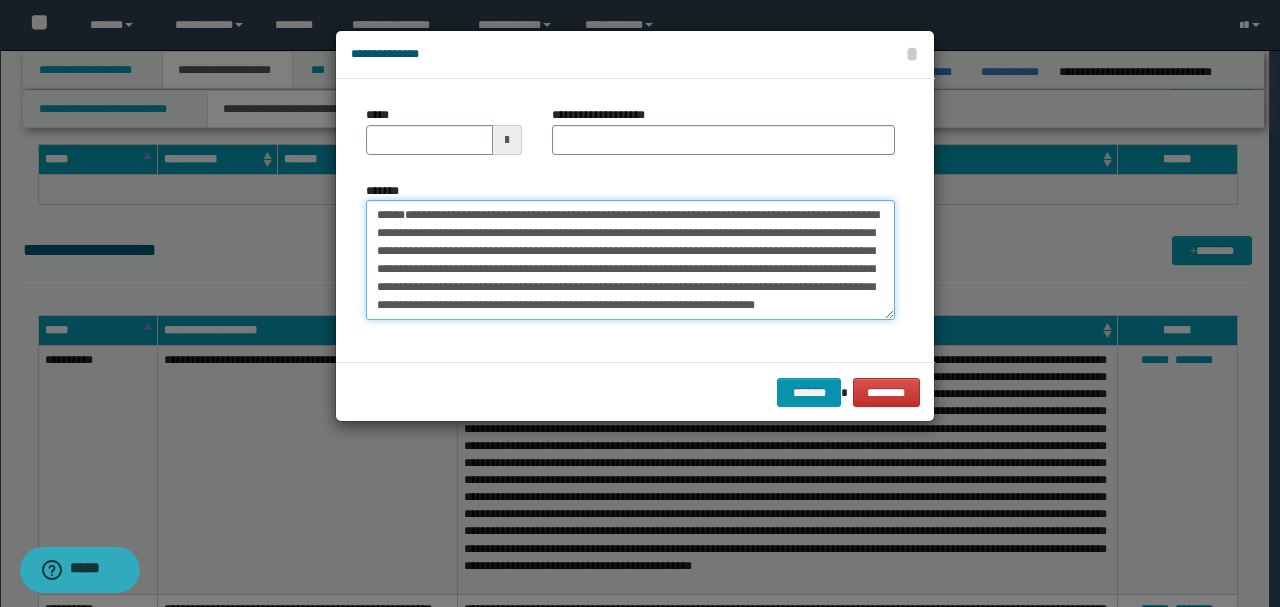 drag, startPoint x: 444, startPoint y: 286, endPoint x: 296, endPoint y: 149, distance: 201.67548 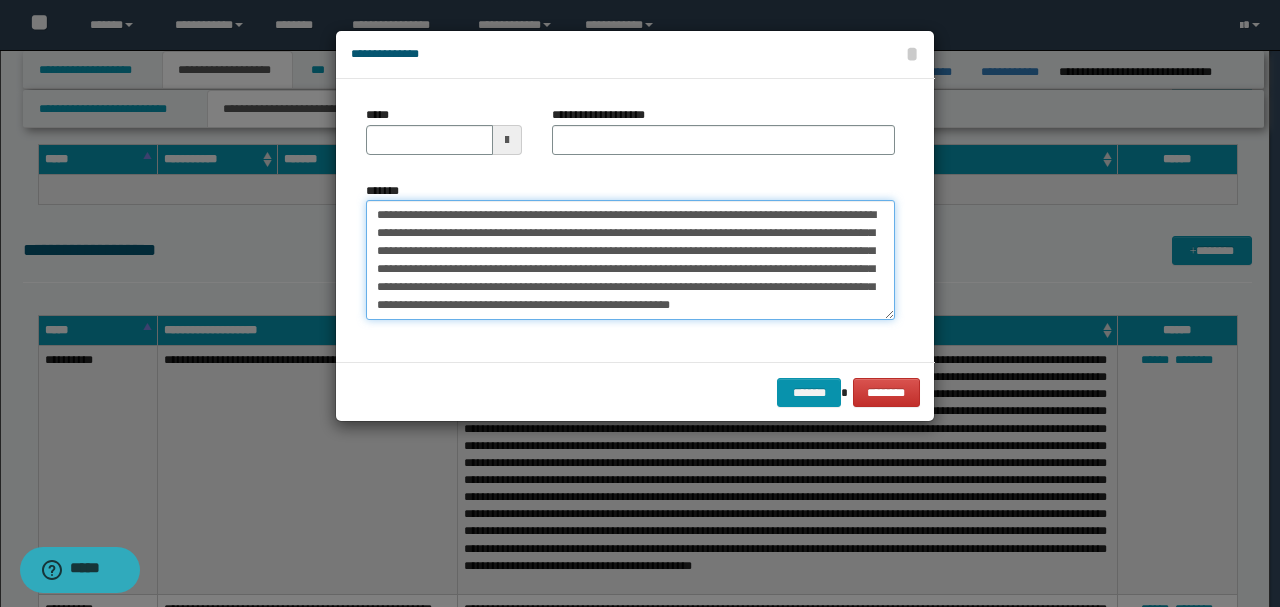 type 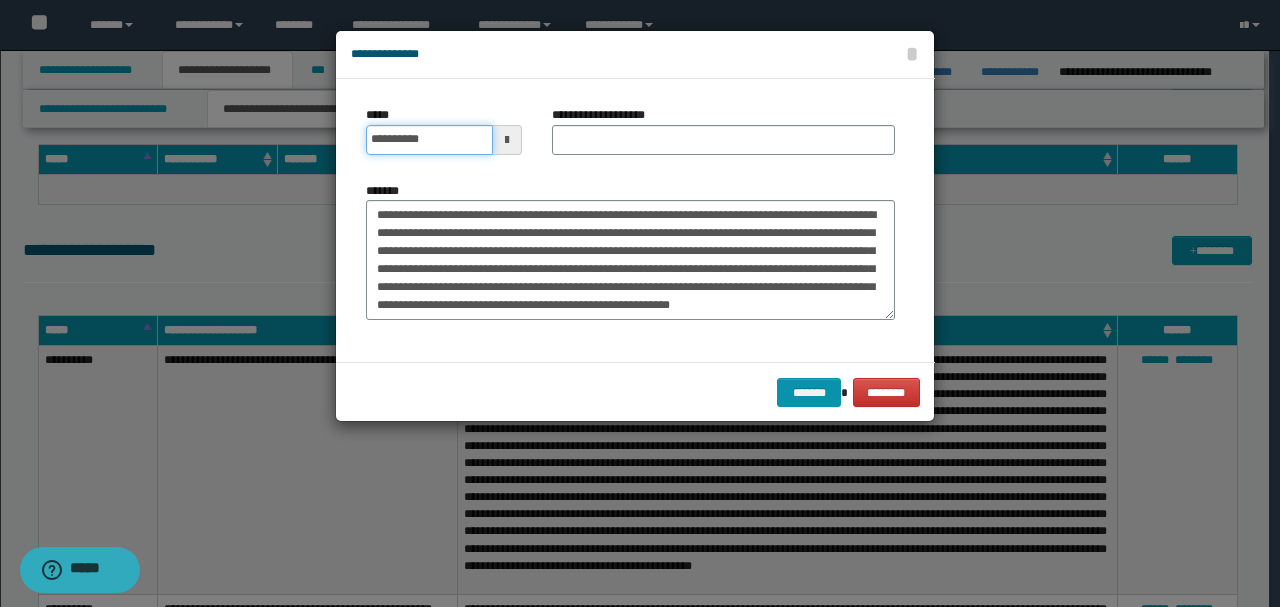 click on "**********" at bounding box center [429, 140] 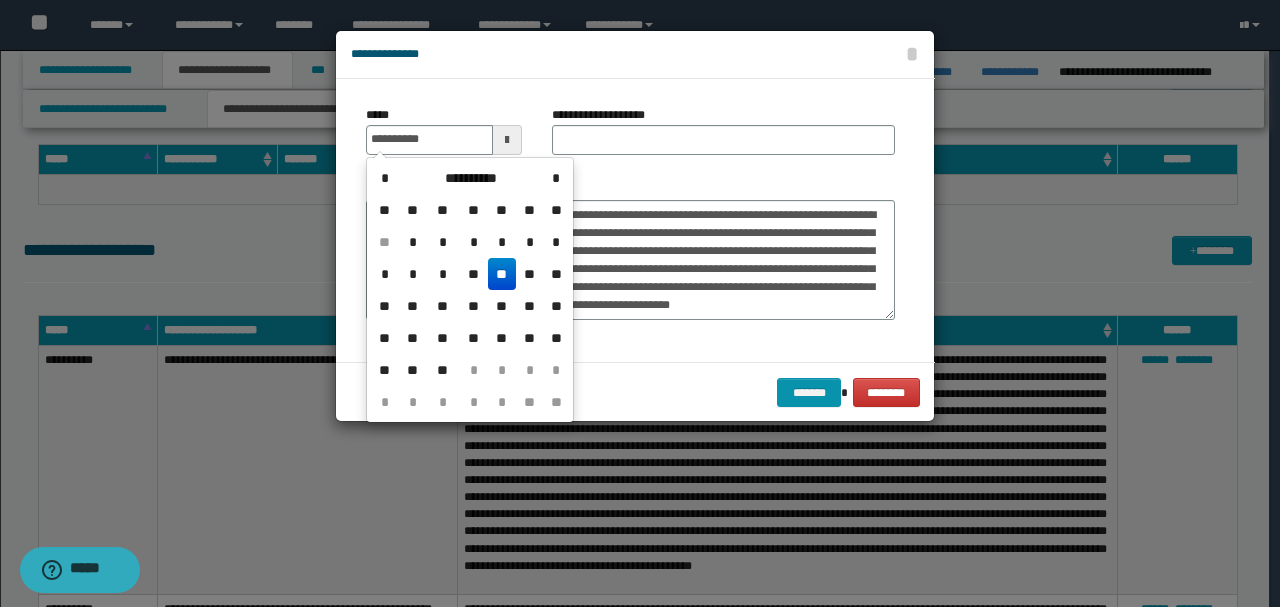type on "**********" 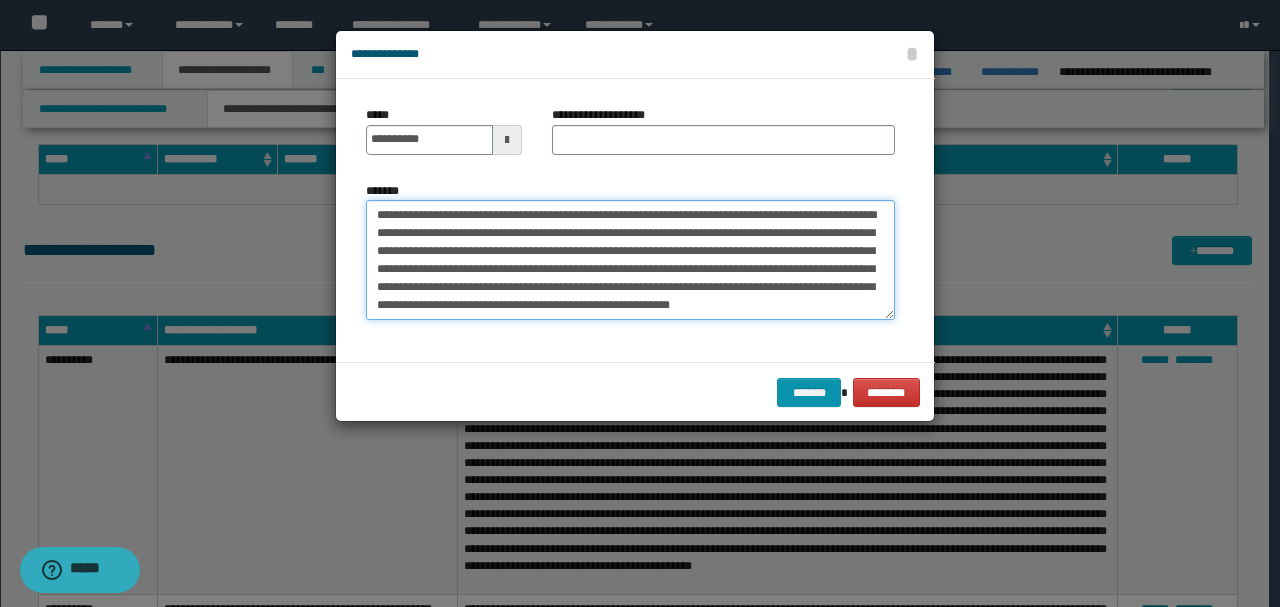 drag, startPoint x: 572, startPoint y: 207, endPoint x: 296, endPoint y: 186, distance: 276.79776 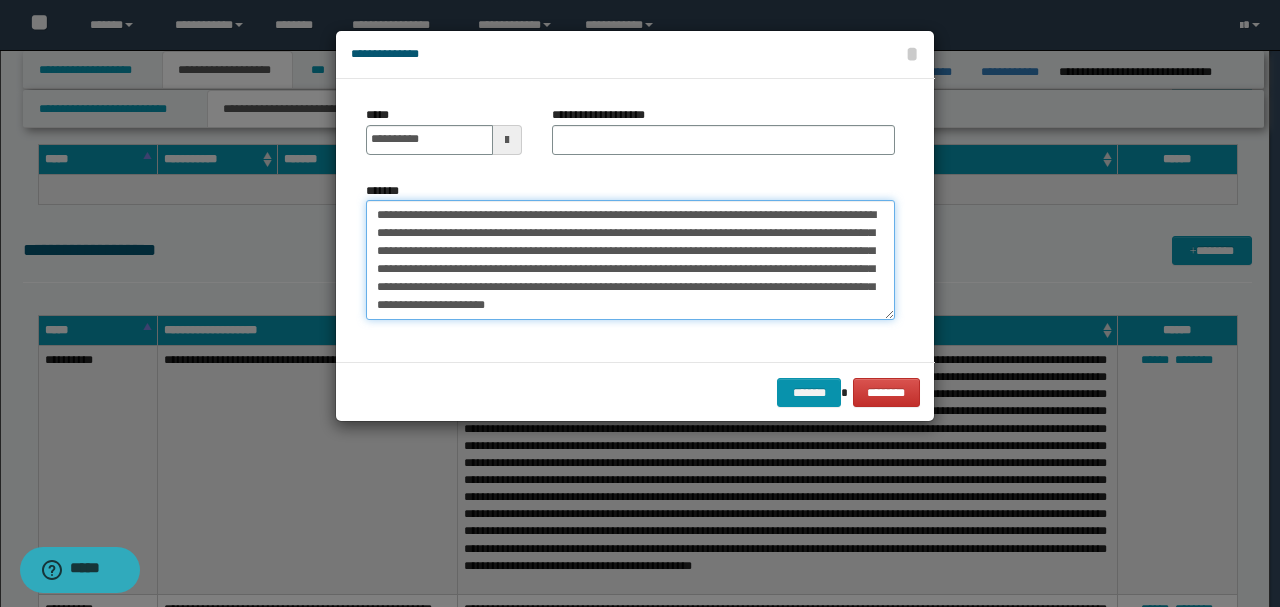 type on "**********" 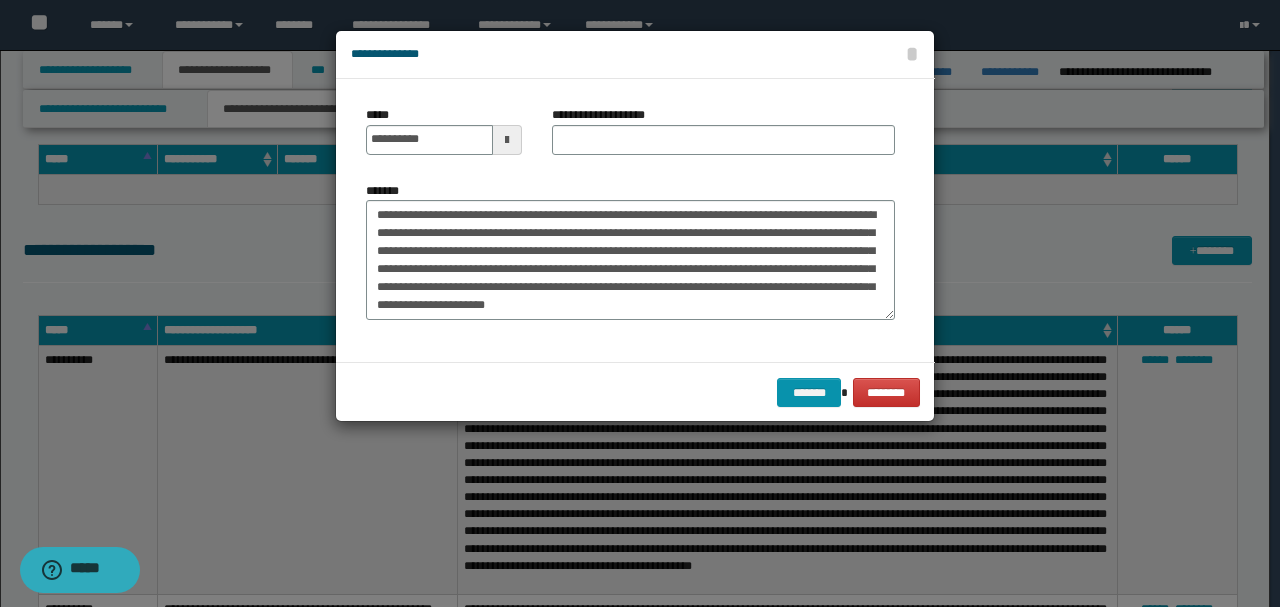 click on "**********" at bounding box center (723, 138) 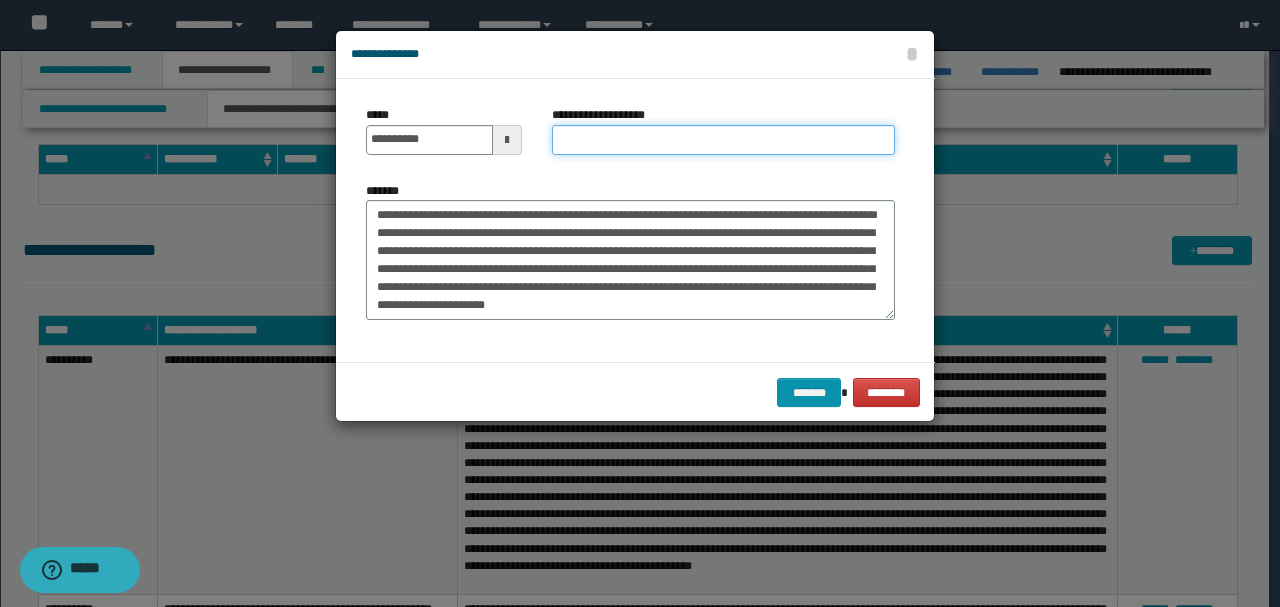 click on "**********" at bounding box center (723, 140) 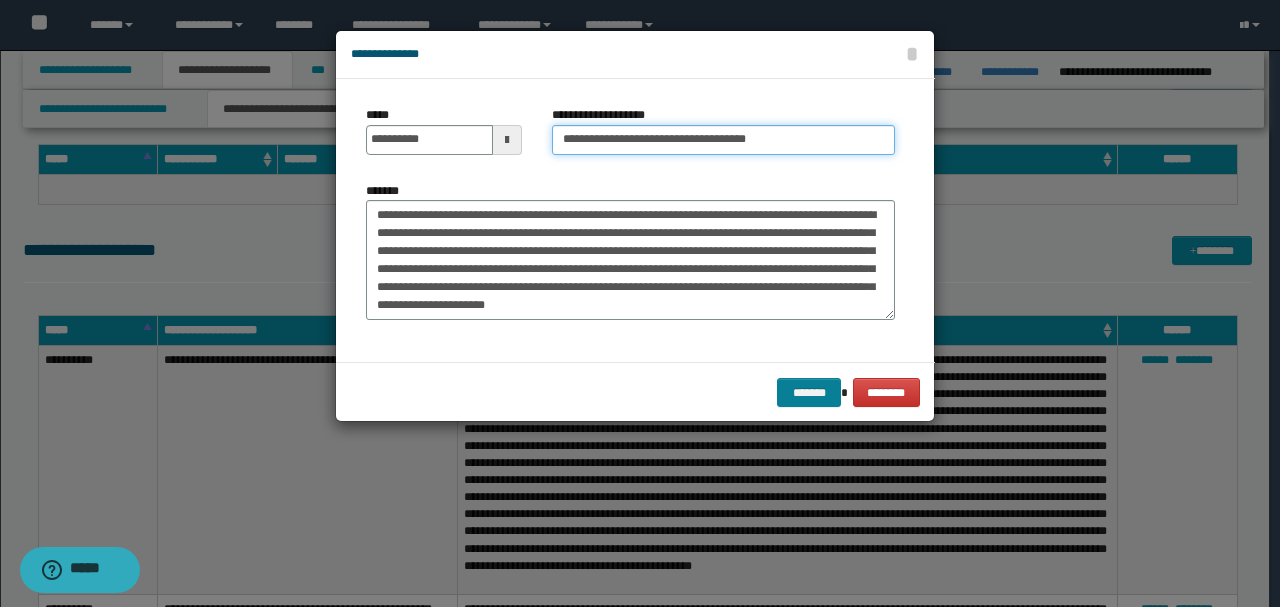 type on "**********" 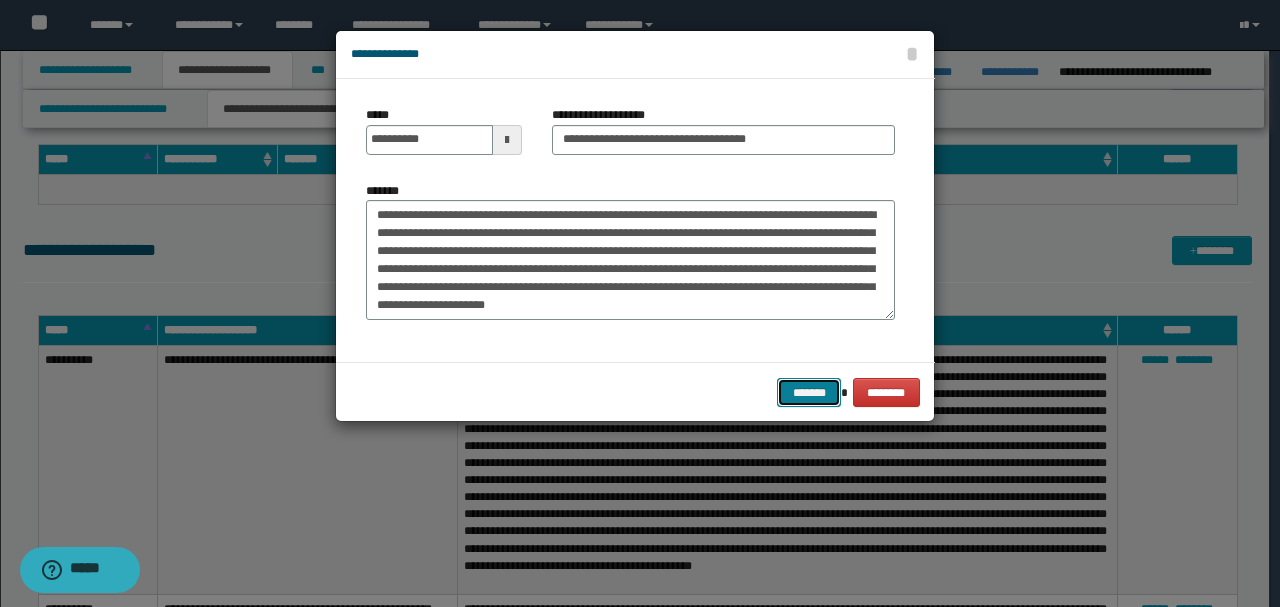 click on "*******" at bounding box center (809, 392) 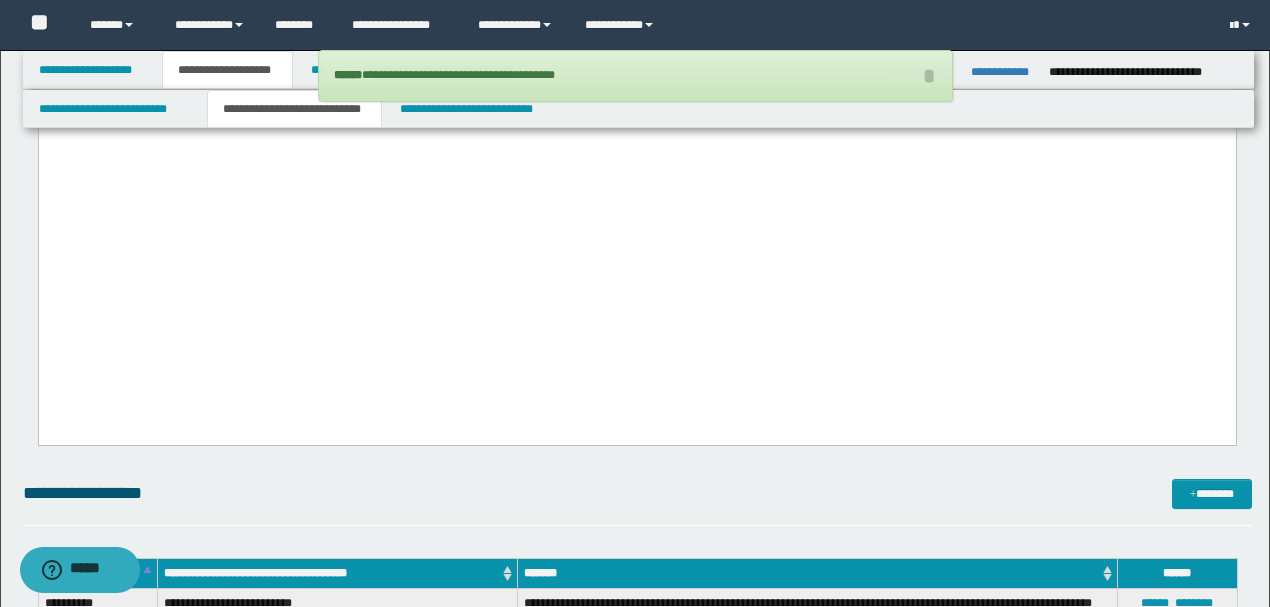 scroll, scrollTop: 2985, scrollLeft: 0, axis: vertical 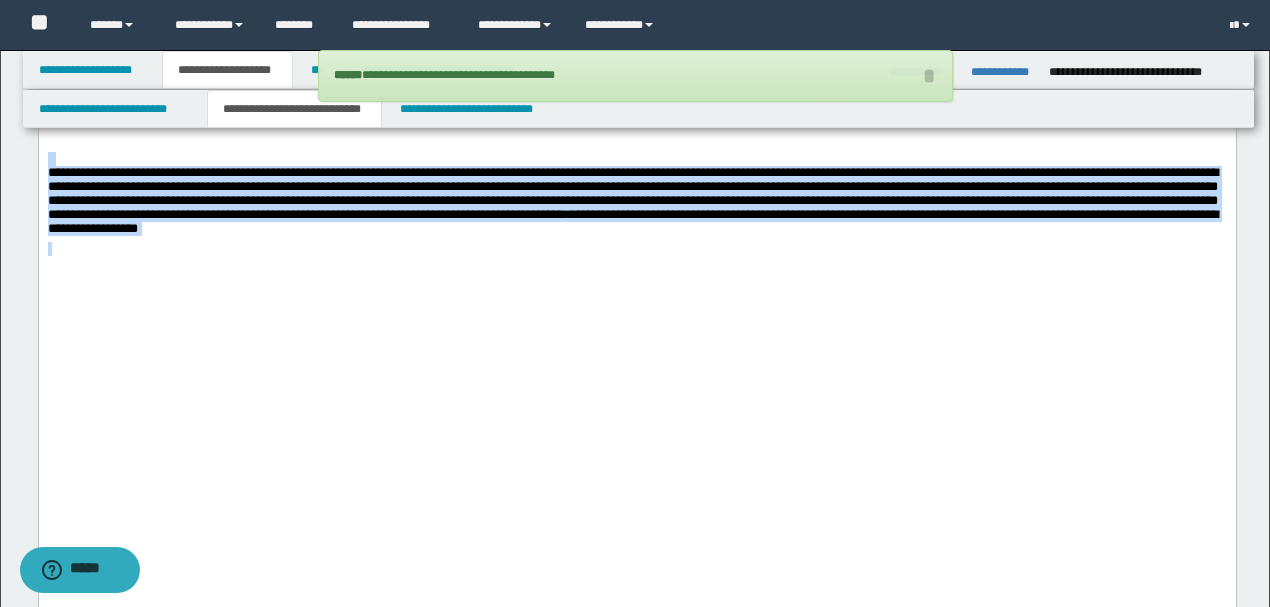 drag, startPoint x: 882, startPoint y: 410, endPoint x: 0, endPoint y: 316, distance: 886.99493 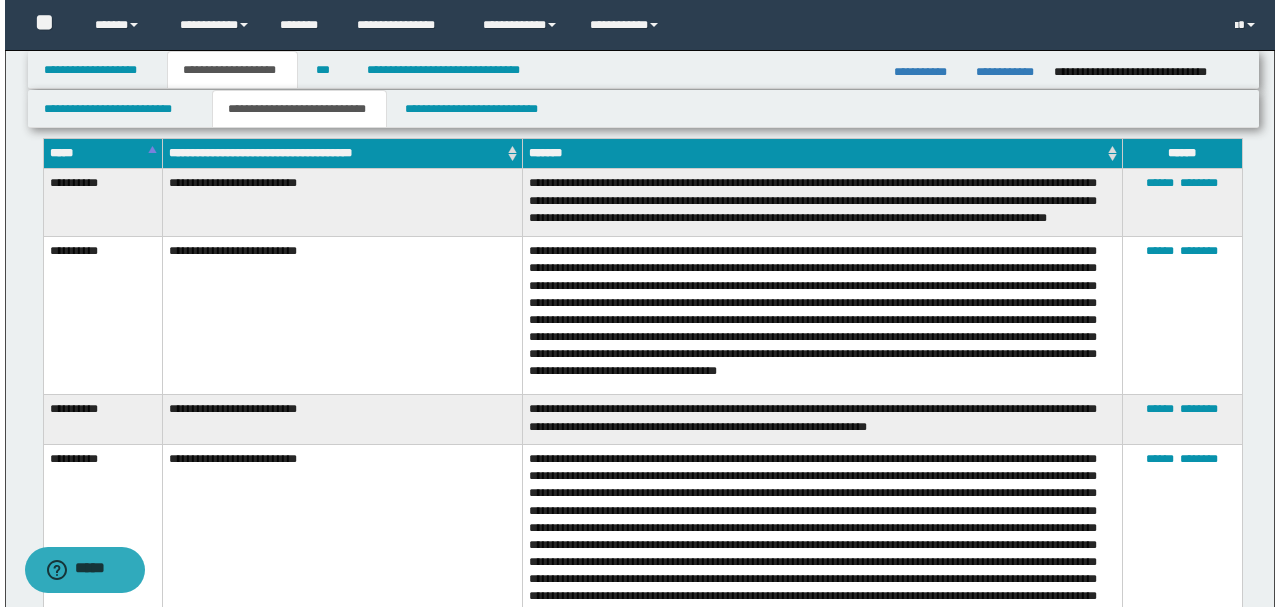 scroll, scrollTop: 3118, scrollLeft: 0, axis: vertical 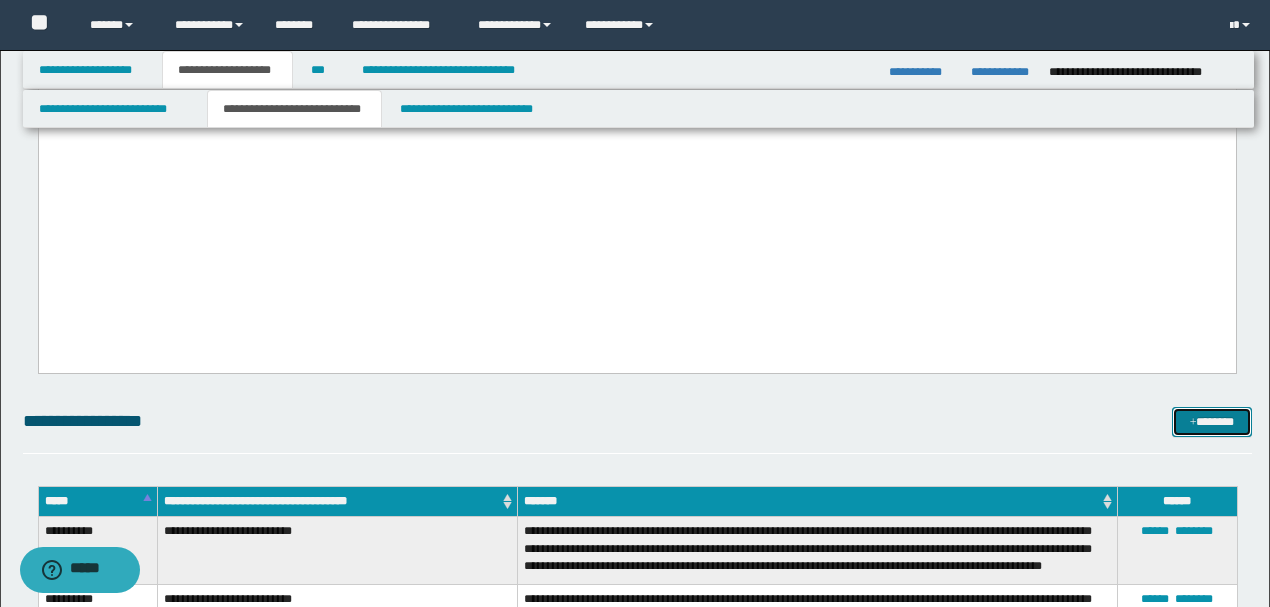 click on "*******" at bounding box center (1211, 421) 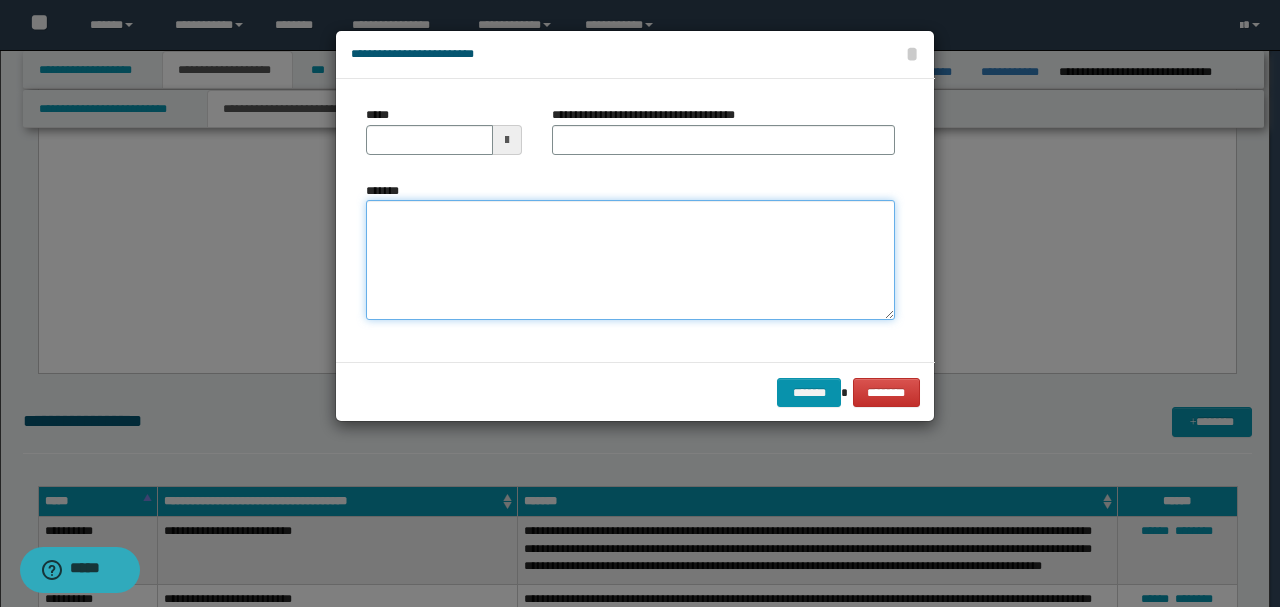 paste on "**********" 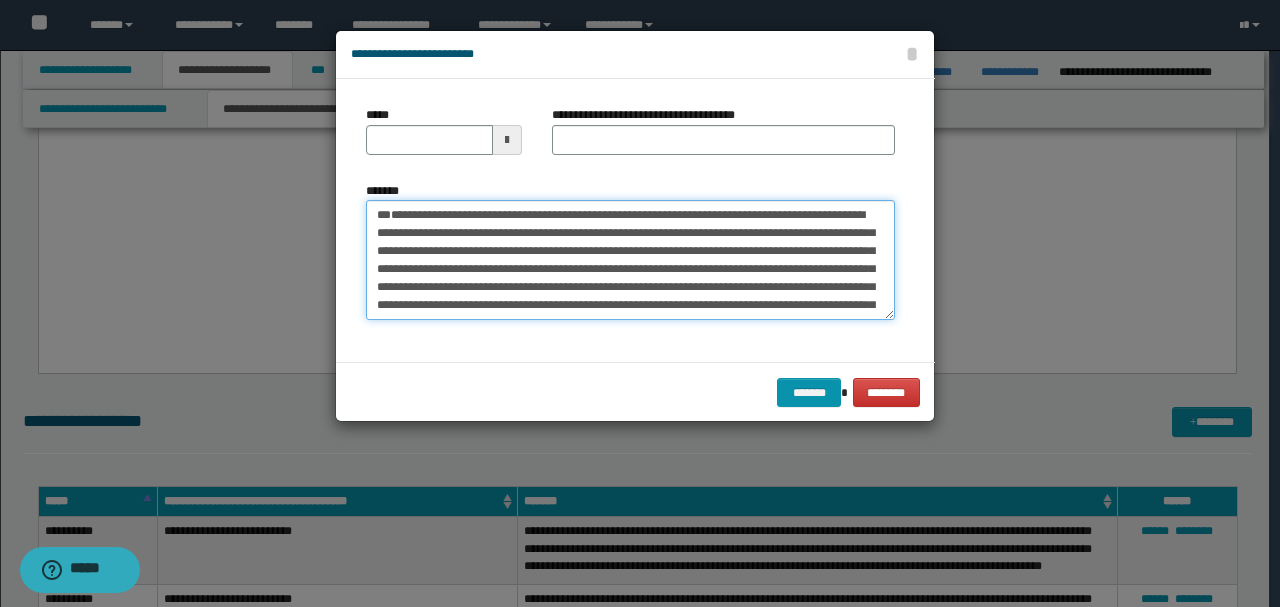 click on "**********" at bounding box center (630, 259) 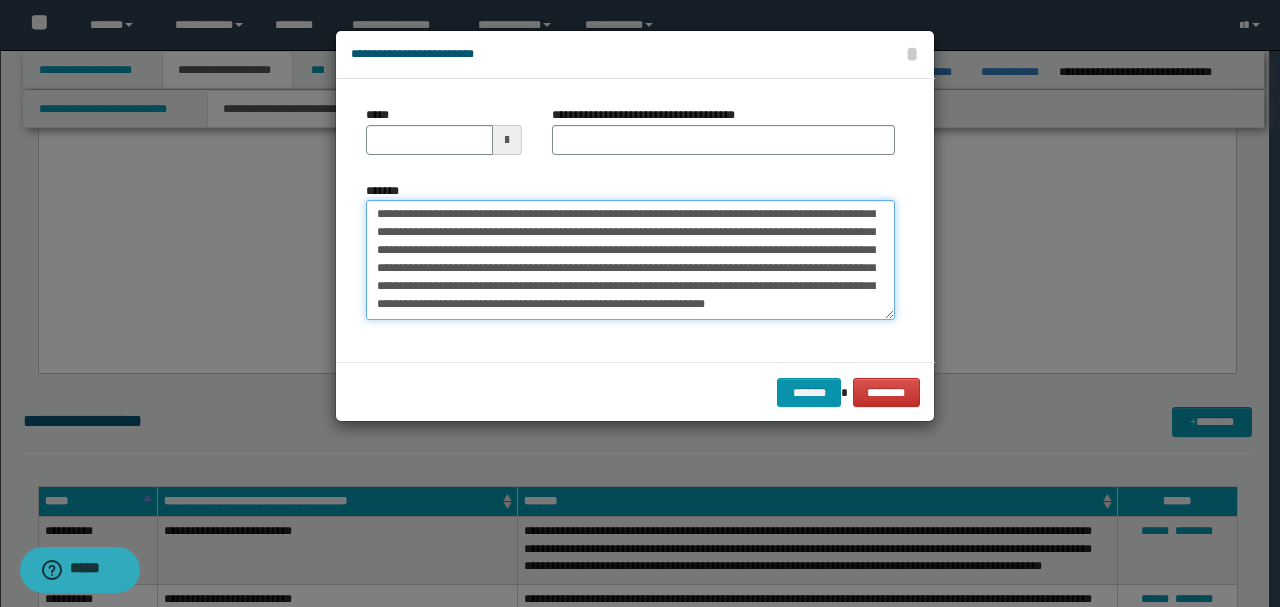 scroll, scrollTop: 0, scrollLeft: 0, axis: both 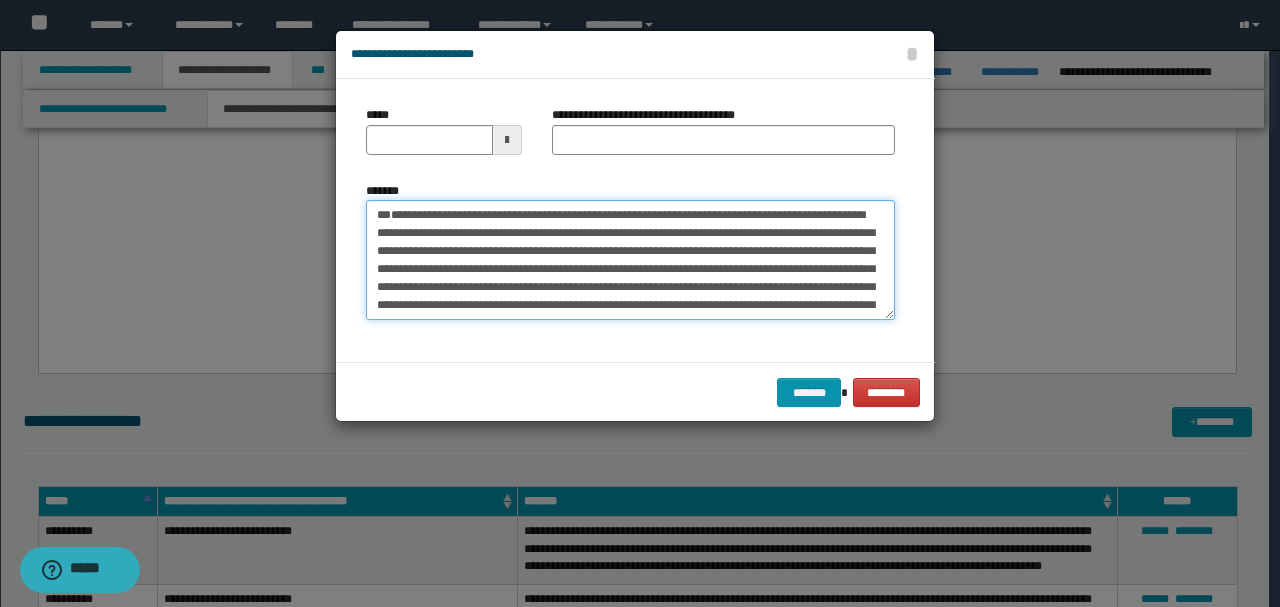 drag, startPoint x: 444, startPoint y: 250, endPoint x: 212, endPoint y: 117, distance: 267.41916 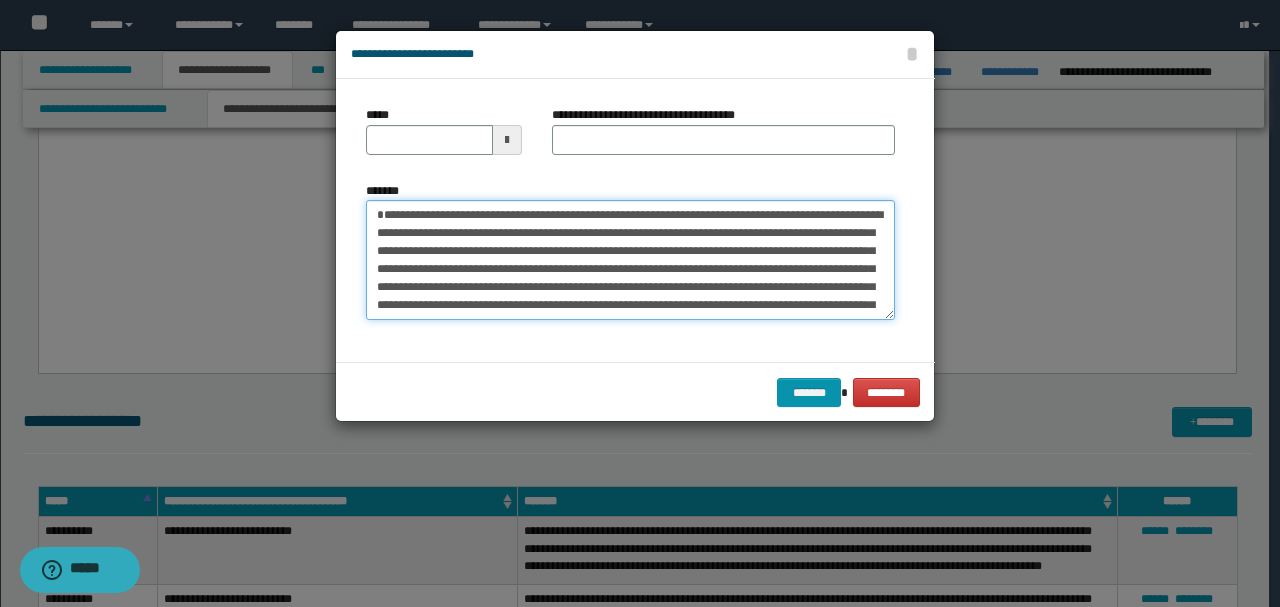 type 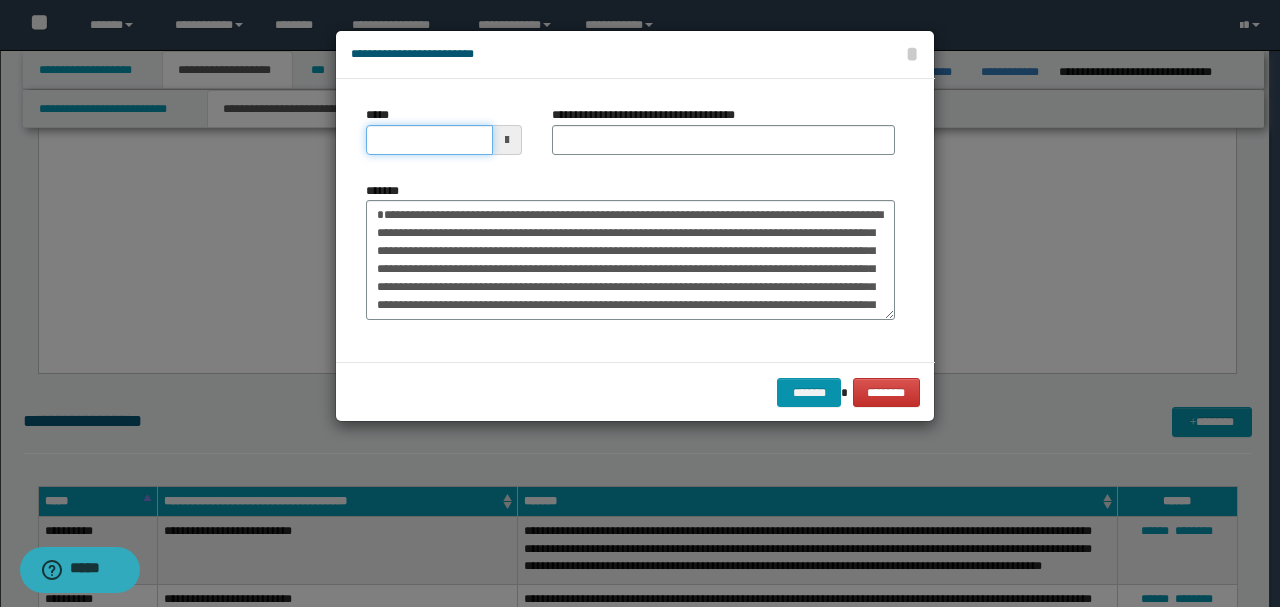 click on "*****" at bounding box center [429, 140] 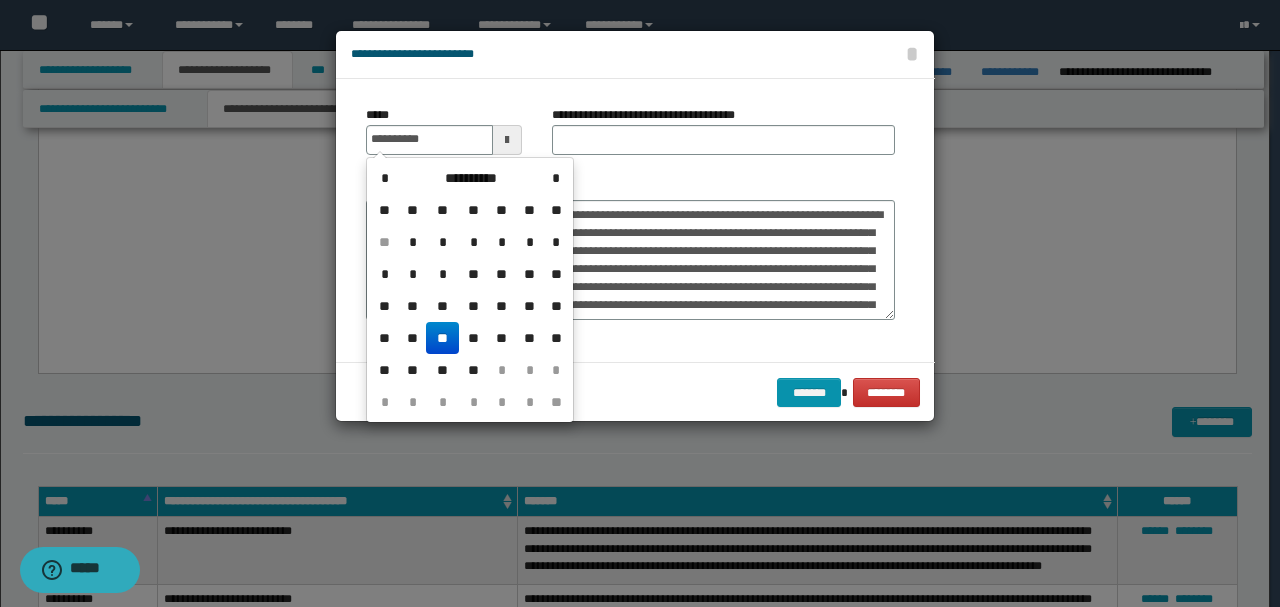 type on "**********" 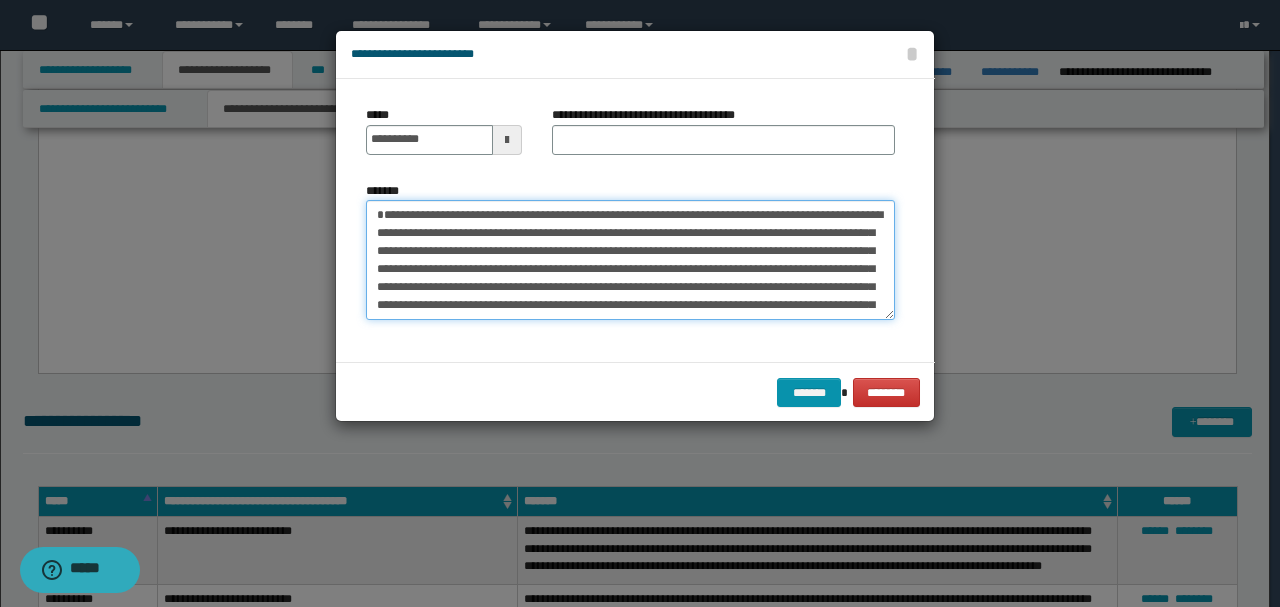 drag, startPoint x: 520, startPoint y: 212, endPoint x: 87, endPoint y: 172, distance: 434.84366 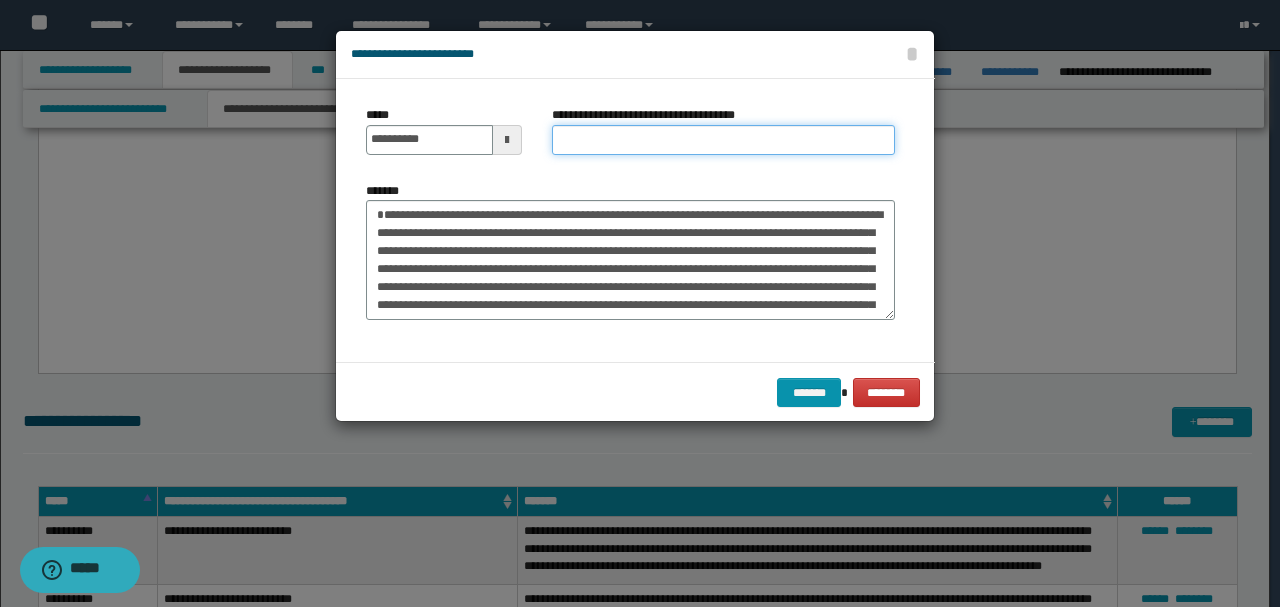 click on "**********" at bounding box center (723, 140) 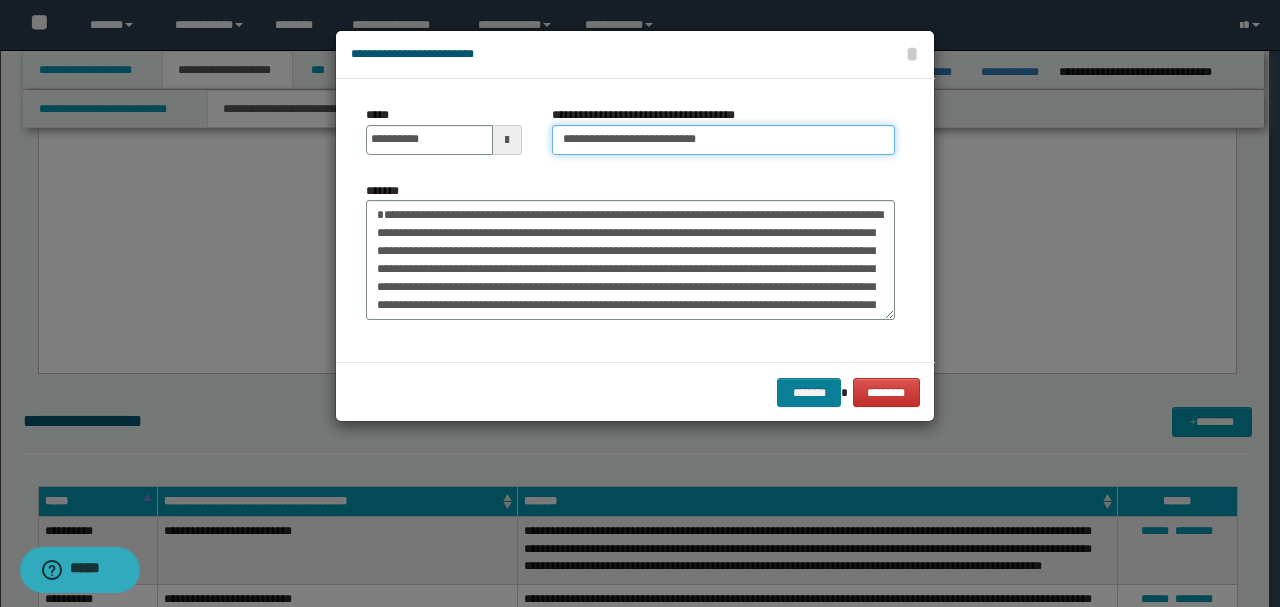 type on "**********" 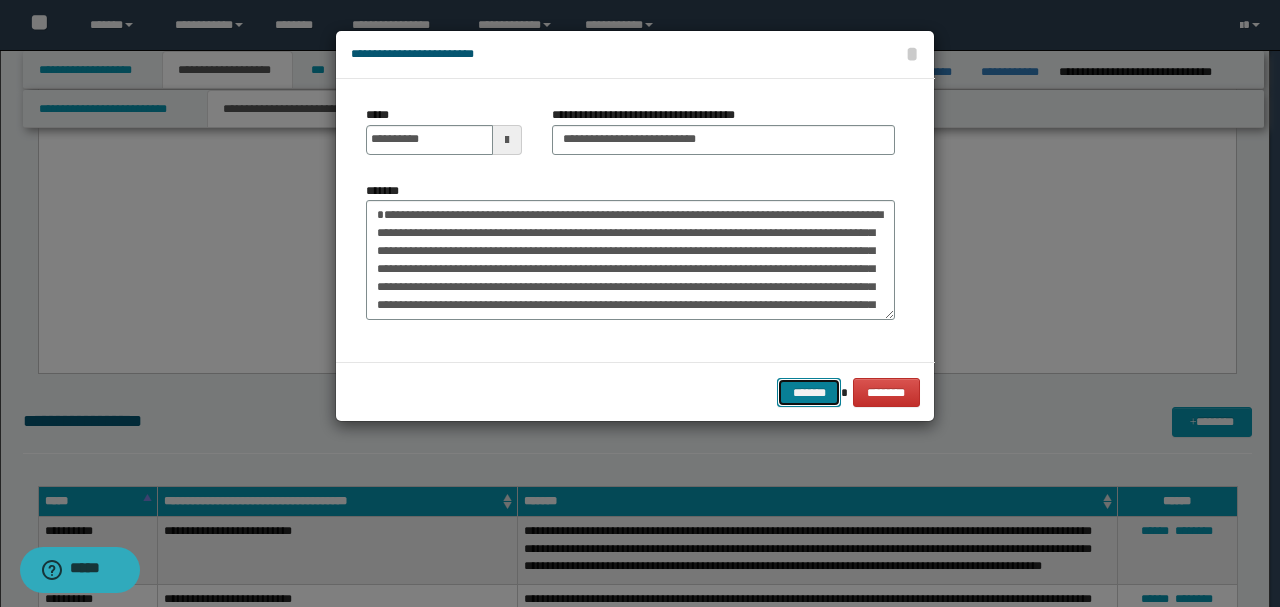 click on "*******" at bounding box center (809, 392) 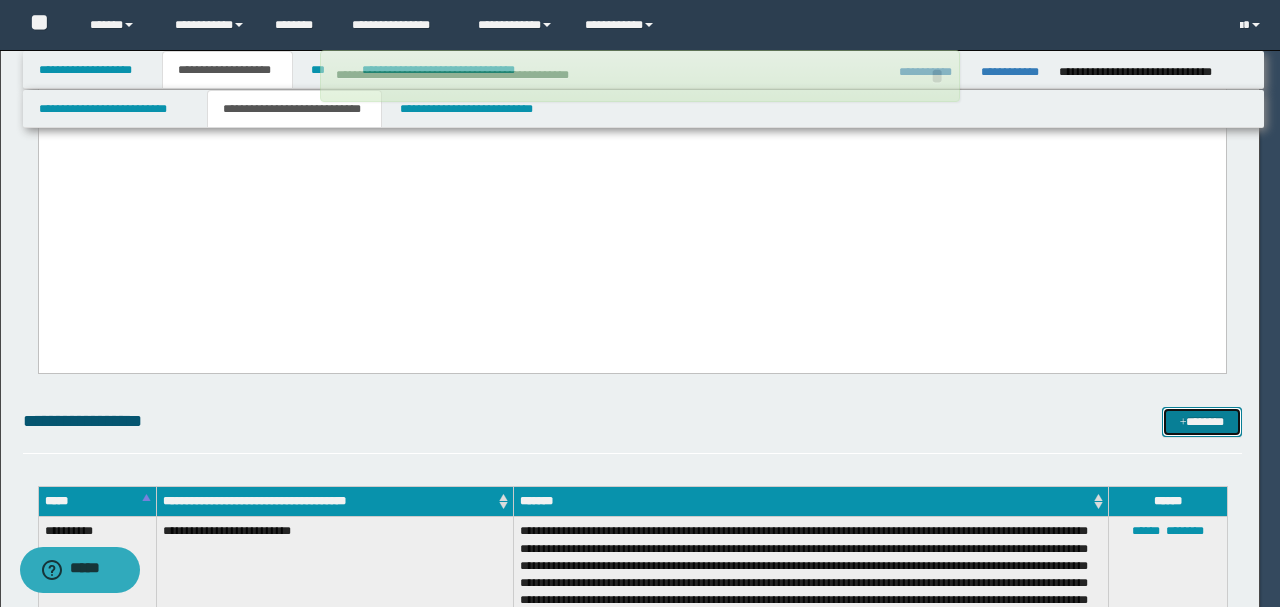 type 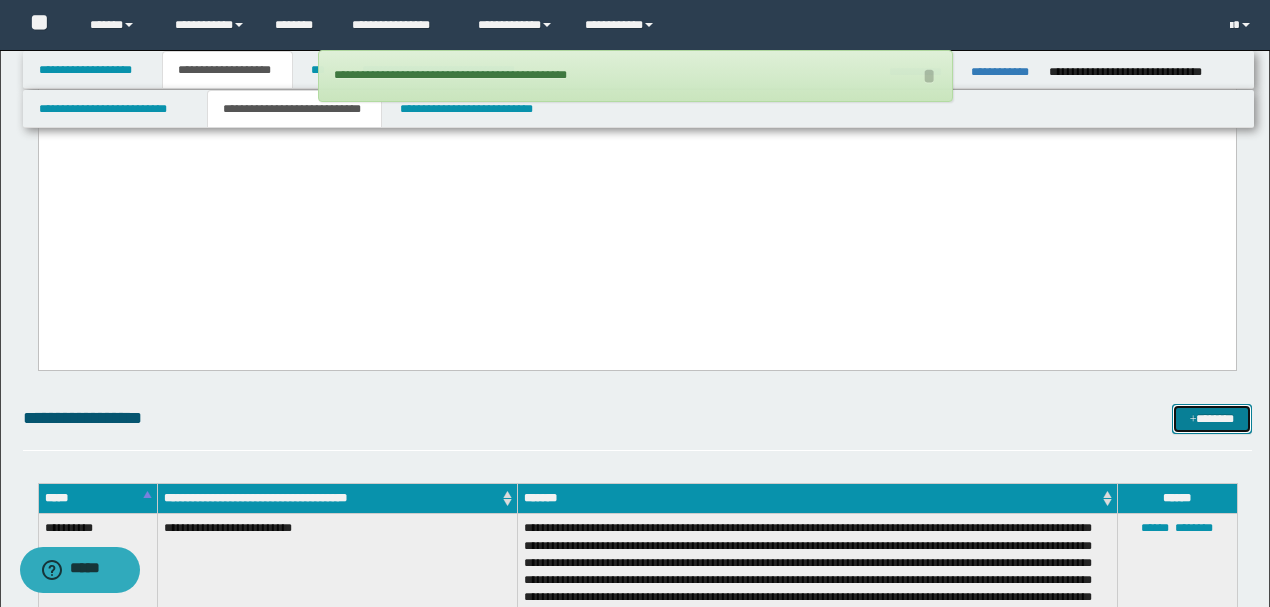 scroll, scrollTop: 3252, scrollLeft: 0, axis: vertical 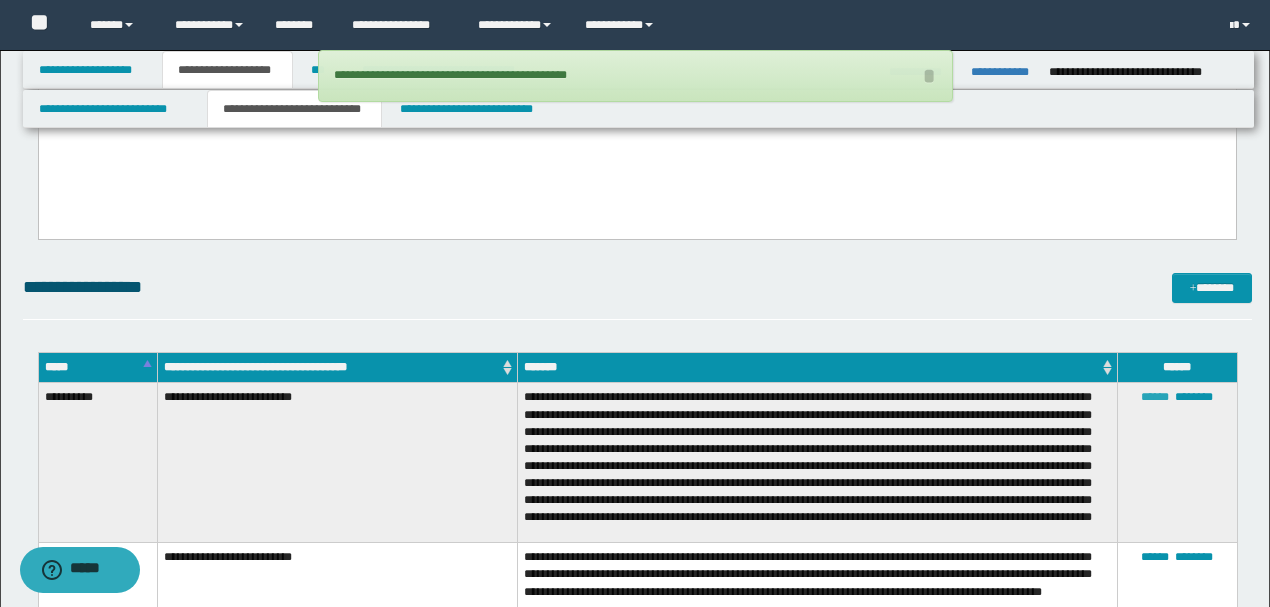 click on "******" at bounding box center [1155, 397] 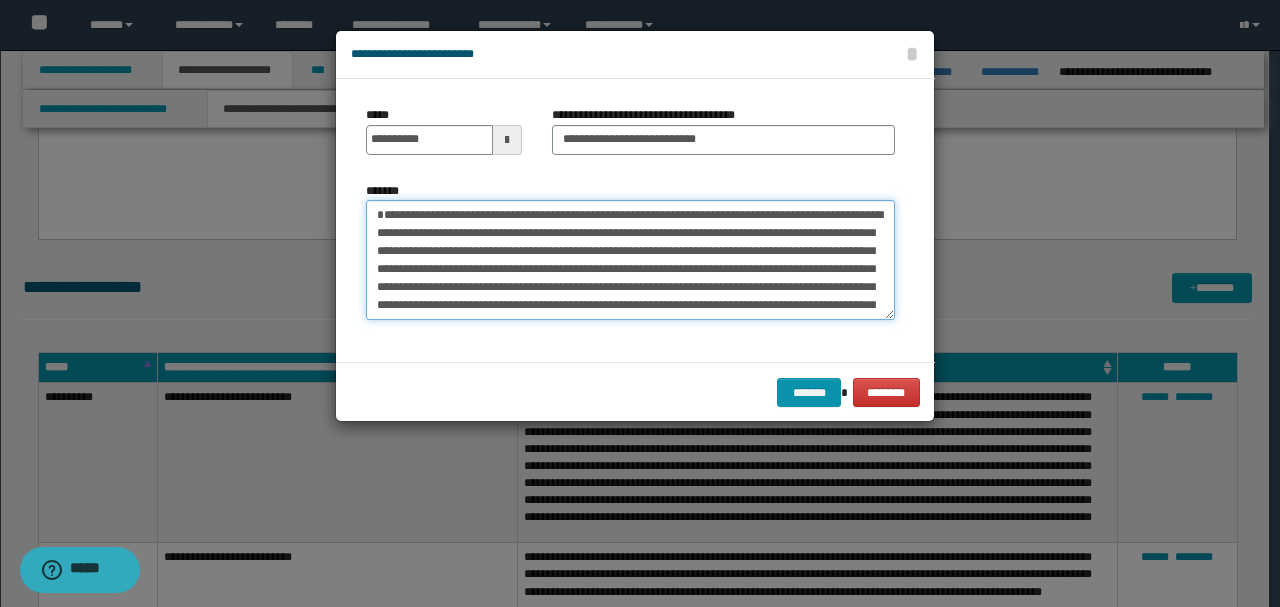 click on "**********" at bounding box center [630, 259] 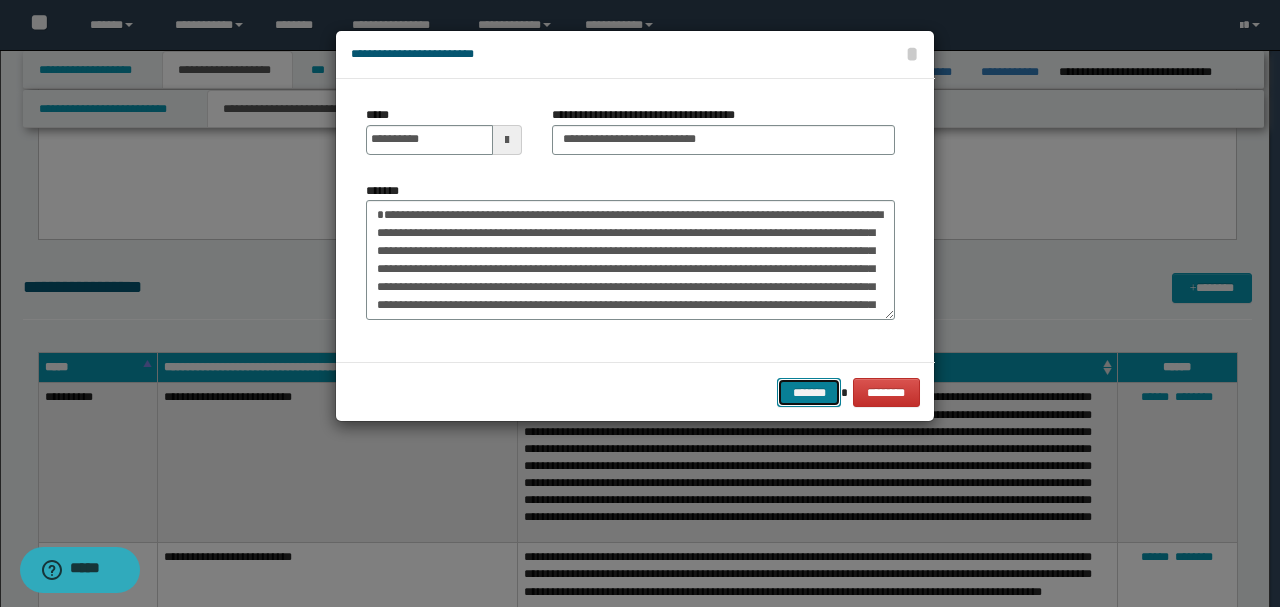 click on "*******" at bounding box center [809, 392] 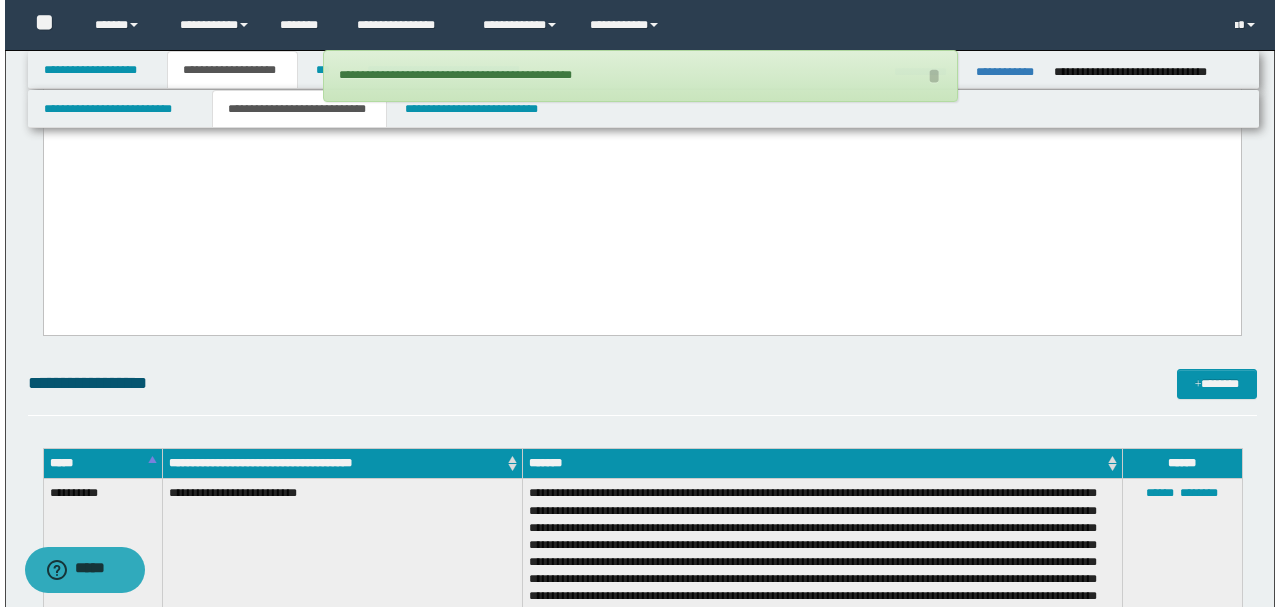 scroll, scrollTop: 2985, scrollLeft: 0, axis: vertical 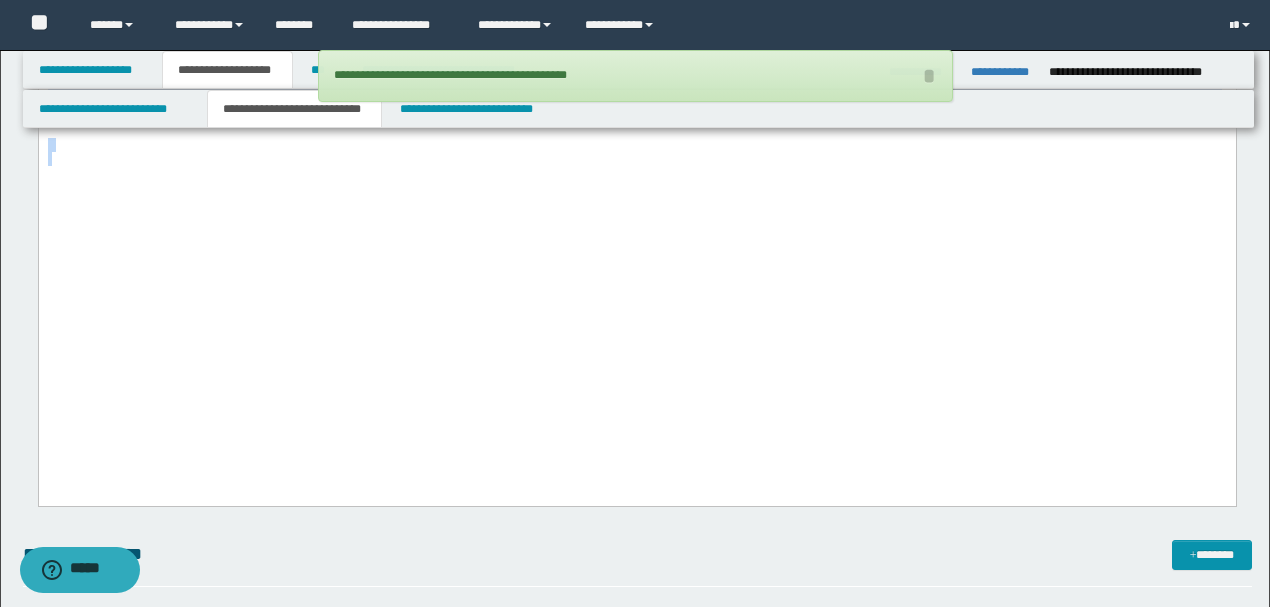drag, startPoint x: 547, startPoint y: 311, endPoint x: 38, endPoint y: -848, distance: 1265.8444 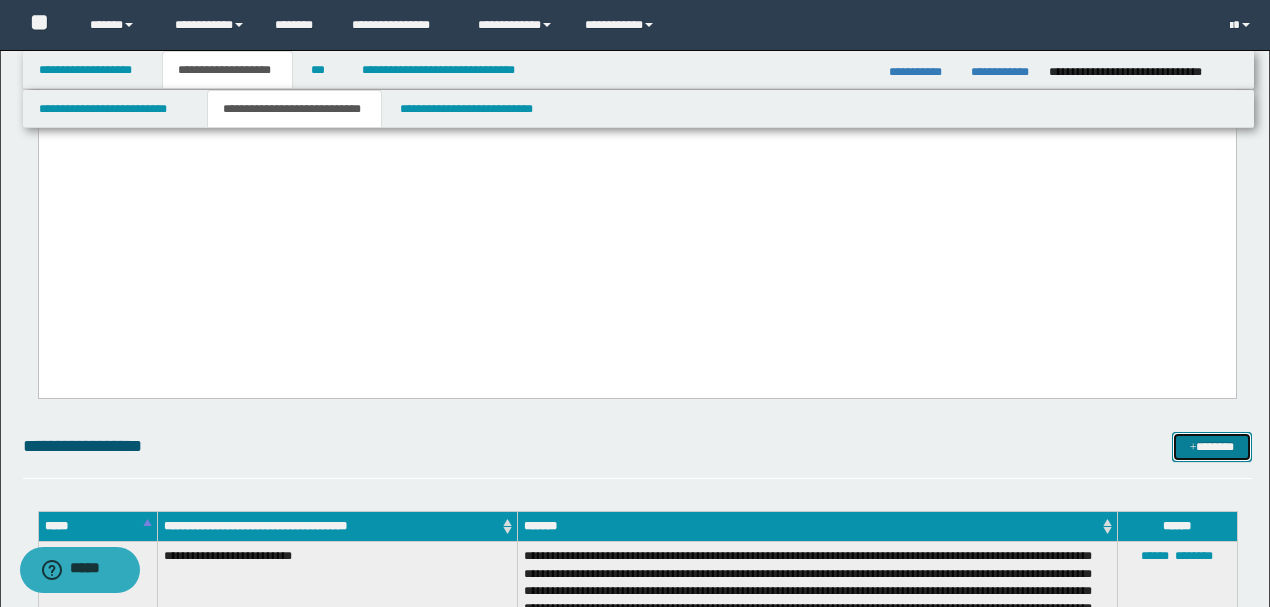 click on "*******" at bounding box center [1211, 446] 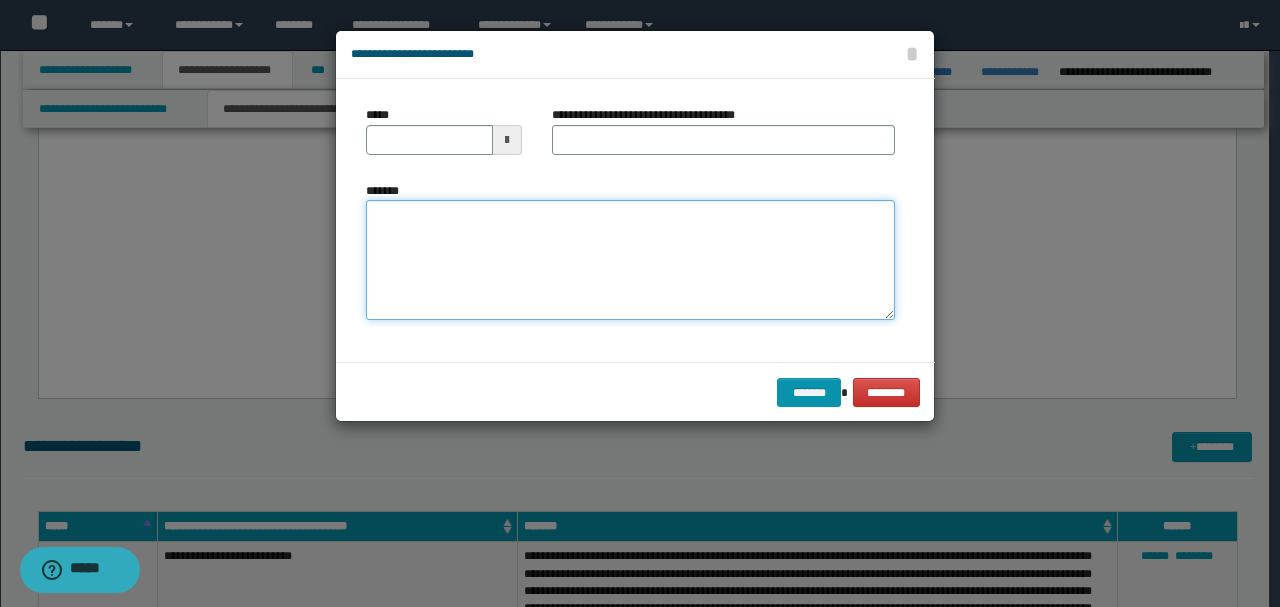 paste on "**********" 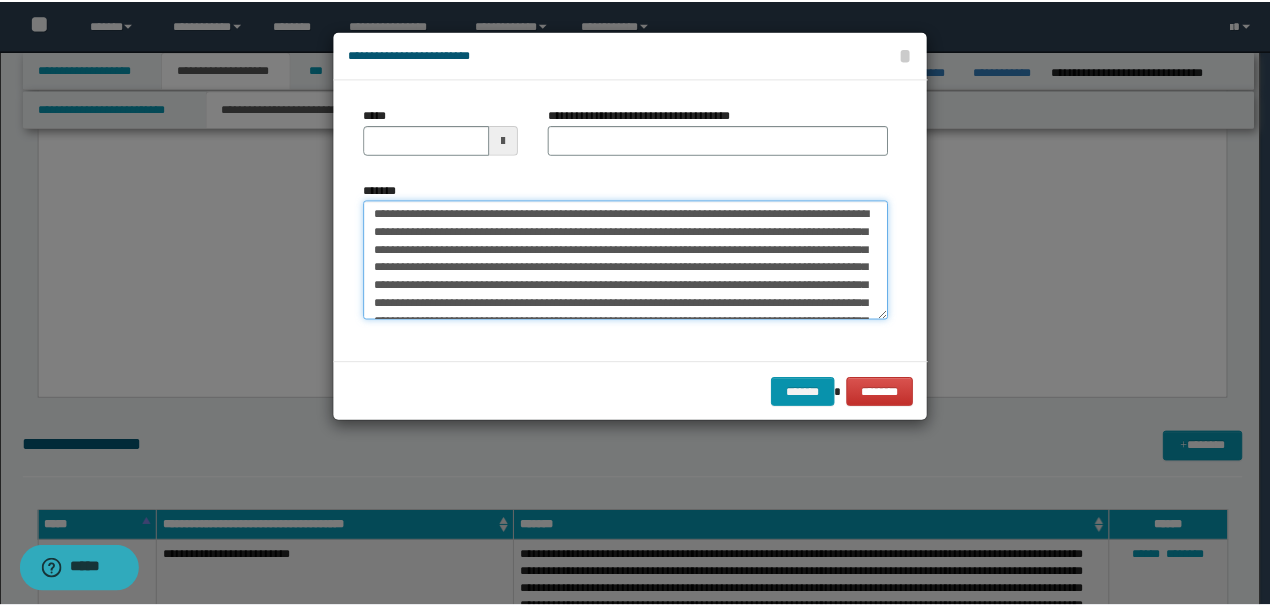 scroll, scrollTop: 0, scrollLeft: 0, axis: both 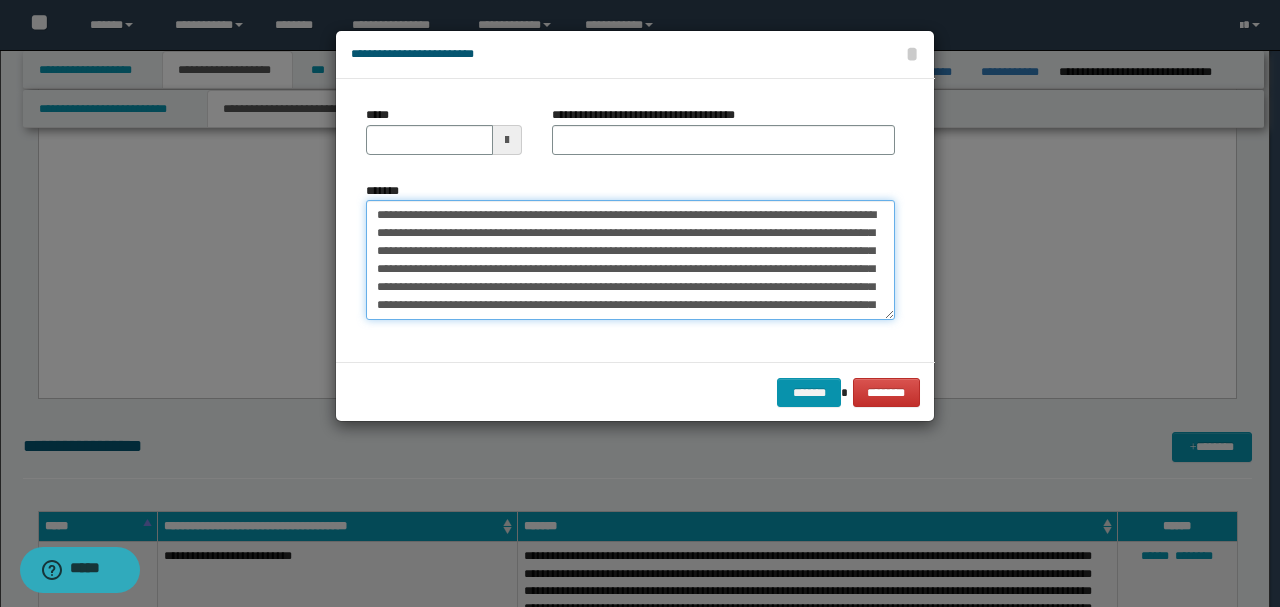 drag, startPoint x: 444, startPoint y: 211, endPoint x: 274, endPoint y: 200, distance: 170.35551 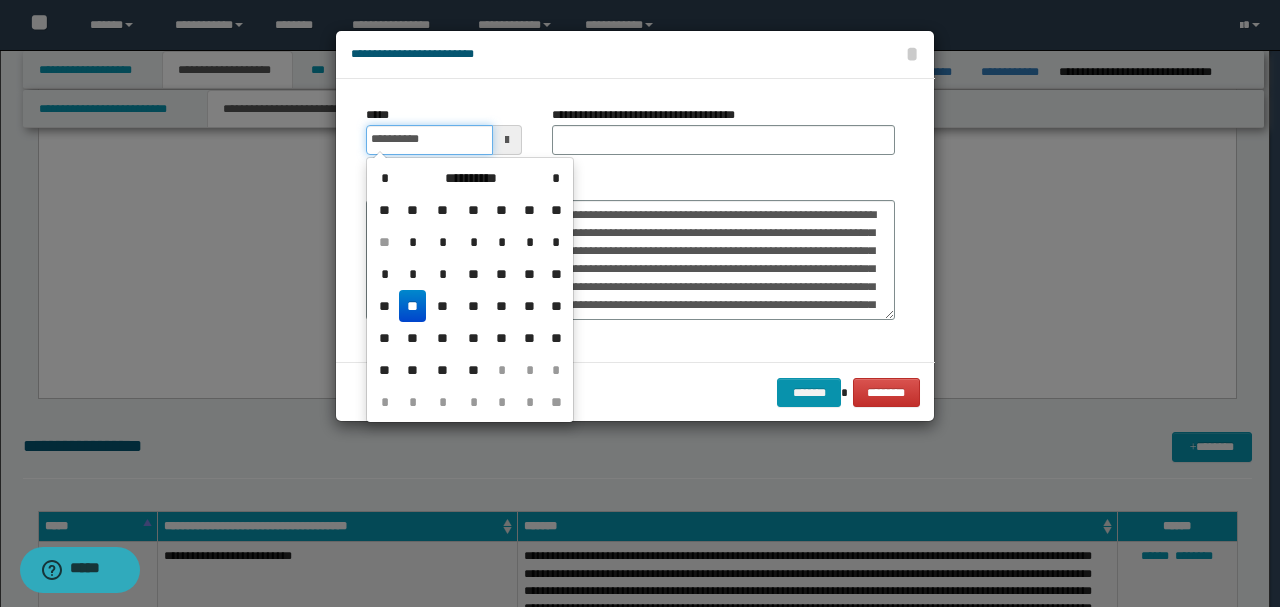 click on "**********" at bounding box center (429, 140) 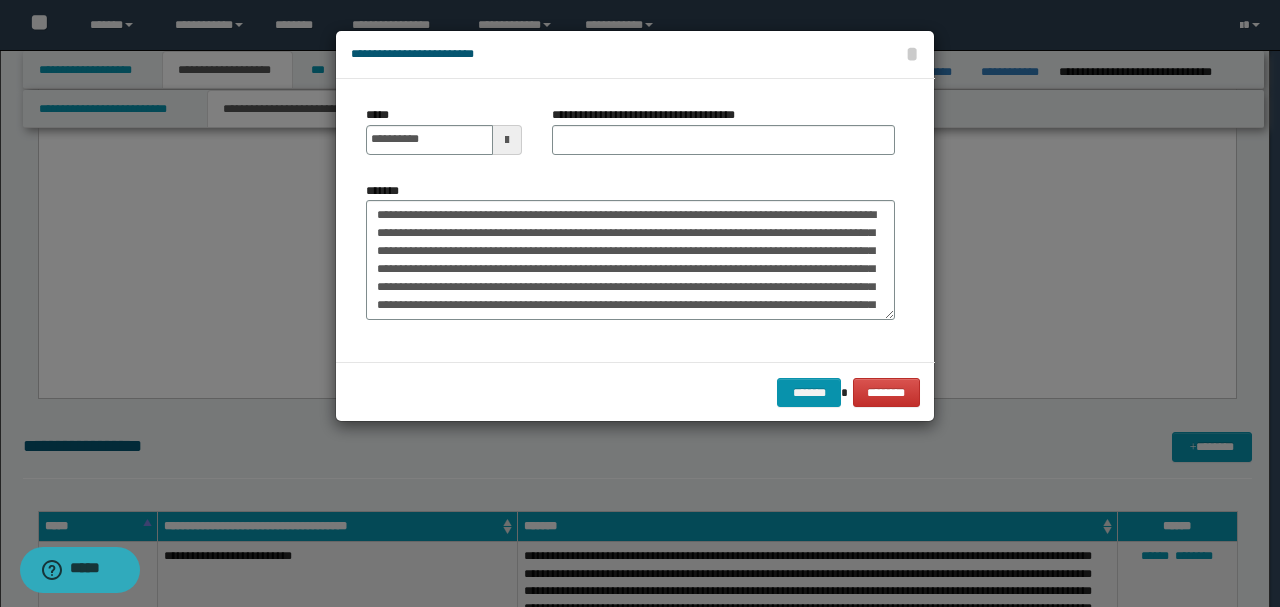 click on "**********" at bounding box center [630, 251] 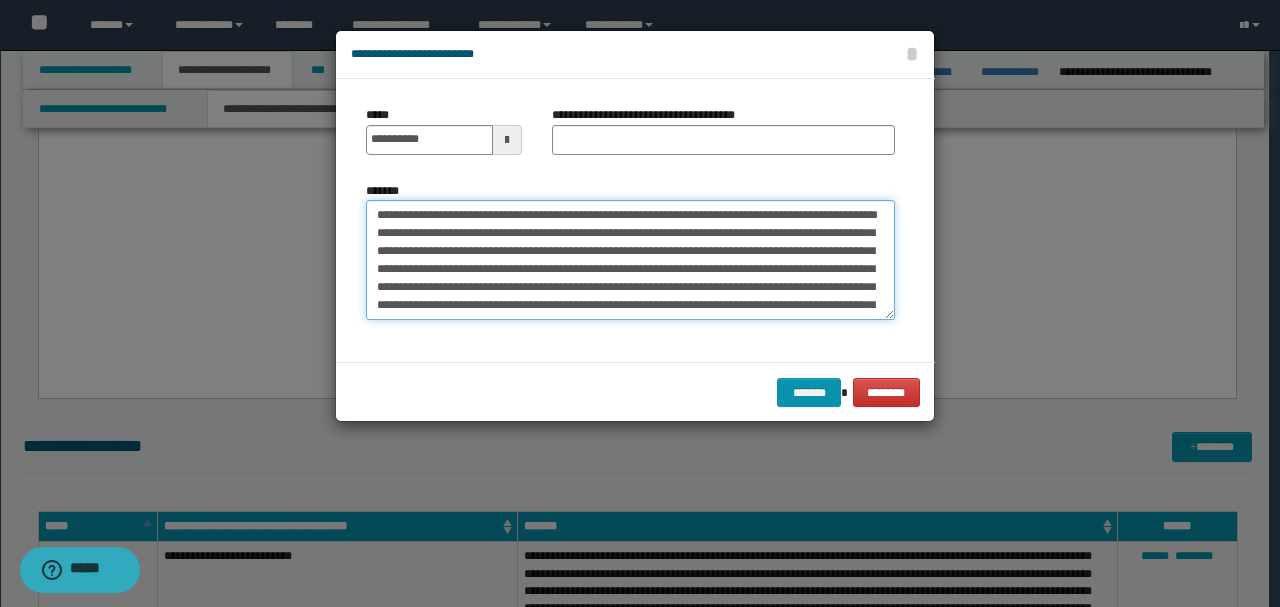 drag, startPoint x: 516, startPoint y: 210, endPoint x: 206, endPoint y: 194, distance: 310.41263 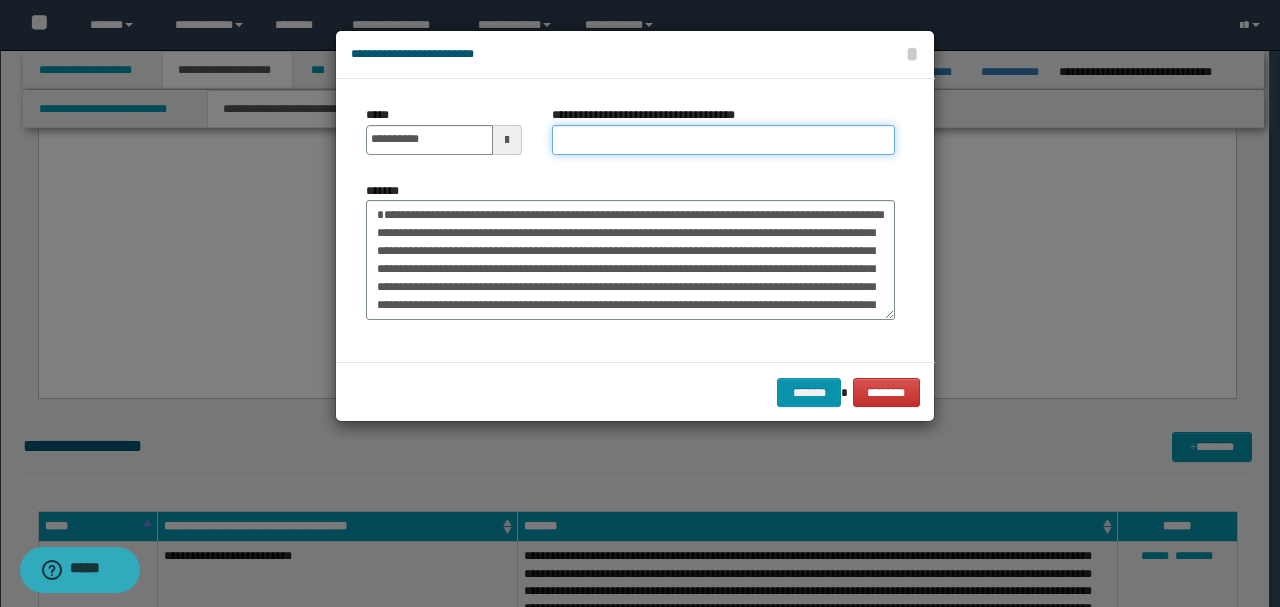 paste on "**********" 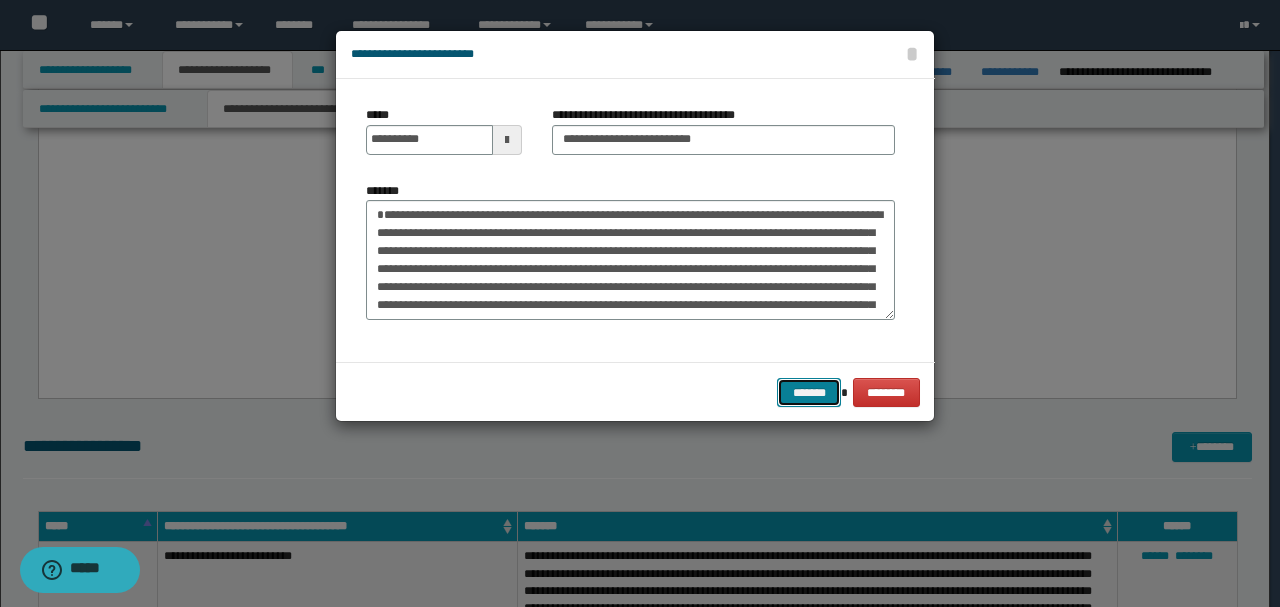 click on "*******" at bounding box center (809, 392) 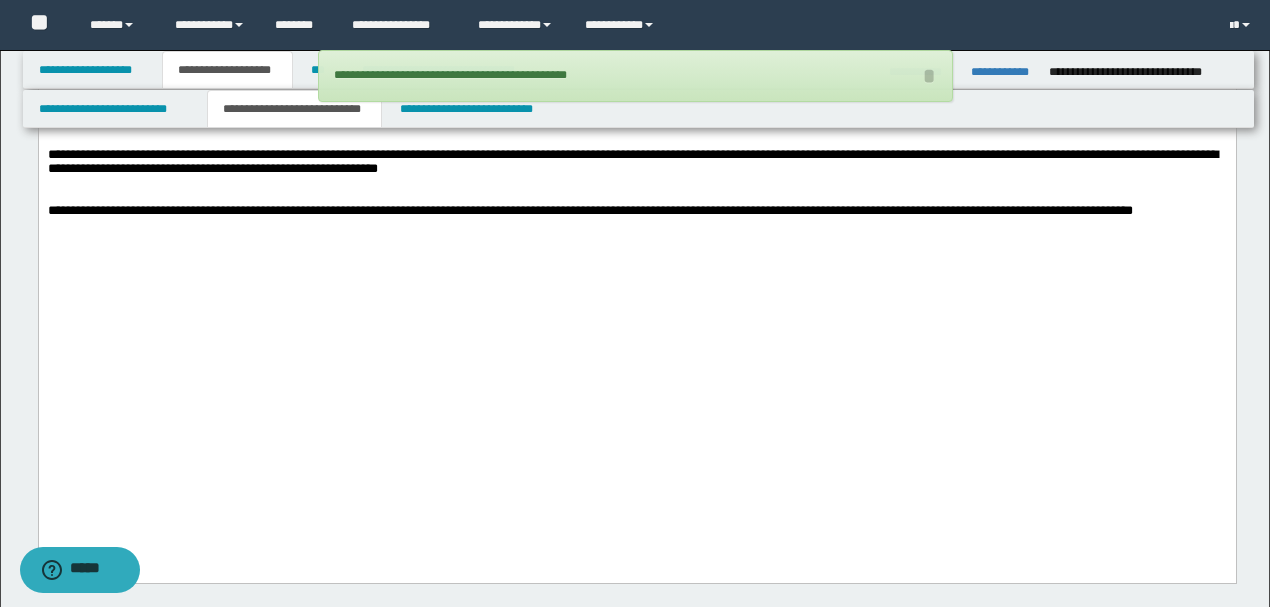 scroll, scrollTop: 2785, scrollLeft: 0, axis: vertical 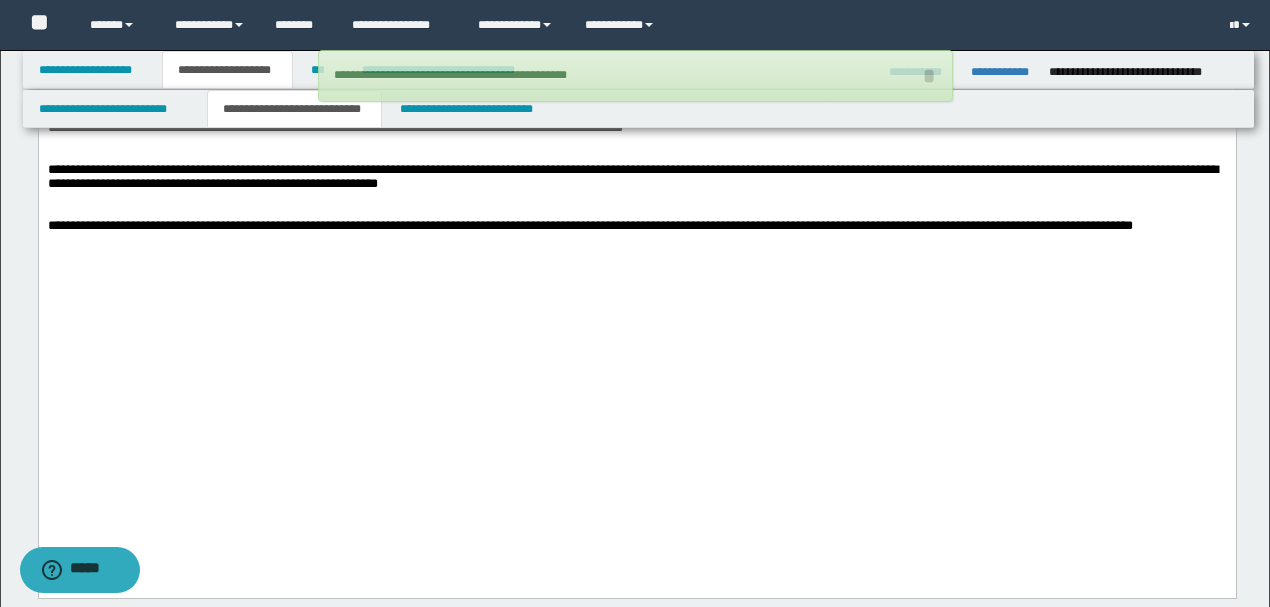 drag, startPoint x: 1220, startPoint y: 378, endPoint x: 3, endPoint y: 386, distance: 1217.0262 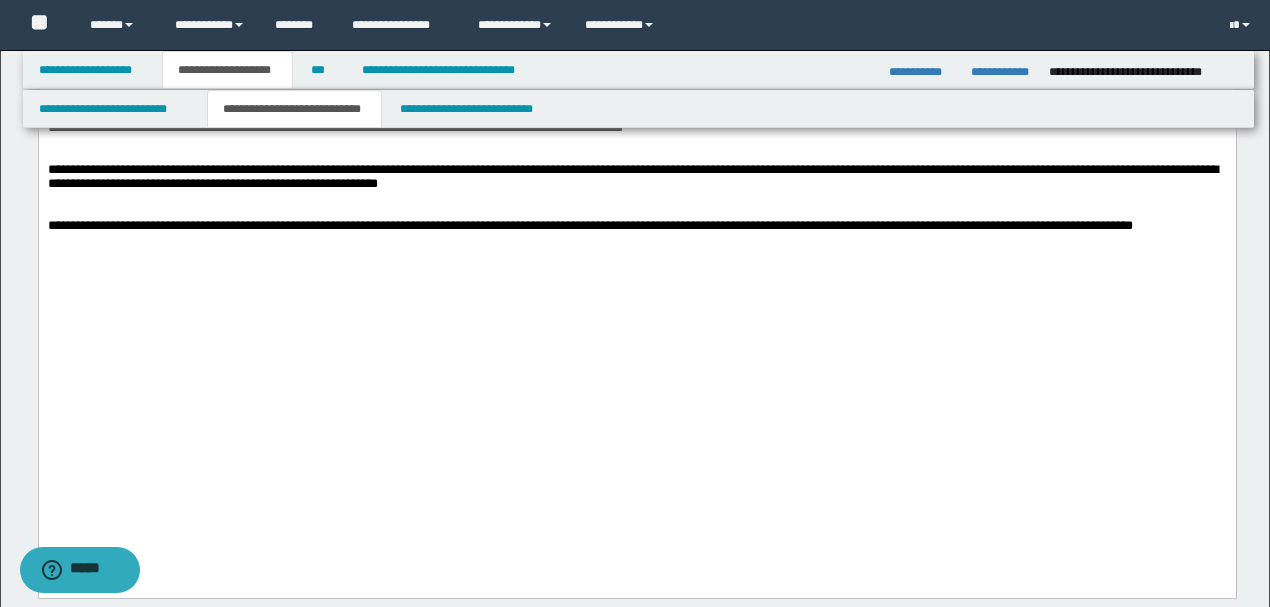 click at bounding box center [636, 241] 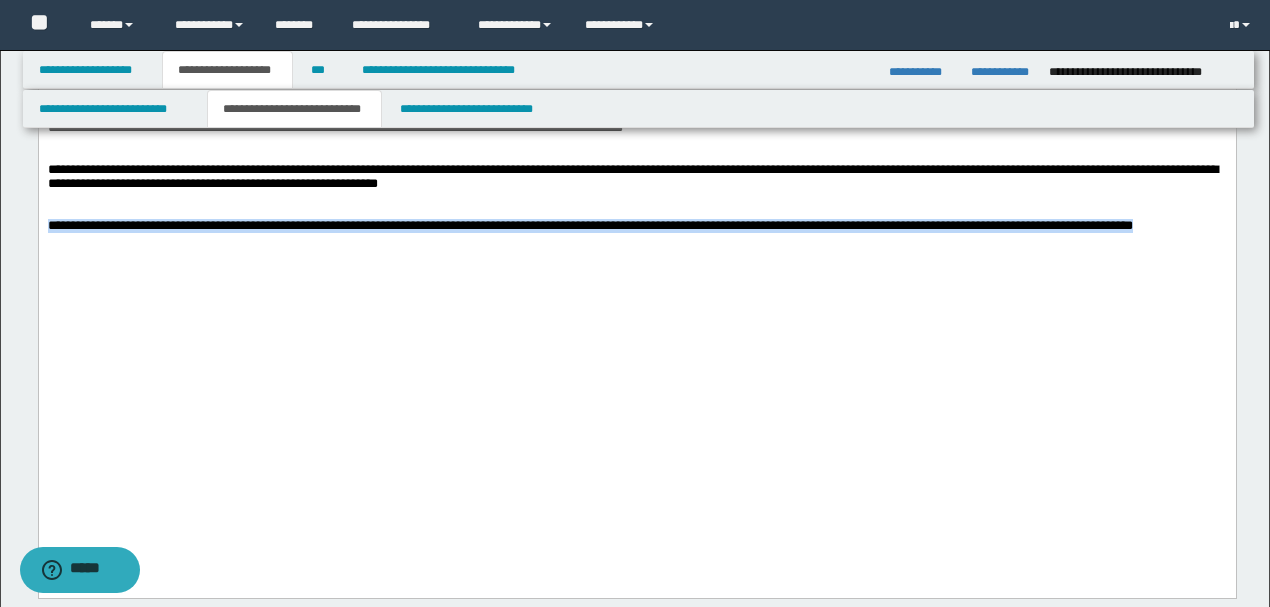 drag, startPoint x: 1213, startPoint y: 376, endPoint x: 38, endPoint y: -498, distance: 1464.4115 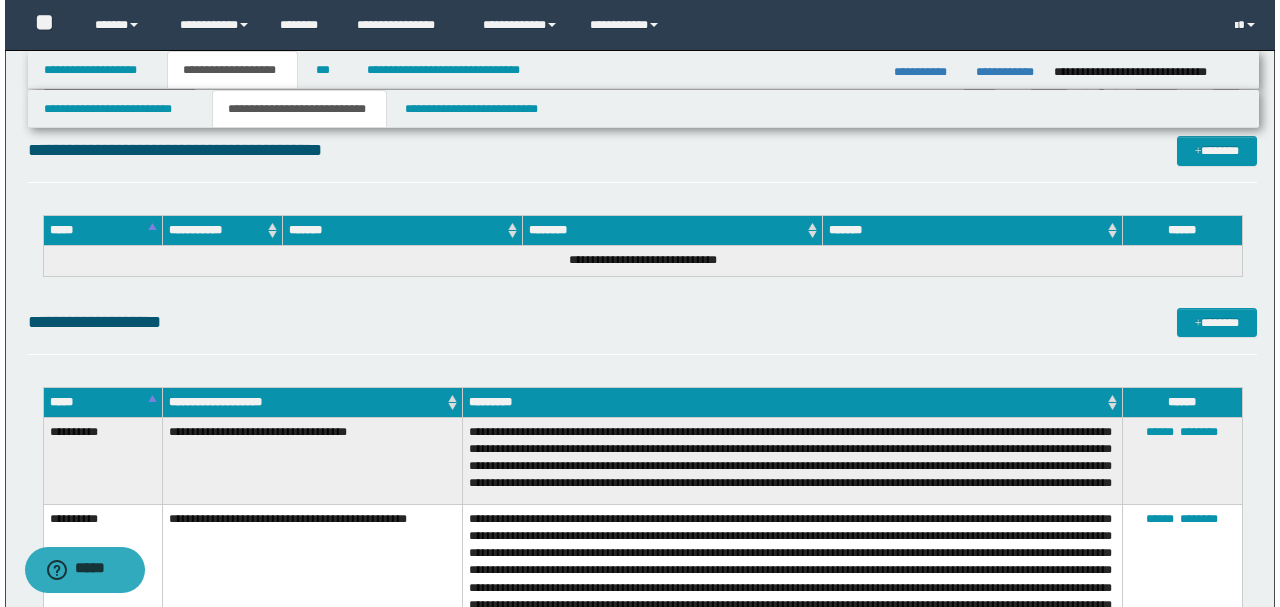 scroll, scrollTop: 4385, scrollLeft: 0, axis: vertical 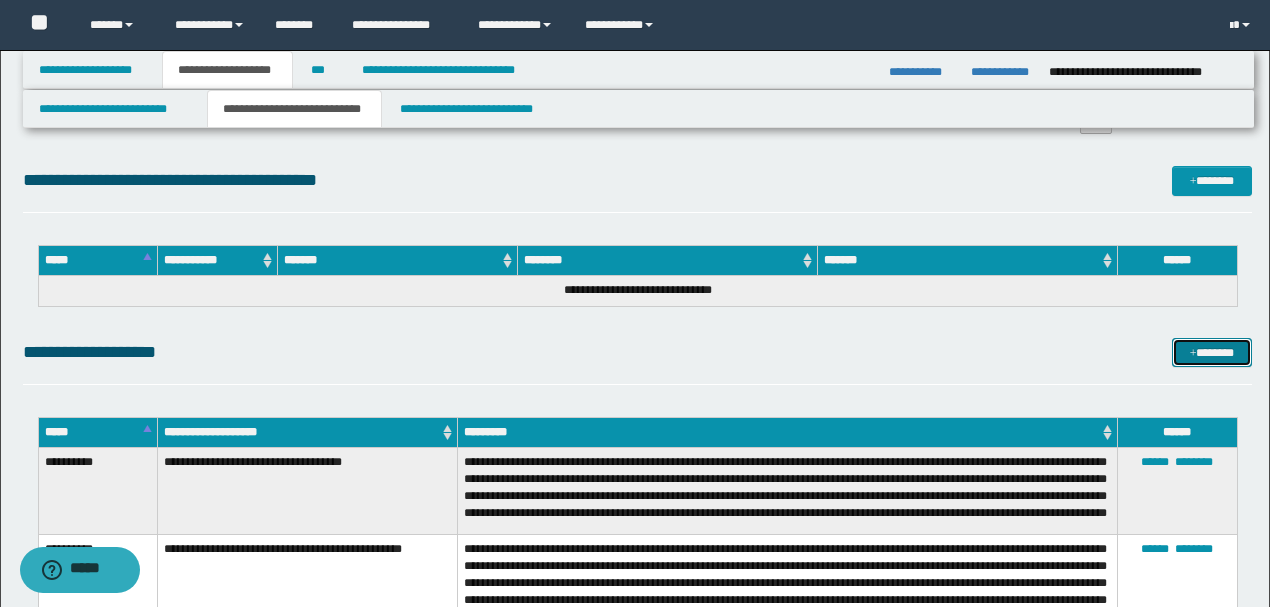 click on "*******" at bounding box center [1211, 352] 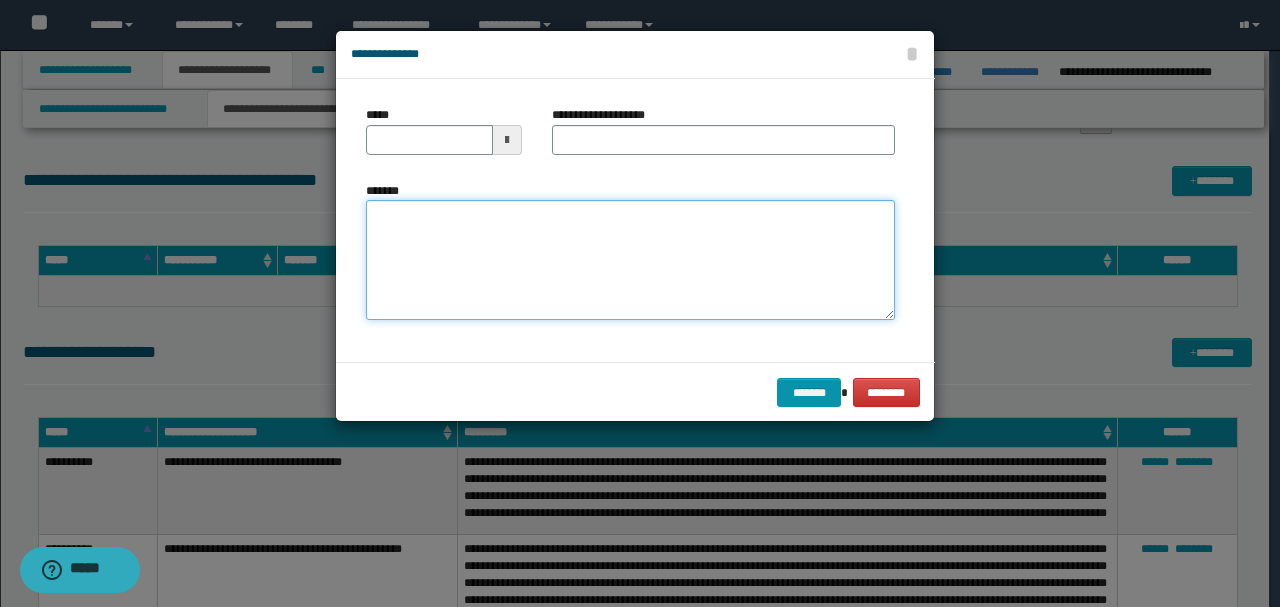 paste on "**********" 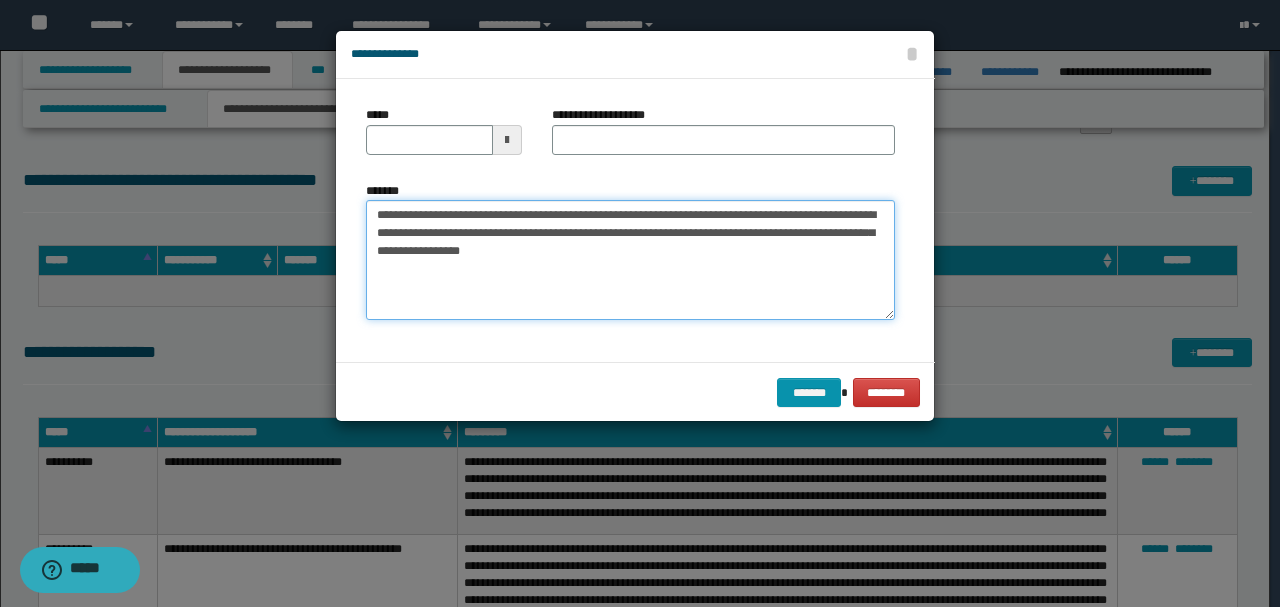 click on "**********" at bounding box center [630, 259] 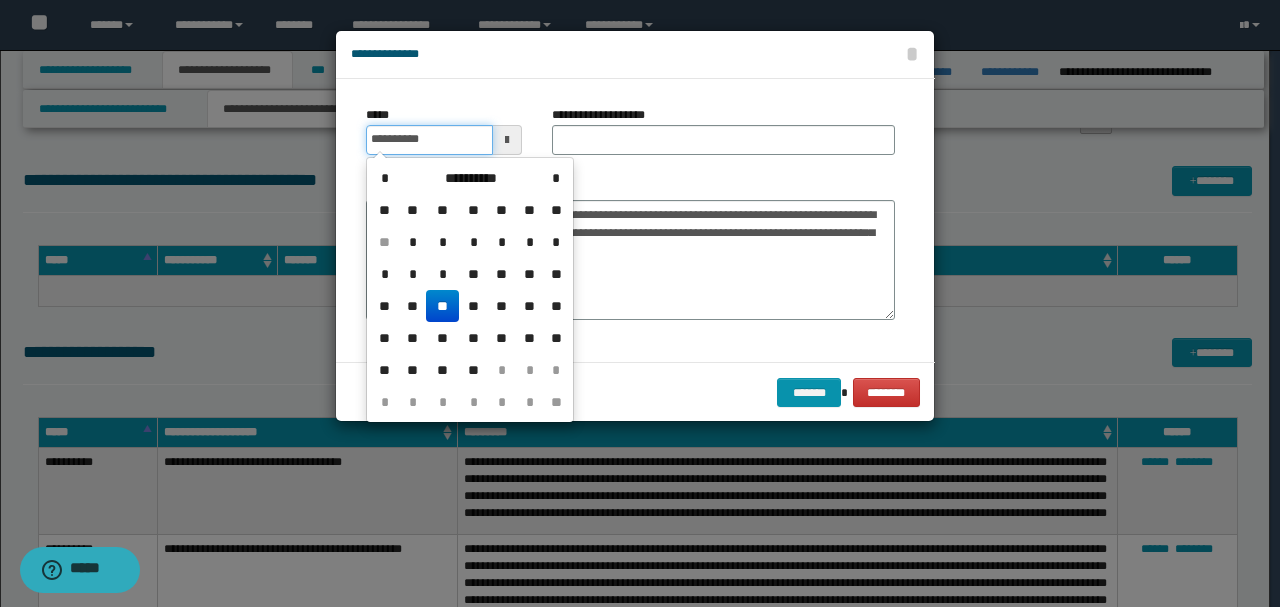 click on "**********" at bounding box center [429, 140] 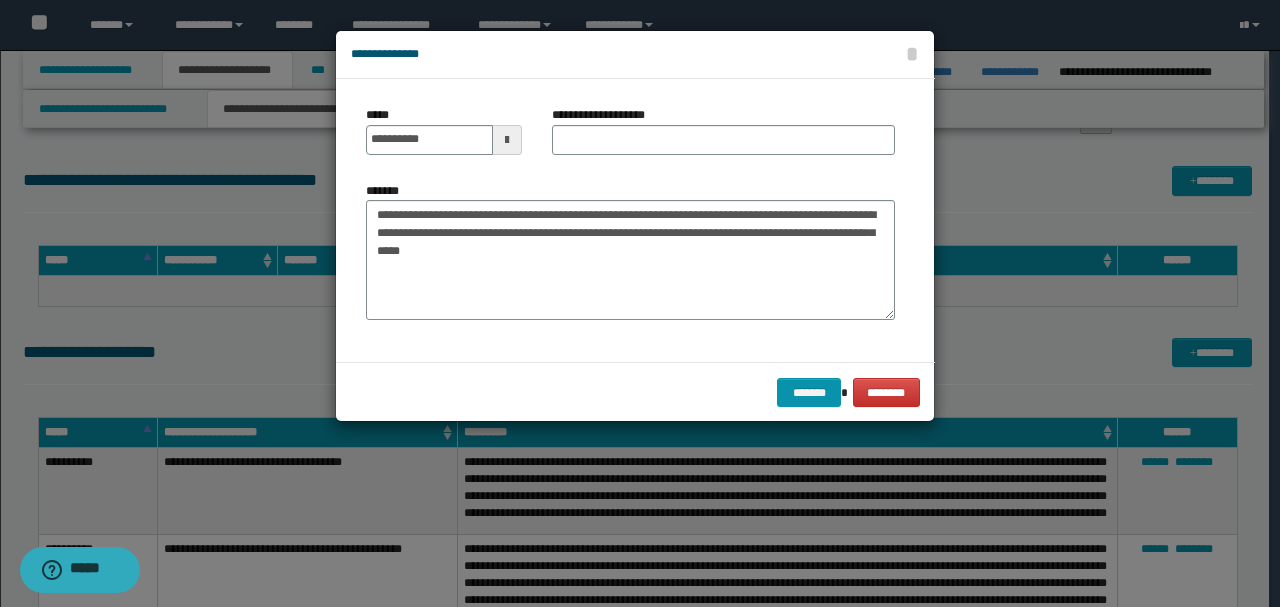 click on "**********" at bounding box center [630, 220] 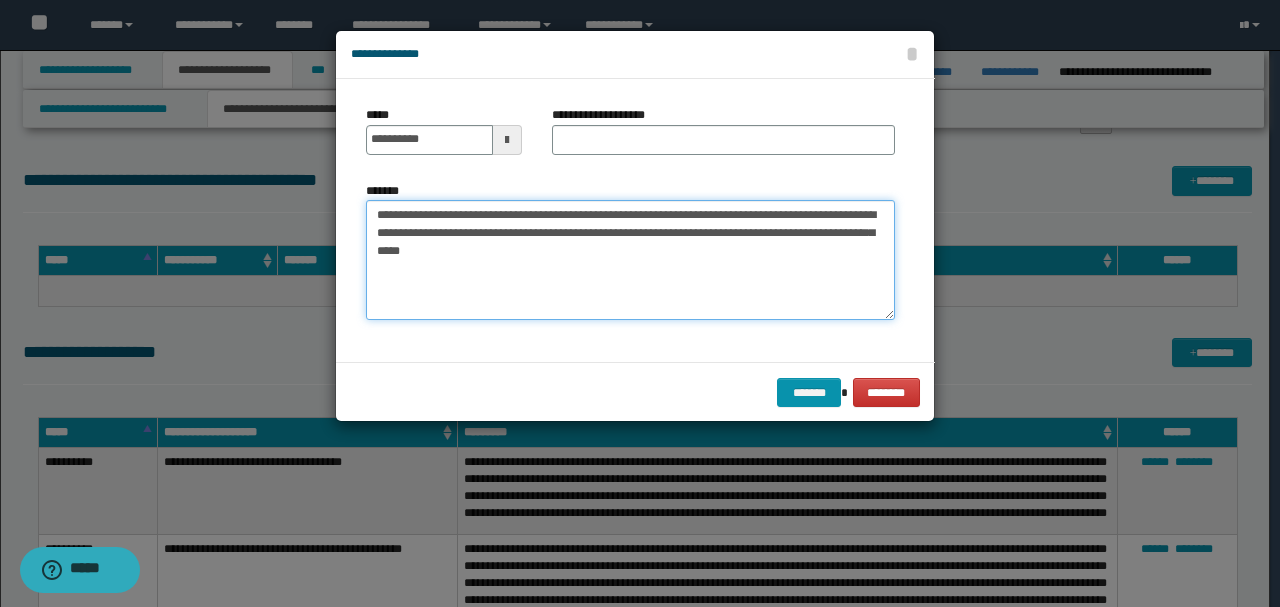 drag, startPoint x: 716, startPoint y: 212, endPoint x: 780, endPoint y: 234, distance: 67.6757 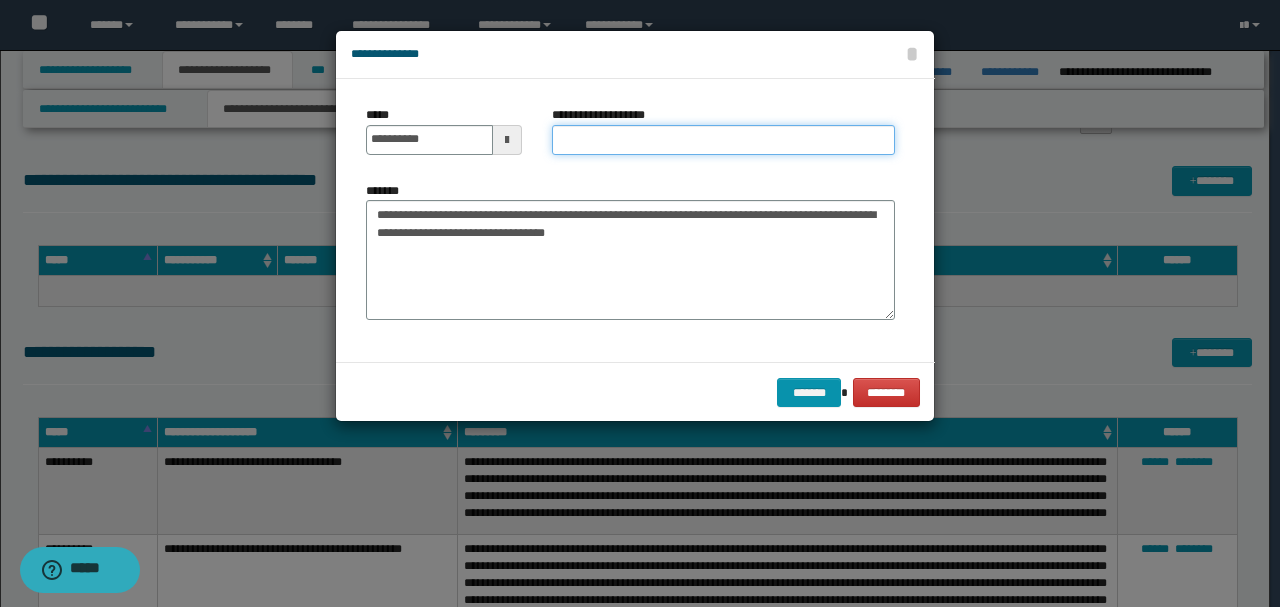 click on "**********" at bounding box center (723, 140) 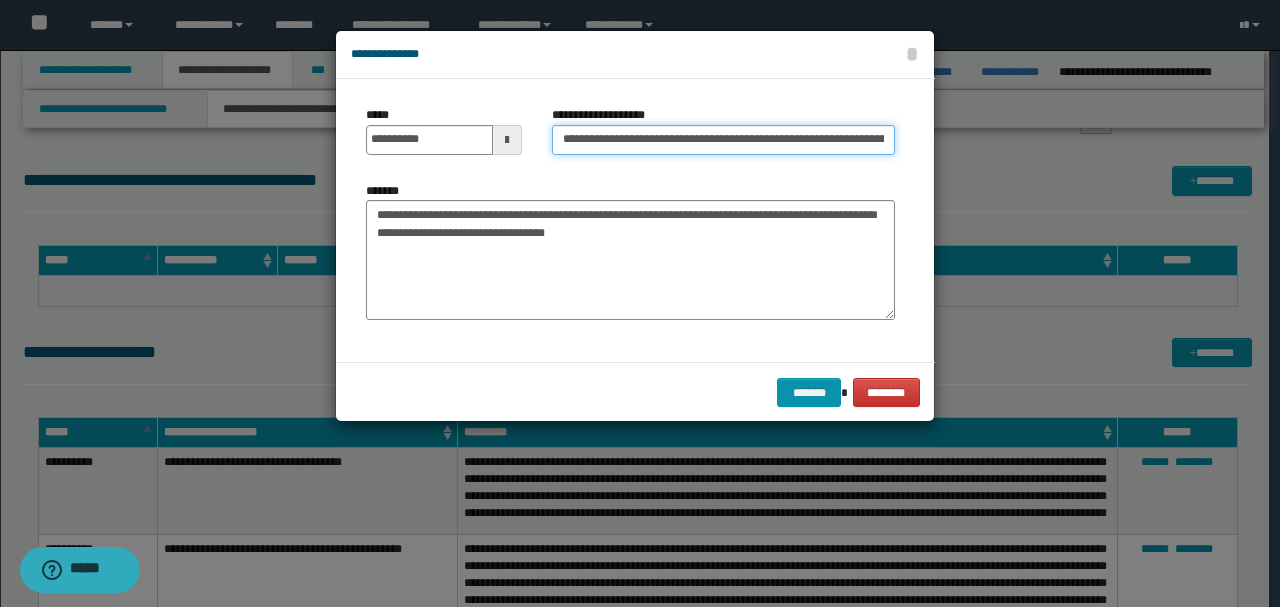 scroll, scrollTop: 0, scrollLeft: 25, axis: horizontal 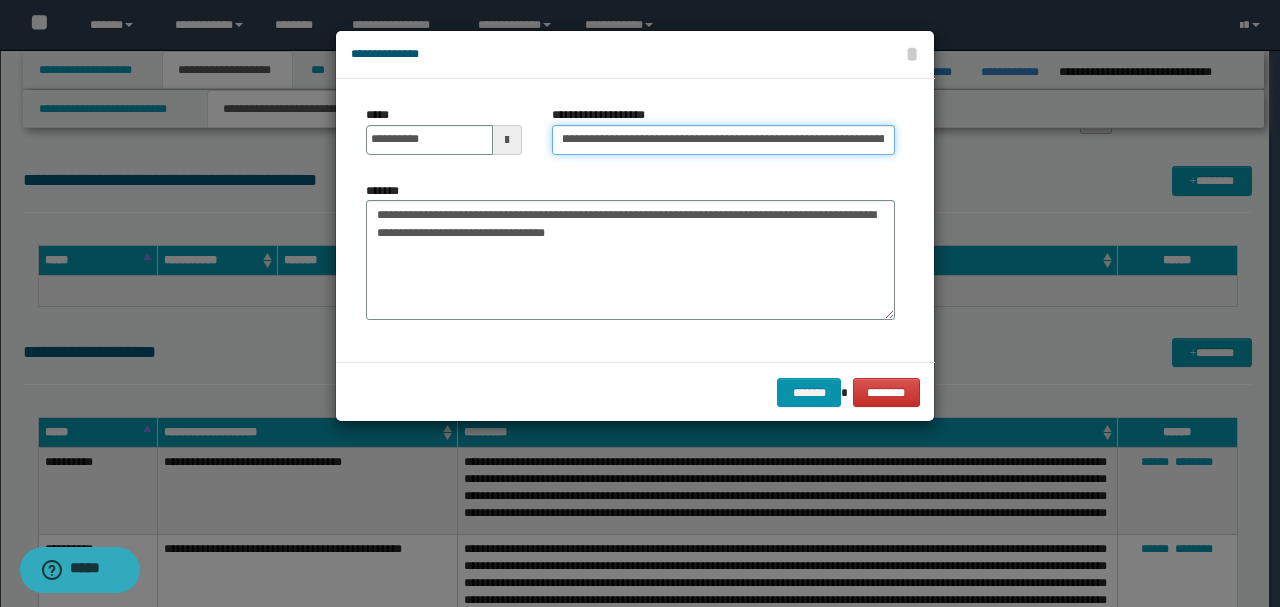 click on "**********" at bounding box center (723, 140) 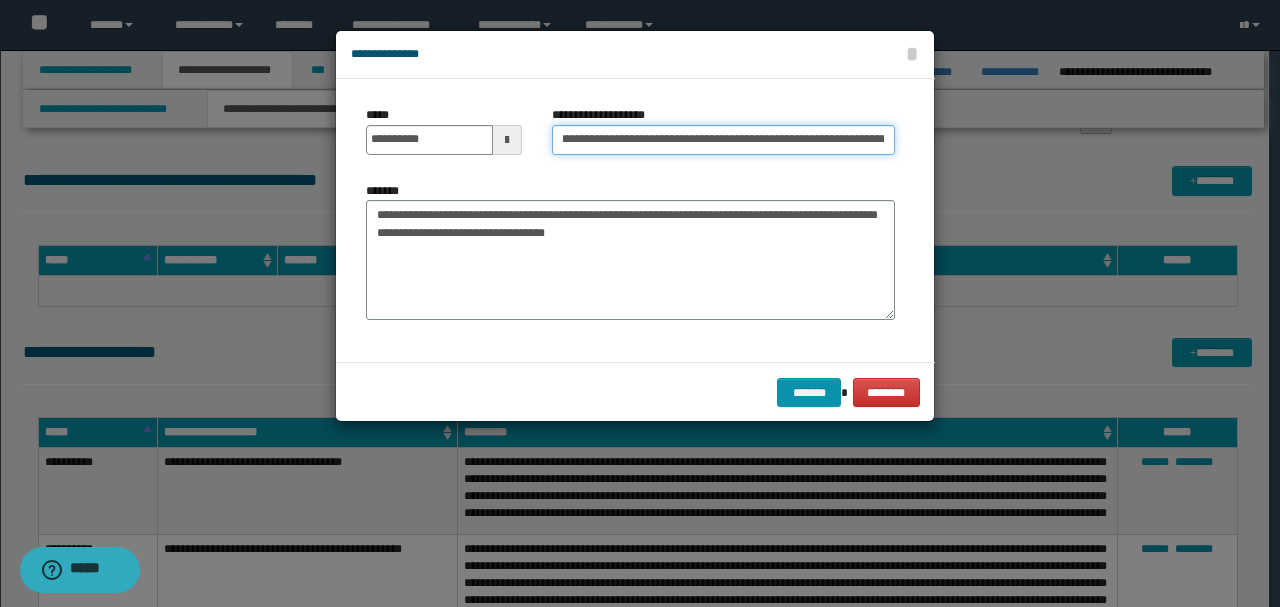 scroll, scrollTop: 0, scrollLeft: 19, axis: horizontal 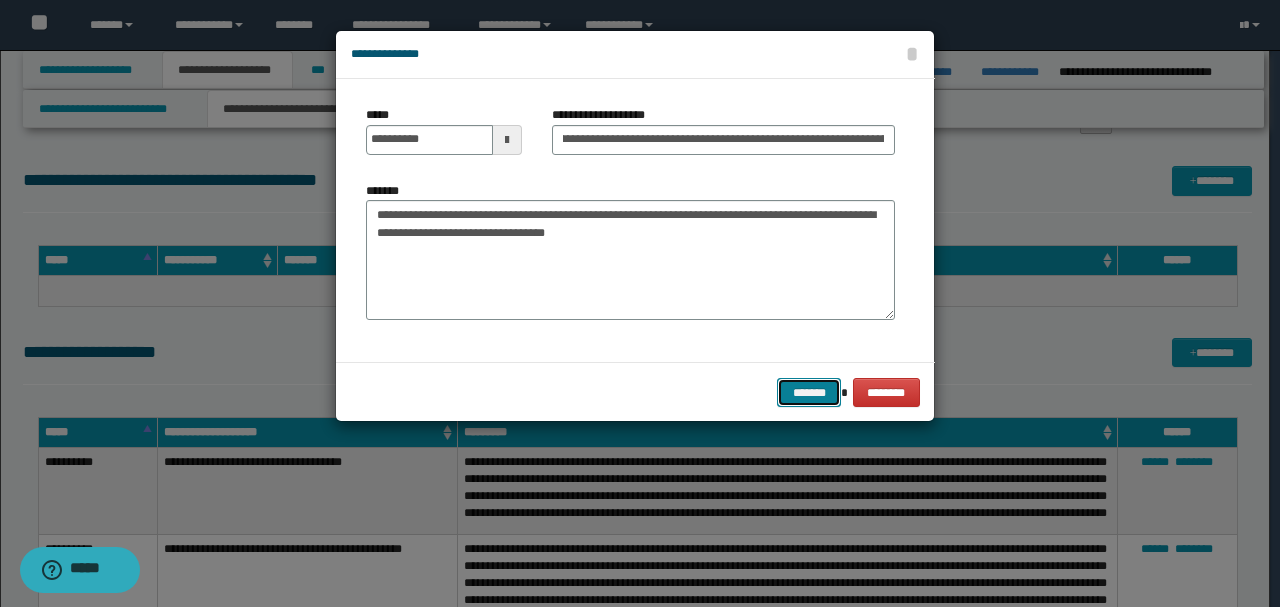 click on "*******" at bounding box center [809, 392] 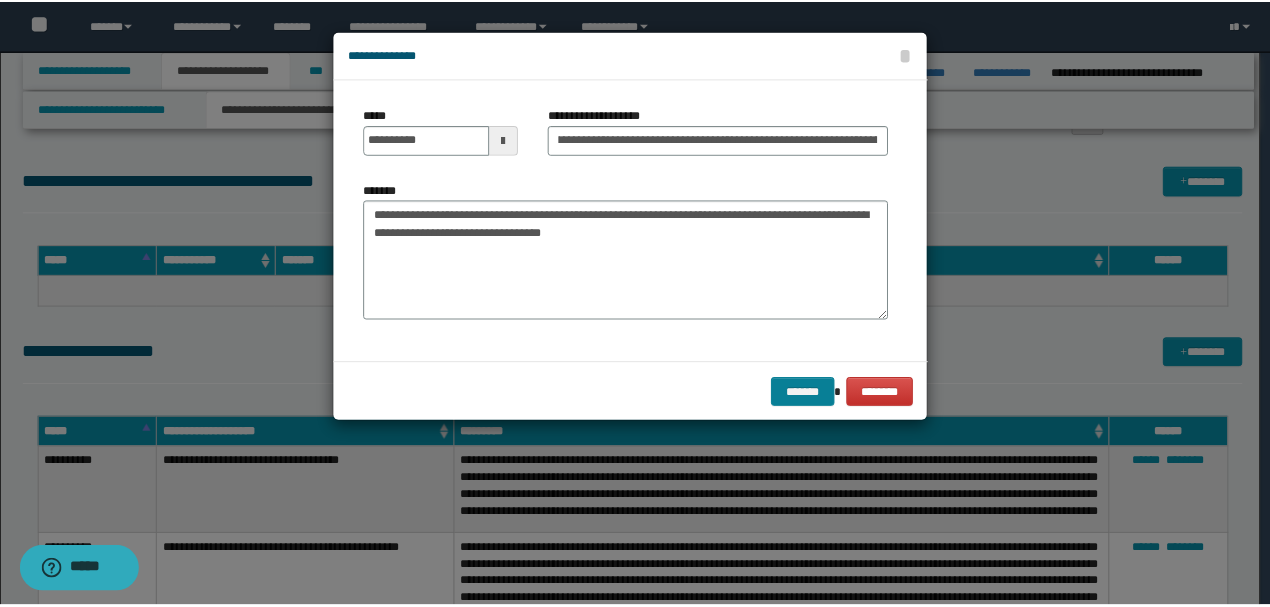 scroll, scrollTop: 0, scrollLeft: 0, axis: both 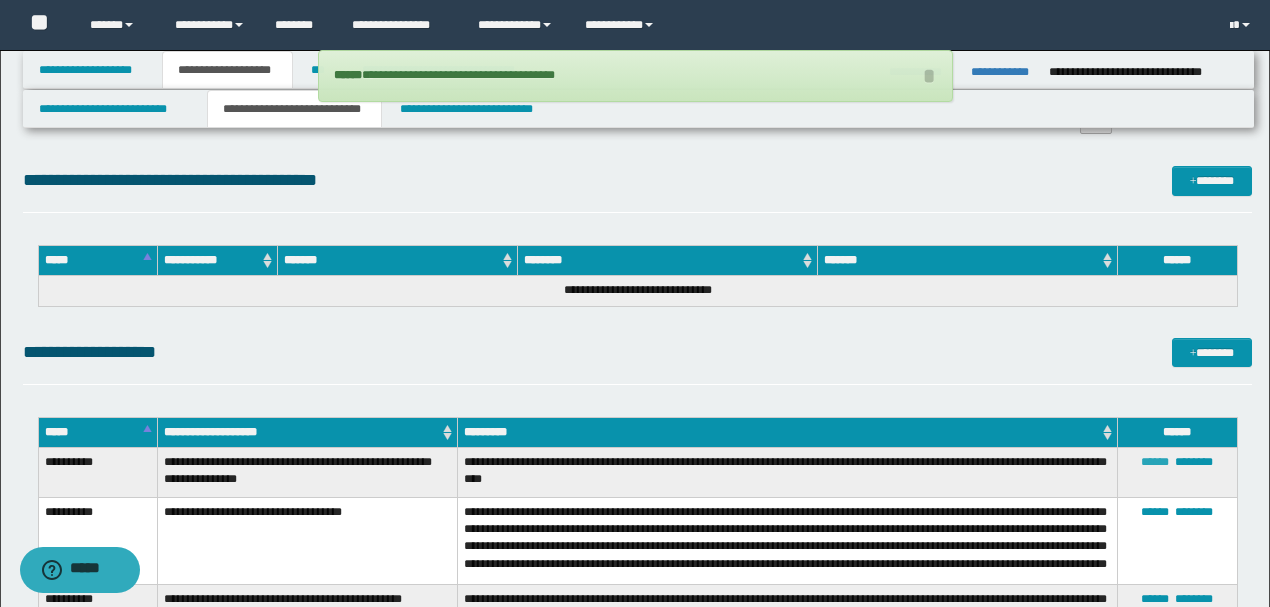 click on "******" at bounding box center (1155, 462) 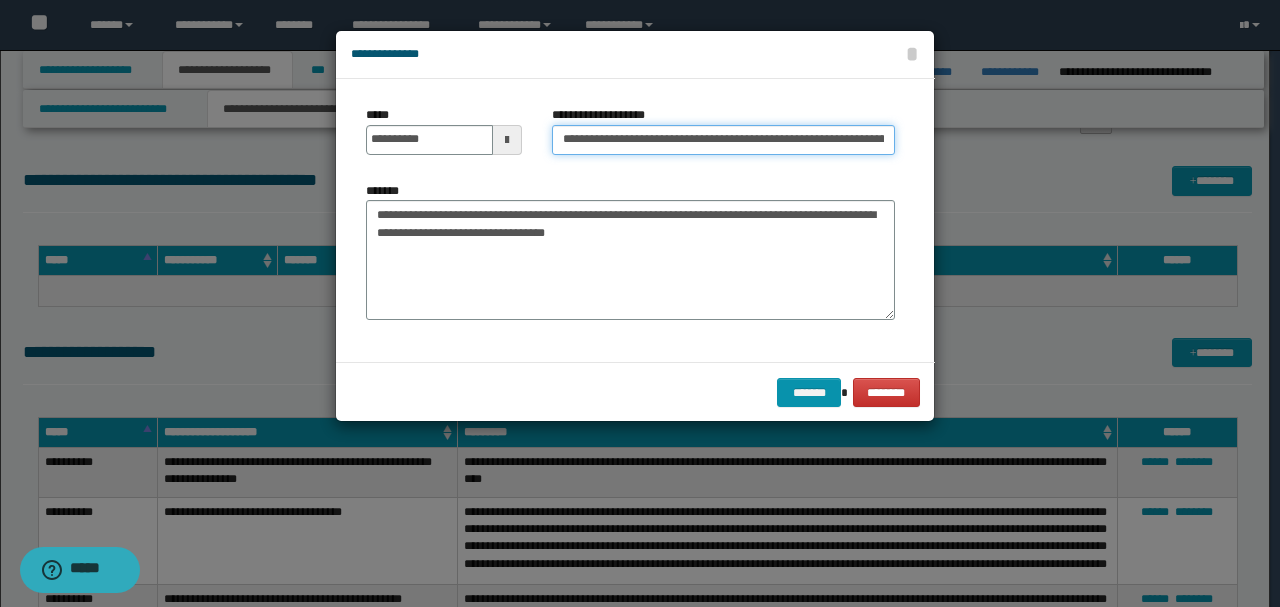 click on "**********" at bounding box center (723, 140) 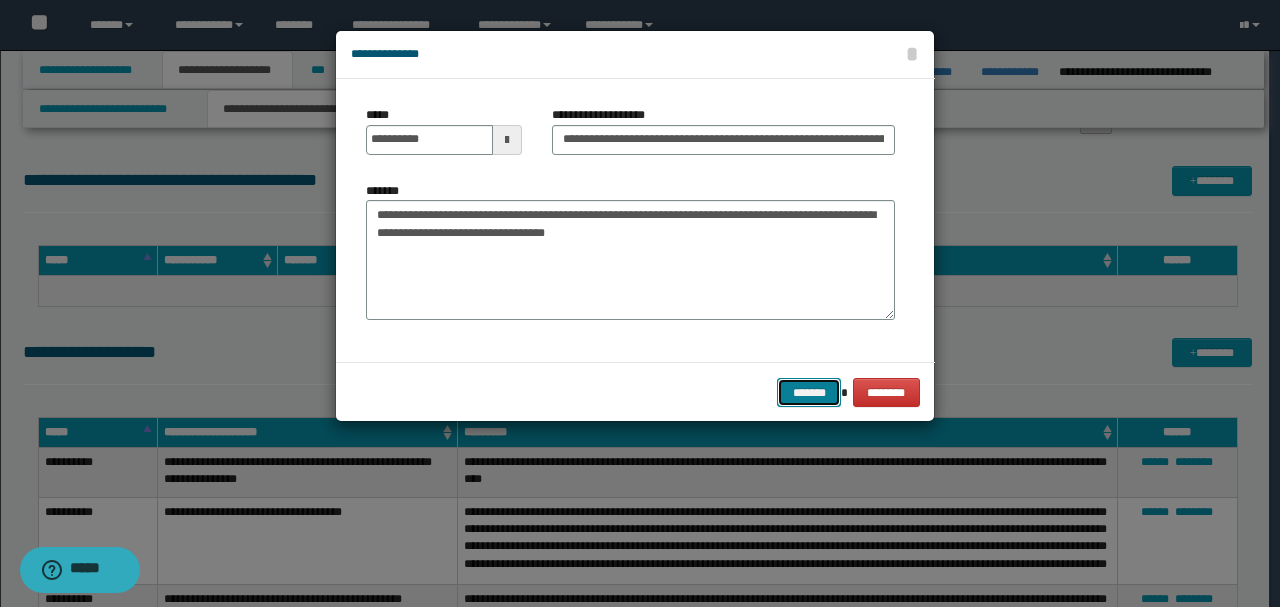 click on "*******" at bounding box center [809, 392] 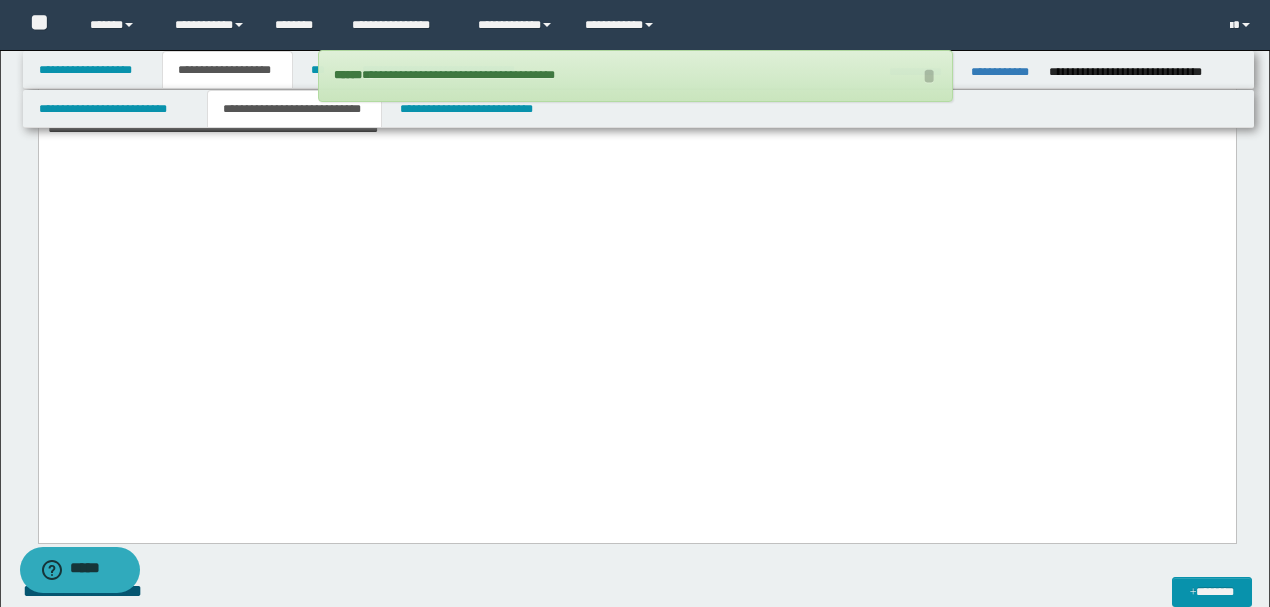 scroll, scrollTop: 2652, scrollLeft: 0, axis: vertical 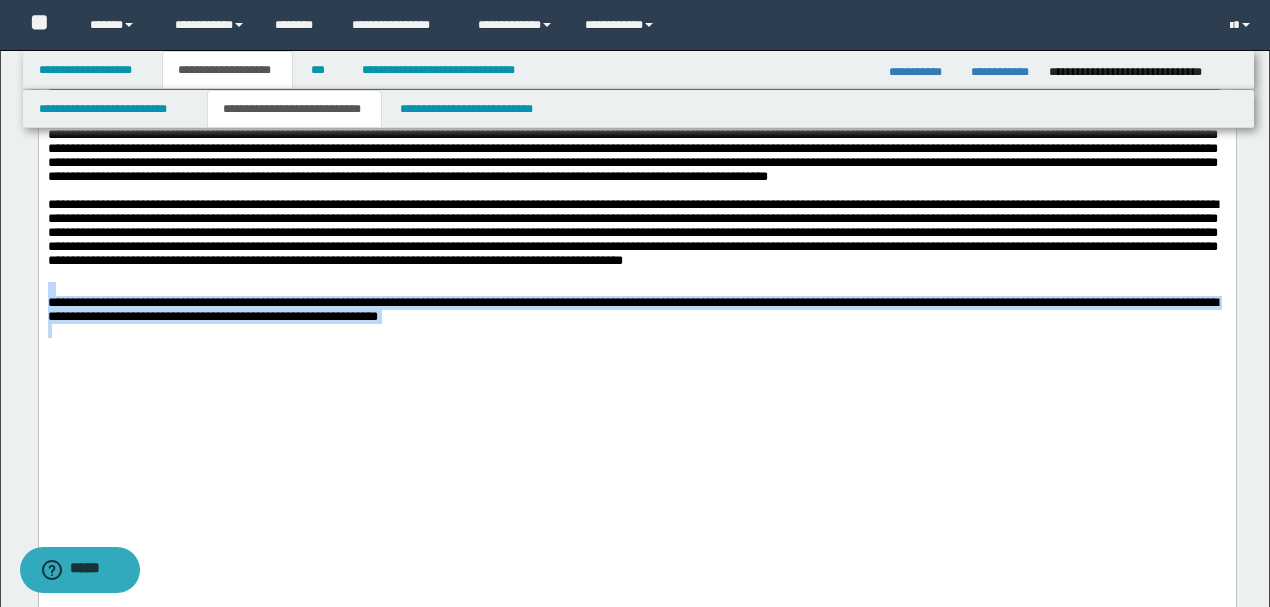 drag, startPoint x: 724, startPoint y: 483, endPoint x: 38, endPoint y: -303, distance: 1043.2603 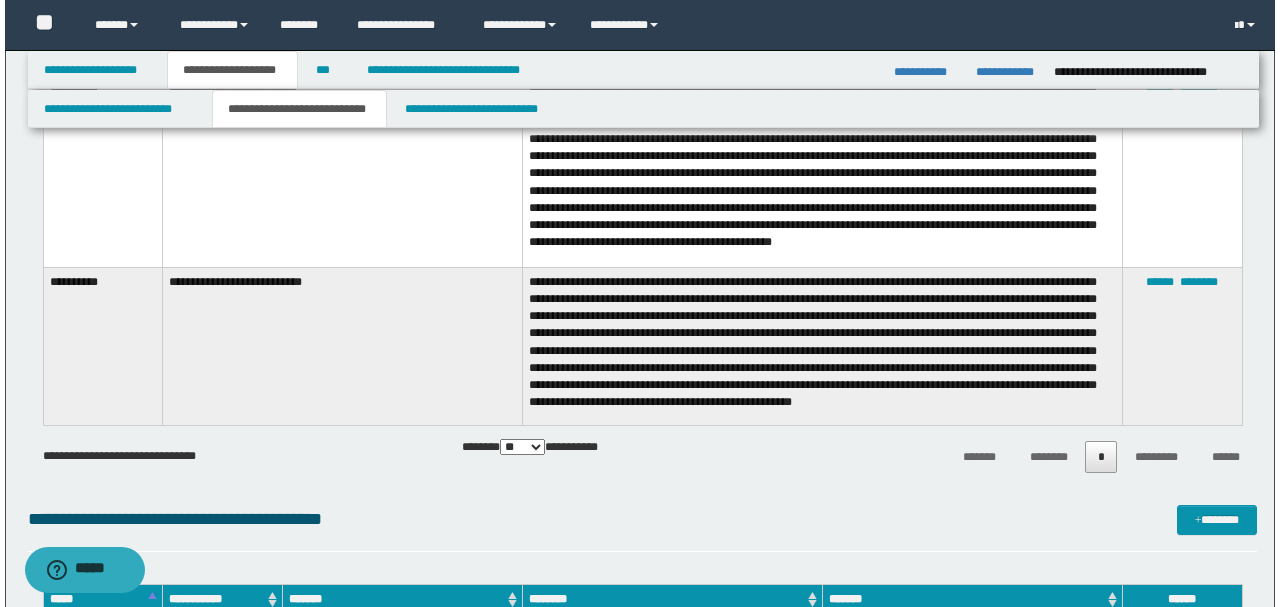 scroll, scrollTop: 4252, scrollLeft: 0, axis: vertical 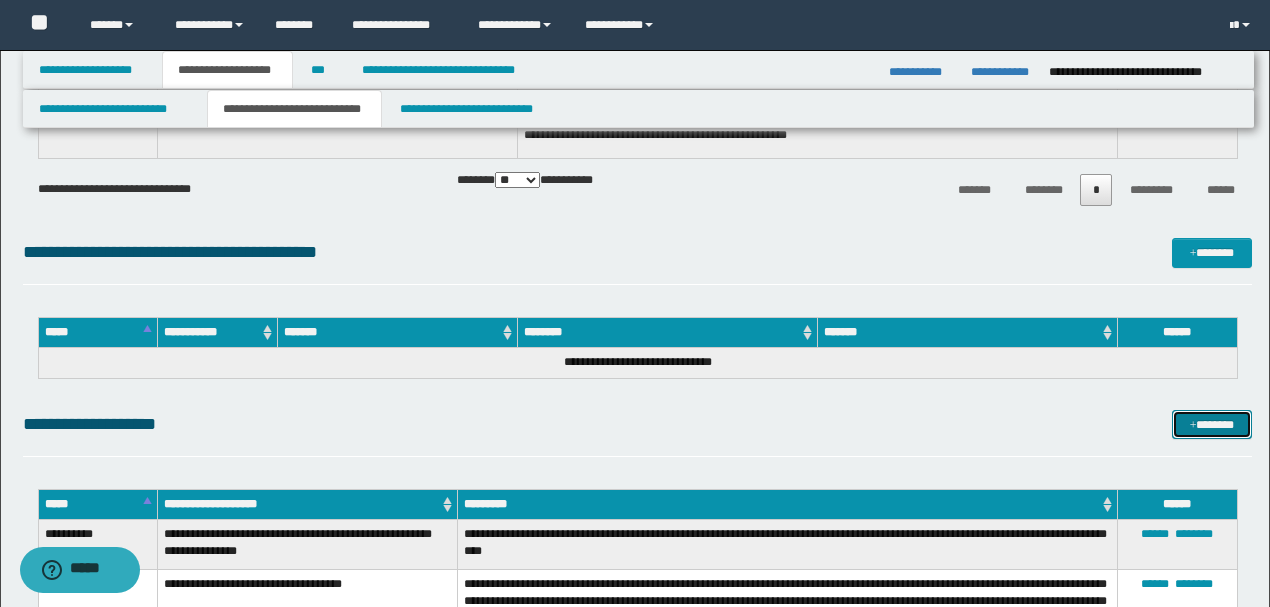 click on "*******" at bounding box center (1211, 424) 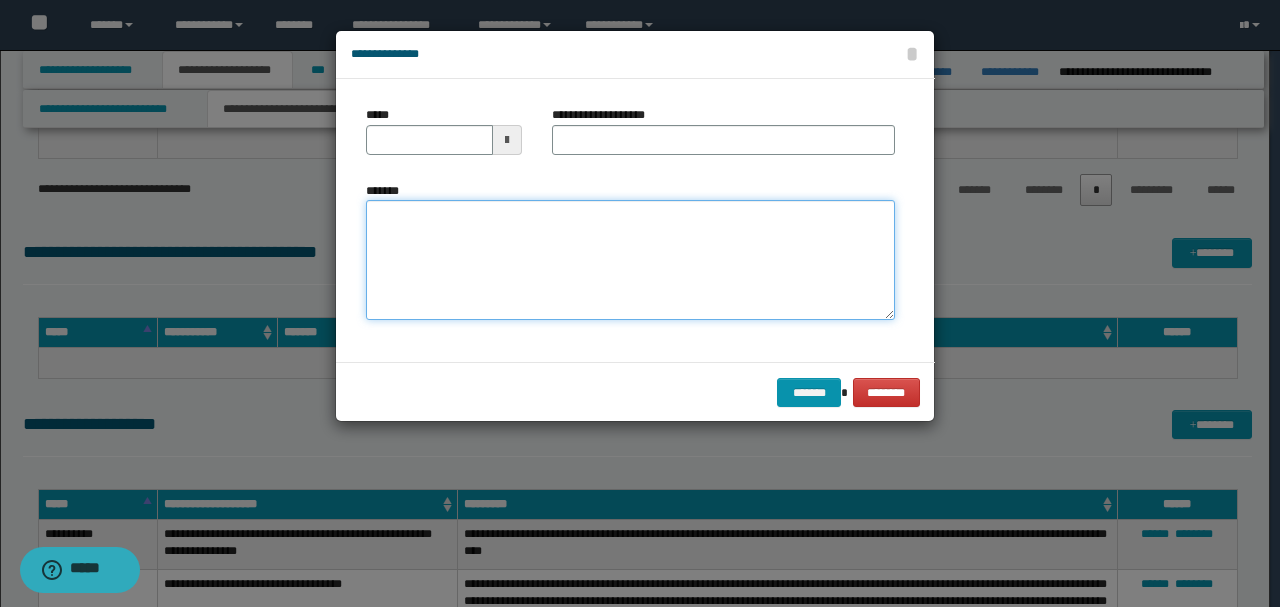 drag, startPoint x: 507, startPoint y: 282, endPoint x: 511, endPoint y: 242, distance: 40.1995 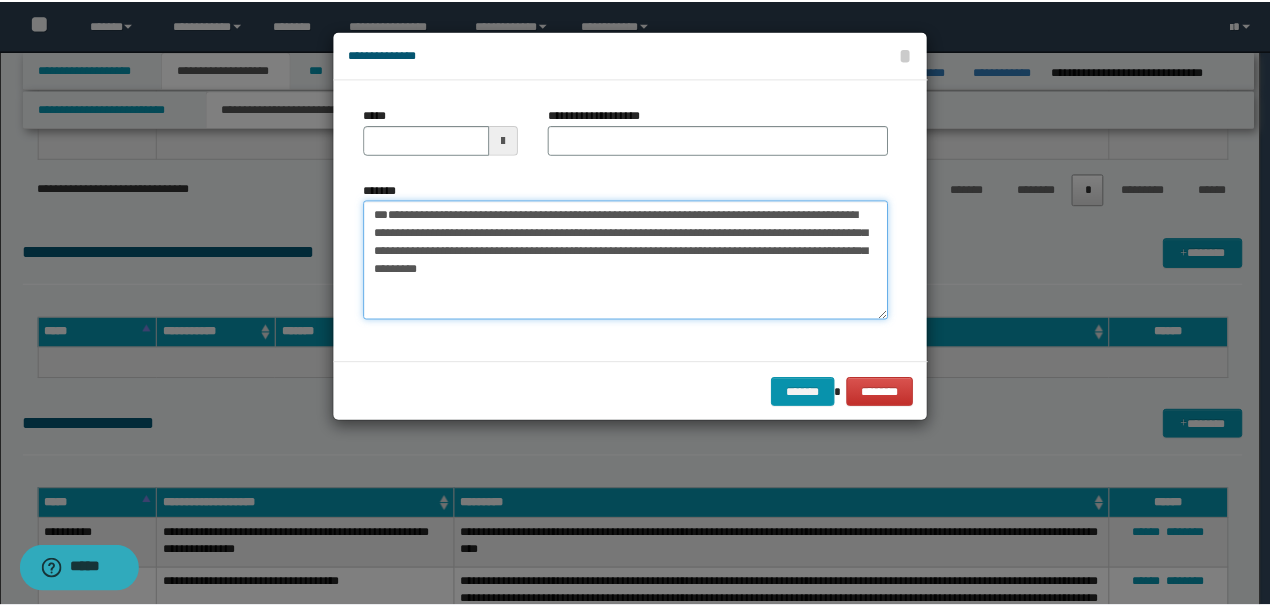 scroll, scrollTop: 0, scrollLeft: 0, axis: both 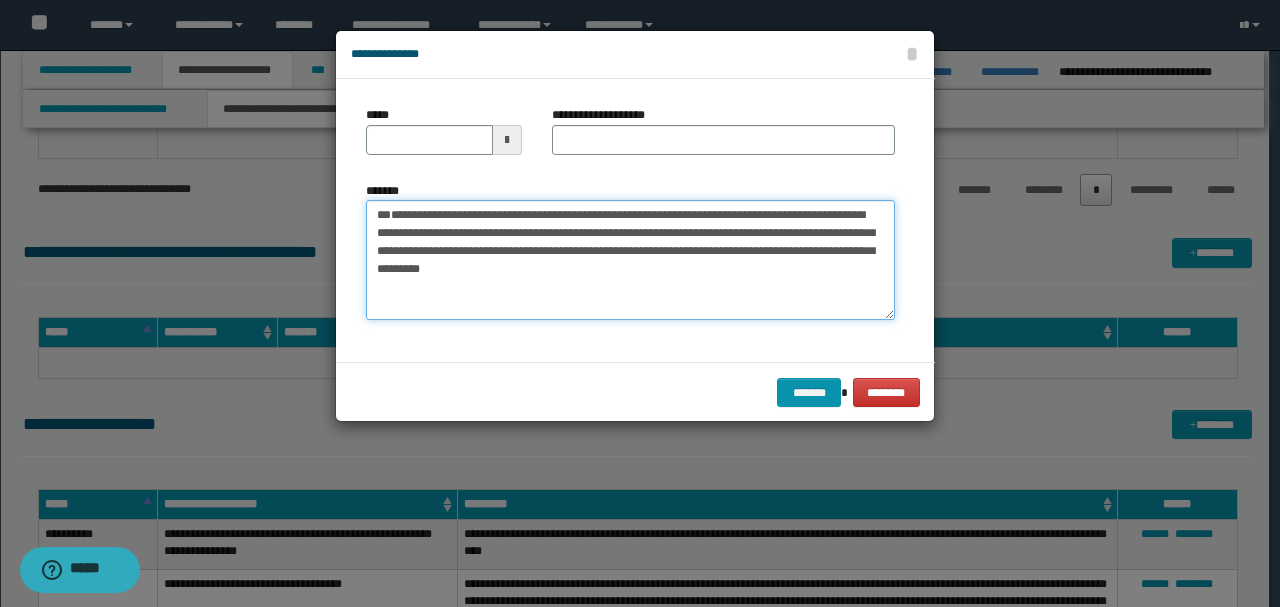 drag, startPoint x: 442, startPoint y: 246, endPoint x: 213, endPoint y: 148, distance: 249.08833 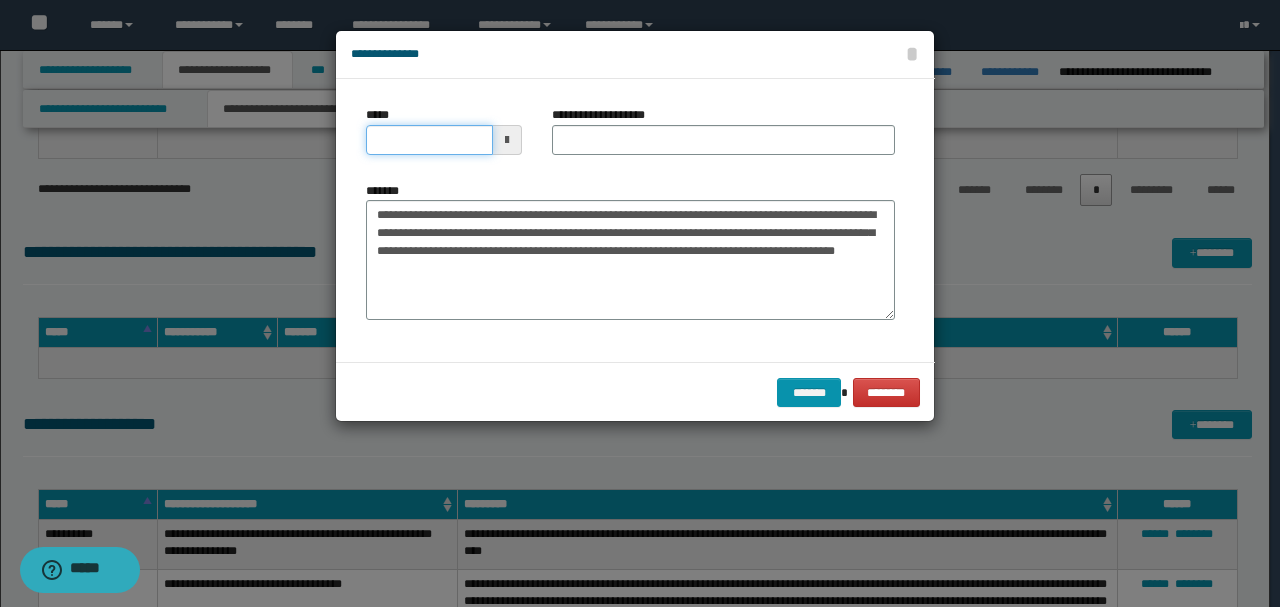 click on "*****" at bounding box center [429, 140] 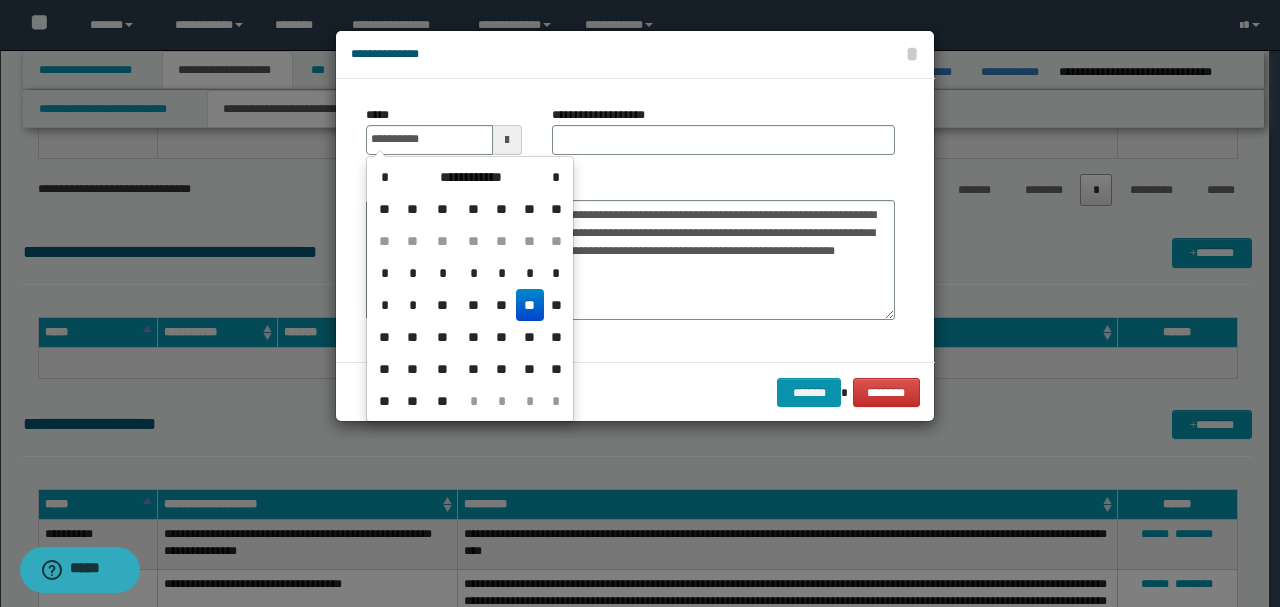 click on "**********" at bounding box center [630, 220] 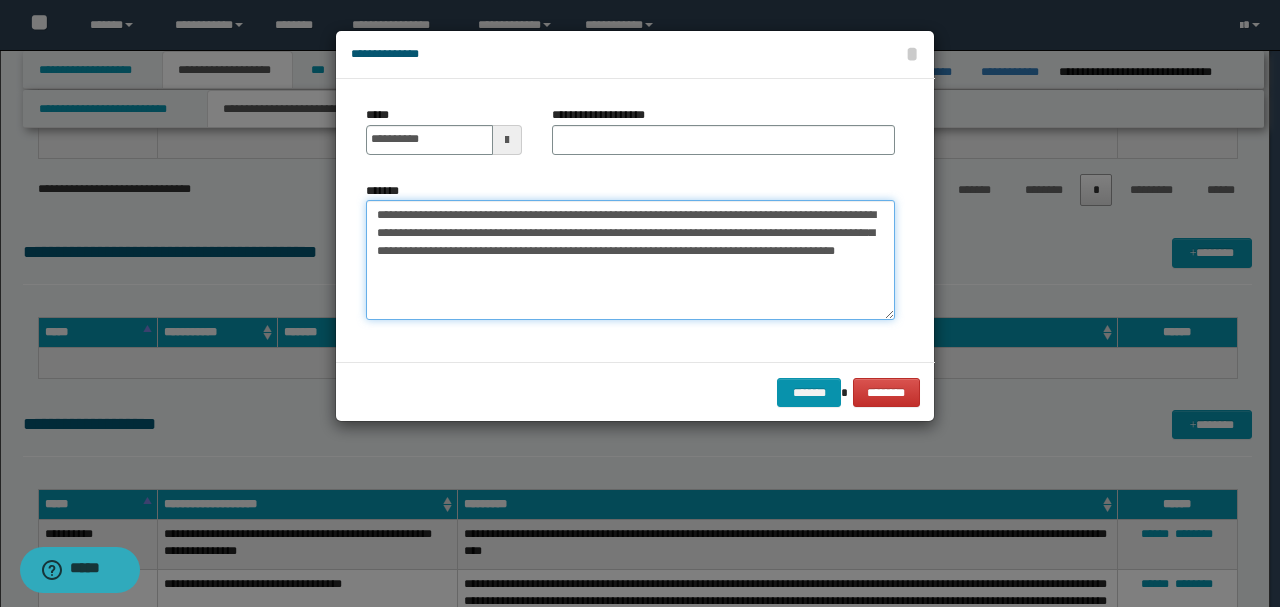 drag, startPoint x: 574, startPoint y: 212, endPoint x: 158, endPoint y: 195, distance: 416.3472 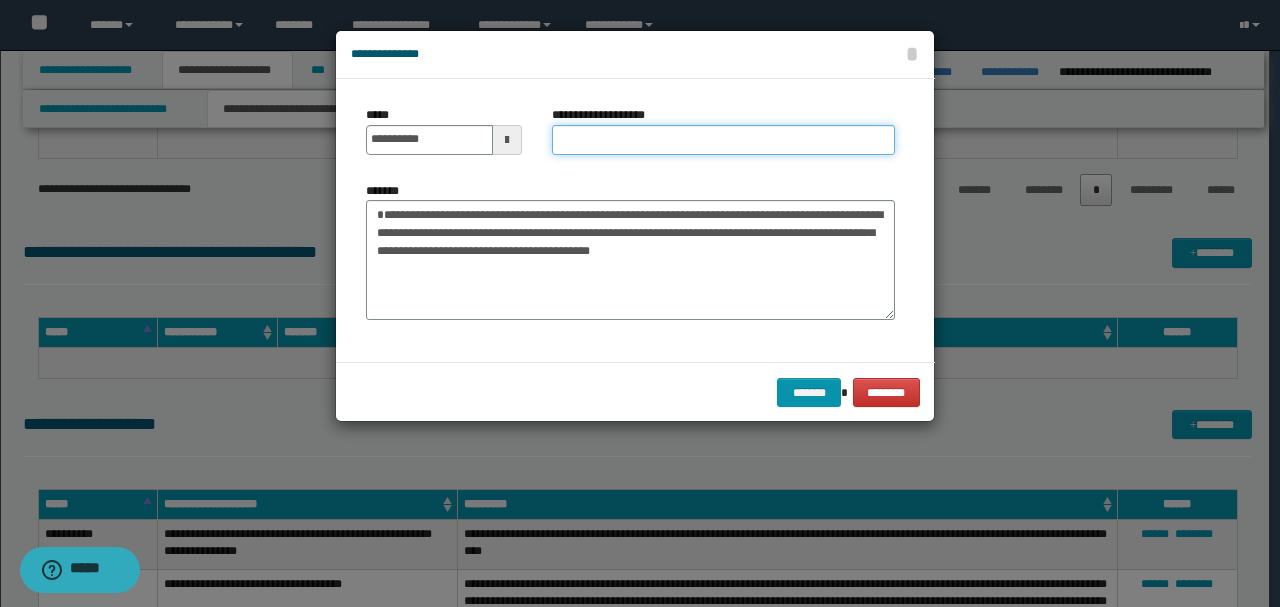 click on "**********" at bounding box center (723, 140) 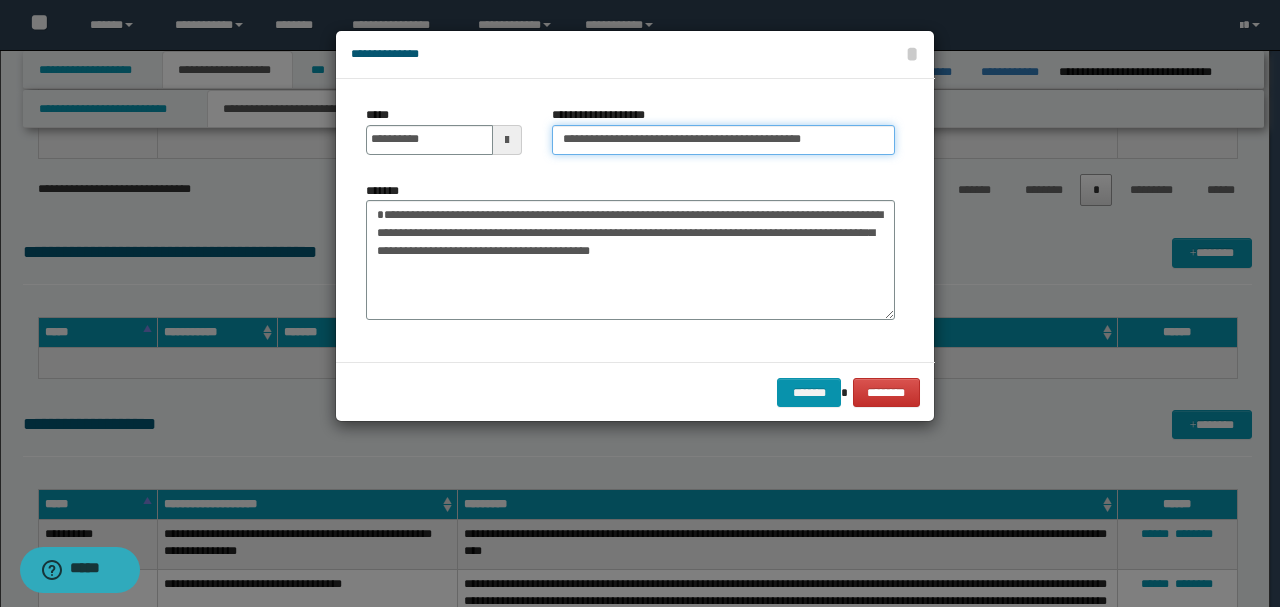 click on "**********" at bounding box center [723, 140] 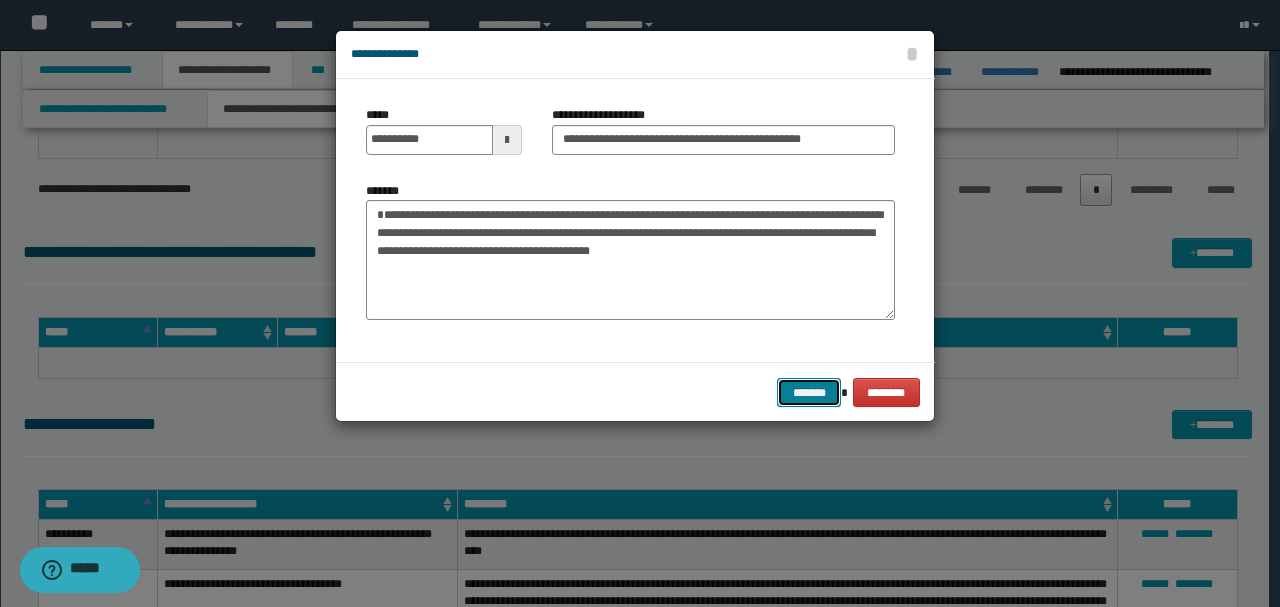 click on "*******" at bounding box center [809, 392] 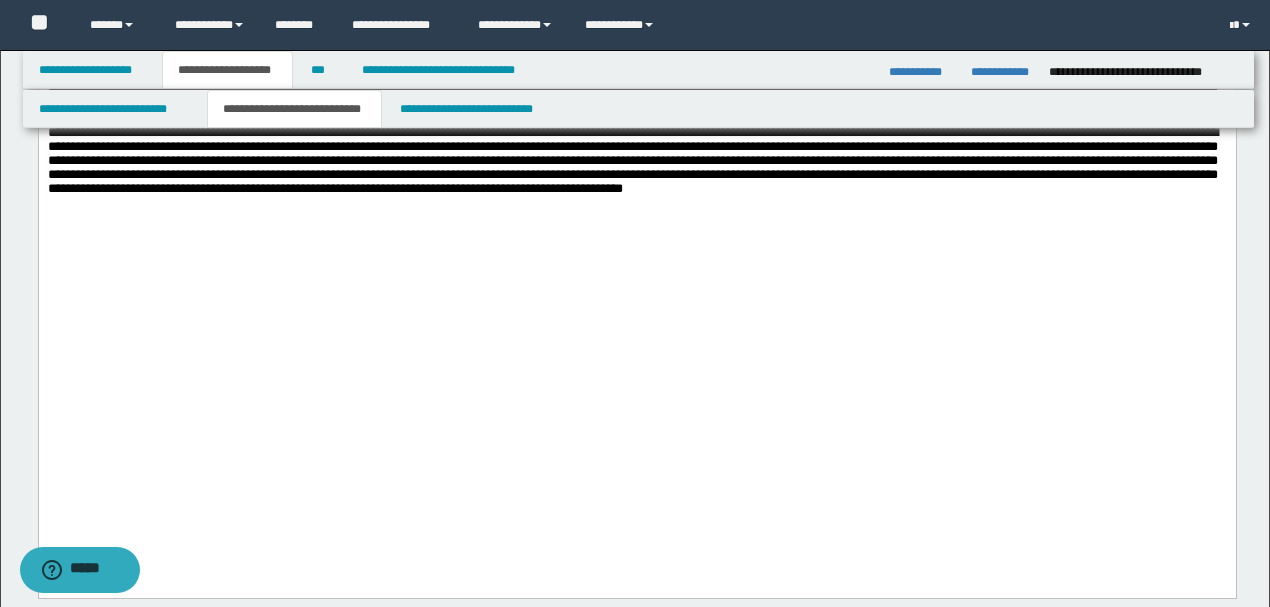 scroll, scrollTop: 2652, scrollLeft: 0, axis: vertical 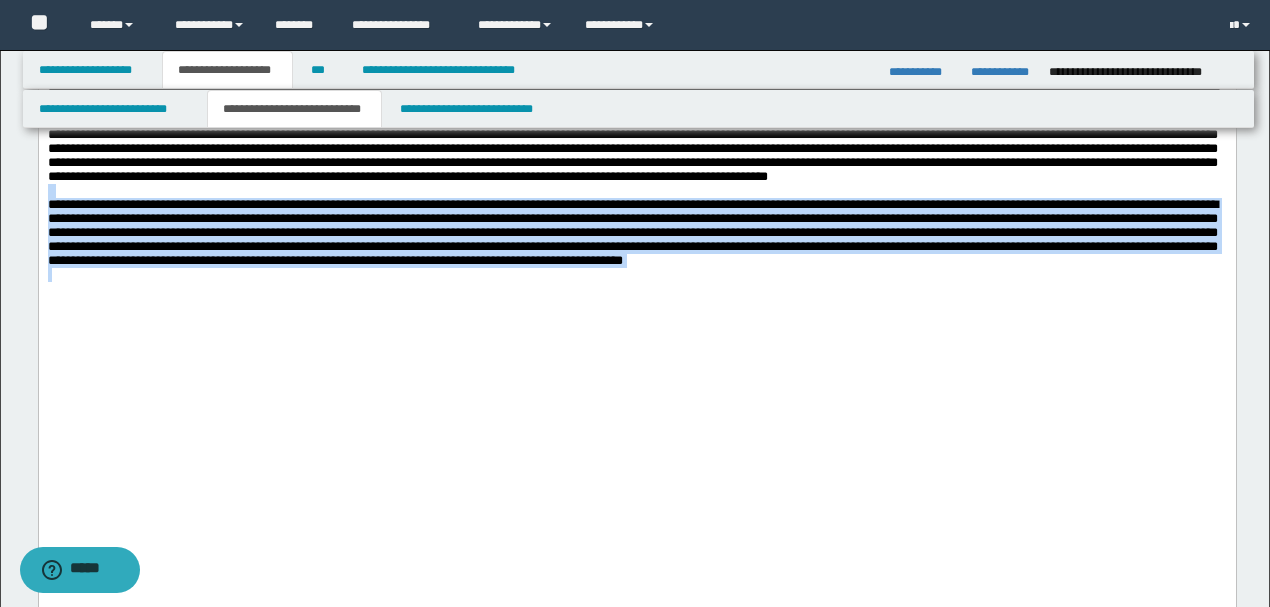 drag, startPoint x: 1088, startPoint y: 422, endPoint x: 39, endPoint y: -405, distance: 1335.7882 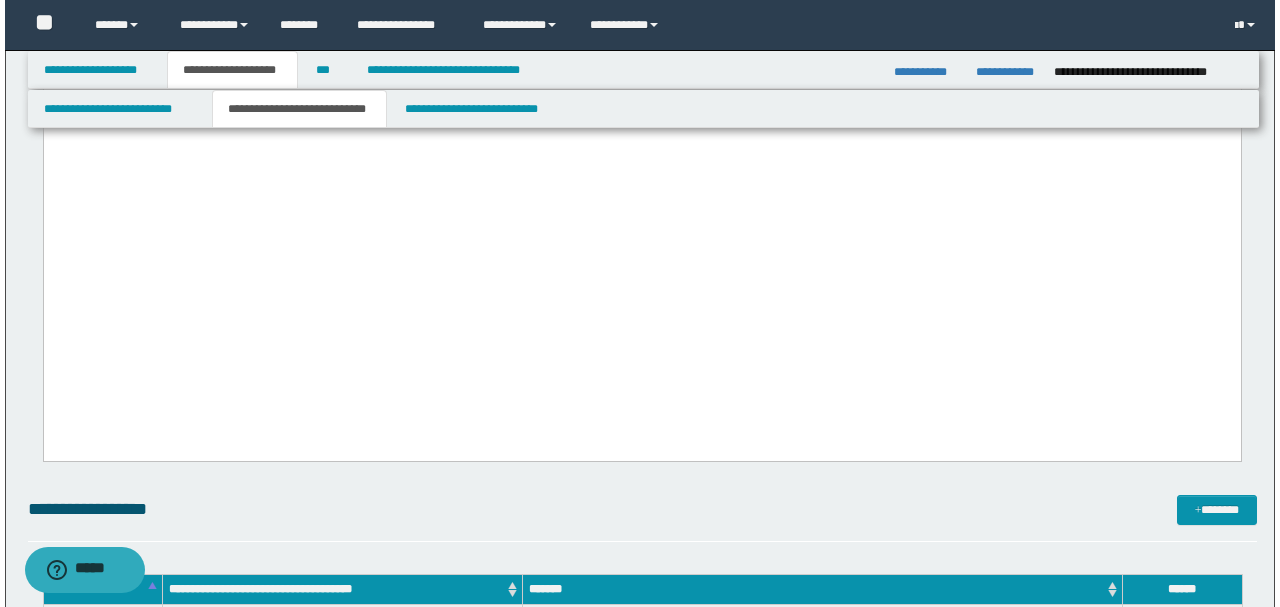 scroll, scrollTop: 2785, scrollLeft: 0, axis: vertical 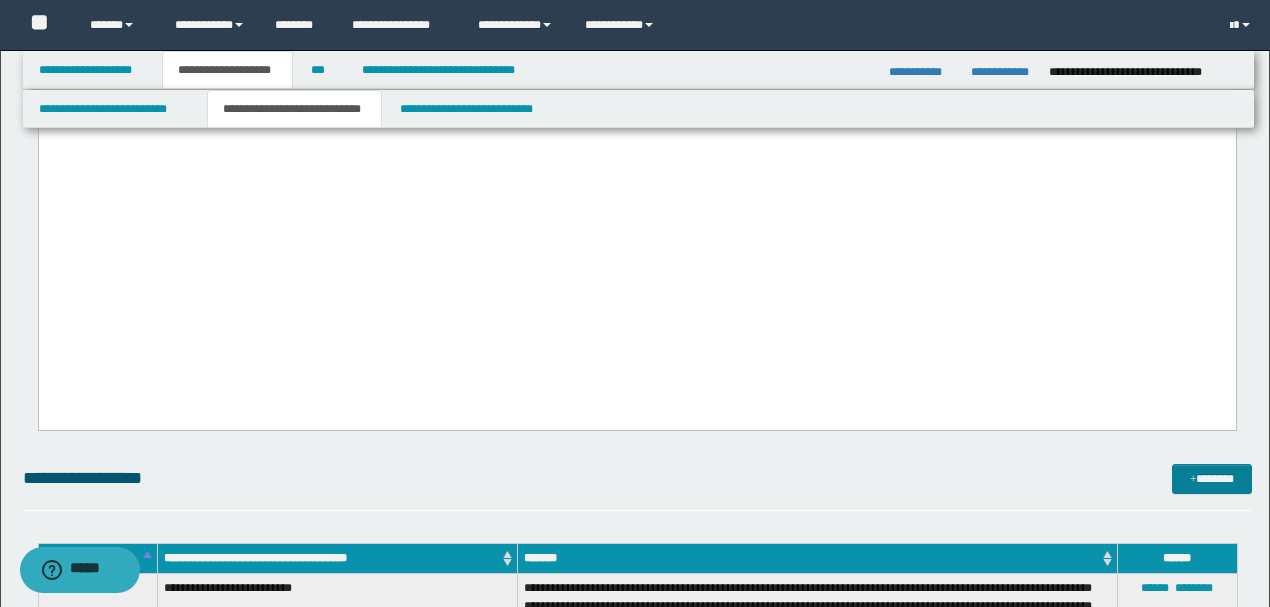 click on "**********" at bounding box center (637, 487) 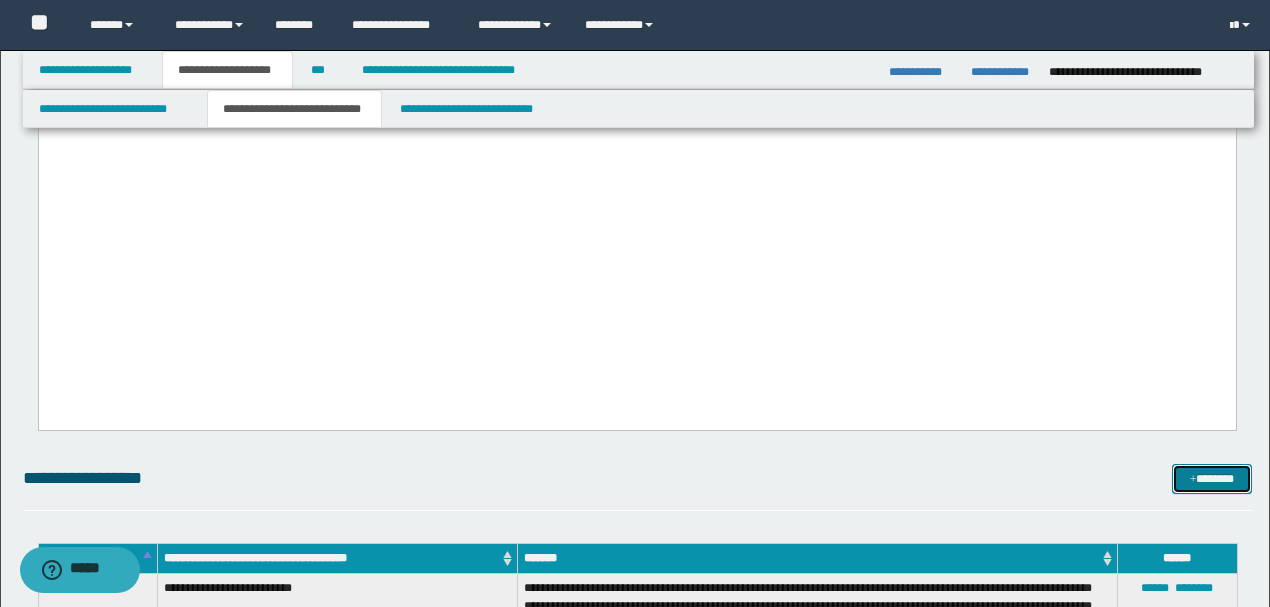 click on "*******" at bounding box center [1211, 478] 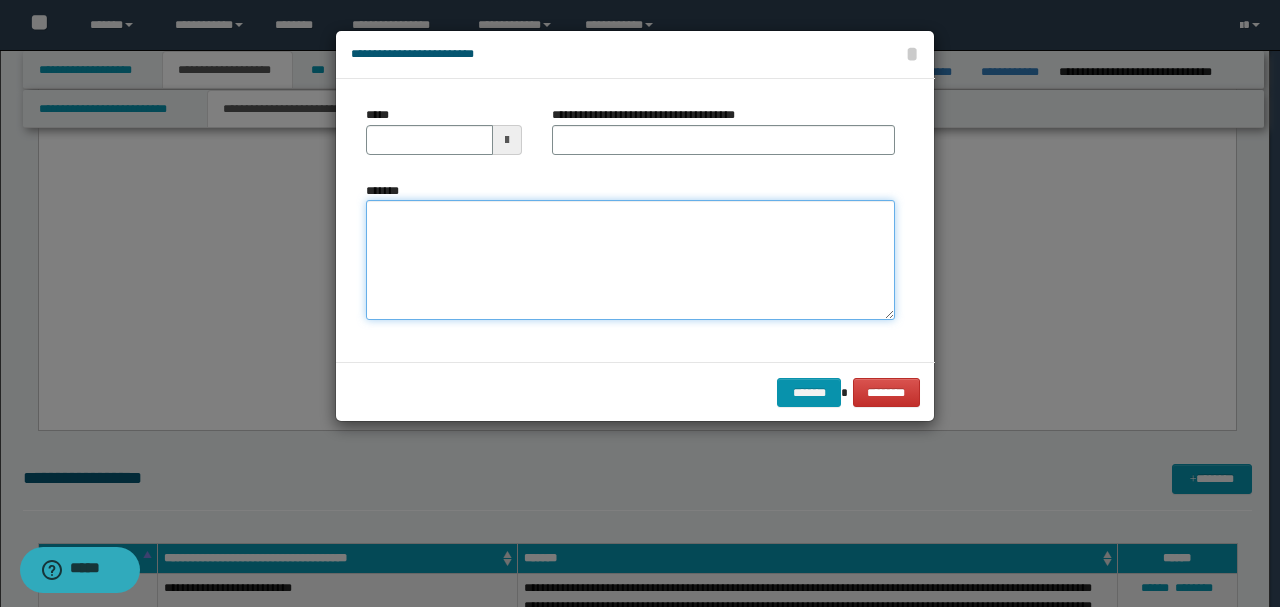 click on "*******" at bounding box center (630, 259) 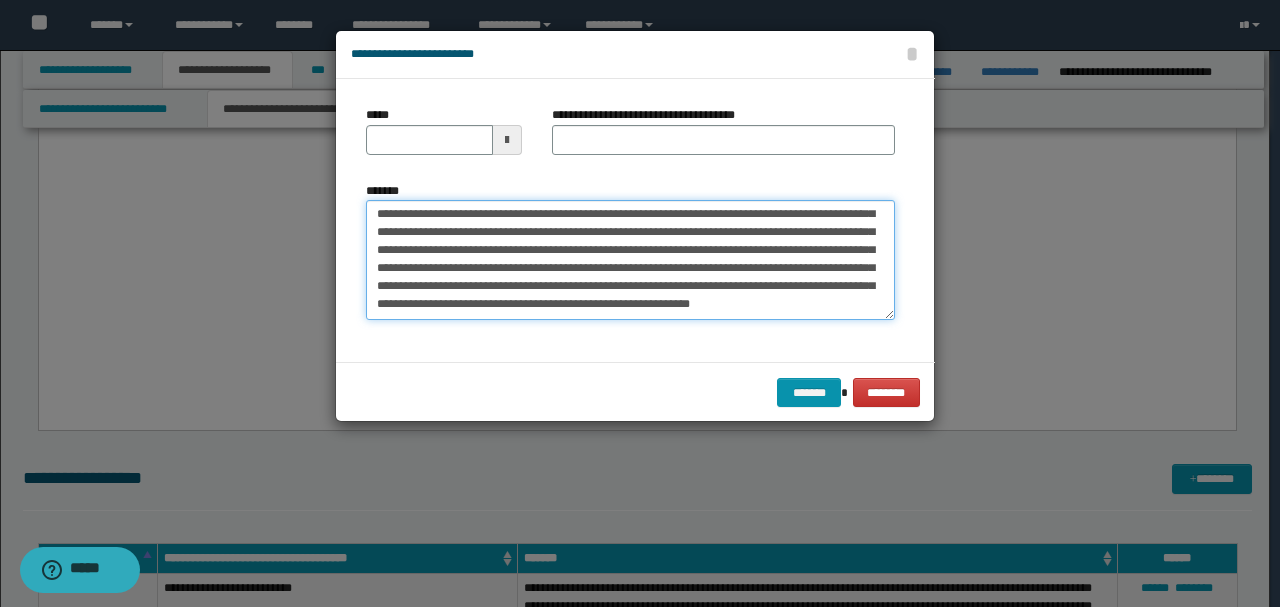 scroll, scrollTop: 0, scrollLeft: 0, axis: both 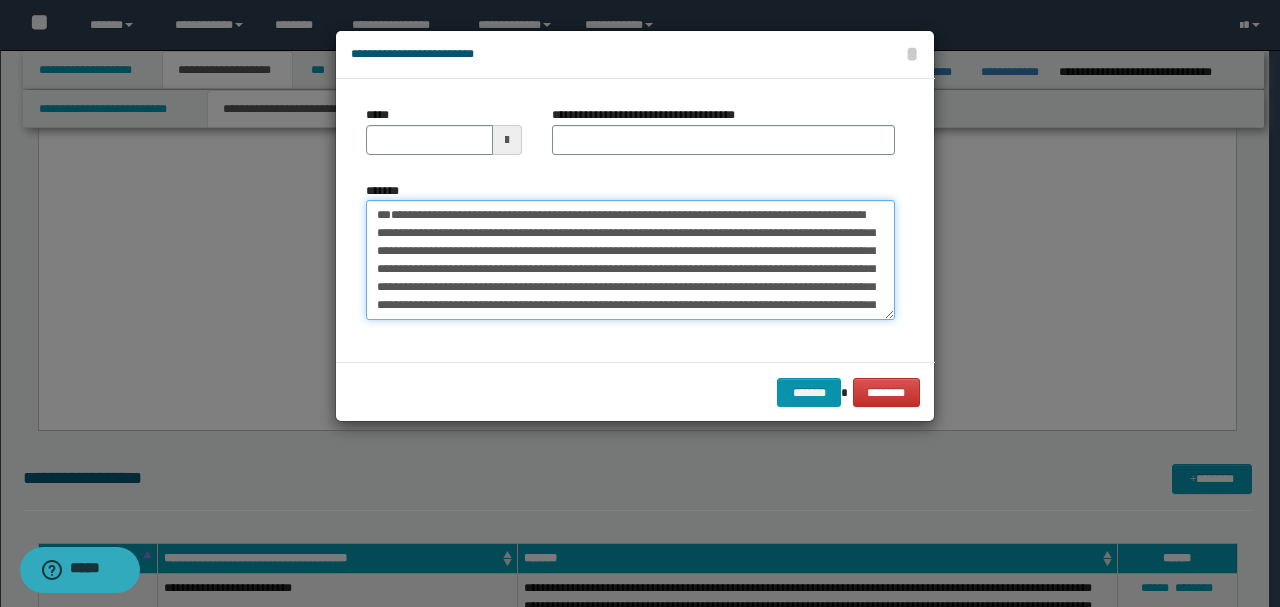 drag, startPoint x: 444, startPoint y: 247, endPoint x: 291, endPoint y: 138, distance: 187.85632 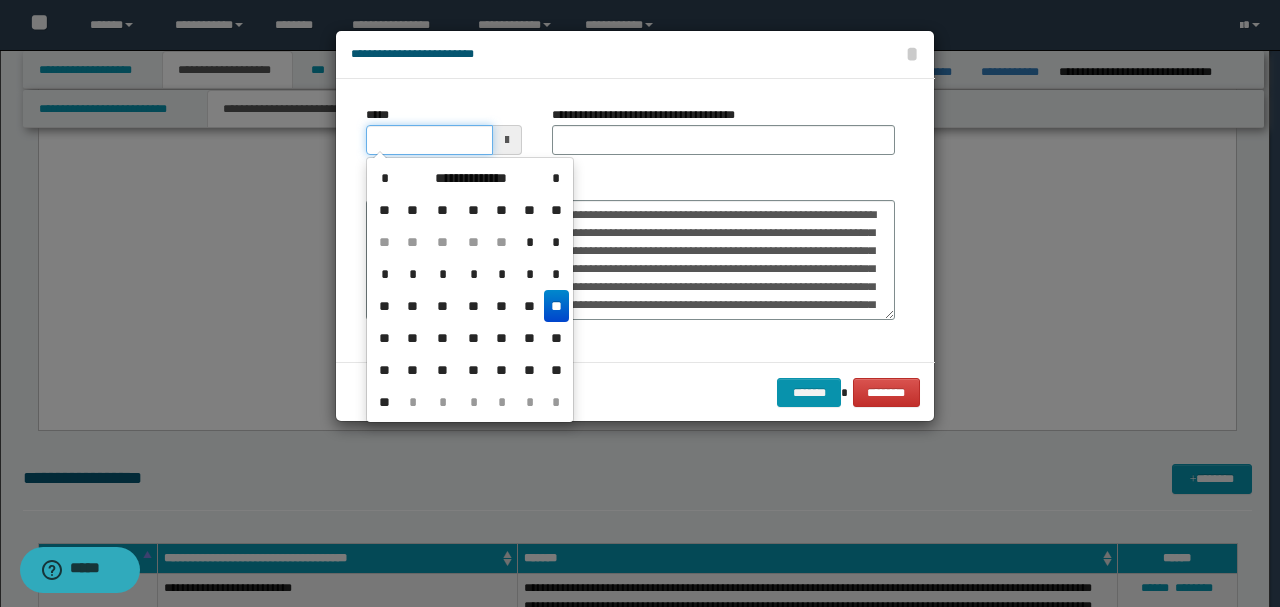 click on "*****" at bounding box center (429, 140) 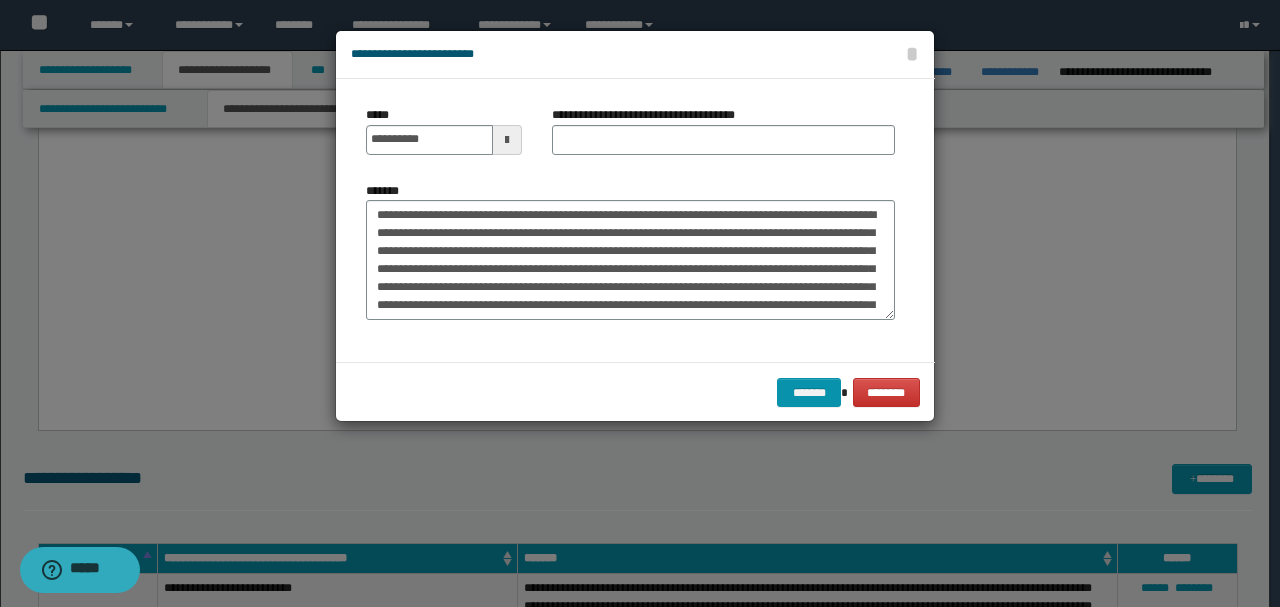 click on "**********" at bounding box center (630, 220) 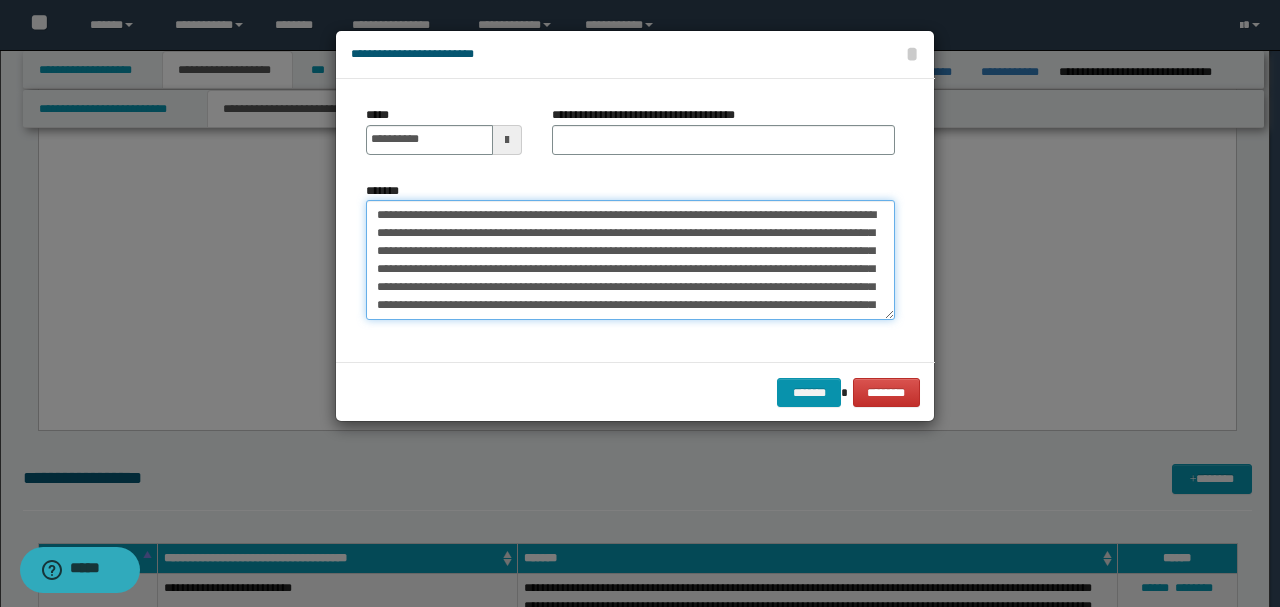 drag, startPoint x: 507, startPoint y: 211, endPoint x: 261, endPoint y: 198, distance: 246.34326 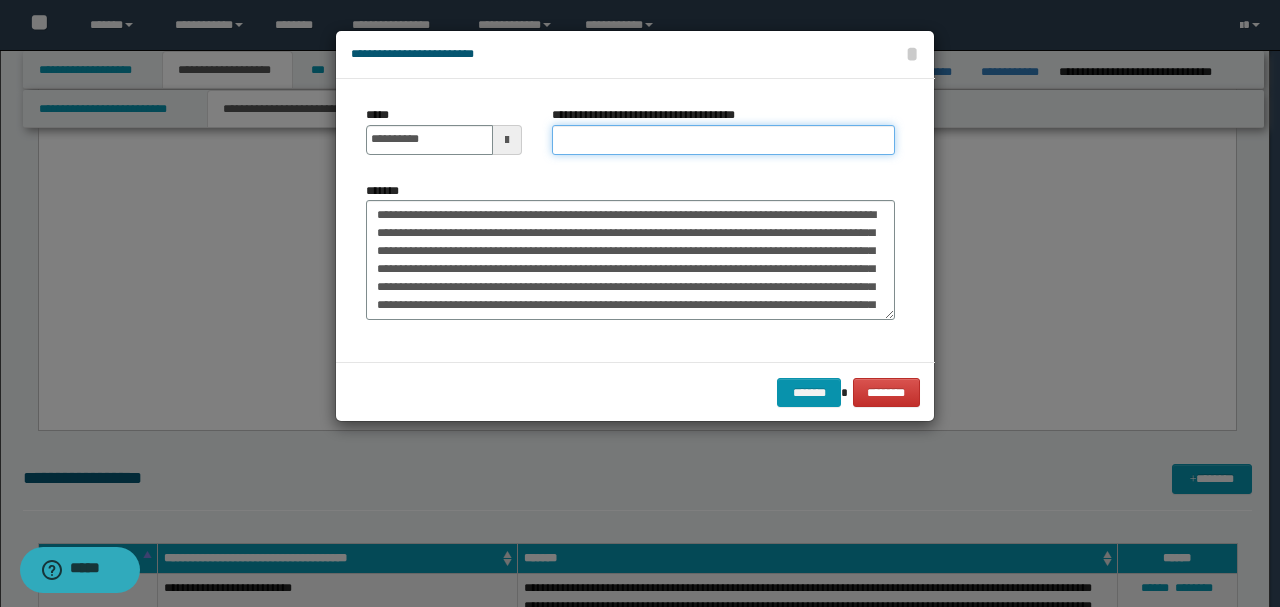 click on "**********" at bounding box center [723, 140] 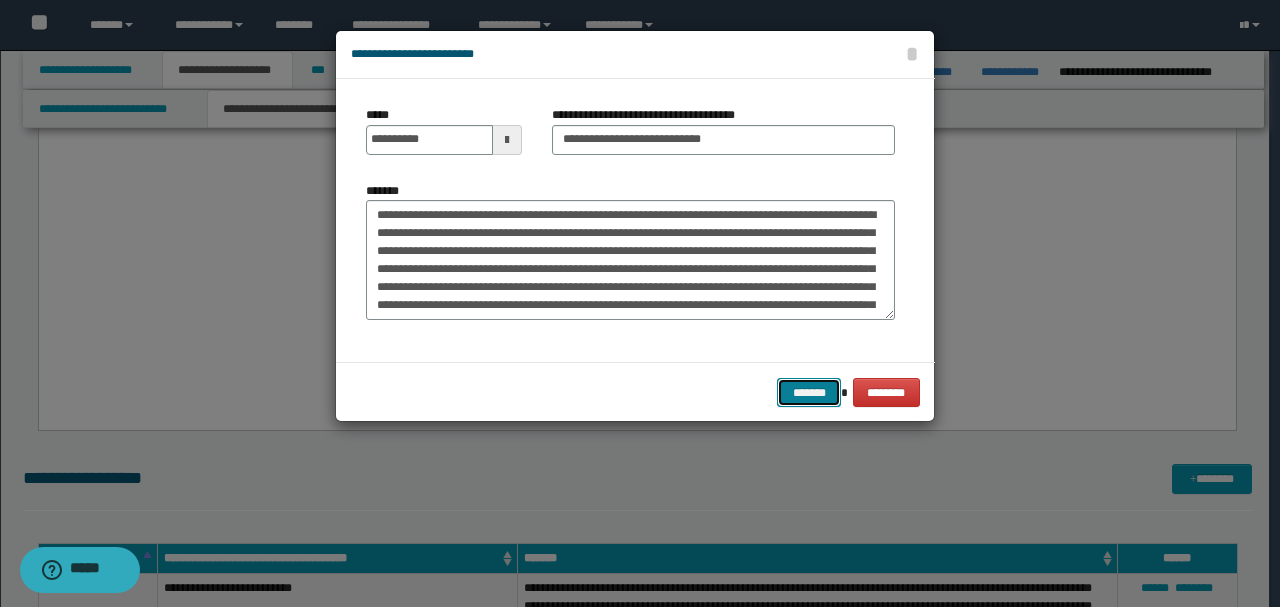 click on "*******" at bounding box center (809, 392) 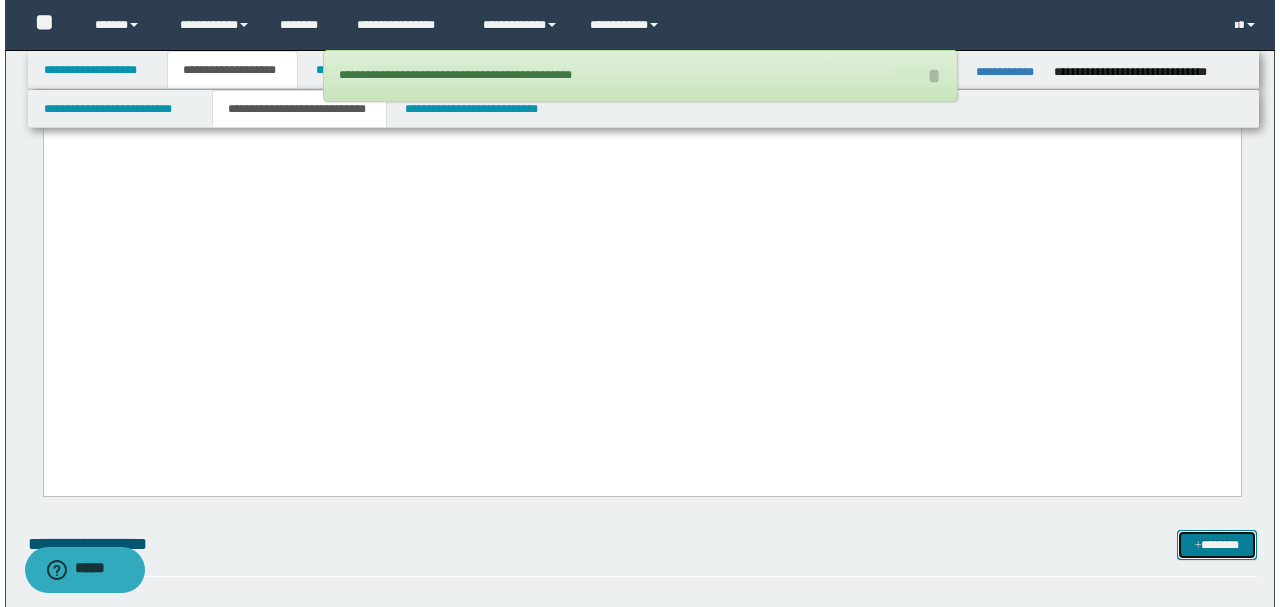 scroll, scrollTop: 2585, scrollLeft: 0, axis: vertical 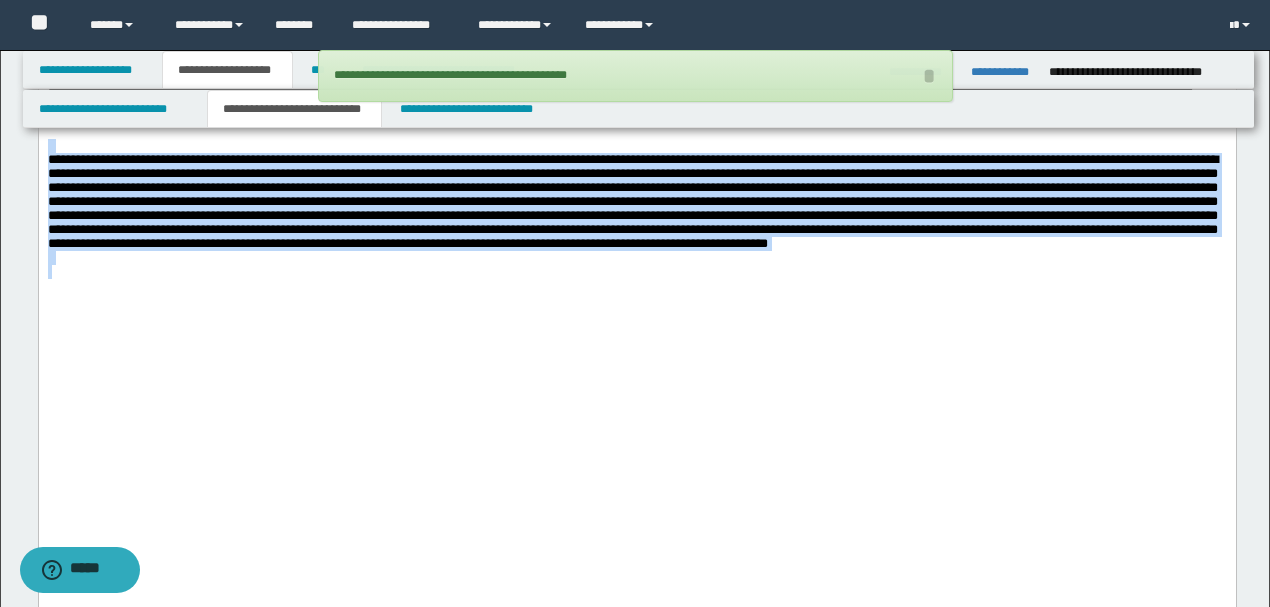 drag, startPoint x: 750, startPoint y: 404, endPoint x: 0, endPoint y: 246, distance: 766.462 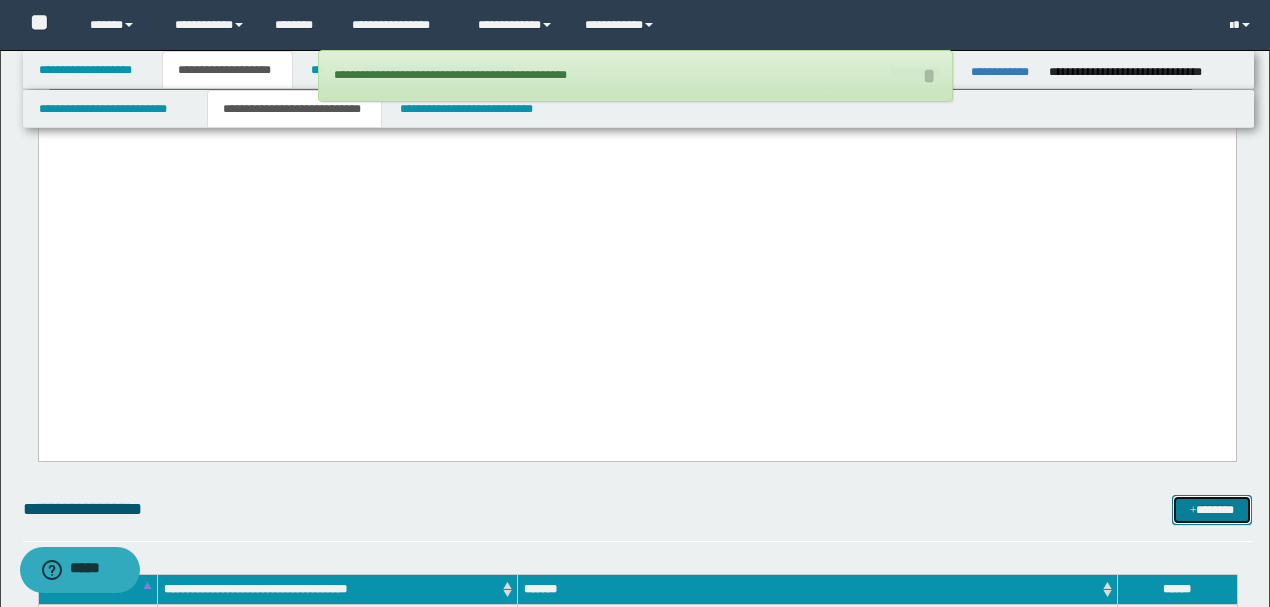 click on "*******" at bounding box center [1211, 509] 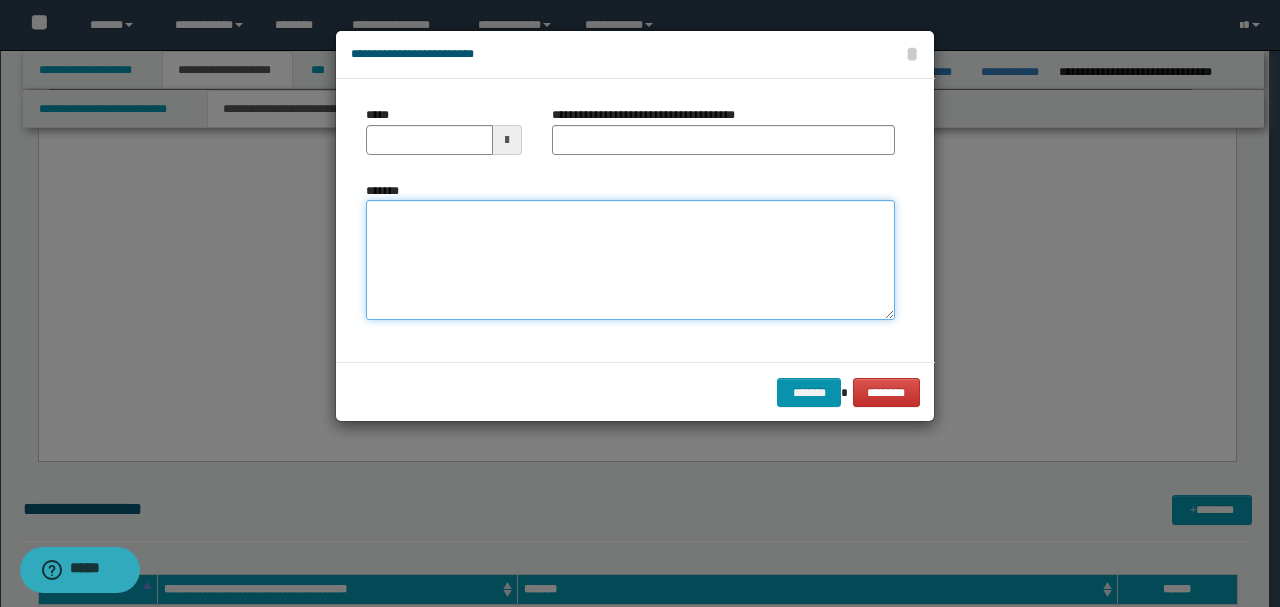 paste on "**********" 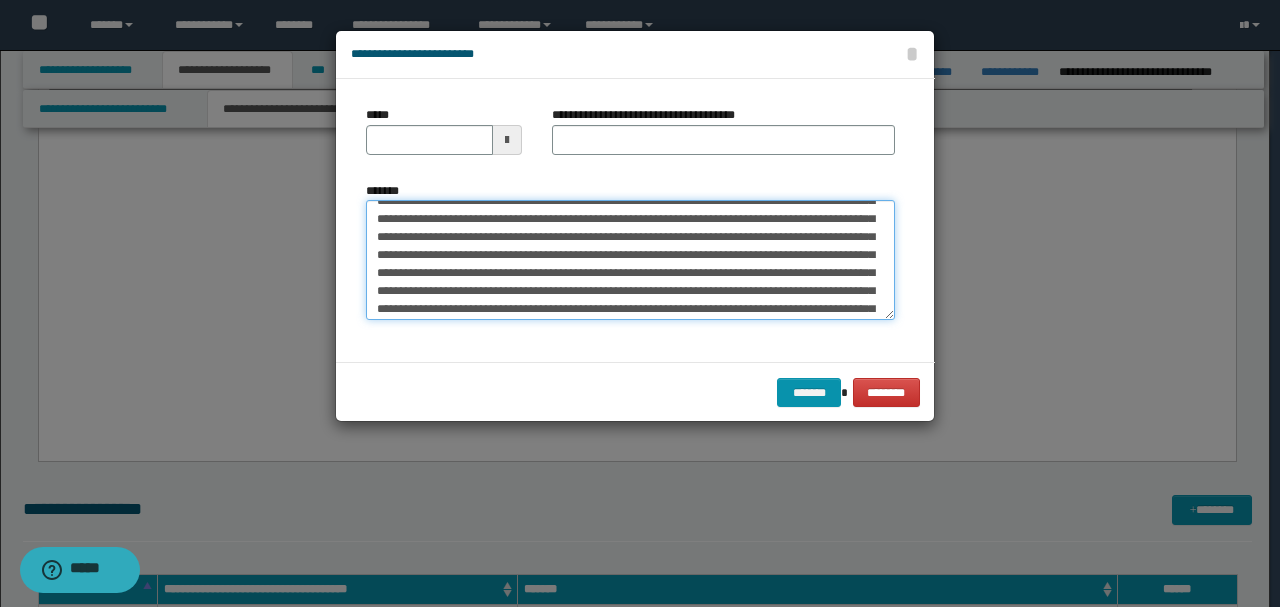scroll, scrollTop: 0, scrollLeft: 0, axis: both 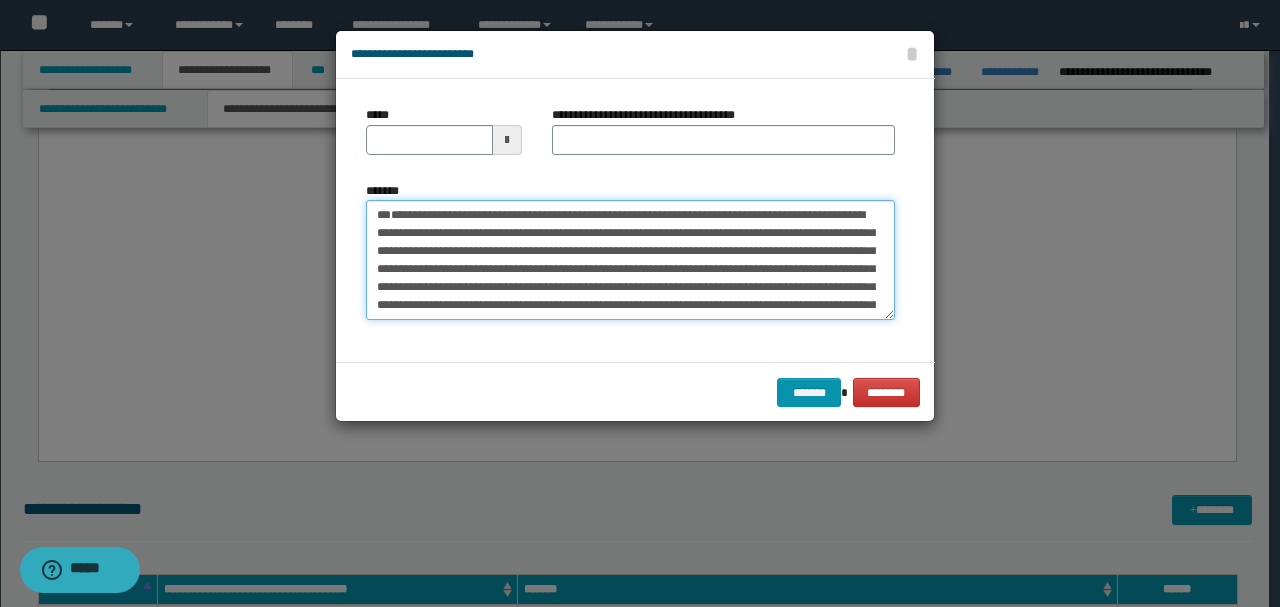 drag, startPoint x: 446, startPoint y: 252, endPoint x: 270, endPoint y: 161, distance: 198.13379 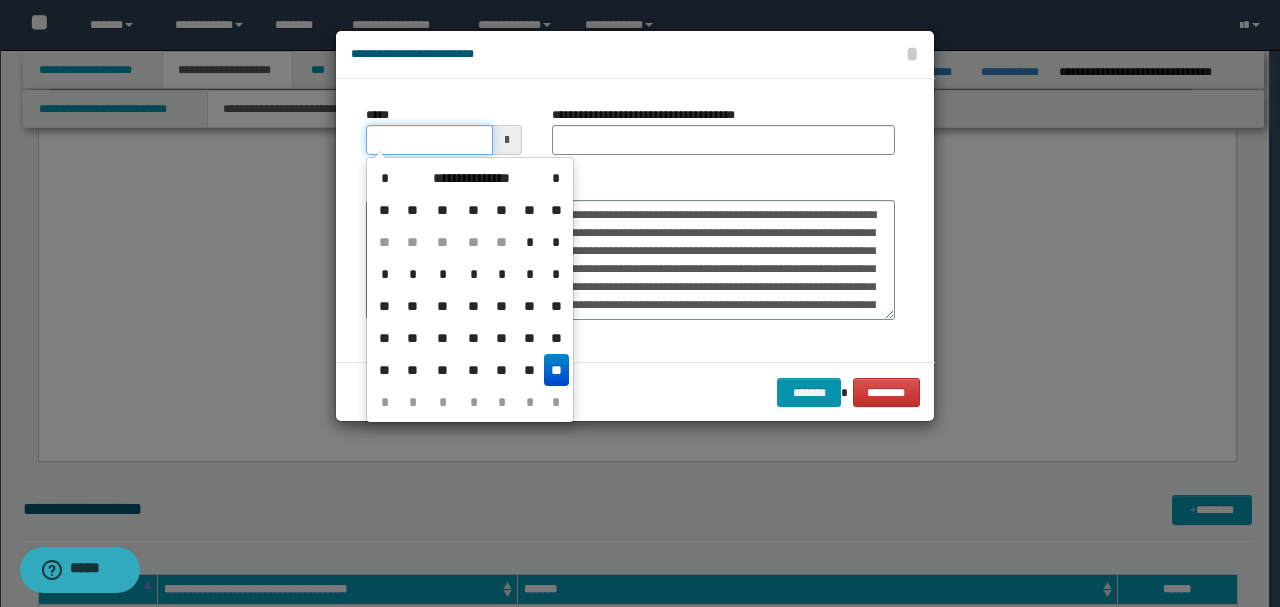 click on "*****" at bounding box center (429, 140) 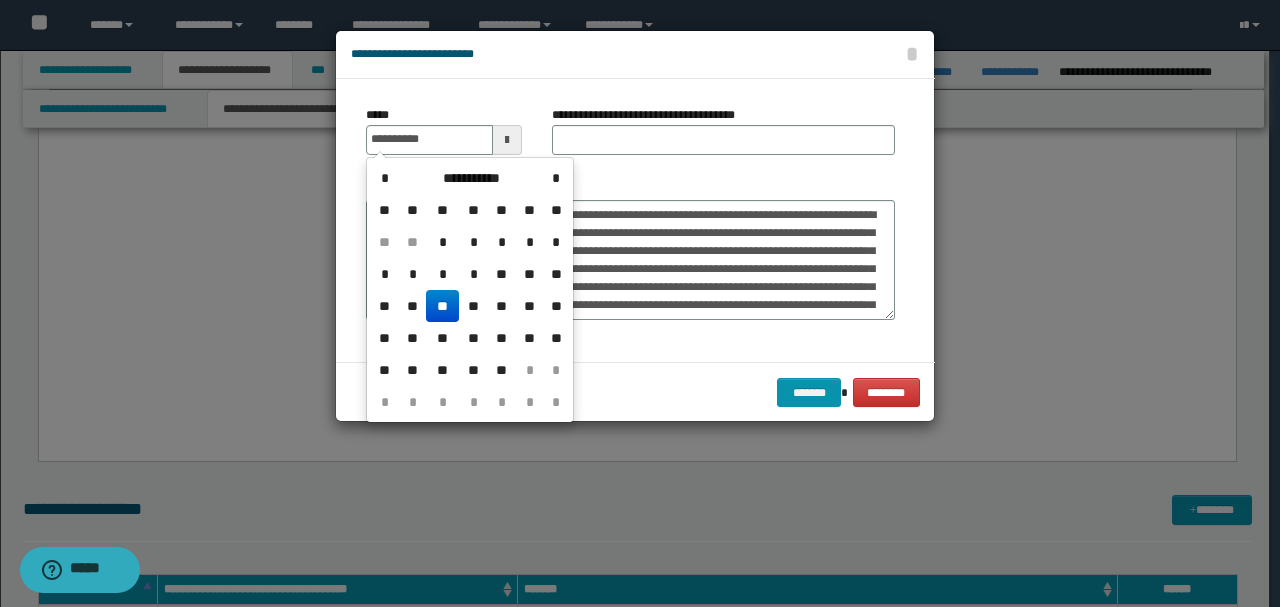 click on "*******" at bounding box center [630, 251] 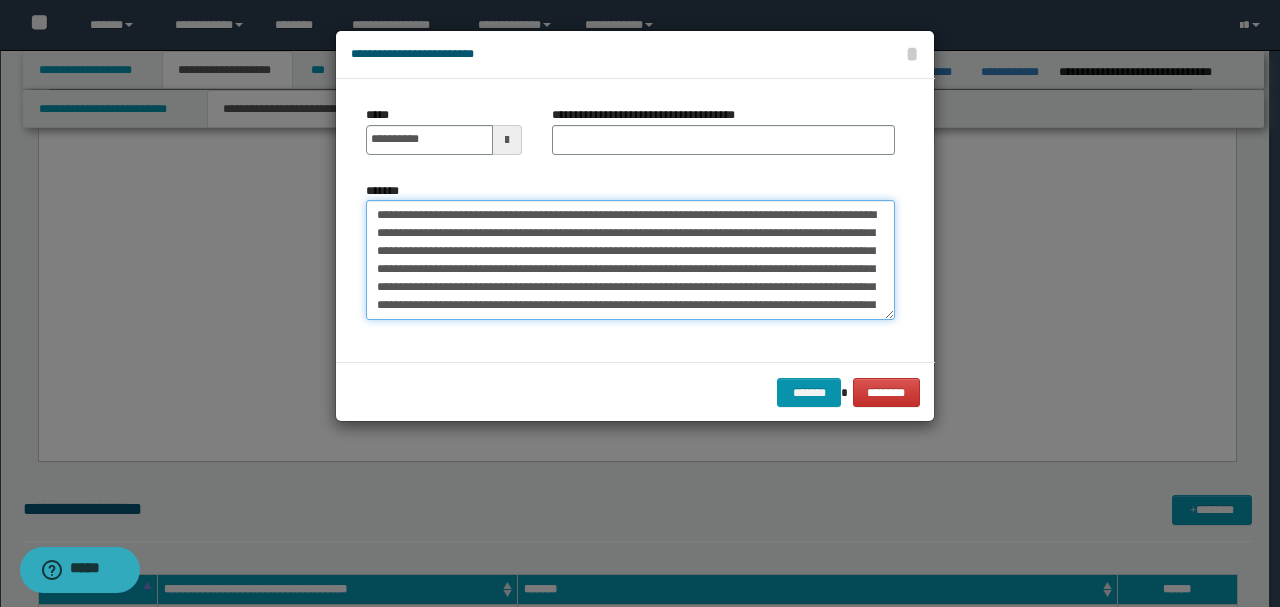 drag, startPoint x: 555, startPoint y: 204, endPoint x: 204, endPoint y: 178, distance: 351.96164 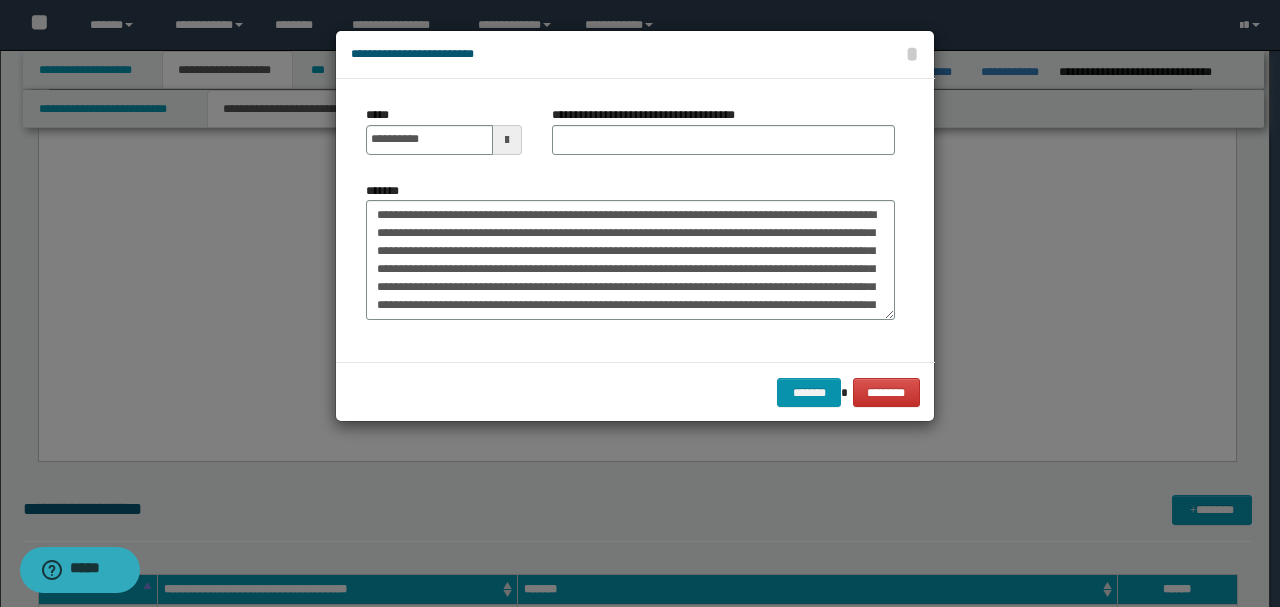 click on "**********" at bounding box center (630, 220) 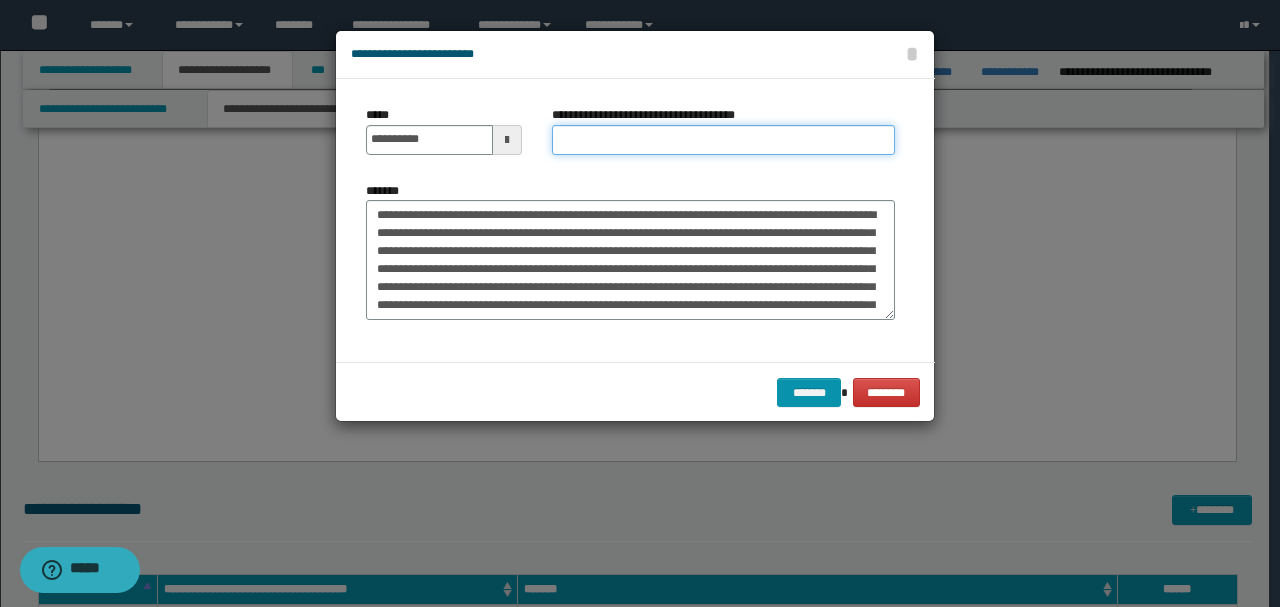click on "**********" at bounding box center (723, 140) 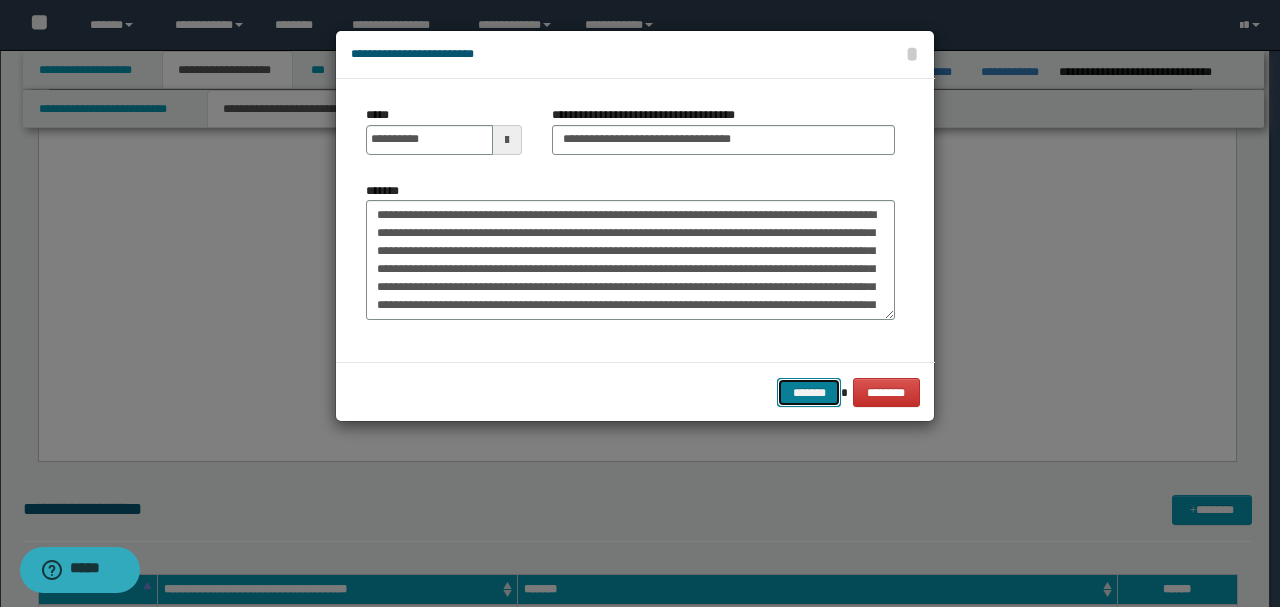 click on "*******" at bounding box center (809, 392) 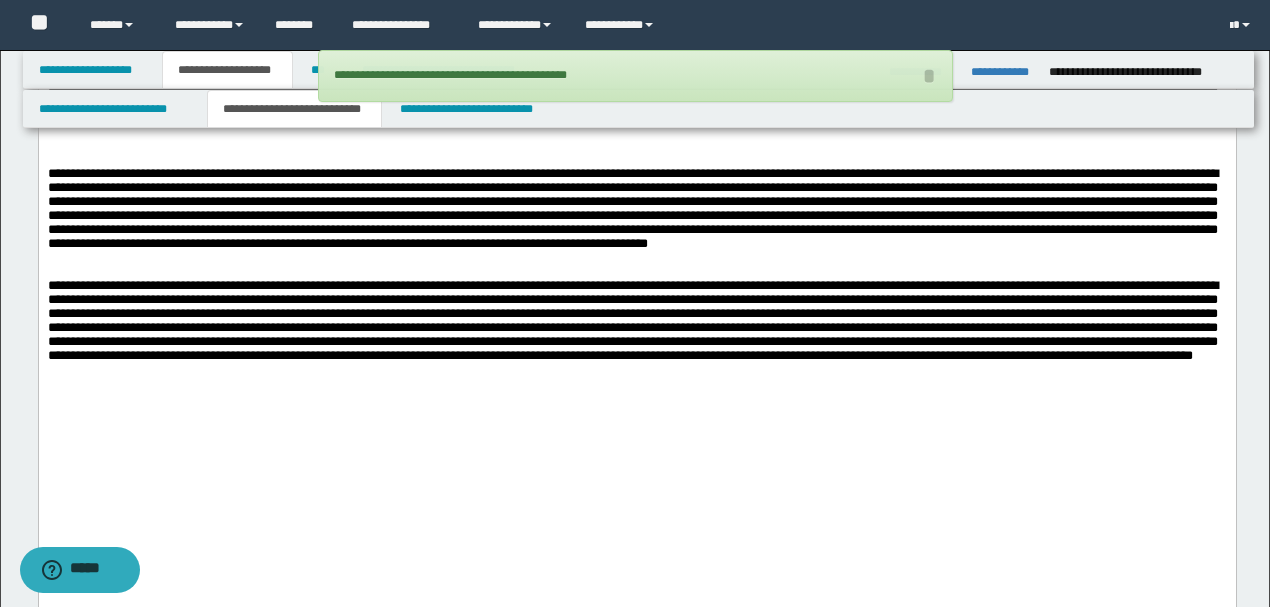 scroll, scrollTop: 2318, scrollLeft: 0, axis: vertical 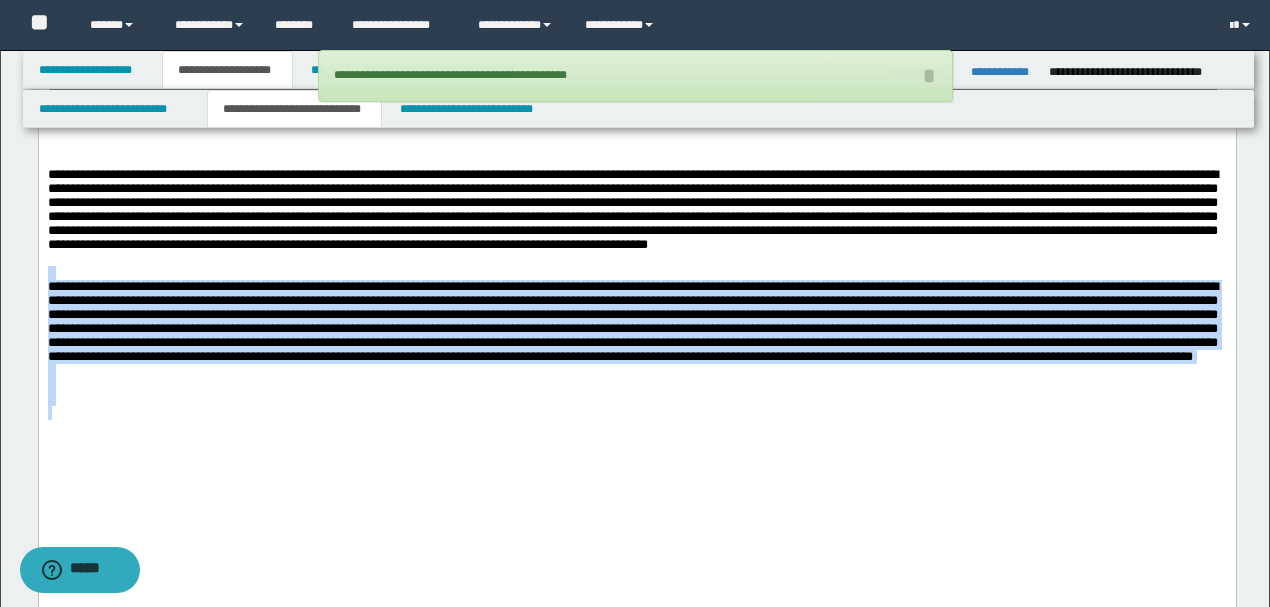 drag, startPoint x: 864, startPoint y: 513, endPoint x: 38, endPoint y: -47, distance: 997.93585 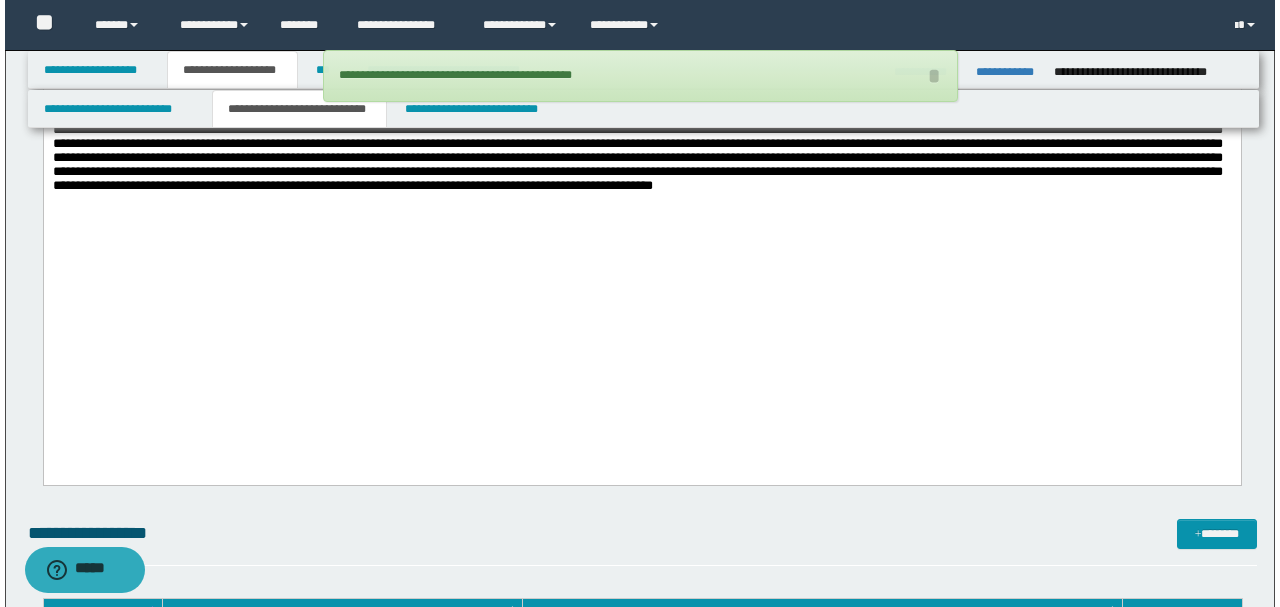 scroll, scrollTop: 2452, scrollLeft: 0, axis: vertical 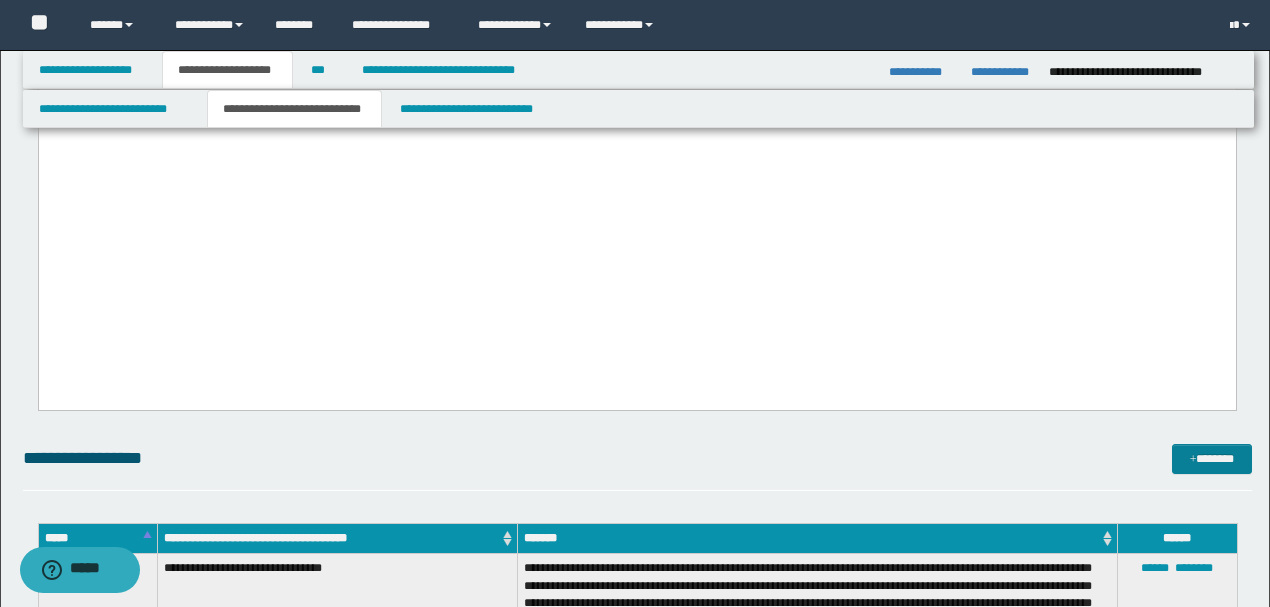 click on "*******" at bounding box center (1211, 458) 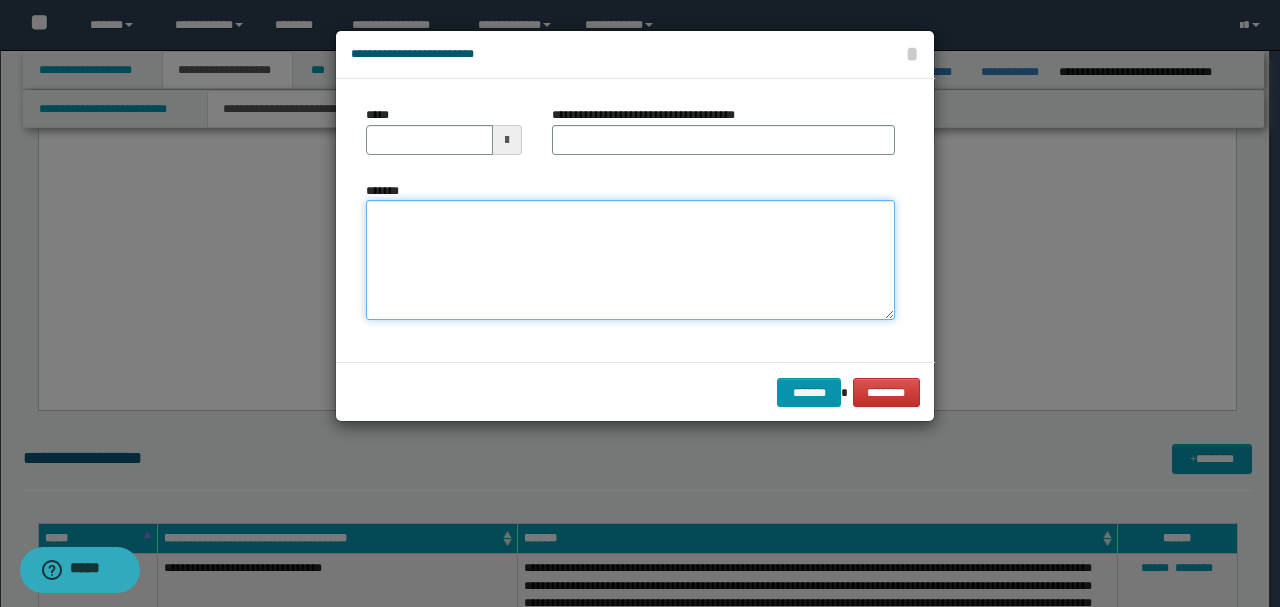 paste on "**********" 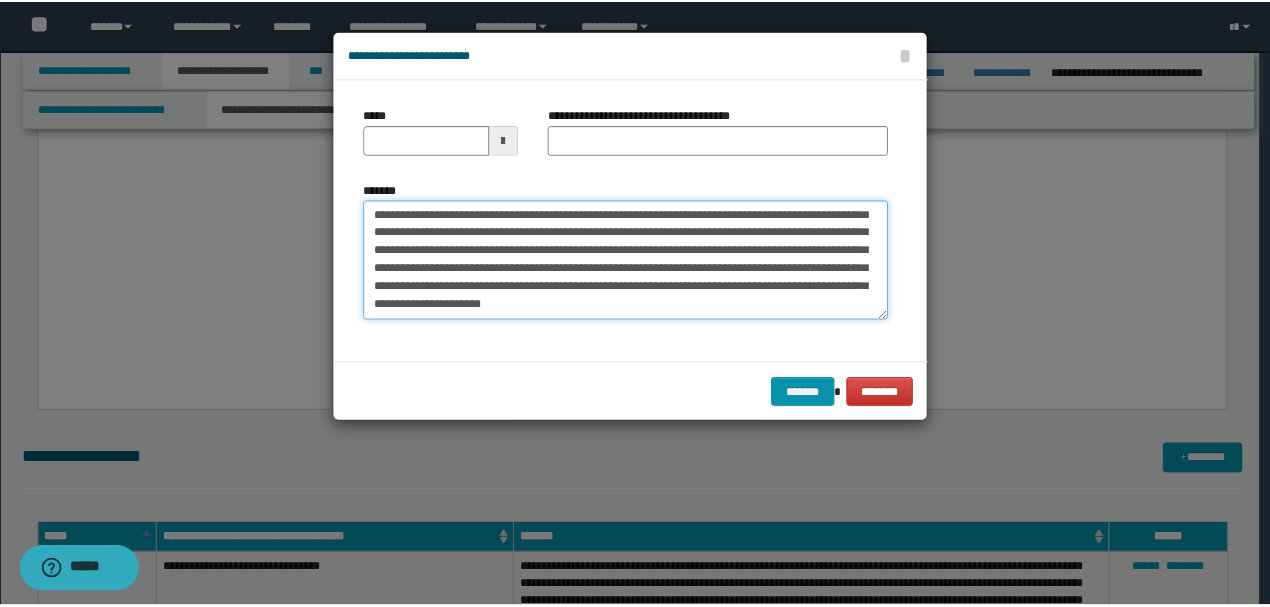 scroll, scrollTop: 0, scrollLeft: 0, axis: both 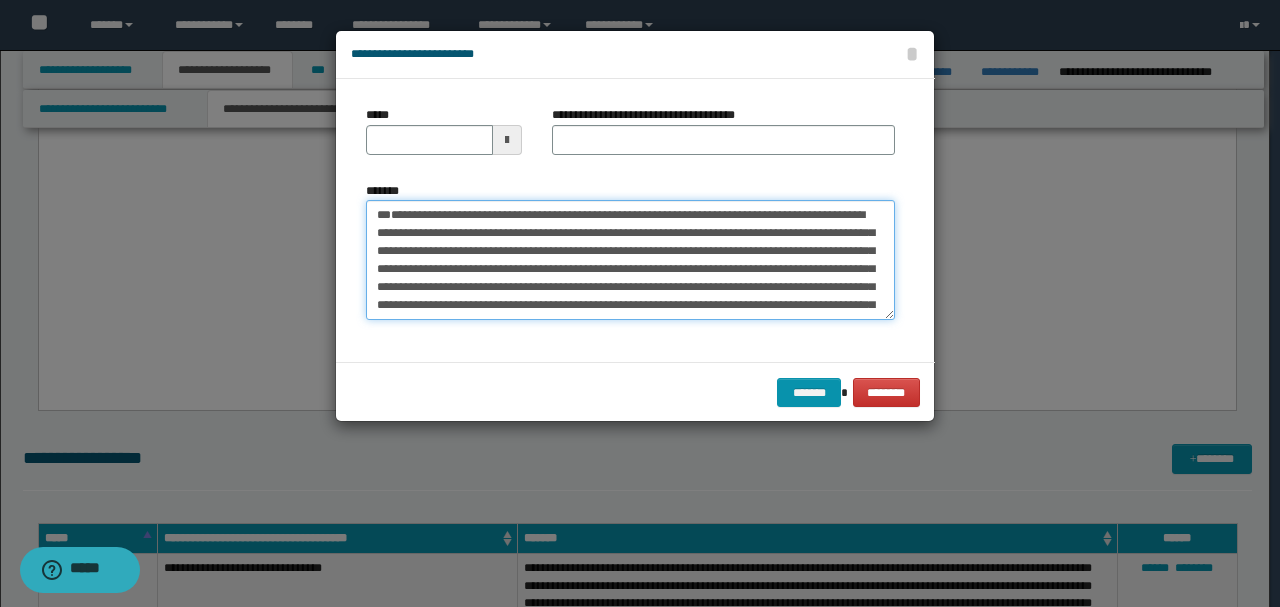 drag, startPoint x: 444, startPoint y: 250, endPoint x: 251, endPoint y: 130, distance: 227.26416 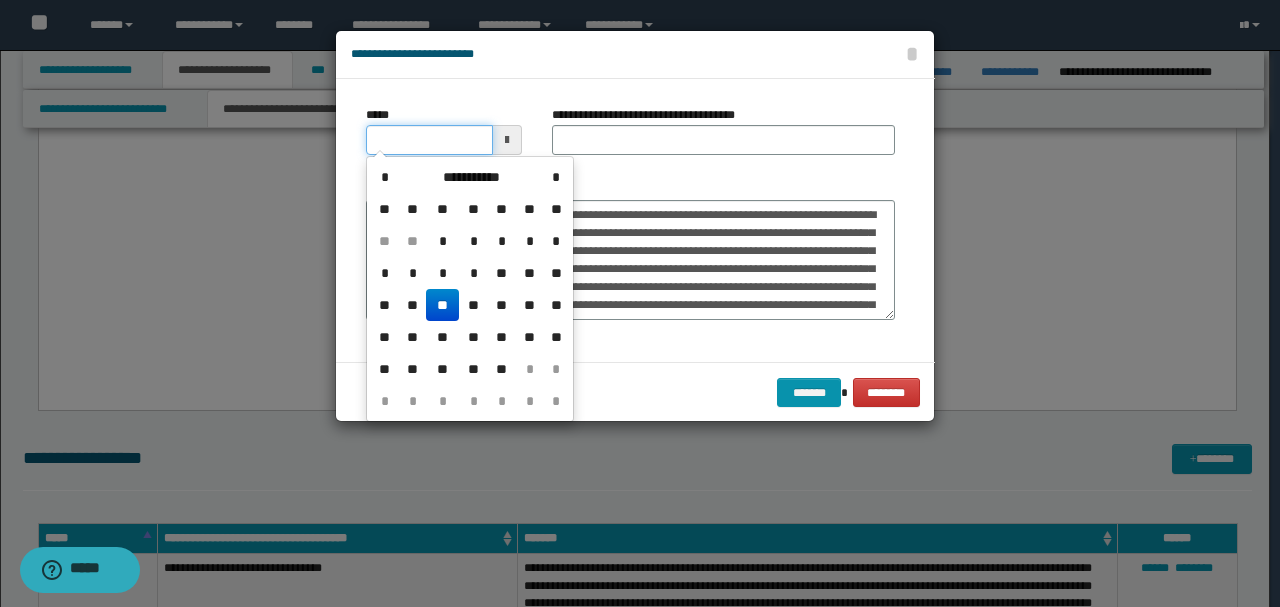 click on "*****" at bounding box center [429, 140] 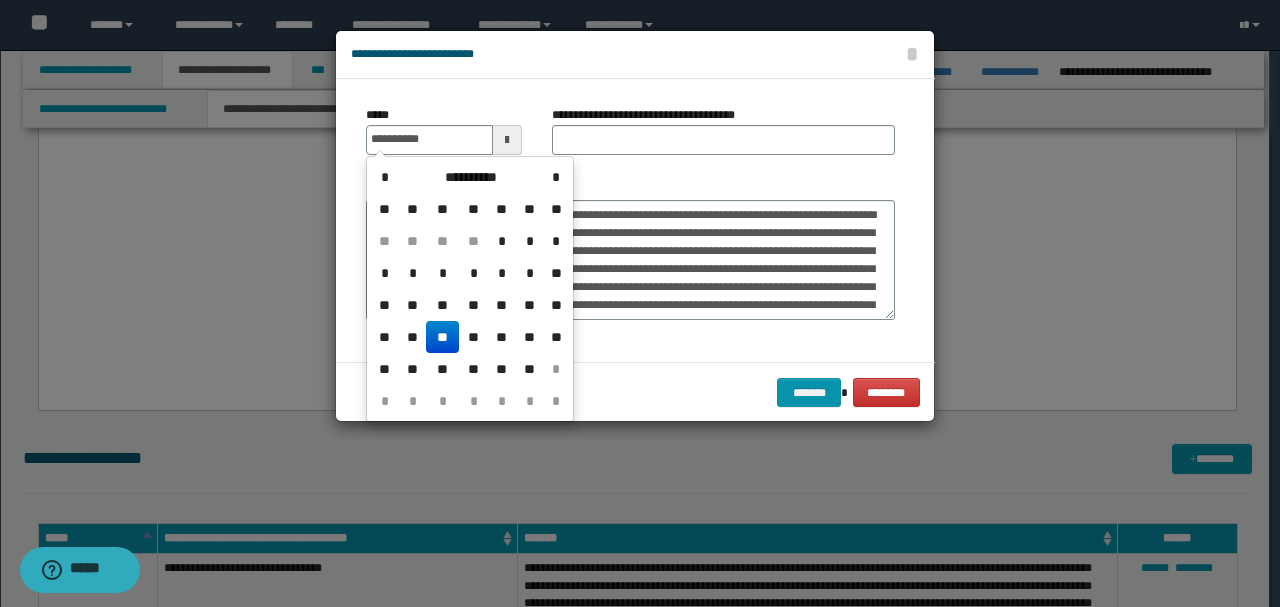 click on "**********" at bounding box center [723, 138] 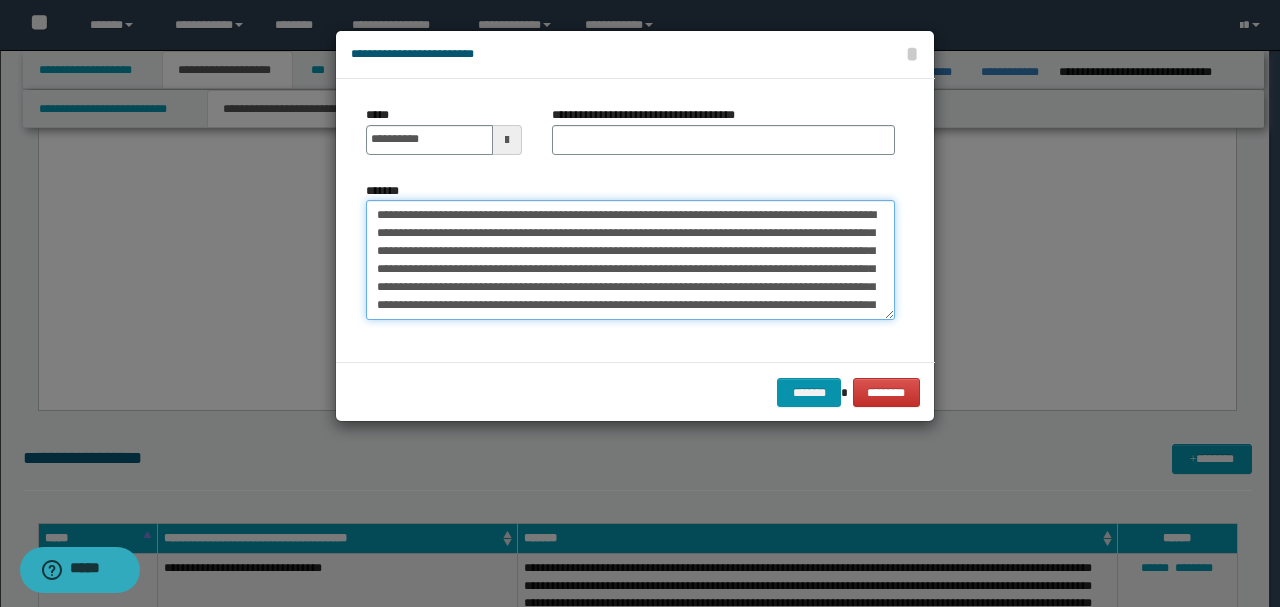 drag, startPoint x: 546, startPoint y: 214, endPoint x: 218, endPoint y: 198, distance: 328.39 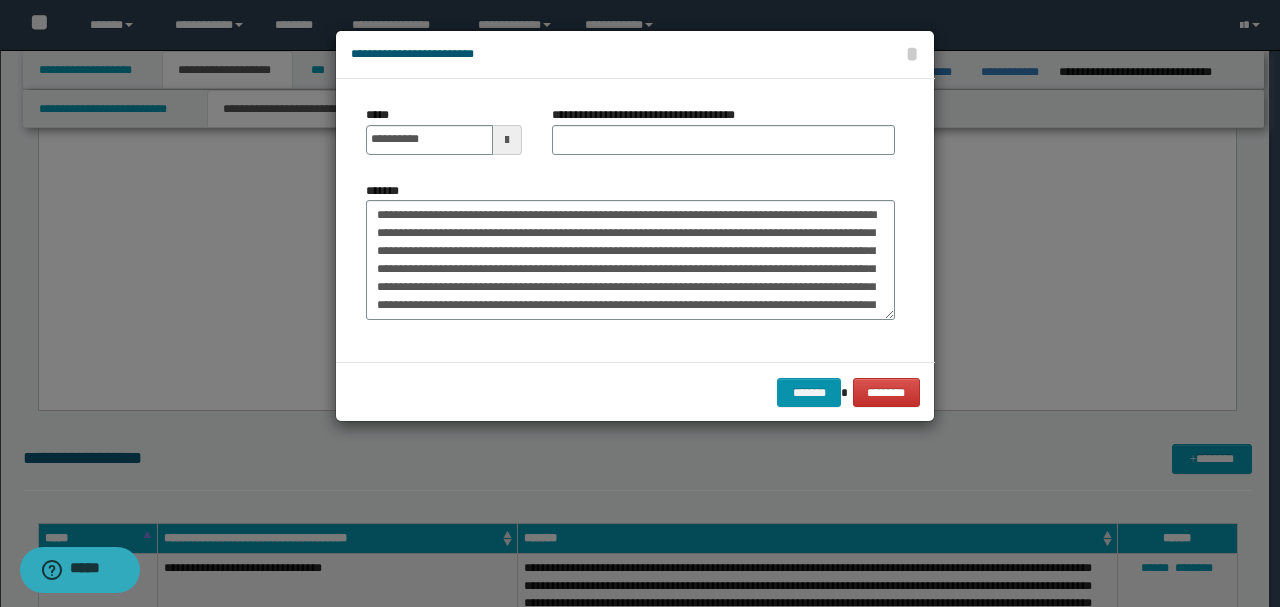 drag, startPoint x: 647, startPoint y: 156, endPoint x: 650, endPoint y: 141, distance: 15.297058 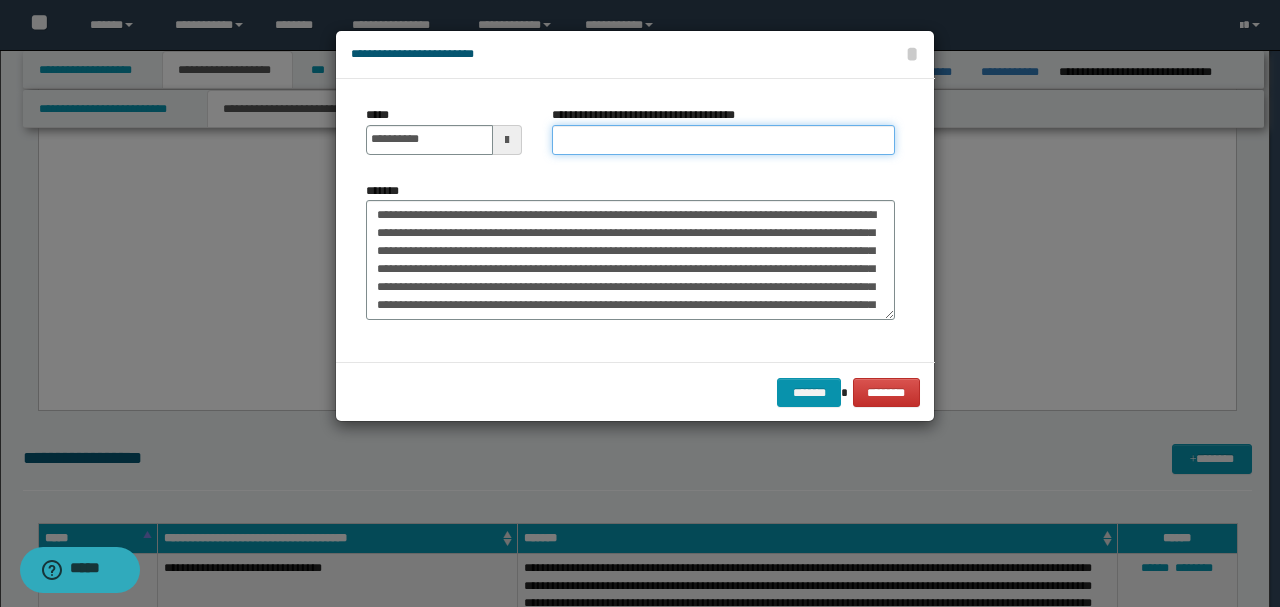 paste on "**********" 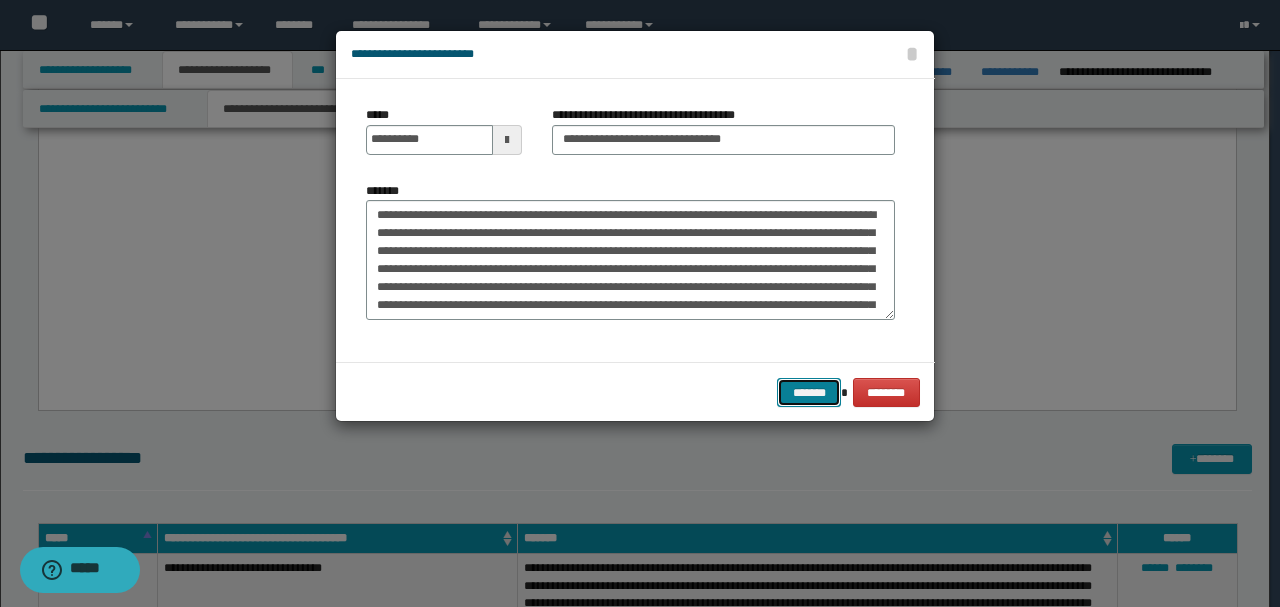 click on "*******" at bounding box center [809, 392] 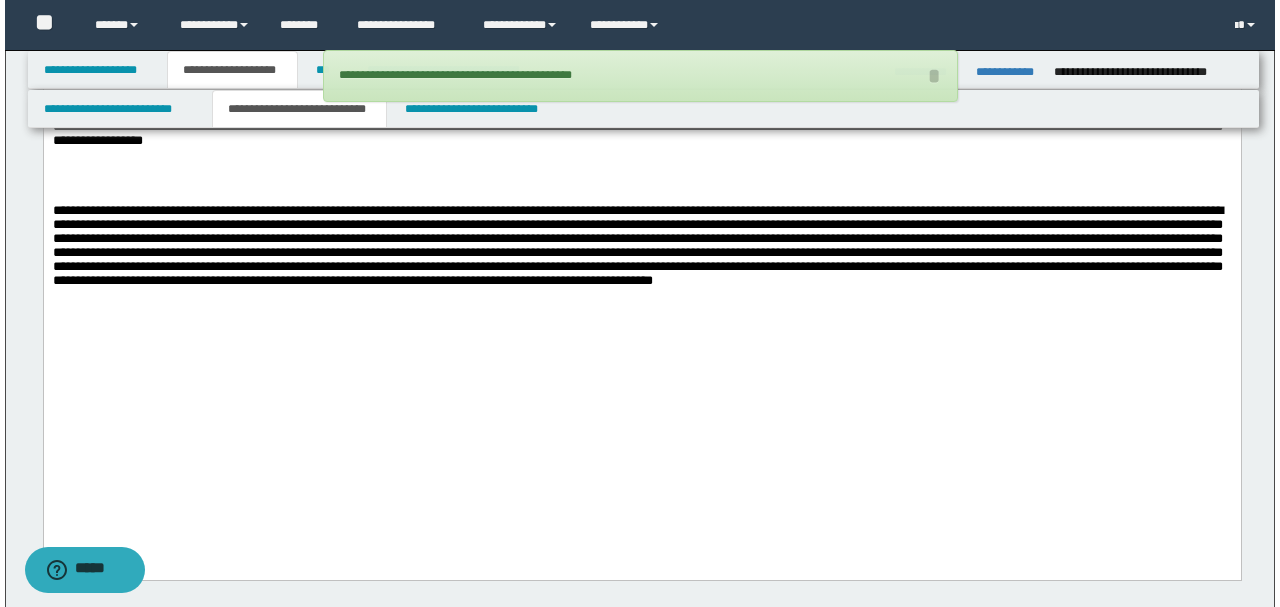 scroll, scrollTop: 2252, scrollLeft: 0, axis: vertical 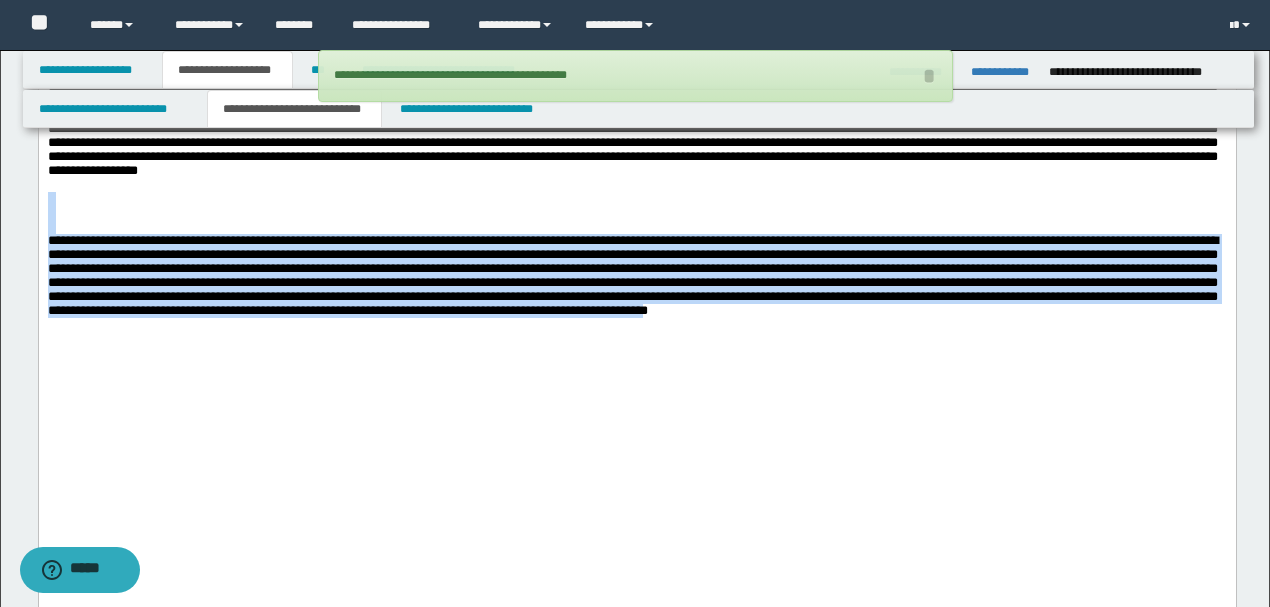 drag, startPoint x: 1165, startPoint y: 394, endPoint x: 0, endPoint y: 269, distance: 1171.6868 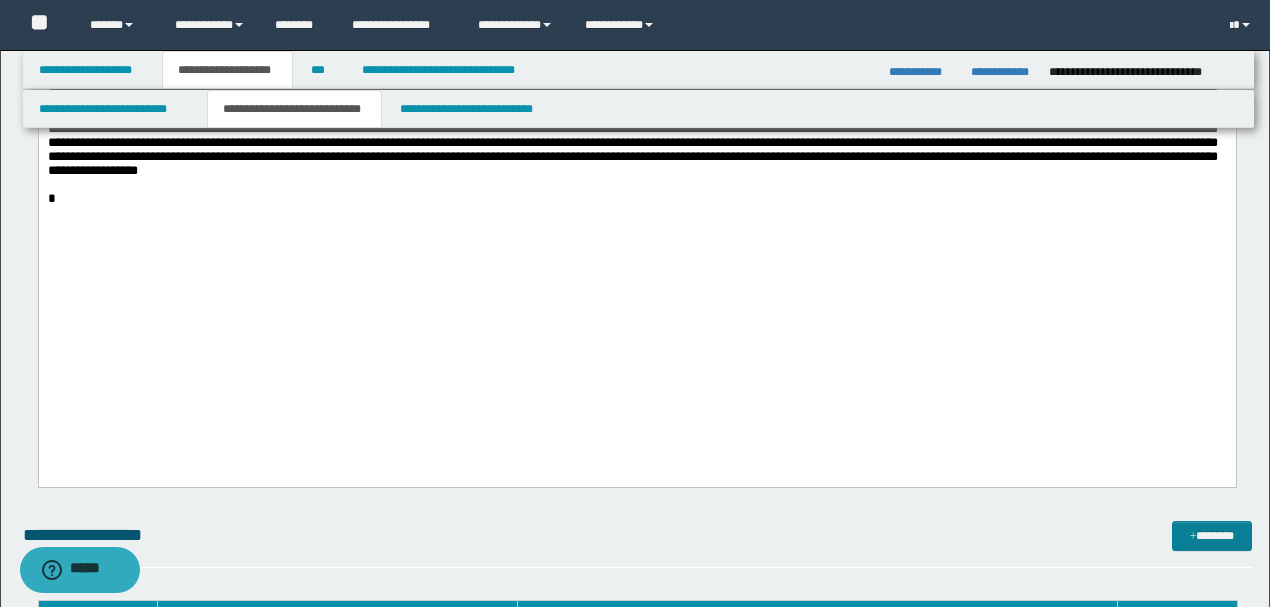click on "*******" at bounding box center [1211, 535] 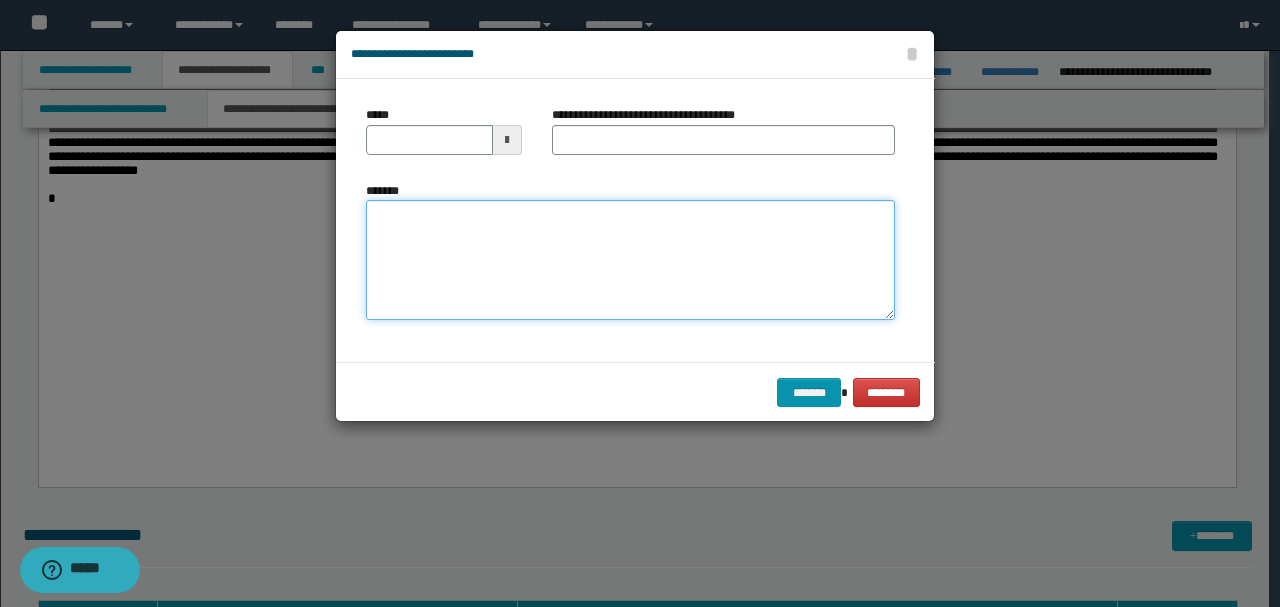 paste on "**********" 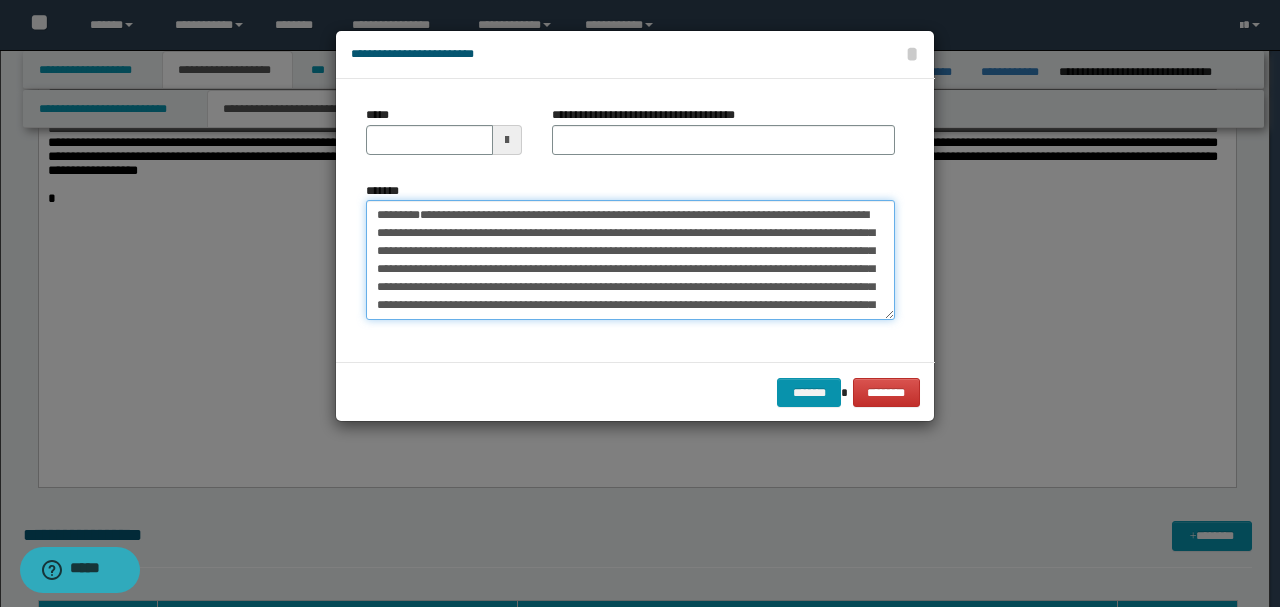 click on "*******" at bounding box center (630, 259) 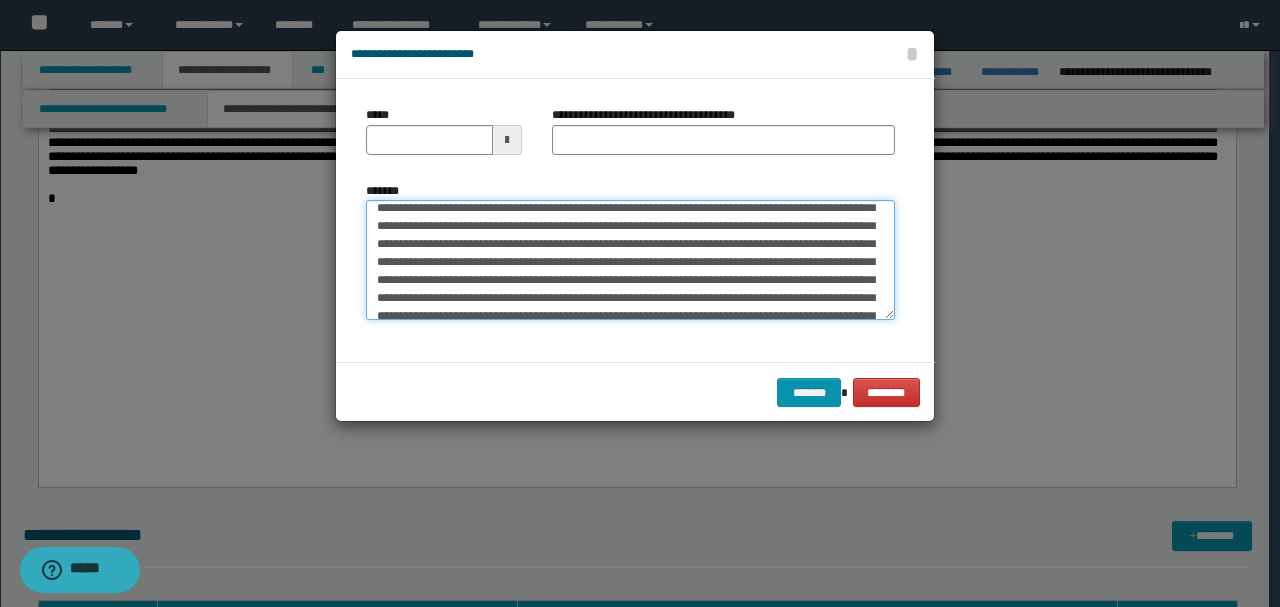 scroll, scrollTop: 66, scrollLeft: 0, axis: vertical 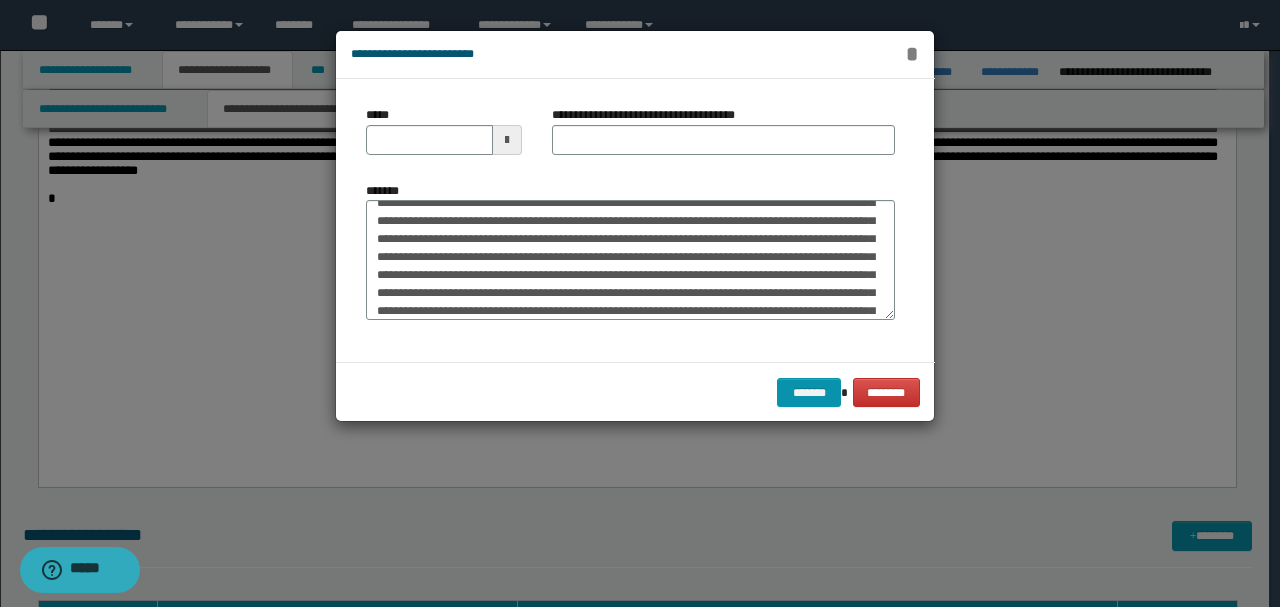 click on "*" at bounding box center (912, 54) 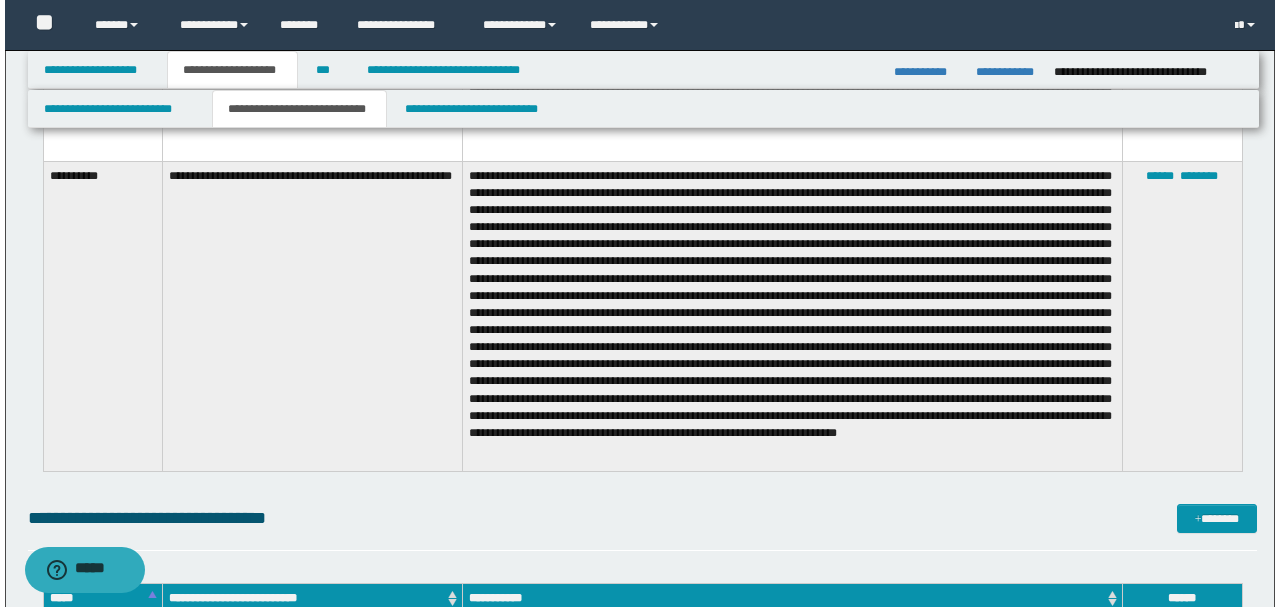 scroll, scrollTop: 5718, scrollLeft: 0, axis: vertical 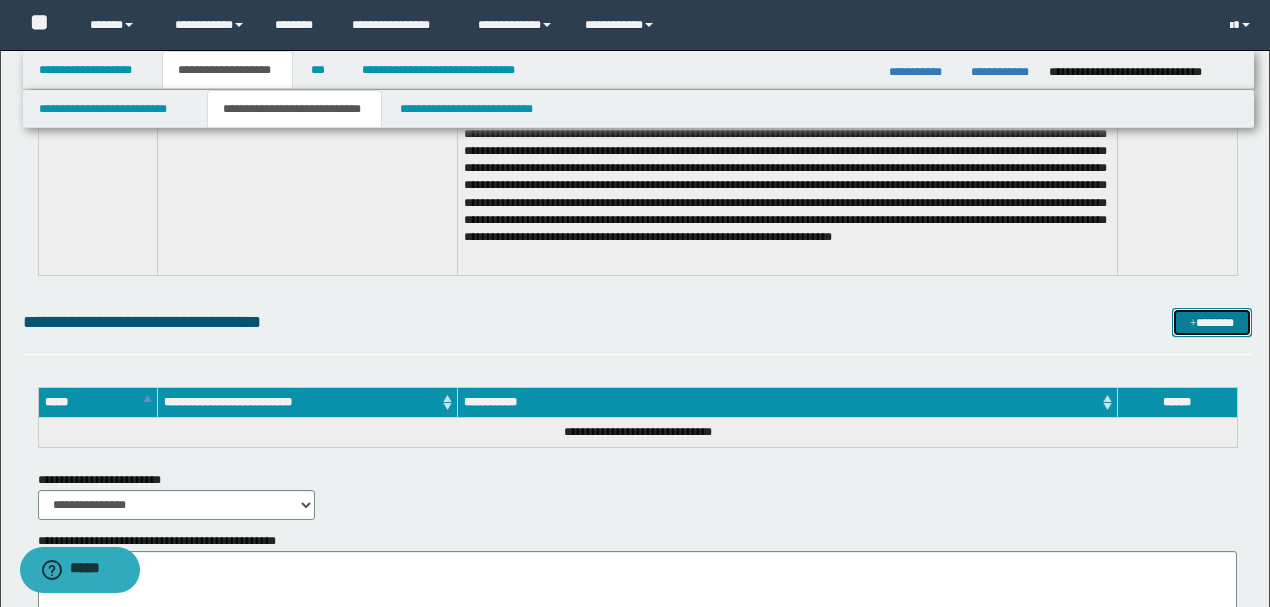 click on "*******" at bounding box center [1211, 322] 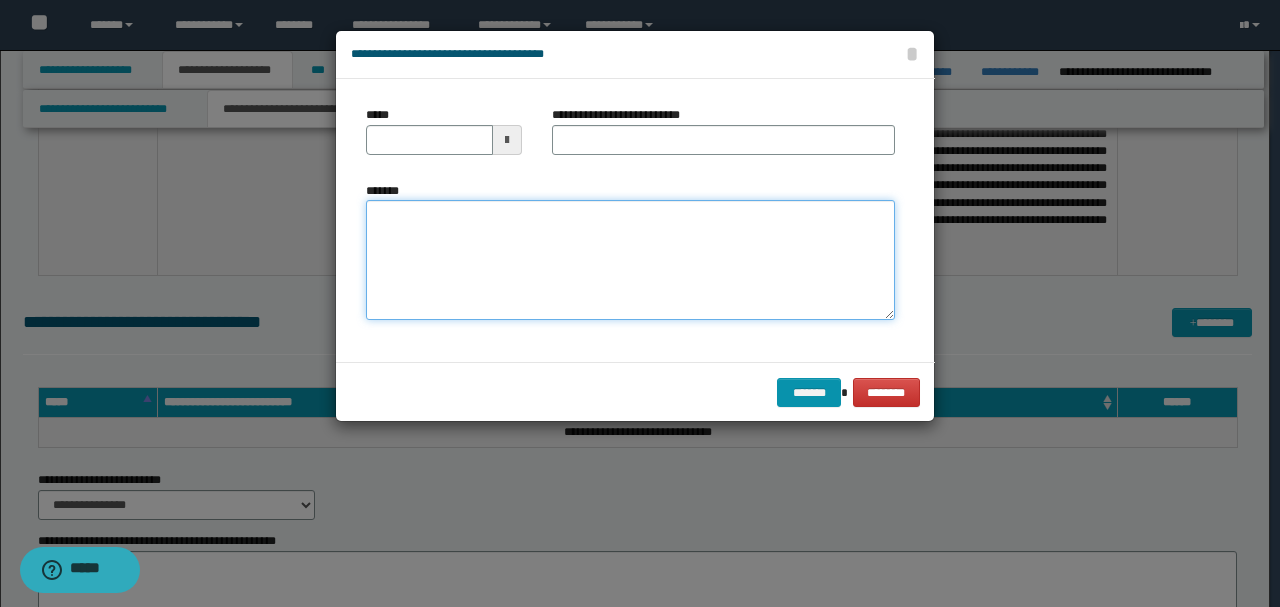 paste on "**********" 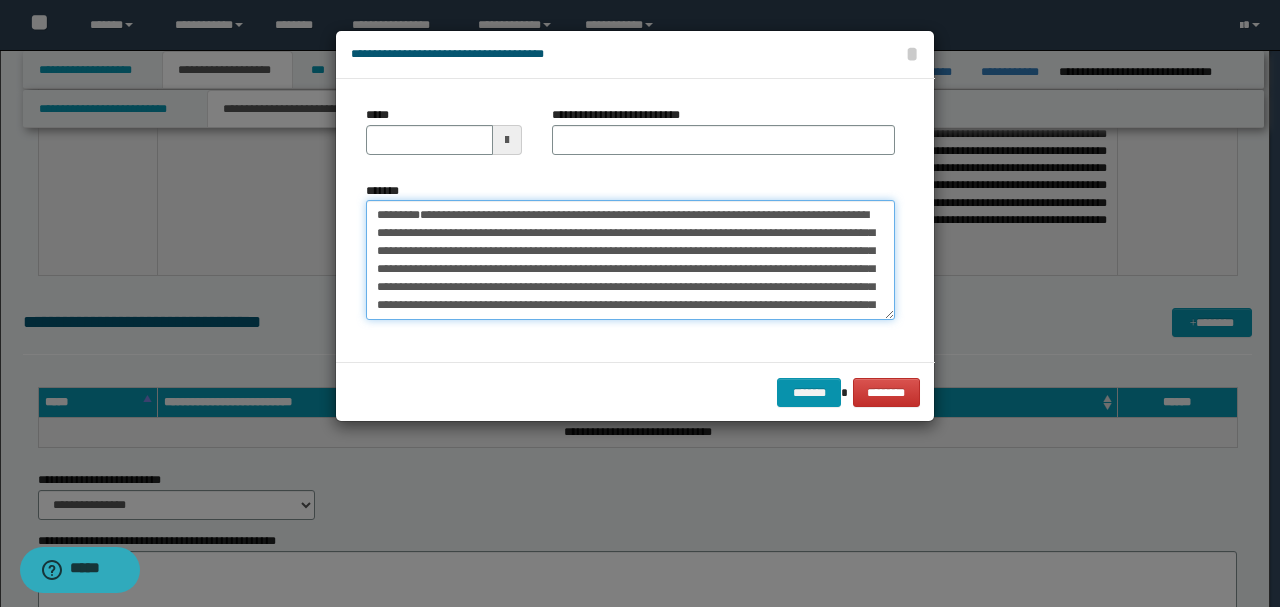 drag, startPoint x: 573, startPoint y: 296, endPoint x: 566, endPoint y: 281, distance: 16.552946 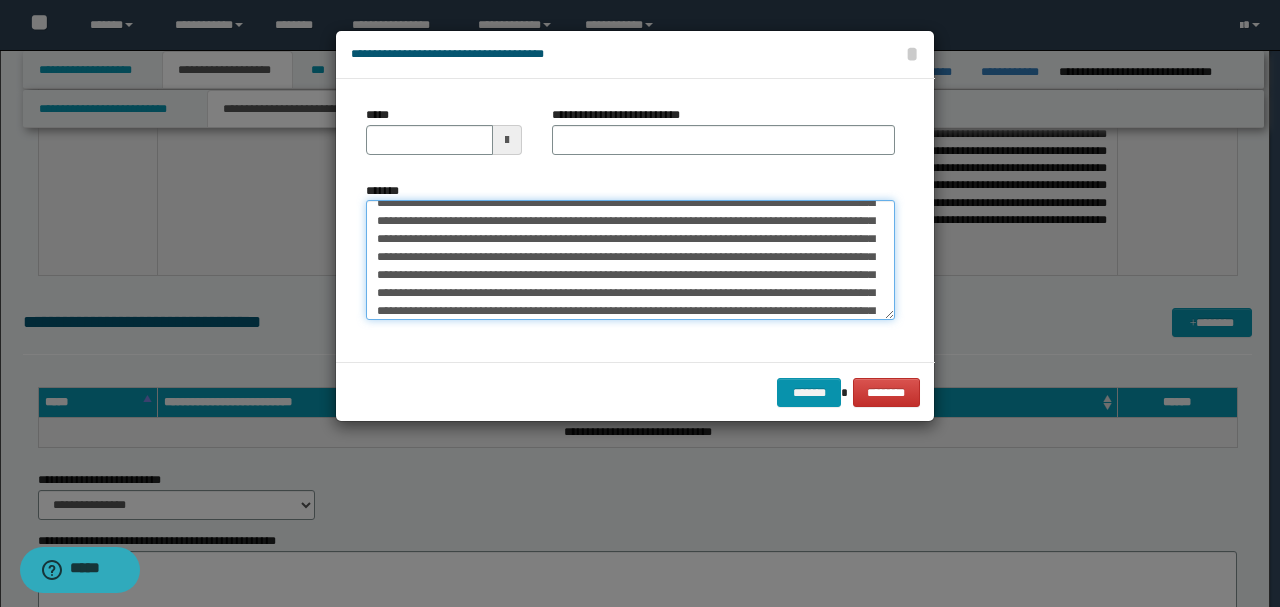 scroll, scrollTop: 0, scrollLeft: 0, axis: both 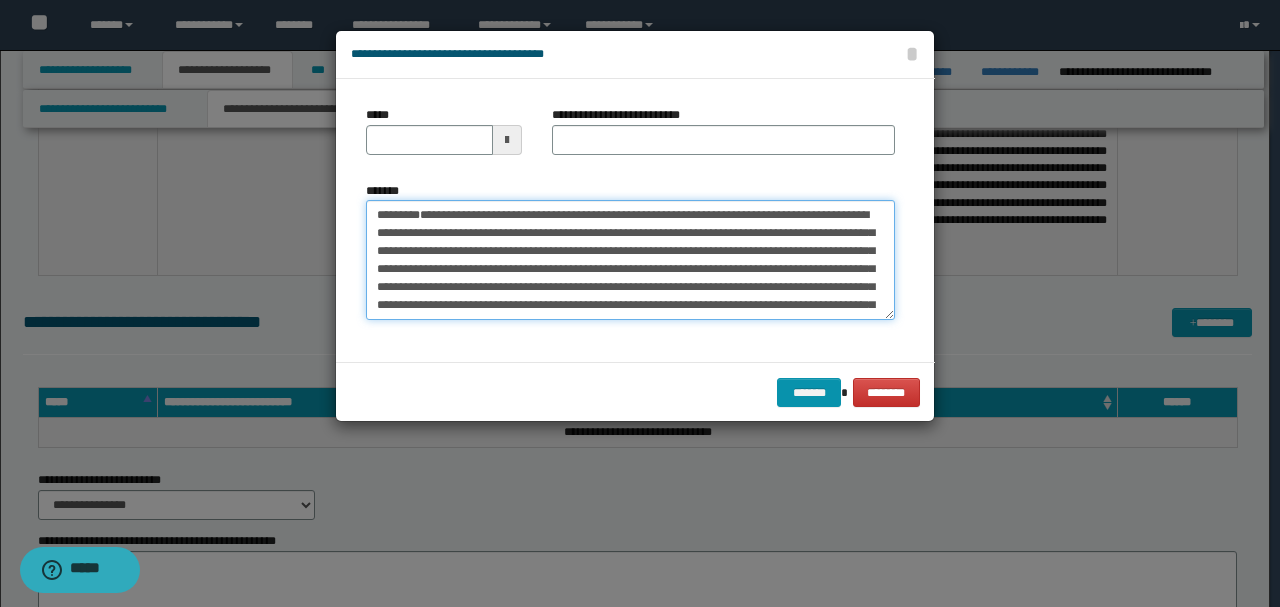 drag, startPoint x: 430, startPoint y: 244, endPoint x: 248, endPoint y: 75, distance: 248.36465 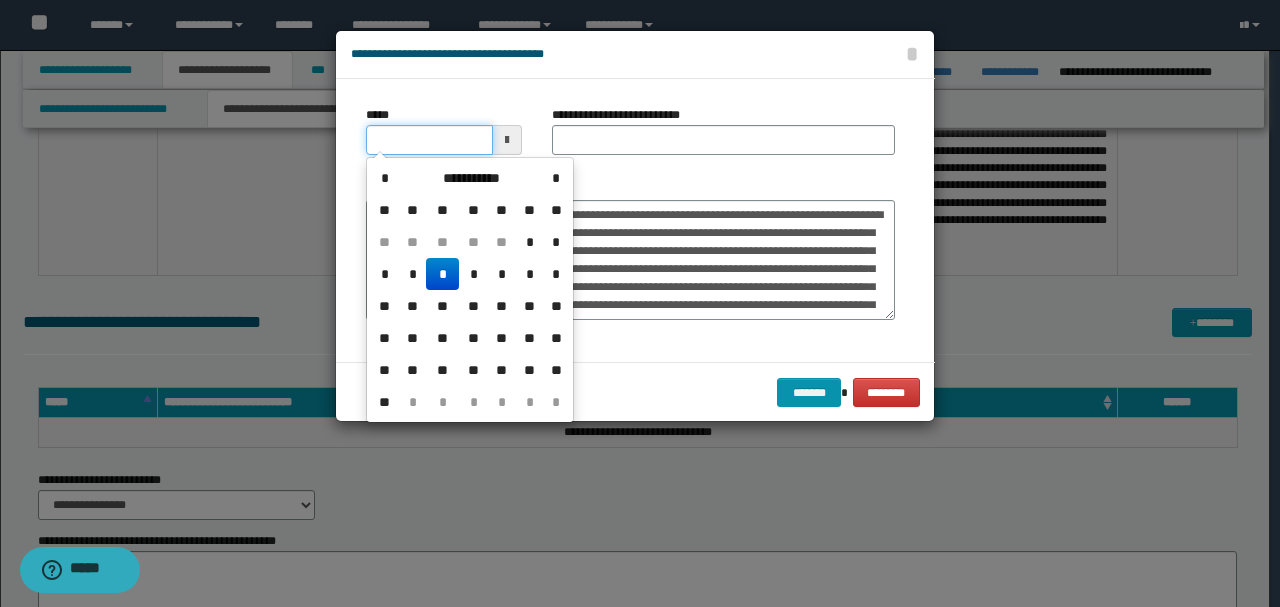 click on "*****" at bounding box center [429, 140] 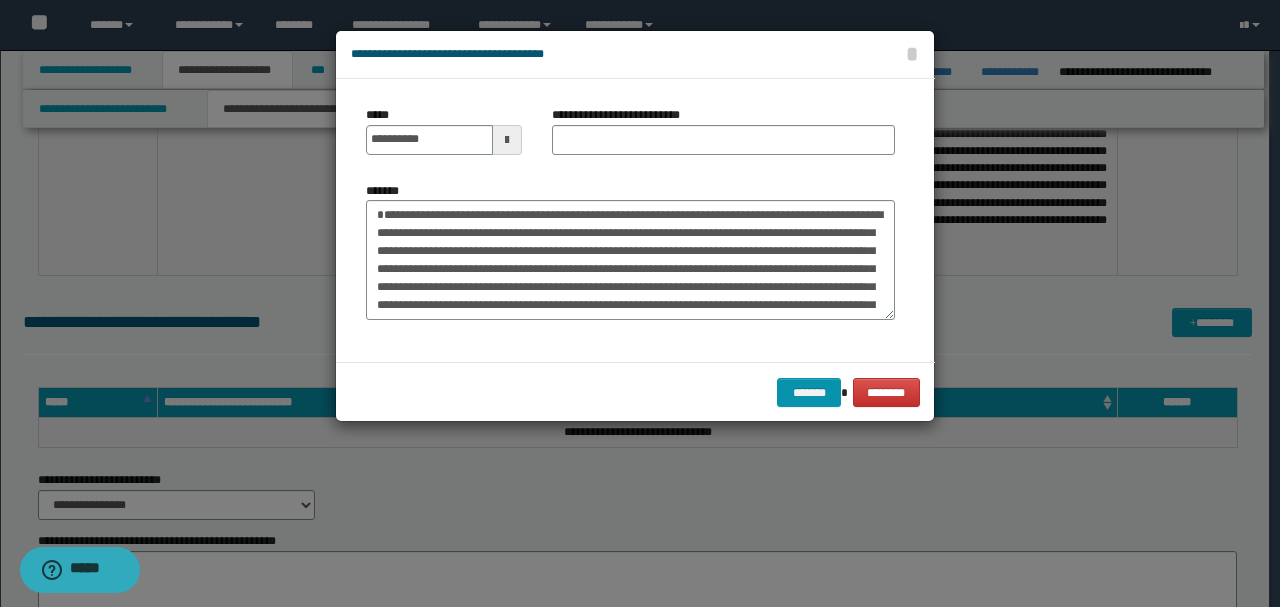 click on "*******" at bounding box center (630, 251) 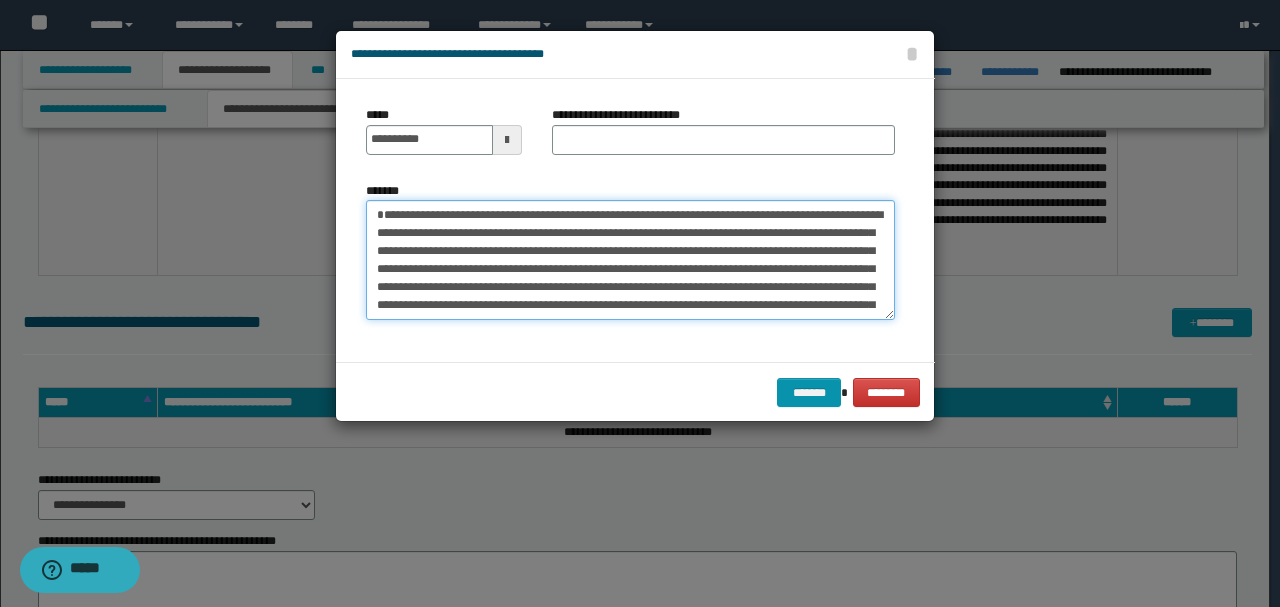 drag, startPoint x: 758, startPoint y: 269, endPoint x: 234, endPoint y: 206, distance: 527.7736 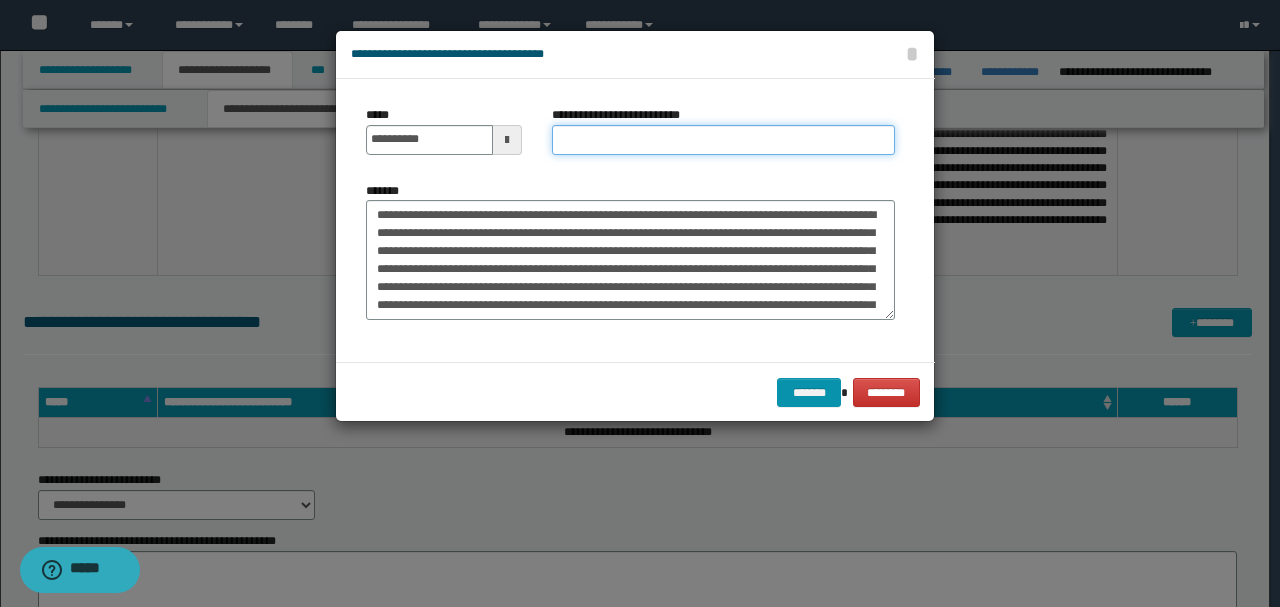 click on "**********" at bounding box center [723, 140] 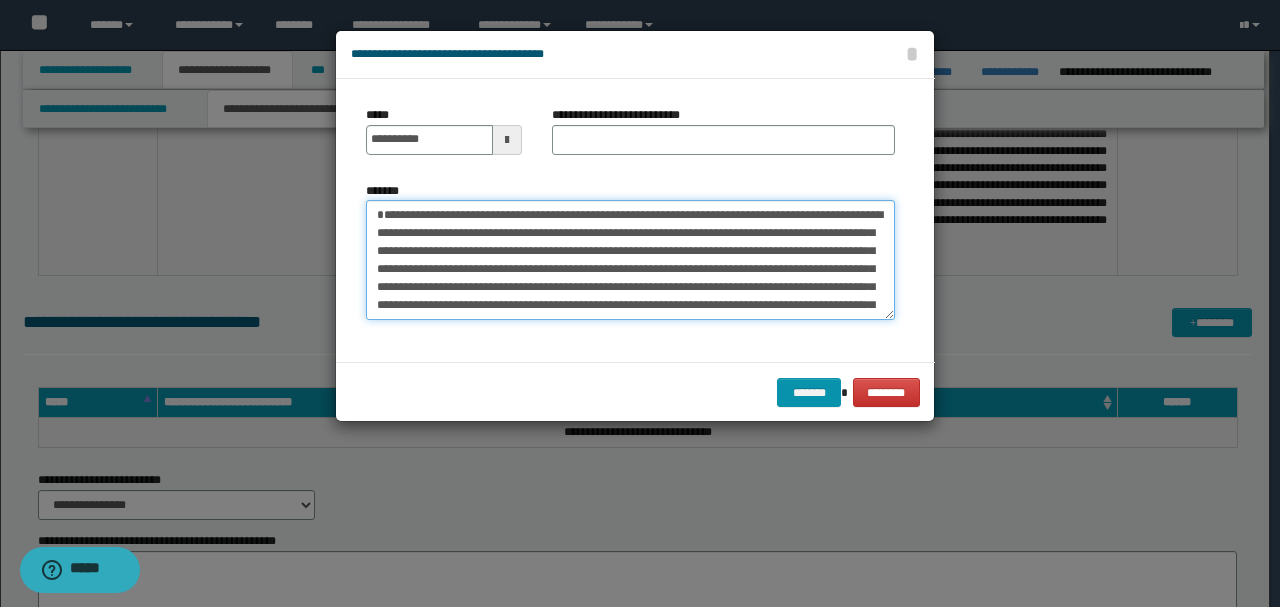 click on "*******" at bounding box center [630, 259] 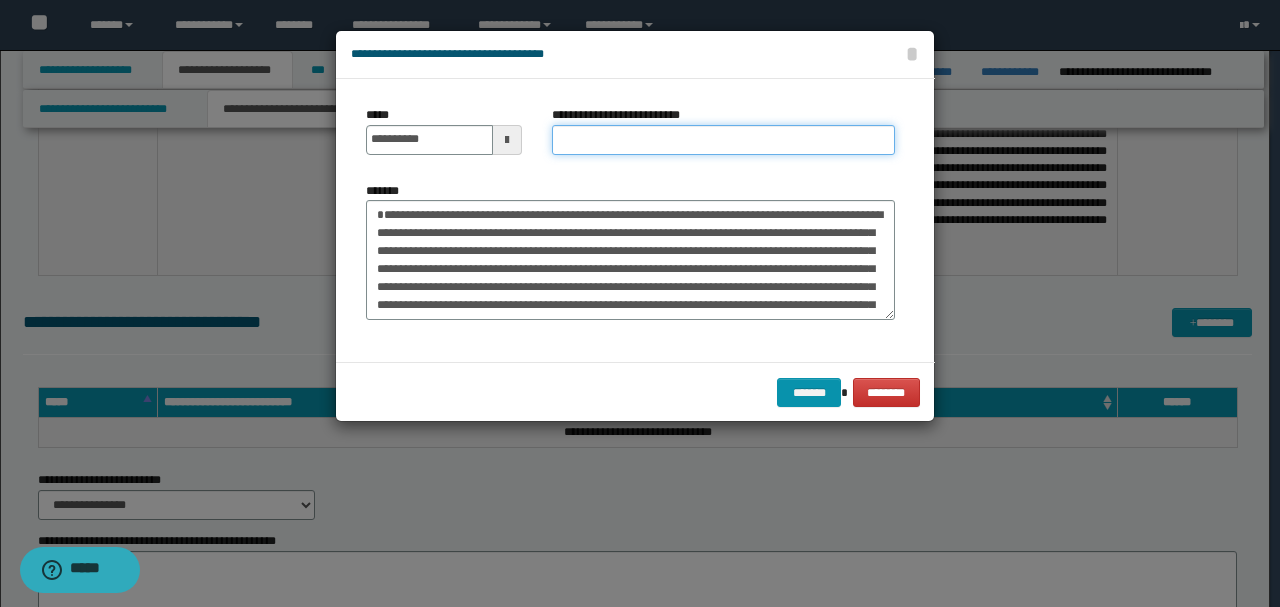 click on "**********" at bounding box center (723, 140) 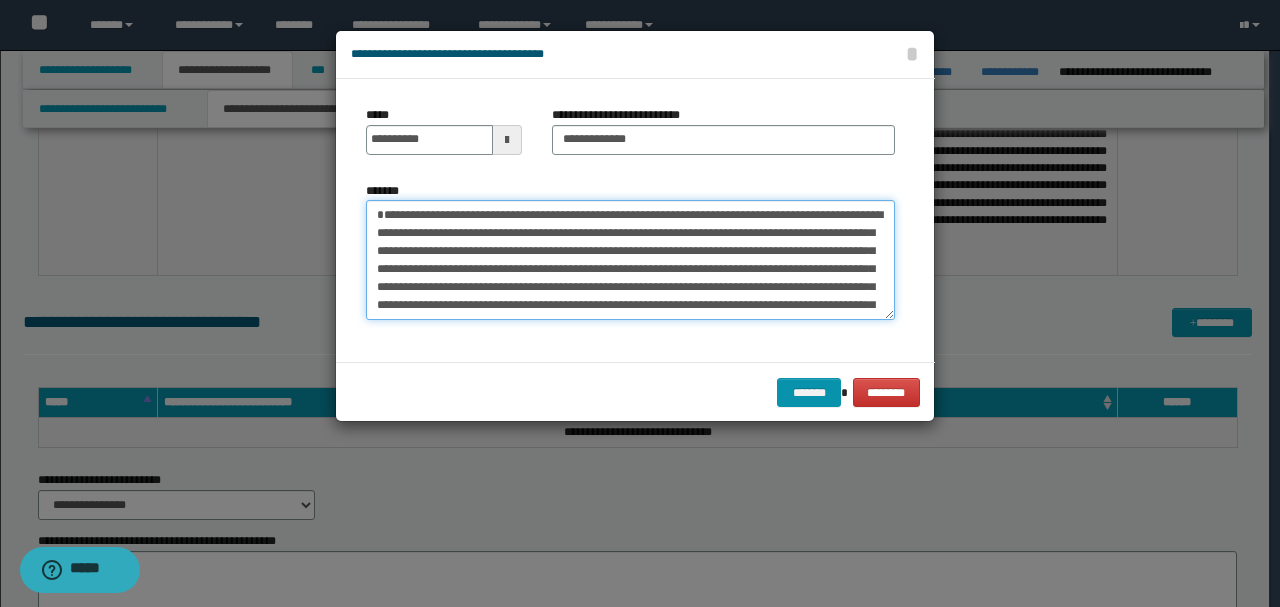 click on "*******" at bounding box center [630, 259] 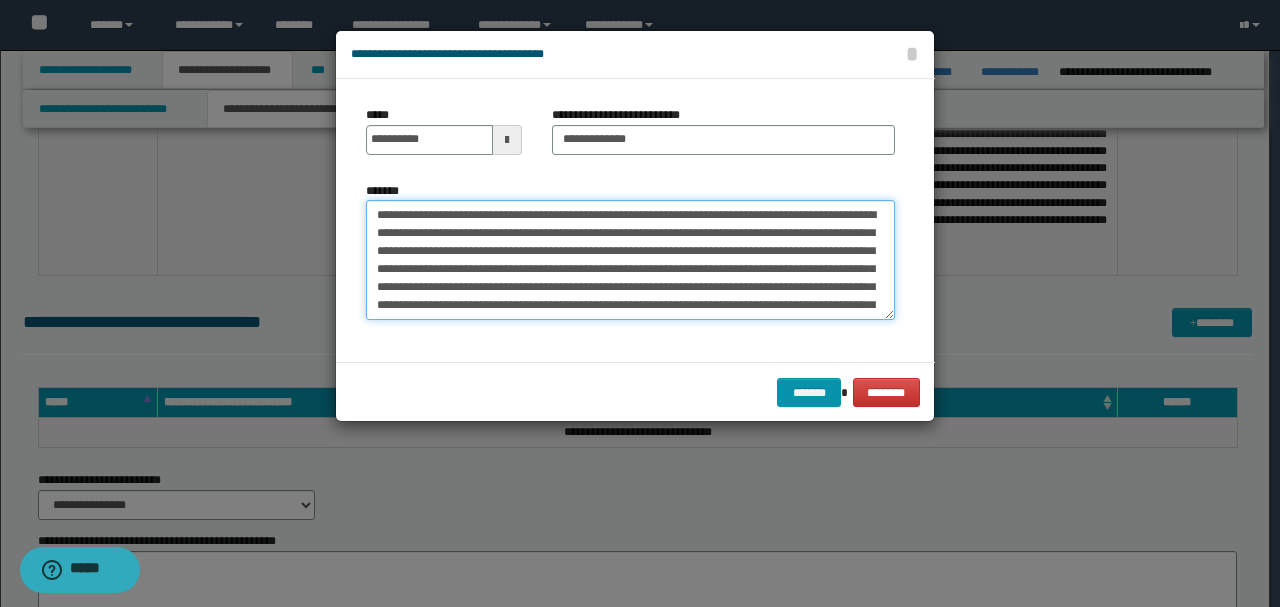 drag, startPoint x: 762, startPoint y: 266, endPoint x: 744, endPoint y: 266, distance: 18 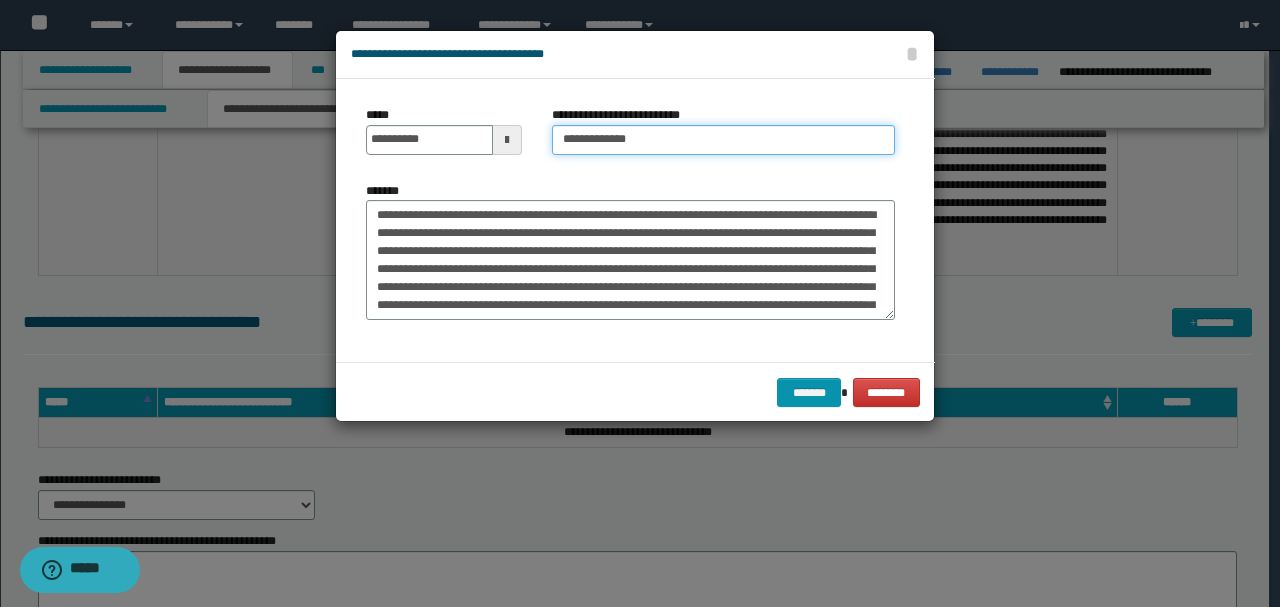click on "**********" at bounding box center [723, 140] 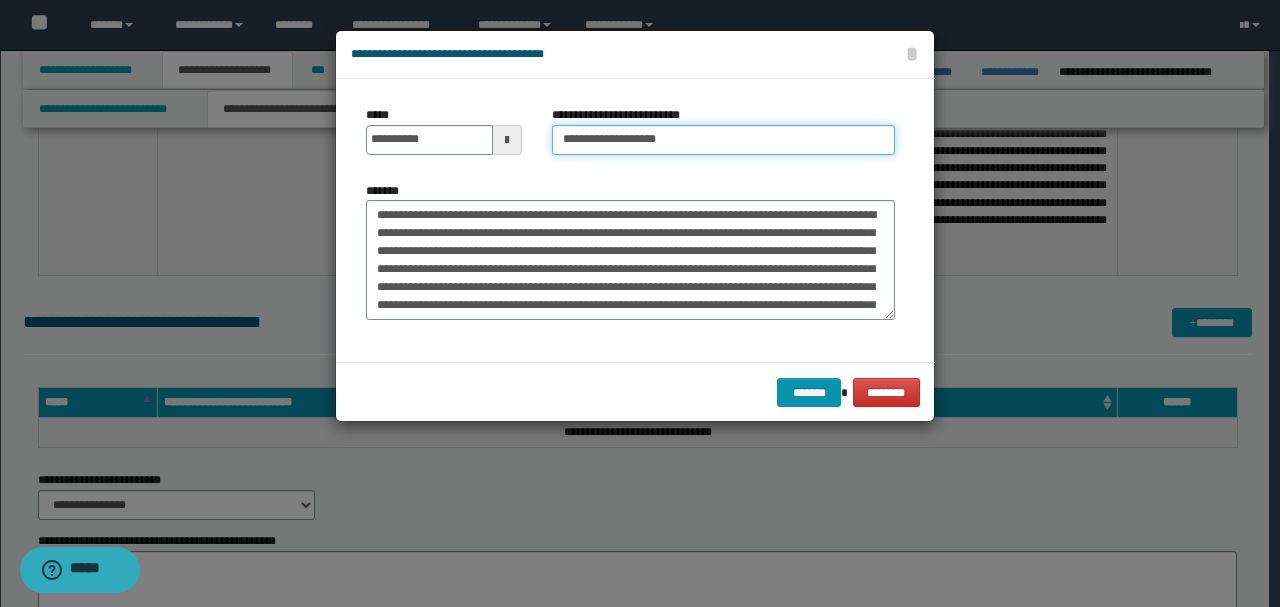 scroll, scrollTop: 144, scrollLeft: 0, axis: vertical 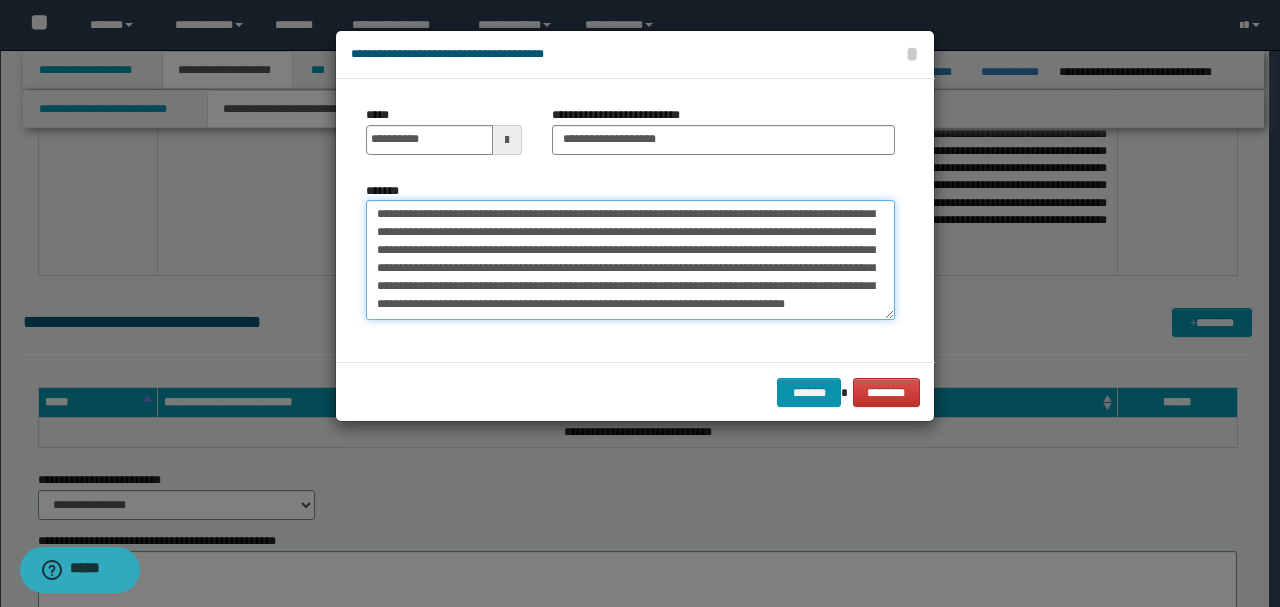click on "*******" at bounding box center [630, 259] 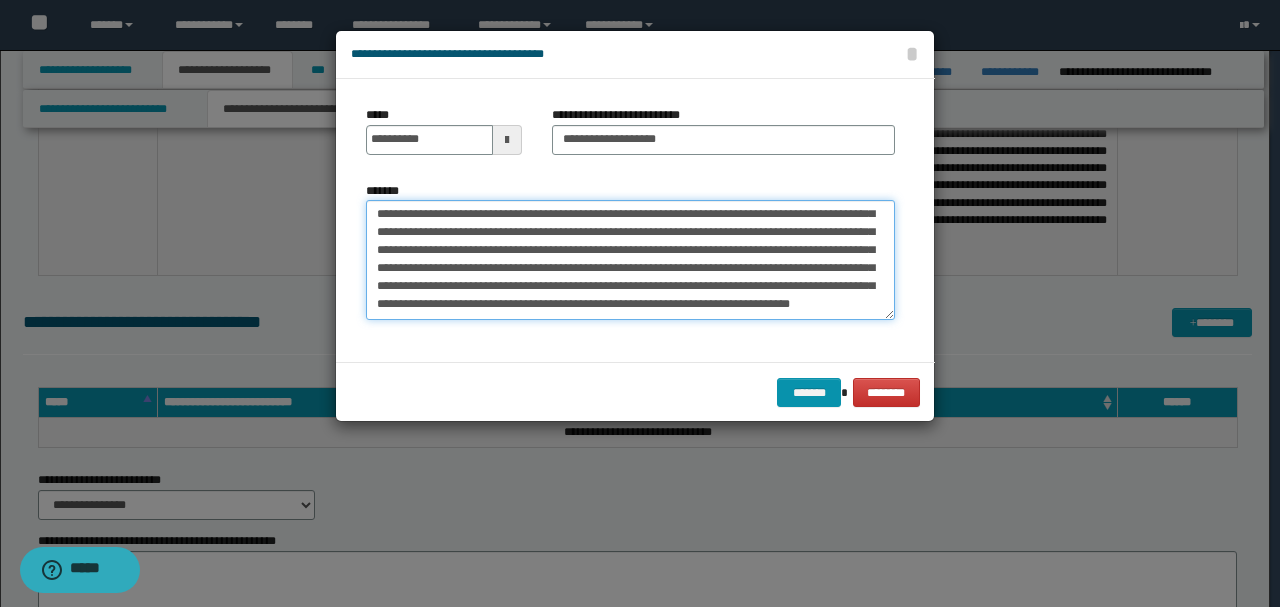 scroll, scrollTop: 156, scrollLeft: 0, axis: vertical 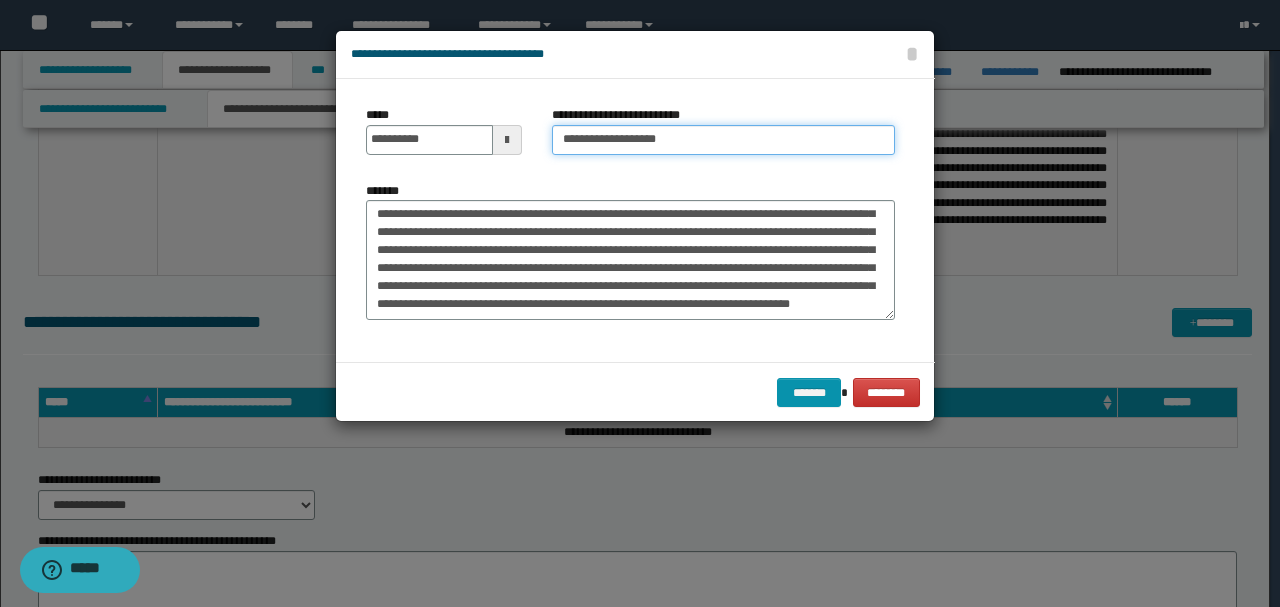 click on "**********" at bounding box center (723, 140) 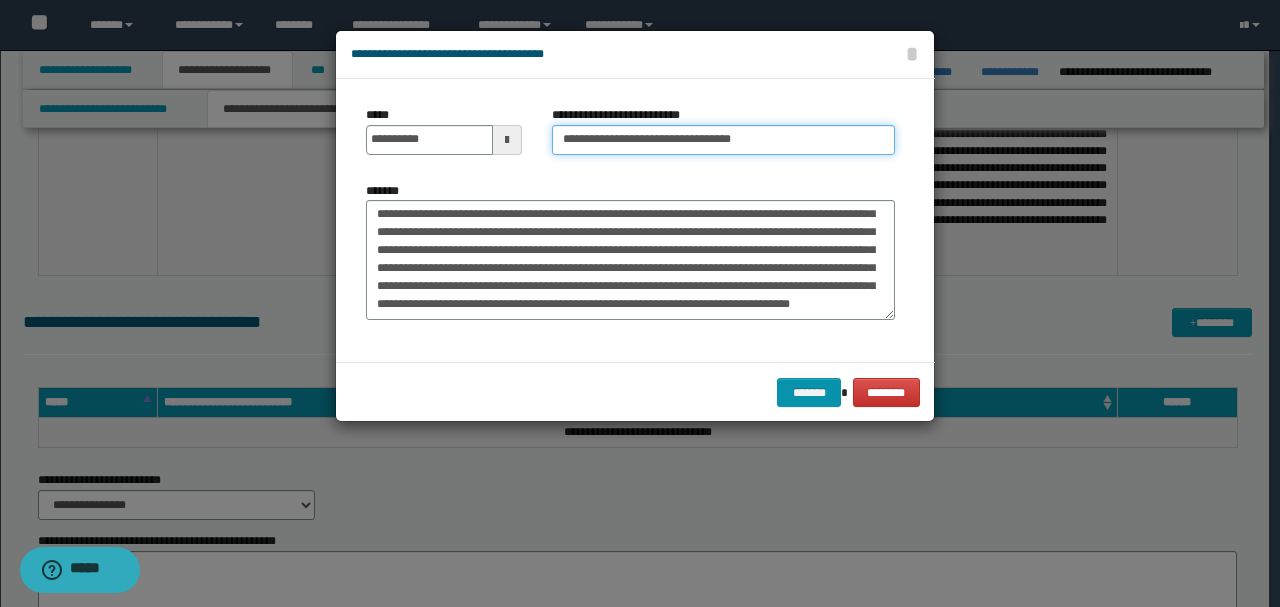 click on "**********" at bounding box center (723, 140) 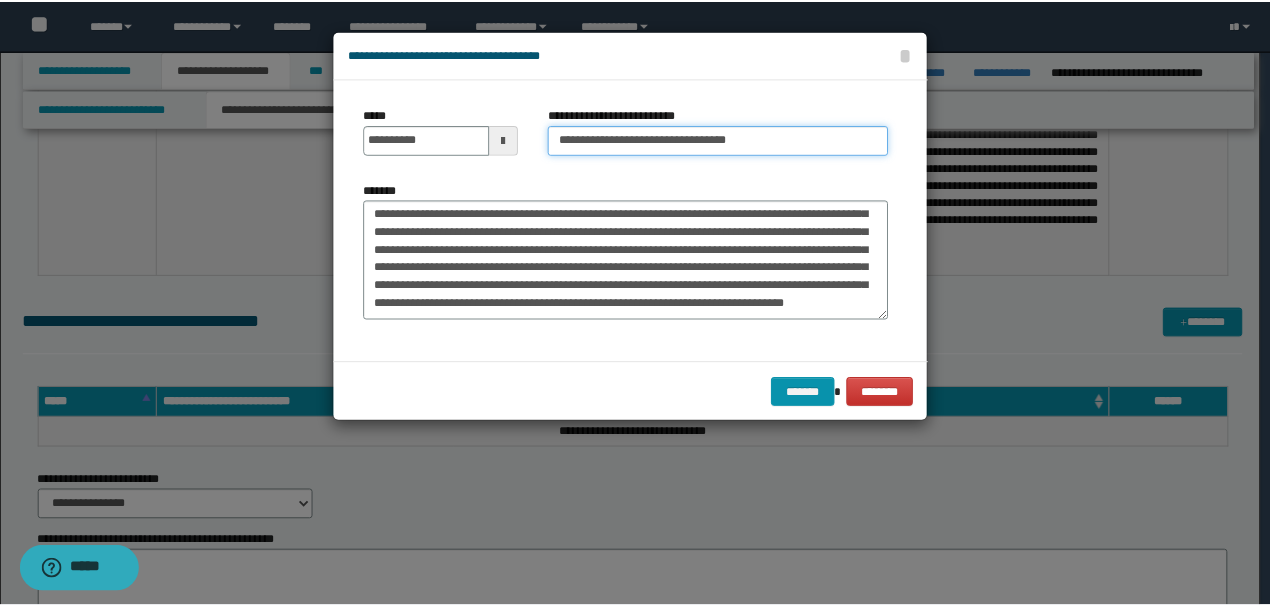 scroll, scrollTop: 0, scrollLeft: 0, axis: both 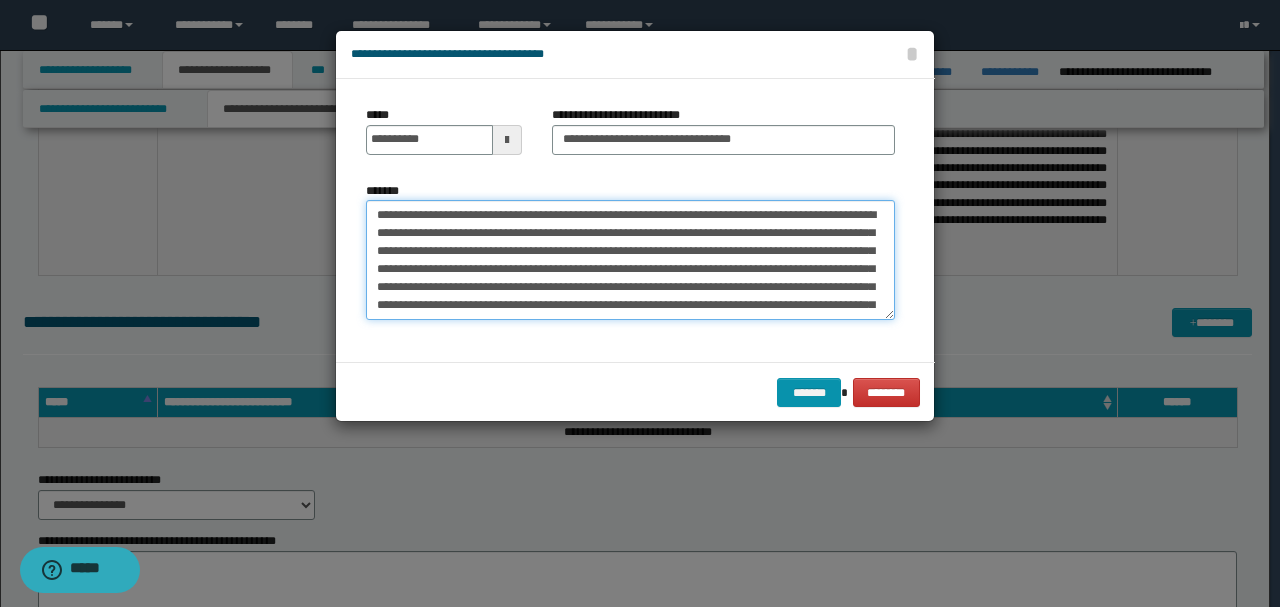 drag, startPoint x: 652, startPoint y: 235, endPoint x: 593, endPoint y: 231, distance: 59.135437 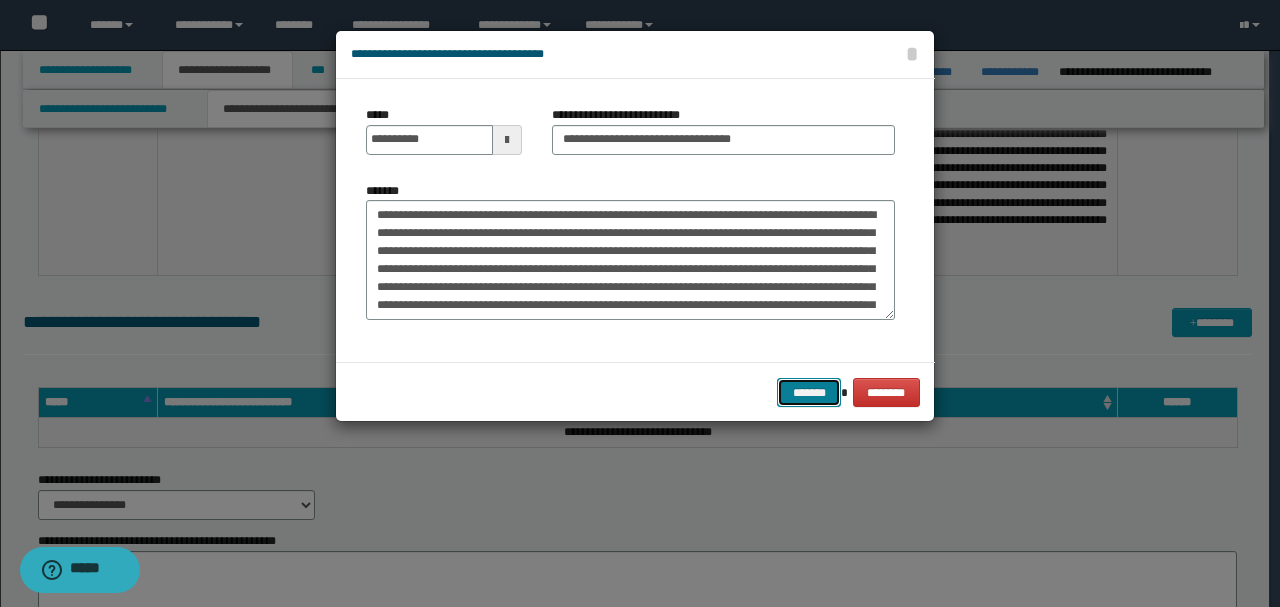 click on "*******" at bounding box center [809, 392] 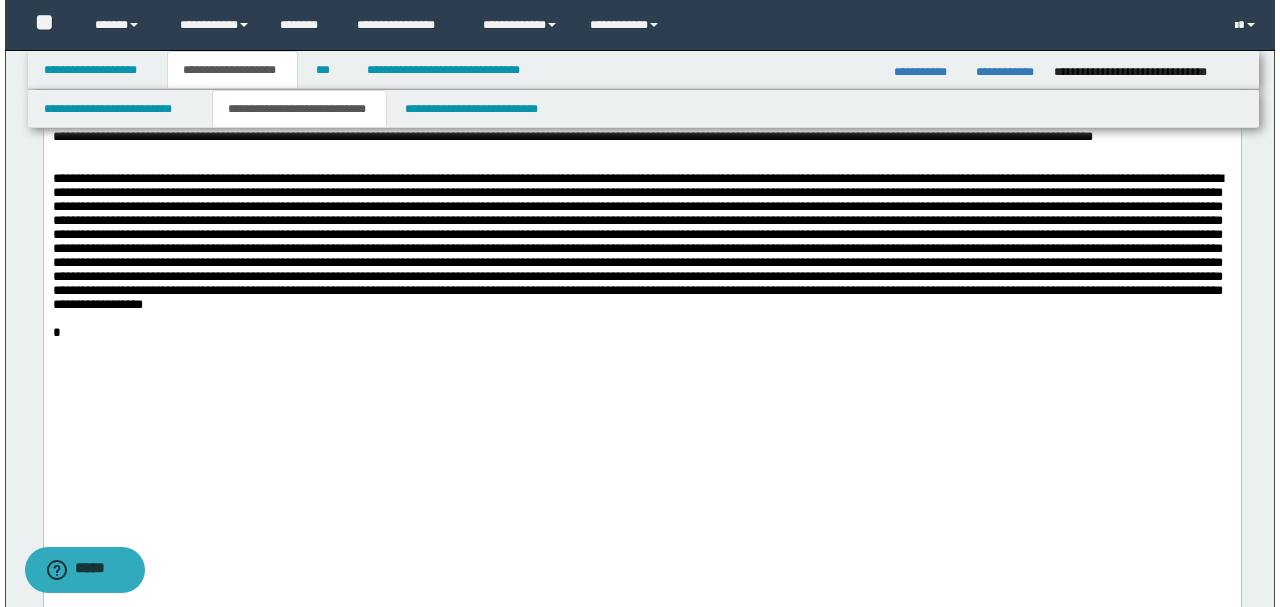 scroll, scrollTop: 2118, scrollLeft: 0, axis: vertical 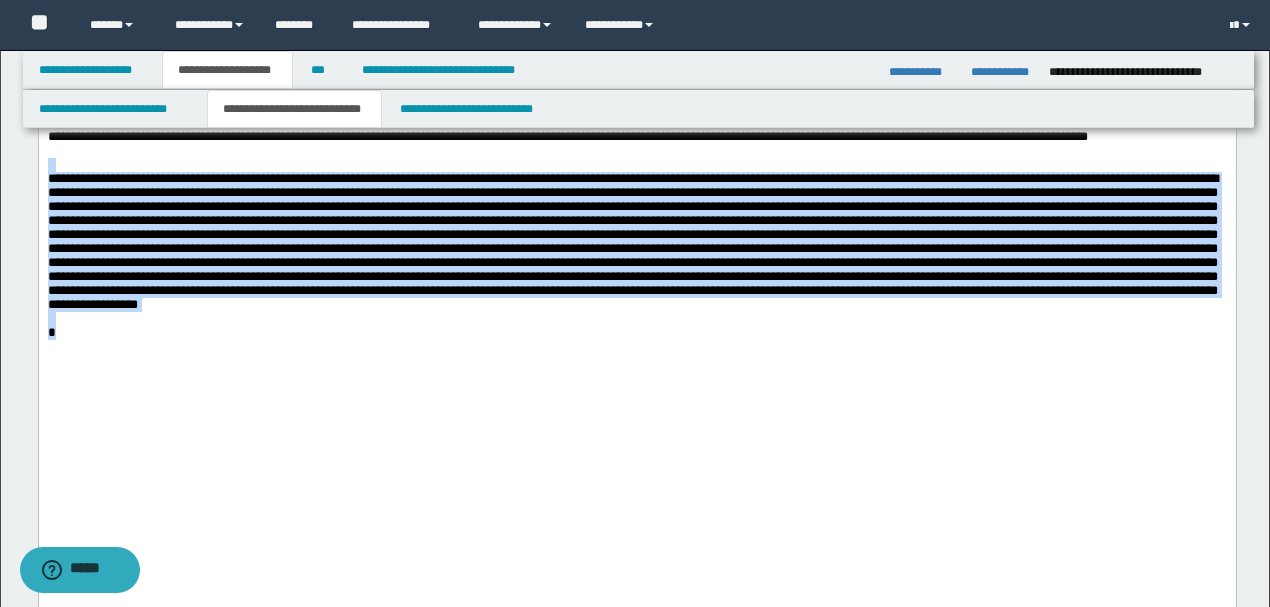drag, startPoint x: 944, startPoint y: 403, endPoint x: 10, endPoint y: 221, distance: 951.56714 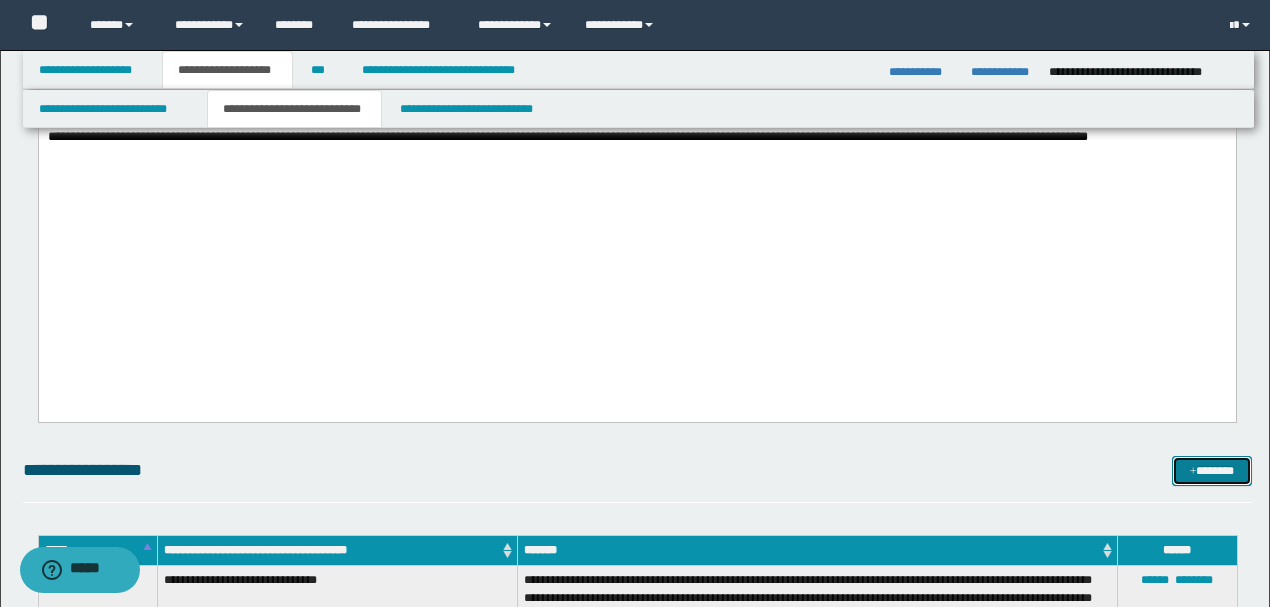 click on "*******" at bounding box center (1211, 470) 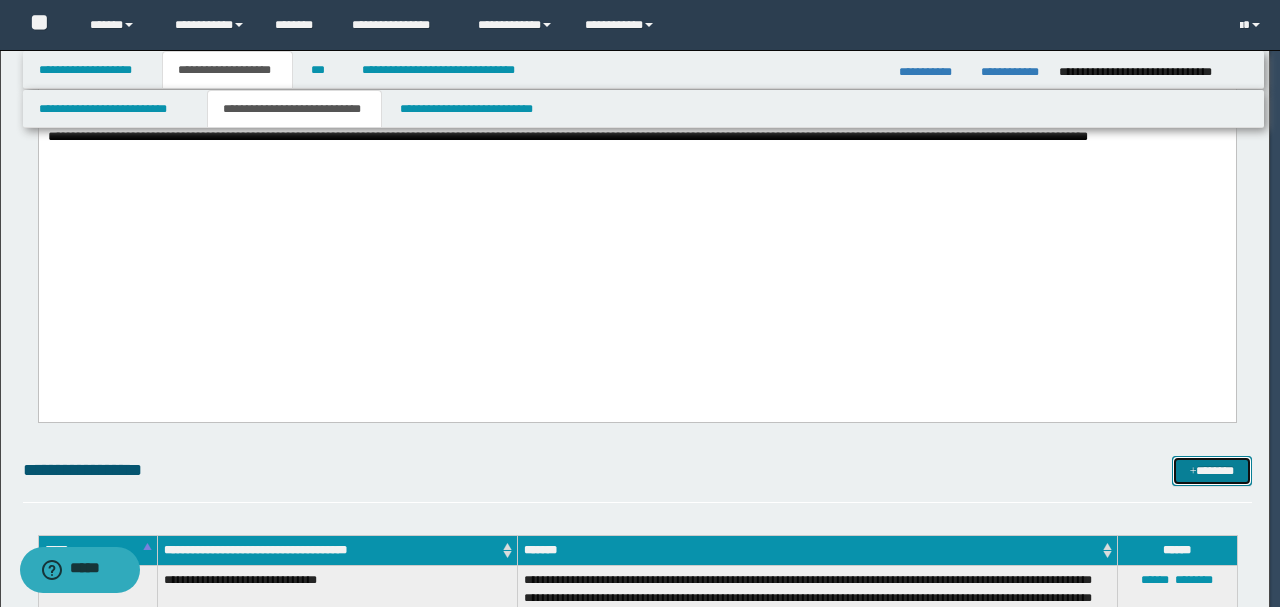 scroll, scrollTop: 0, scrollLeft: 0, axis: both 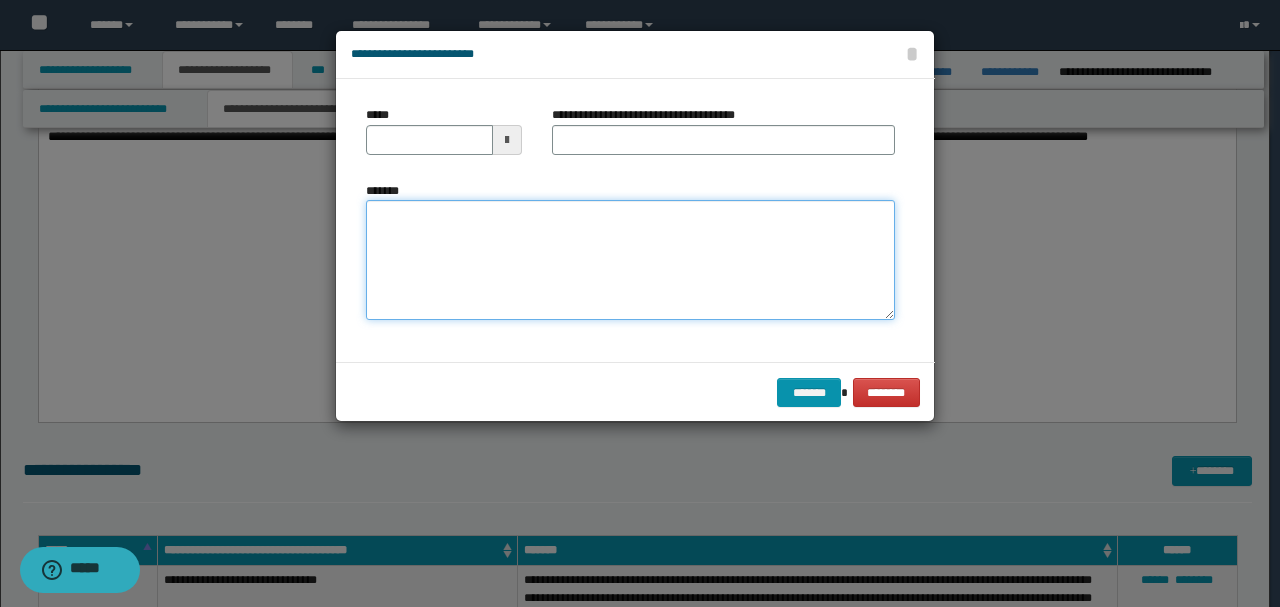 click on "*******" at bounding box center (630, 259) 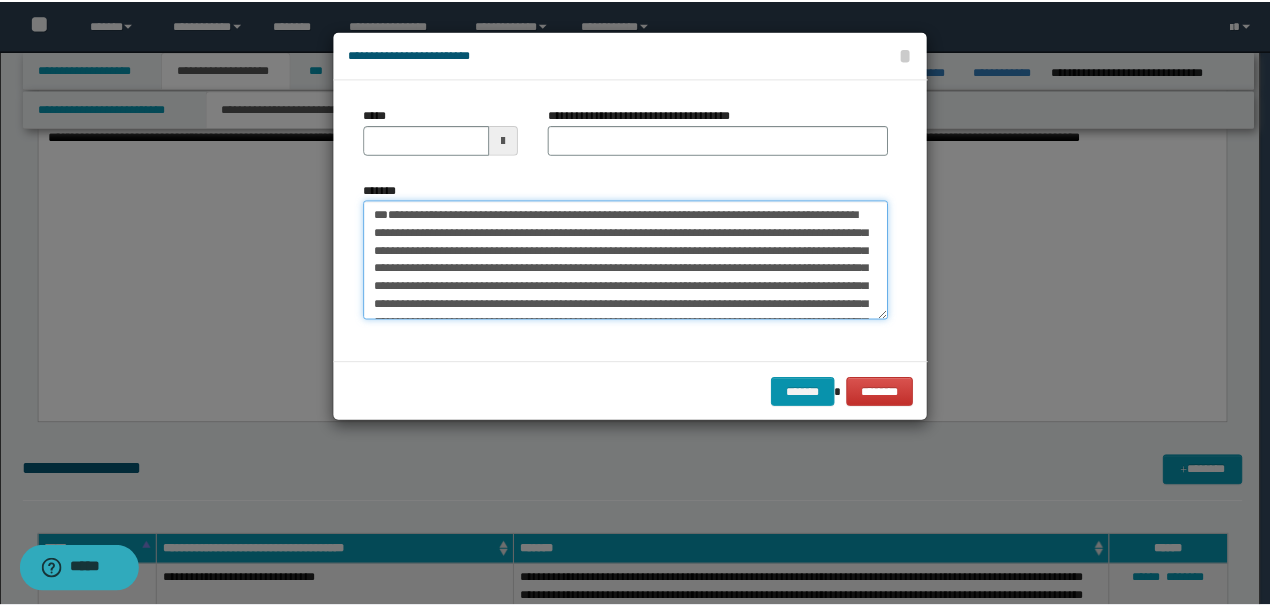 scroll, scrollTop: 0, scrollLeft: 0, axis: both 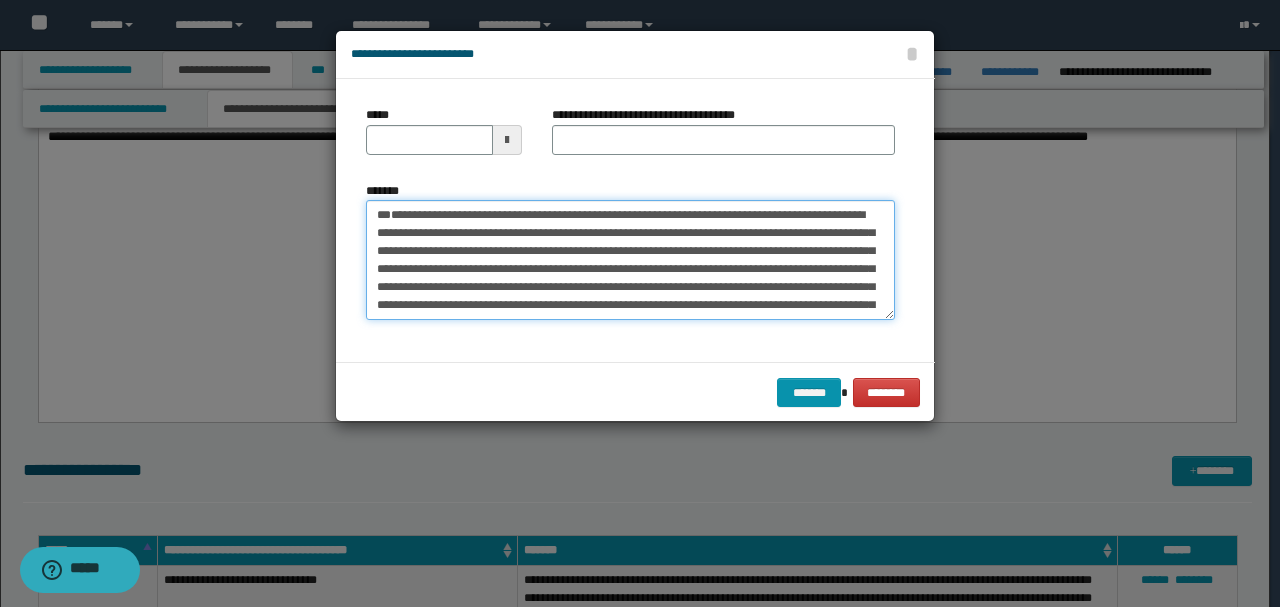 click on "*******" at bounding box center [630, 259] 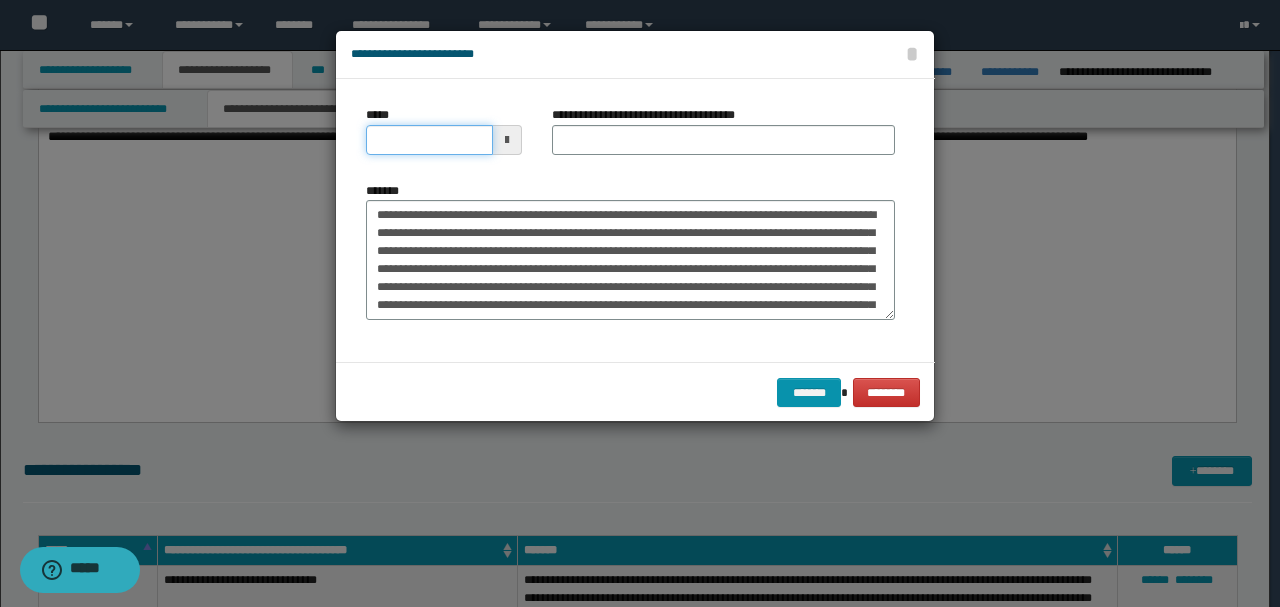 click on "*****" at bounding box center [429, 140] 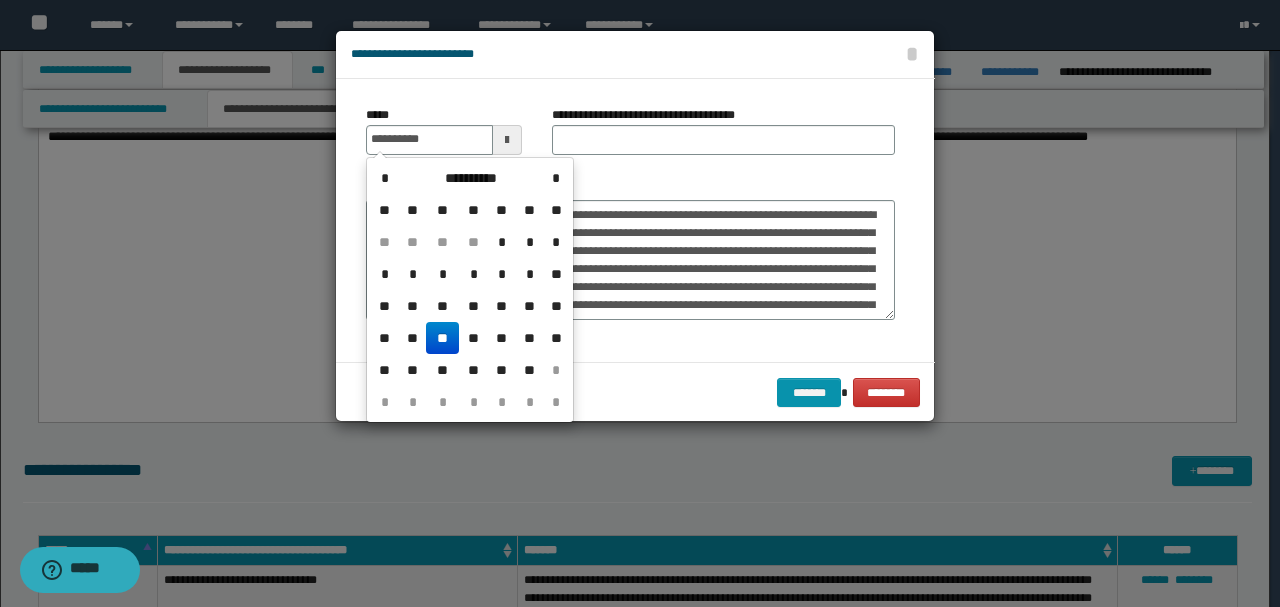 click on "**********" at bounding box center [630, 220] 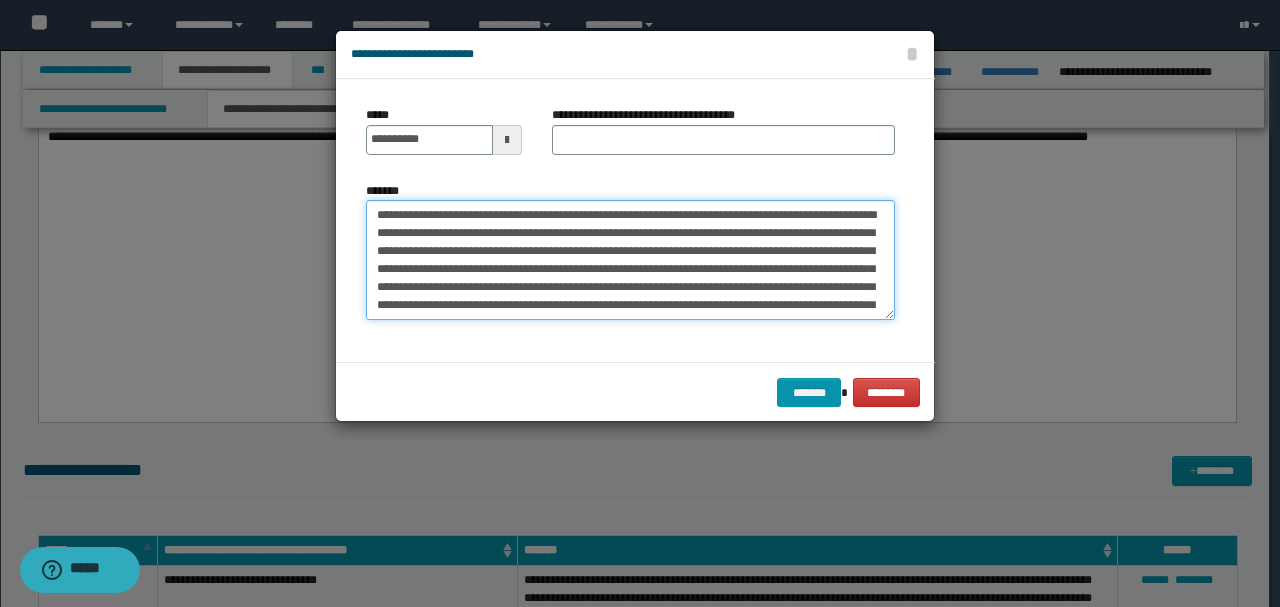 drag, startPoint x: 573, startPoint y: 208, endPoint x: 240, endPoint y: 186, distance: 333.72592 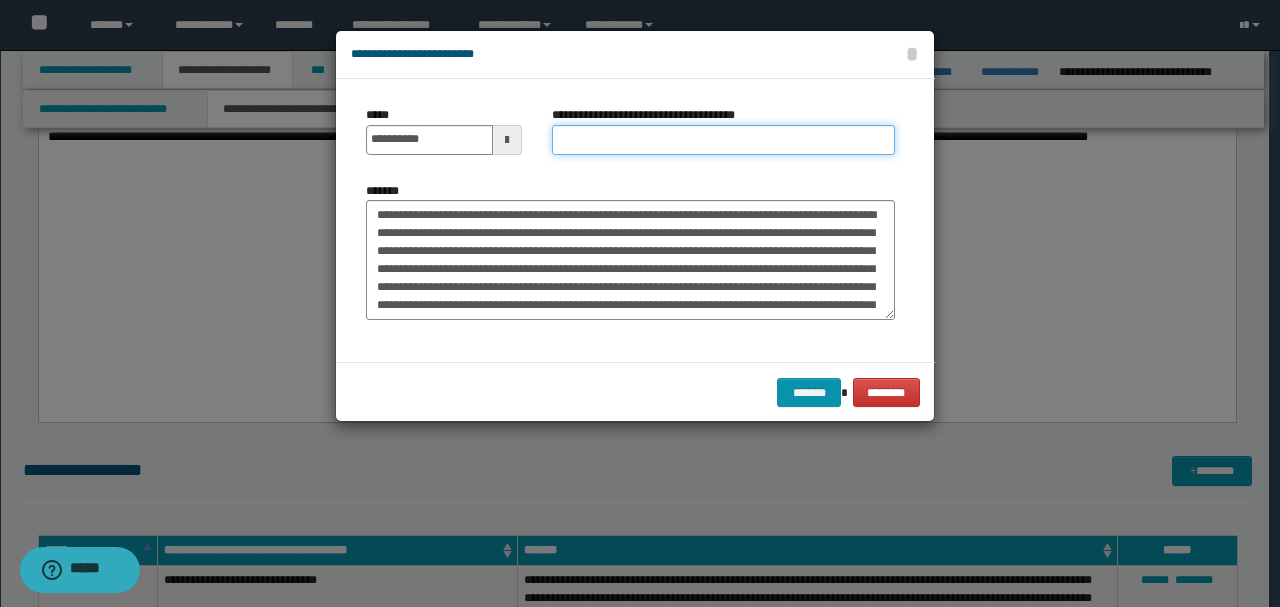 click on "**********" at bounding box center (723, 140) 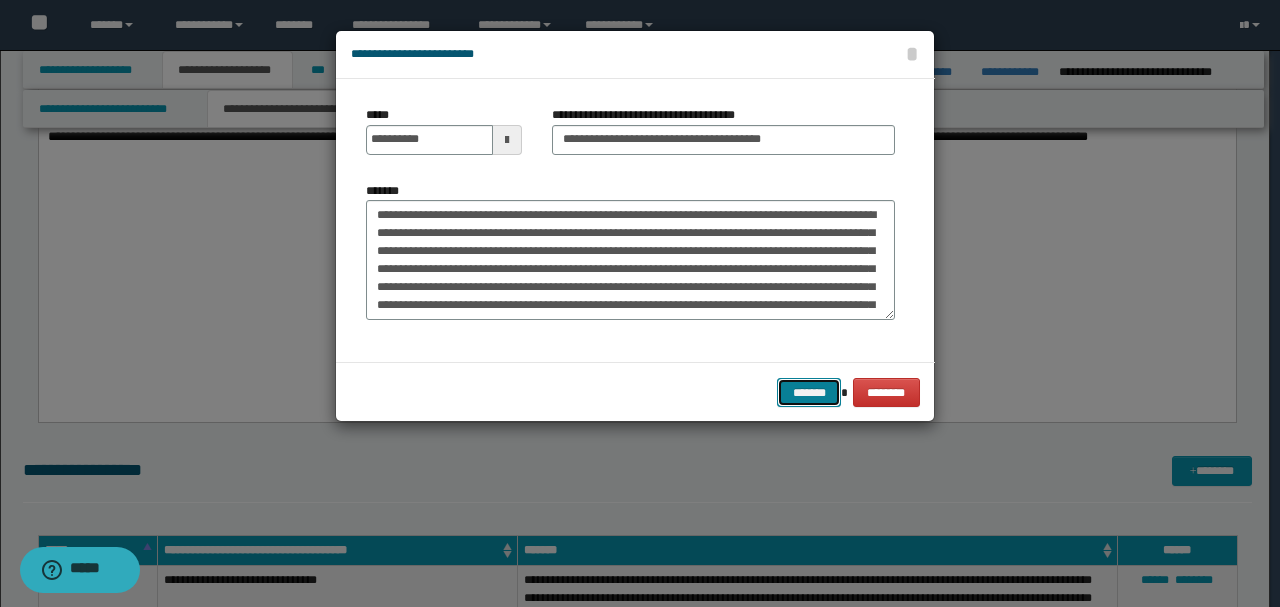 click on "*******" at bounding box center [809, 392] 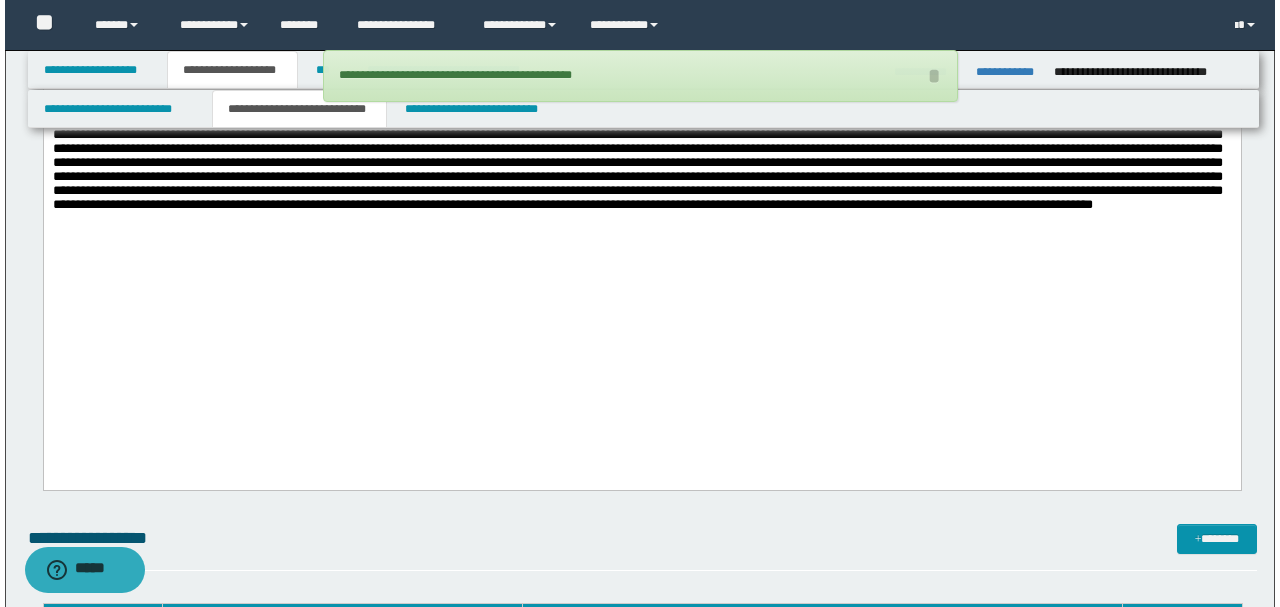 scroll, scrollTop: 1918, scrollLeft: 0, axis: vertical 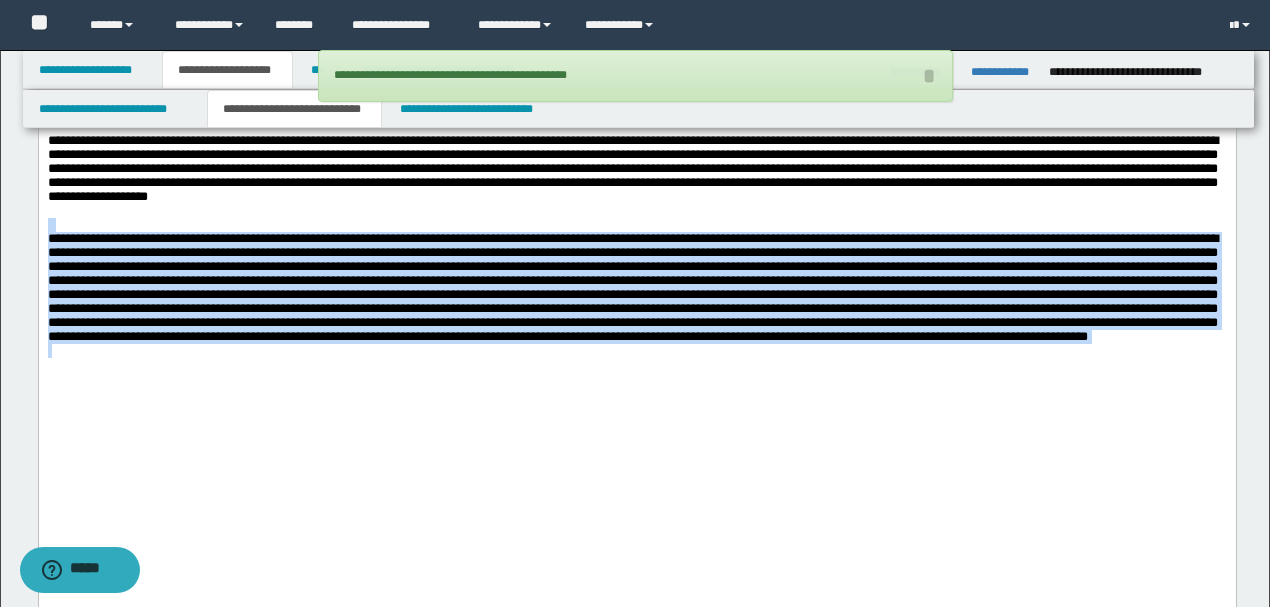 drag, startPoint x: 822, startPoint y: 405, endPoint x: 0, endPoint y: 243, distance: 837.81146 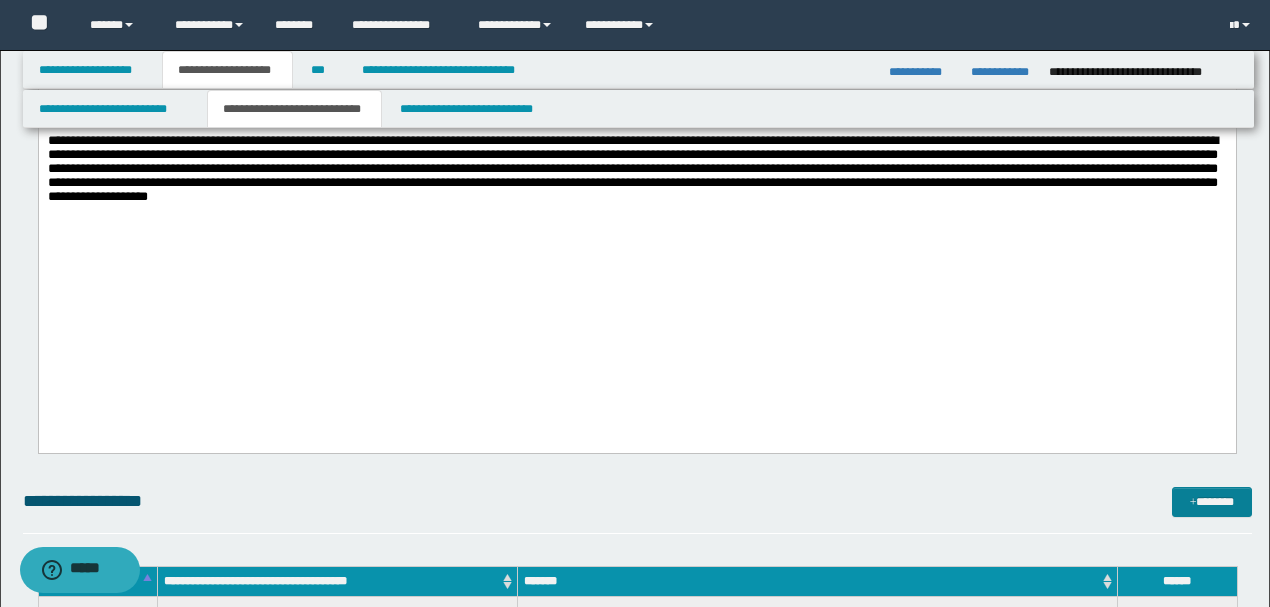 click on "*******" at bounding box center [1211, 501] 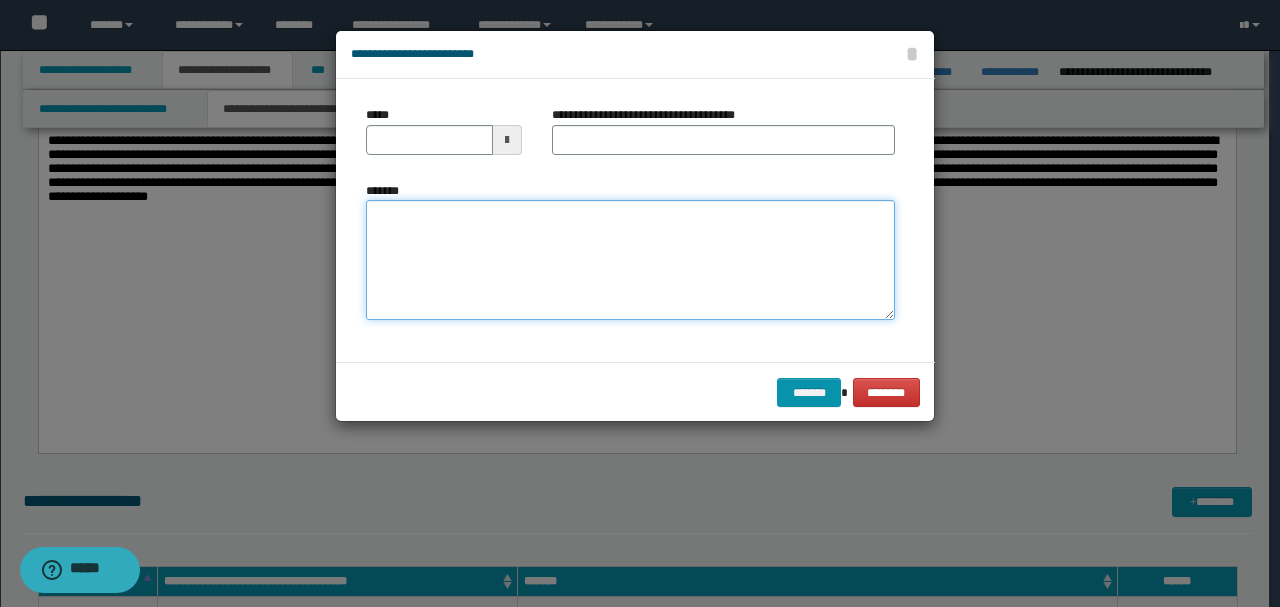 paste on "**********" 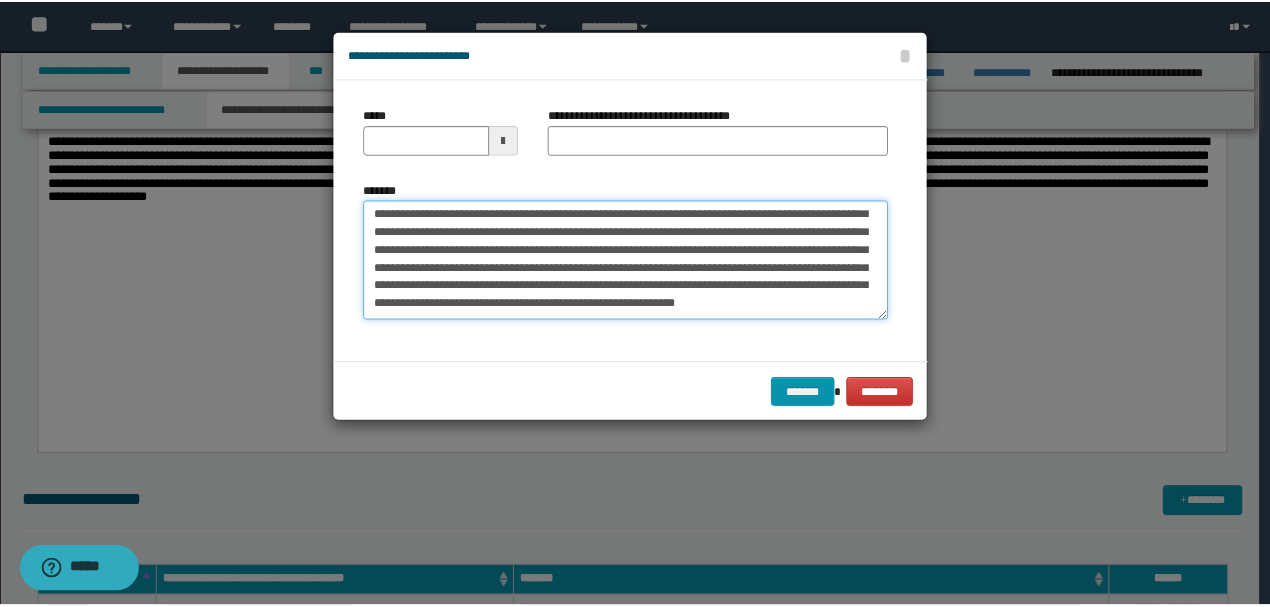 scroll, scrollTop: 0, scrollLeft: 0, axis: both 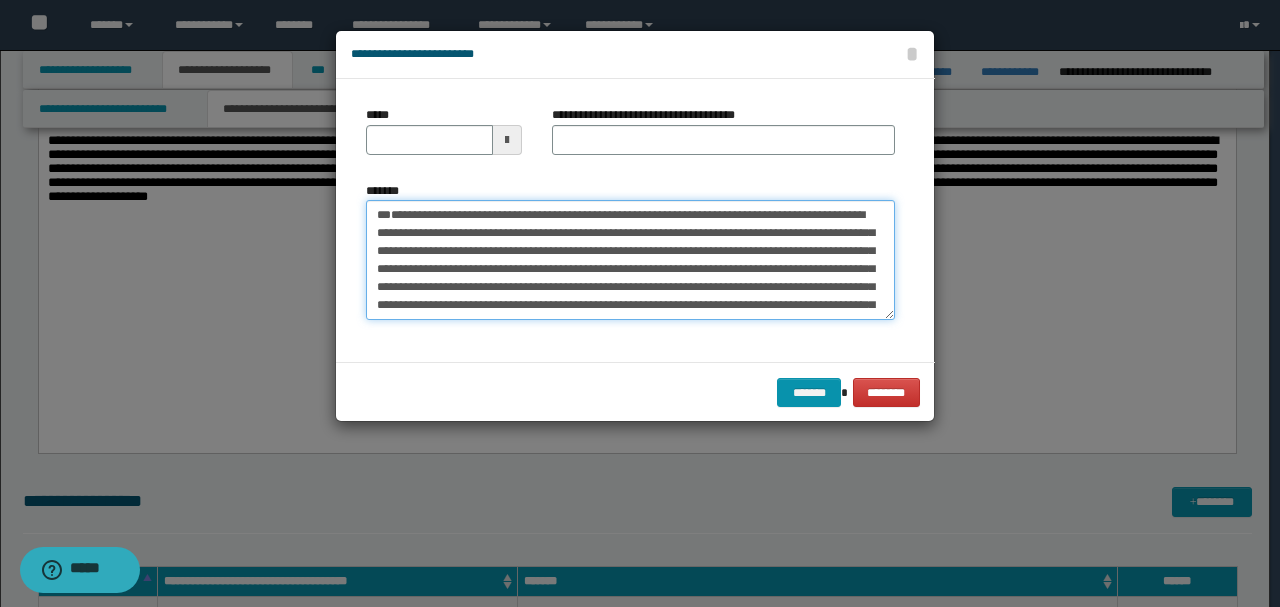 drag, startPoint x: 443, startPoint y: 250, endPoint x: 280, endPoint y: 126, distance: 204.80478 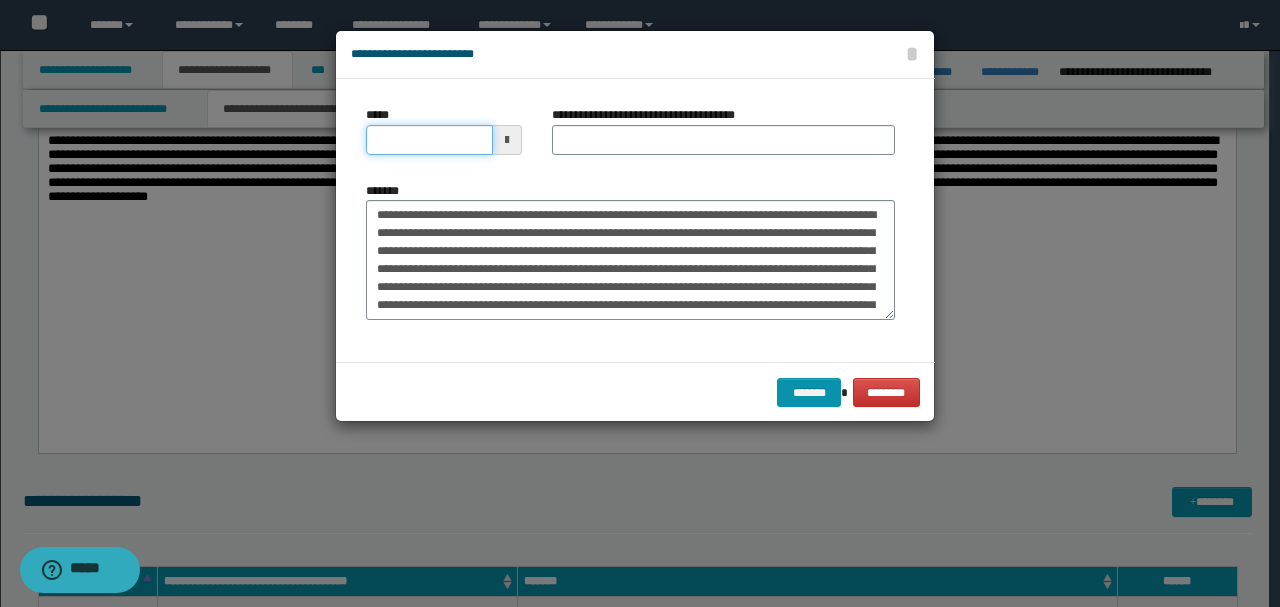 click on "*****" at bounding box center (429, 140) 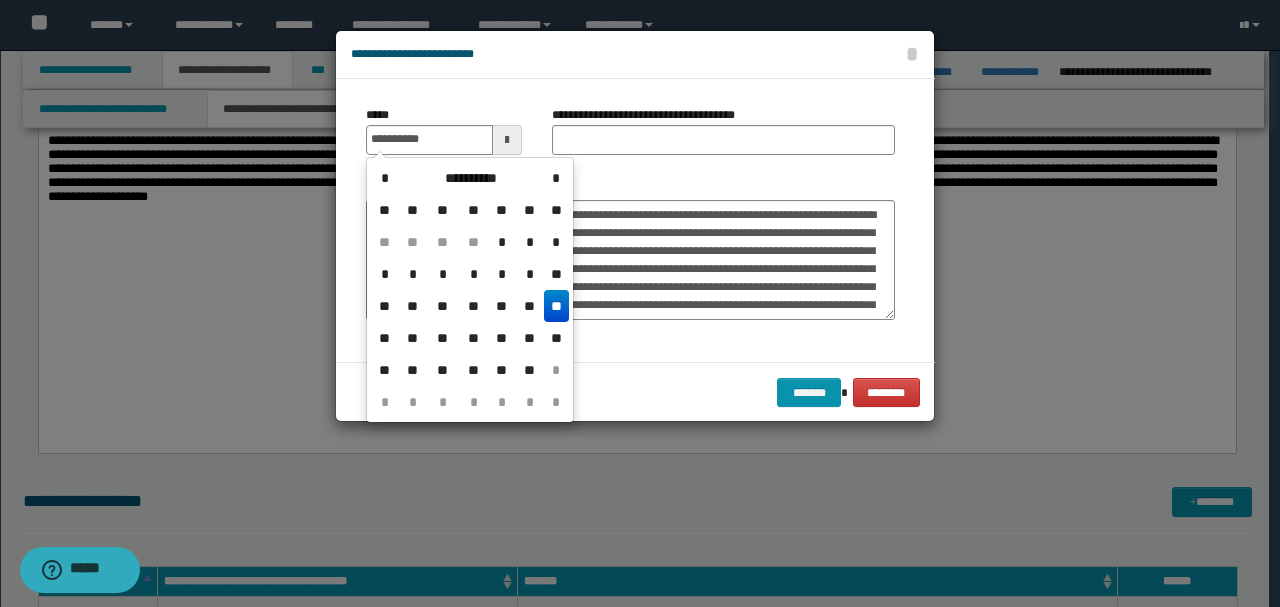 click on "**********" at bounding box center (723, 138) 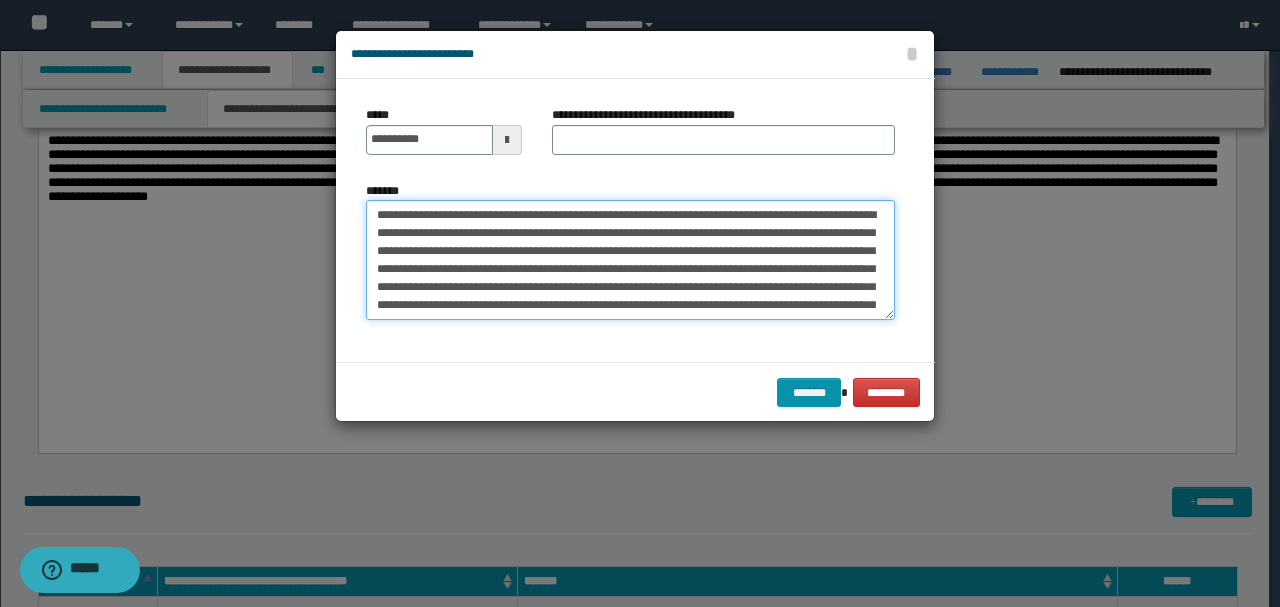 drag, startPoint x: 536, startPoint y: 205, endPoint x: 83, endPoint y: 212, distance: 453.05408 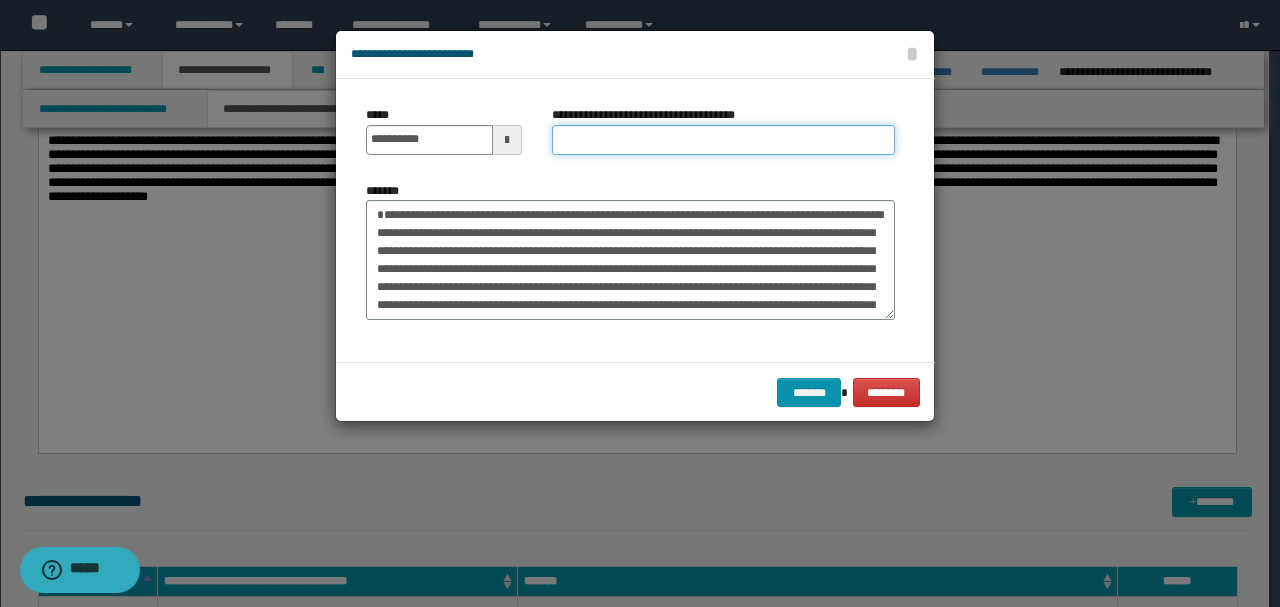click on "**********" at bounding box center (723, 140) 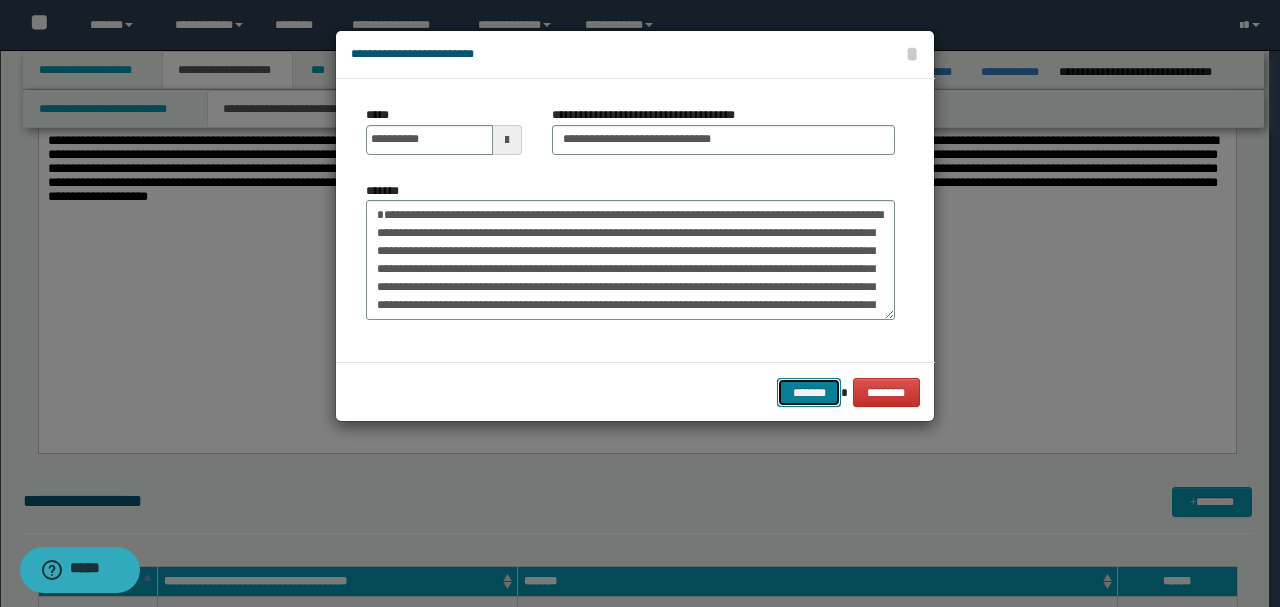 click on "*******" at bounding box center (809, 392) 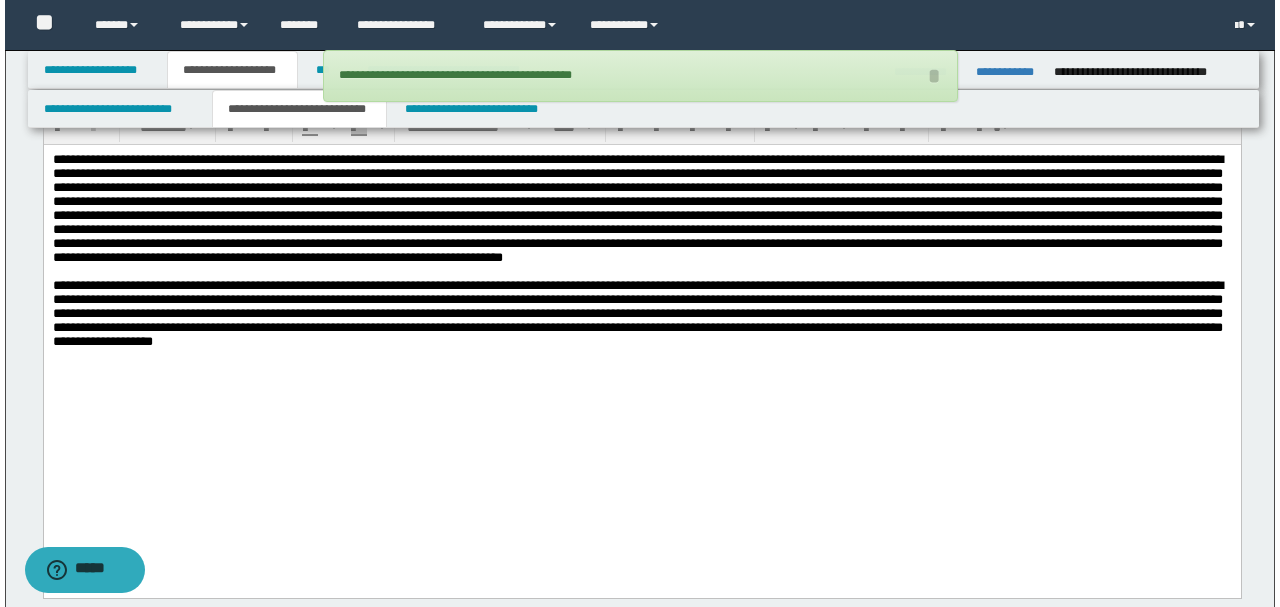 scroll, scrollTop: 1785, scrollLeft: 0, axis: vertical 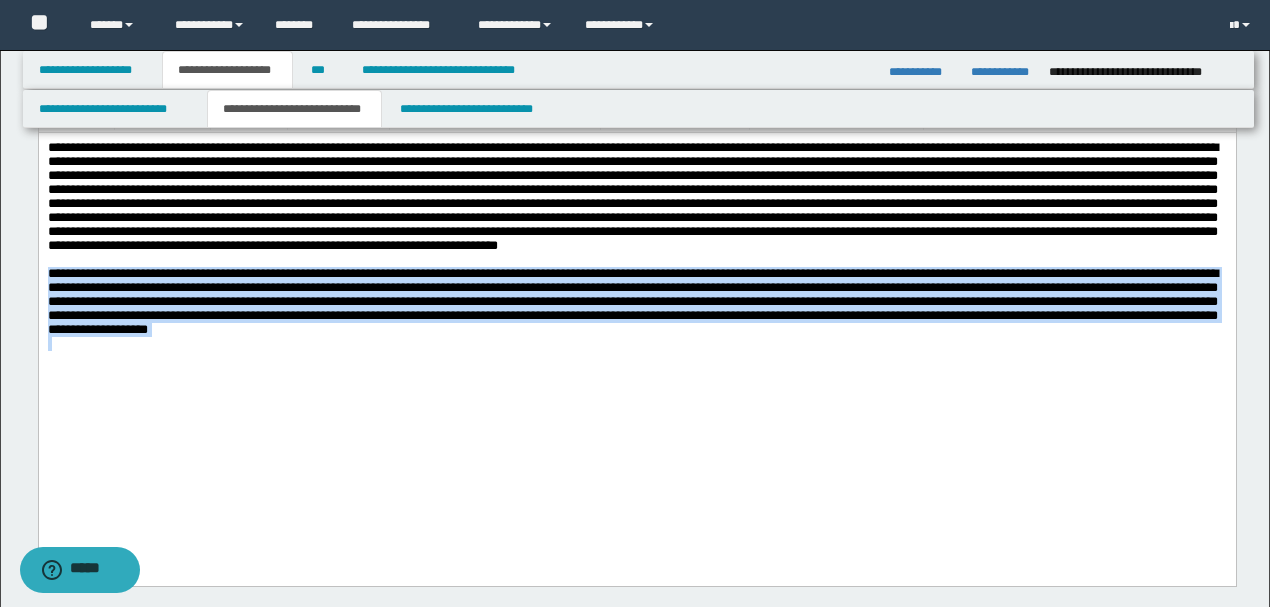 drag, startPoint x: 623, startPoint y: 361, endPoint x: 38, endPoint y: 418, distance: 587.7704 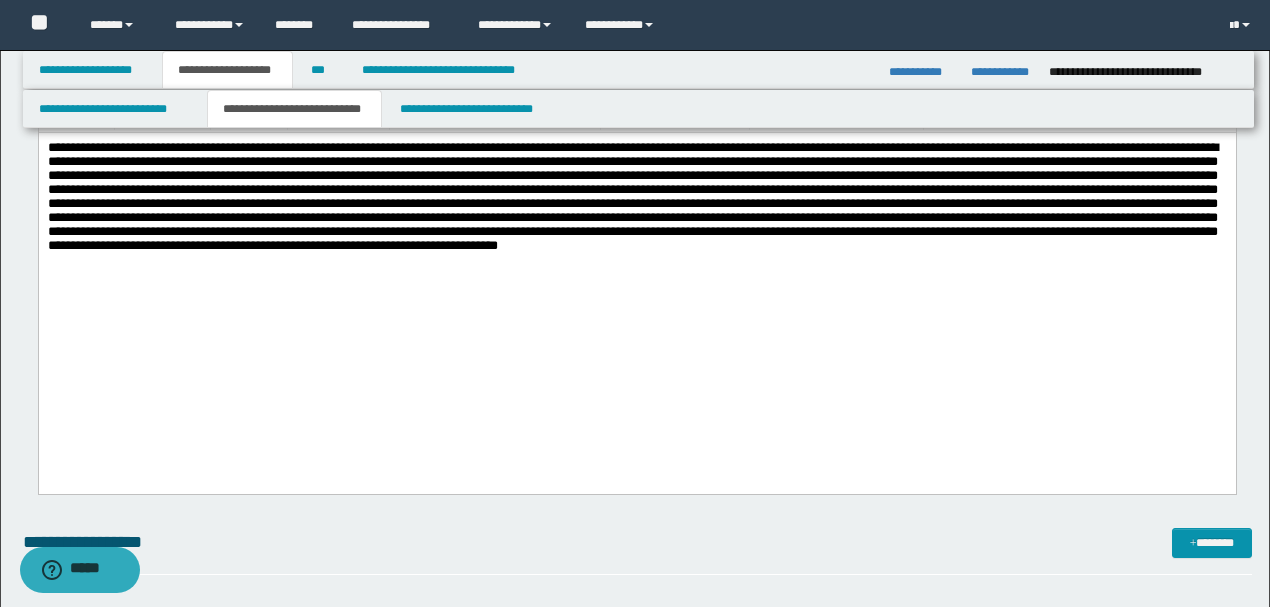 click on "**********" at bounding box center (637, 551) 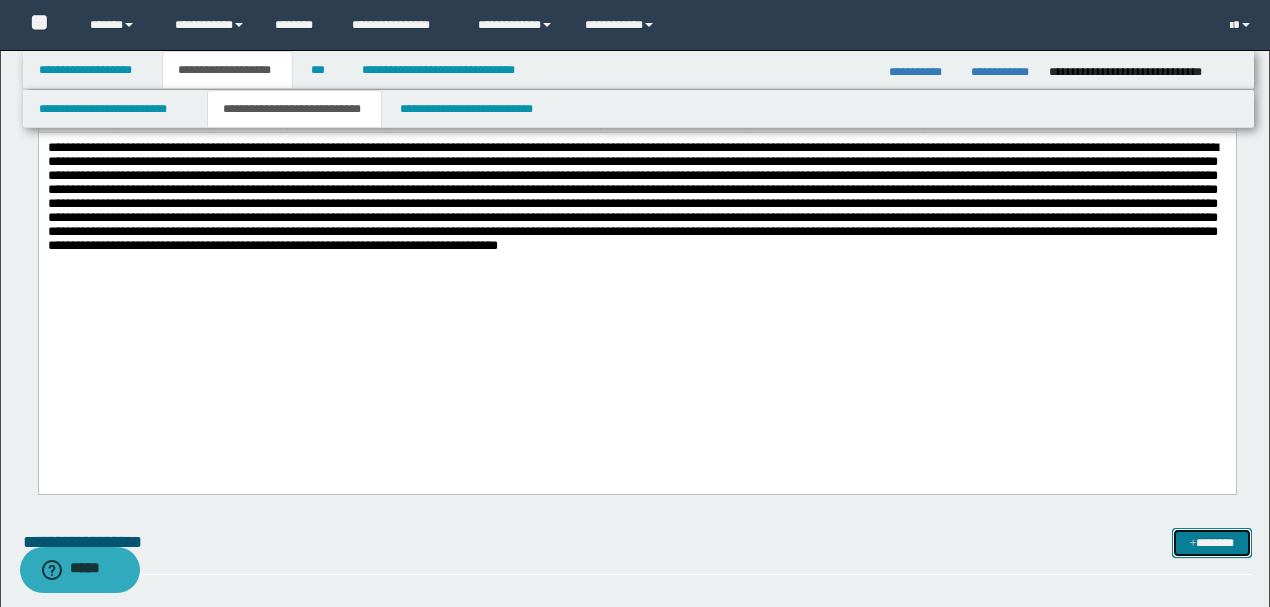 click on "*******" at bounding box center (1211, 542) 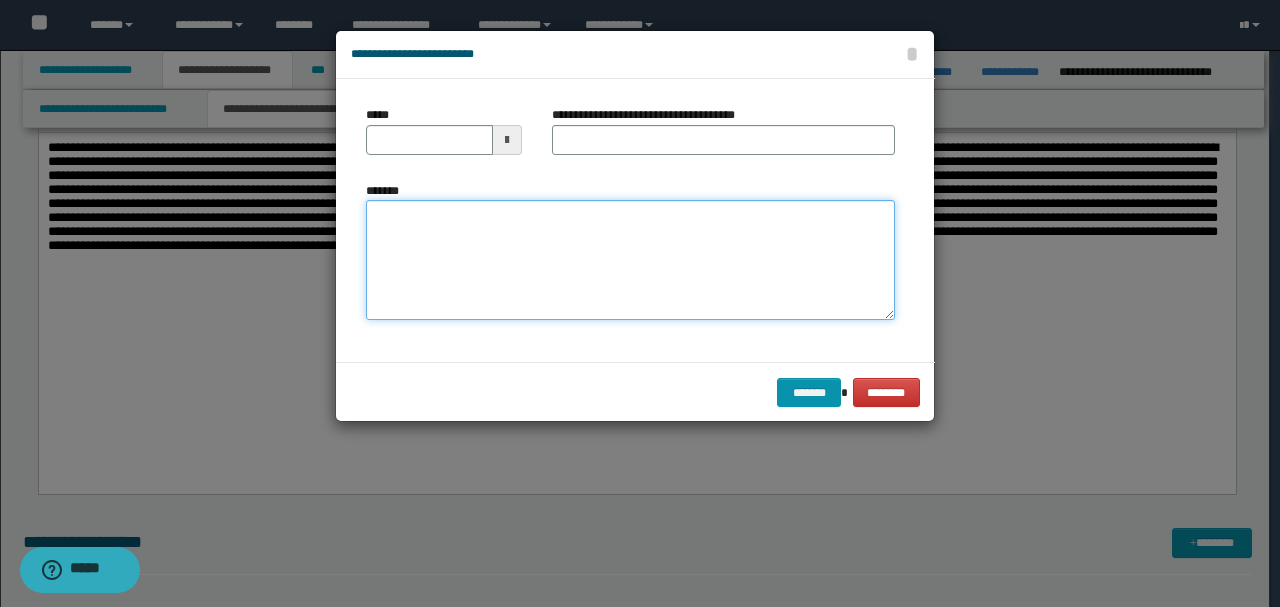 drag, startPoint x: 592, startPoint y: 266, endPoint x: 581, endPoint y: 253, distance: 17.029387 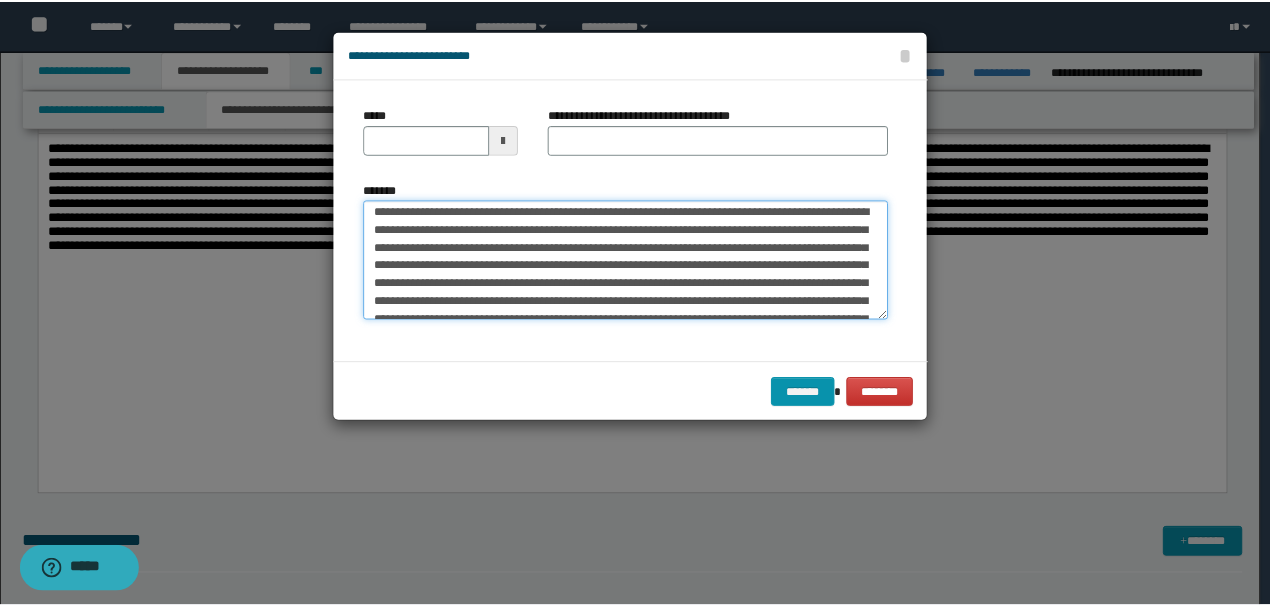 scroll, scrollTop: 0, scrollLeft: 0, axis: both 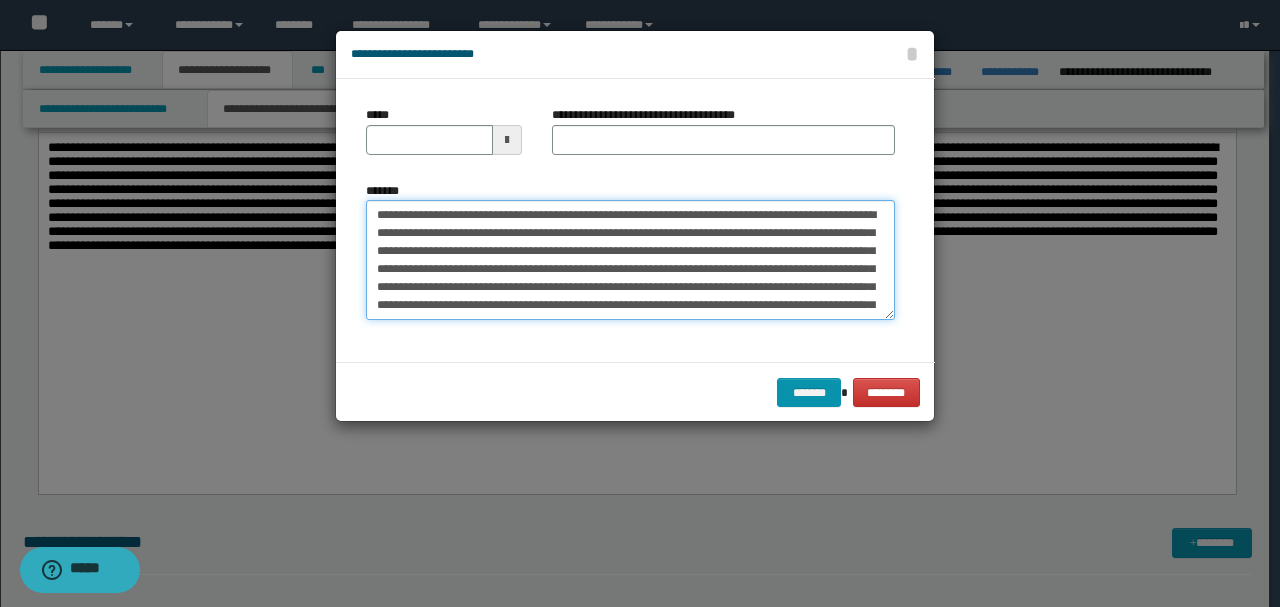 drag, startPoint x: 443, startPoint y: 210, endPoint x: 294, endPoint y: 192, distance: 150.08331 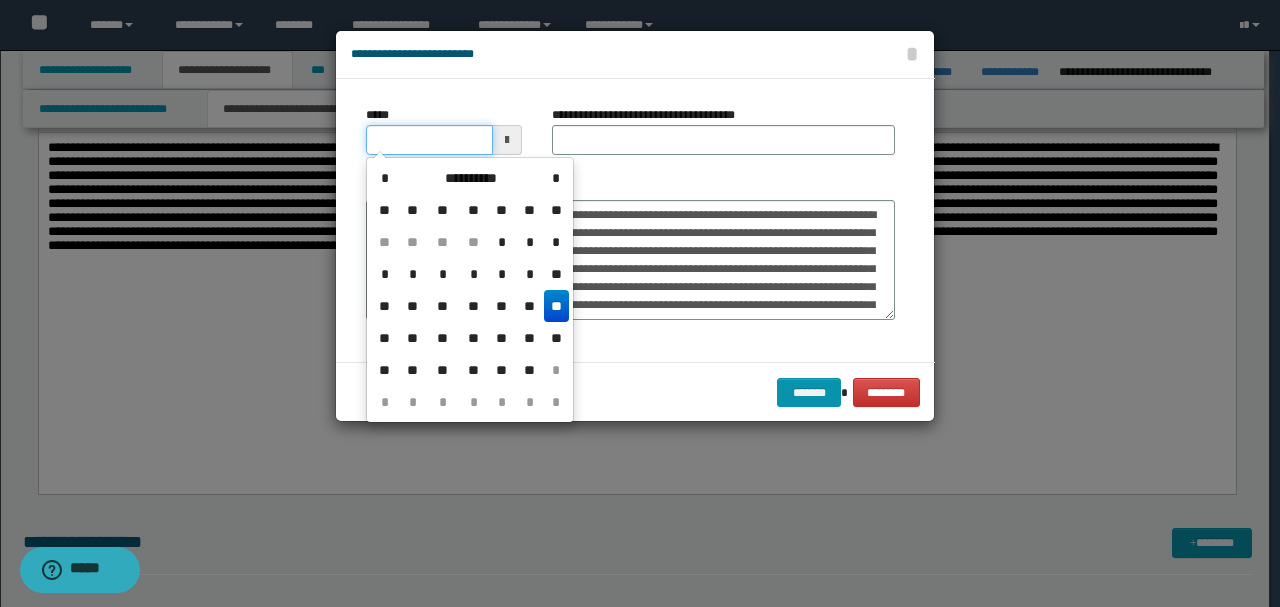 click on "*****" at bounding box center (429, 140) 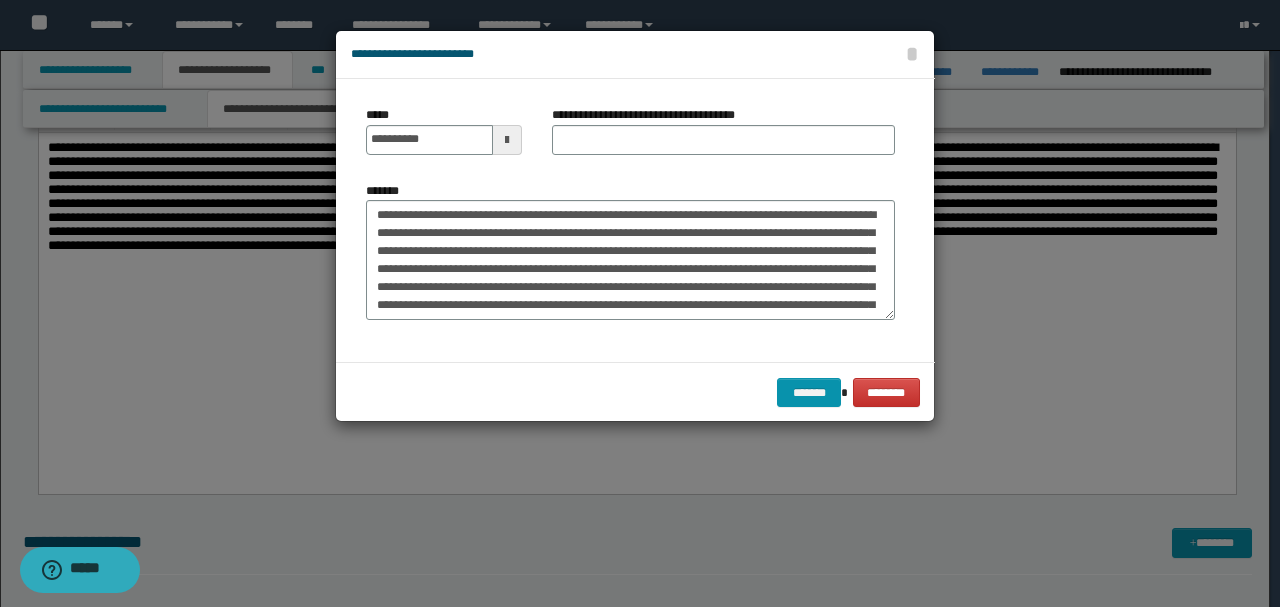 click on "*******" at bounding box center (630, 251) 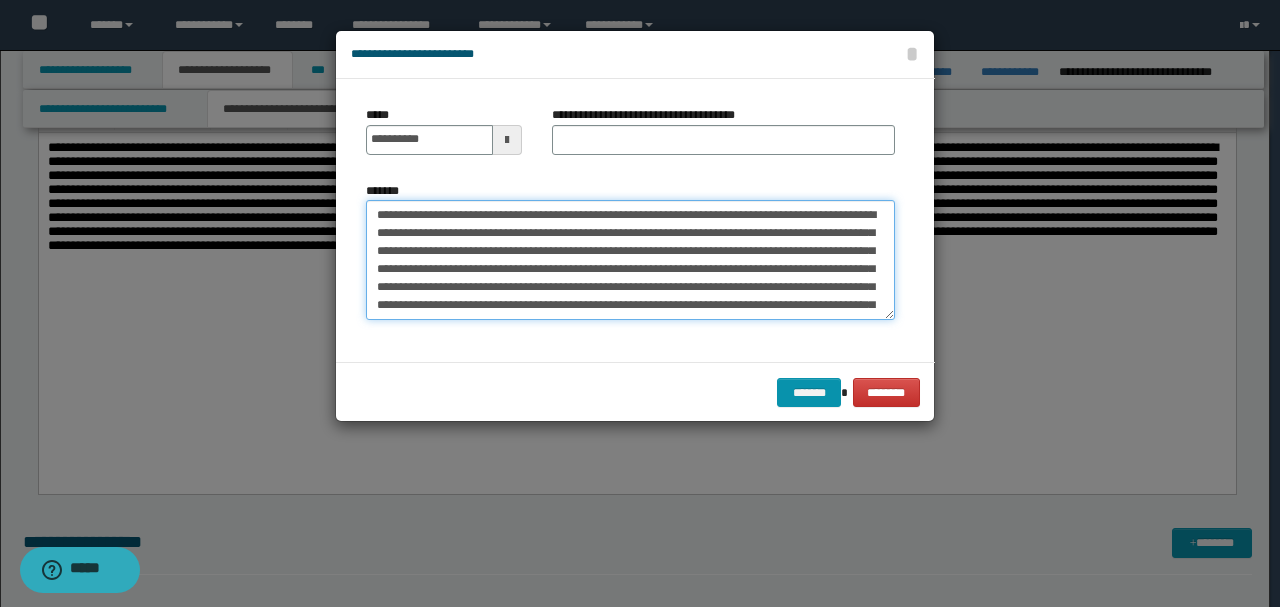 drag, startPoint x: 594, startPoint y: 212, endPoint x: 1089, endPoint y: 392, distance: 526.7115 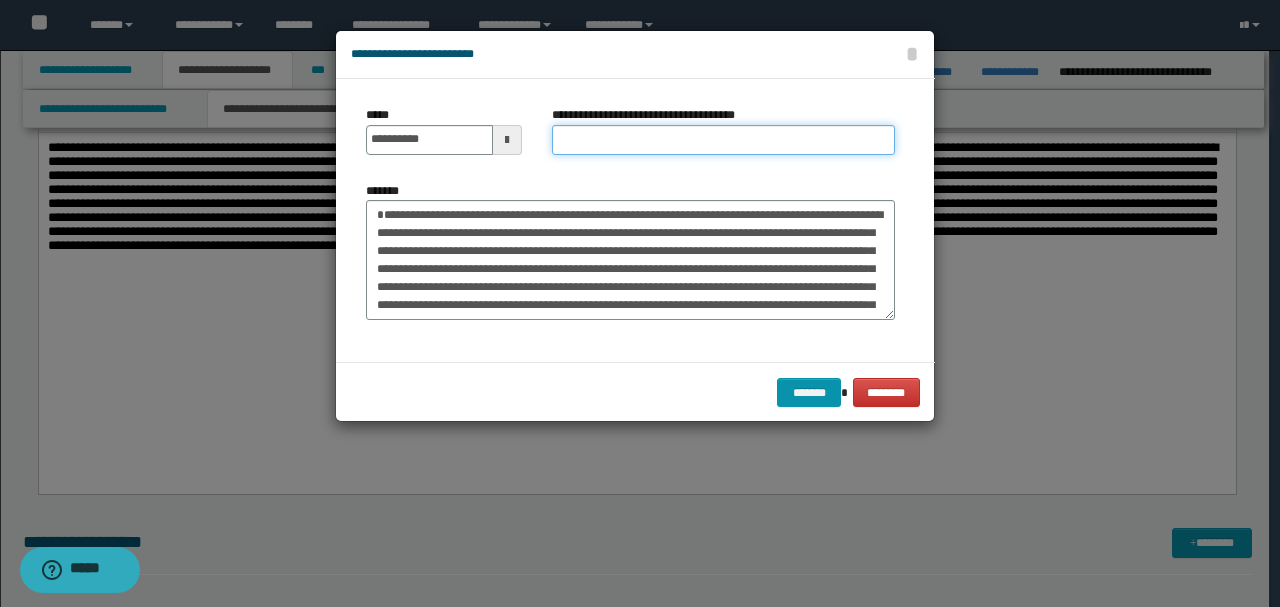 click on "**********" at bounding box center (723, 140) 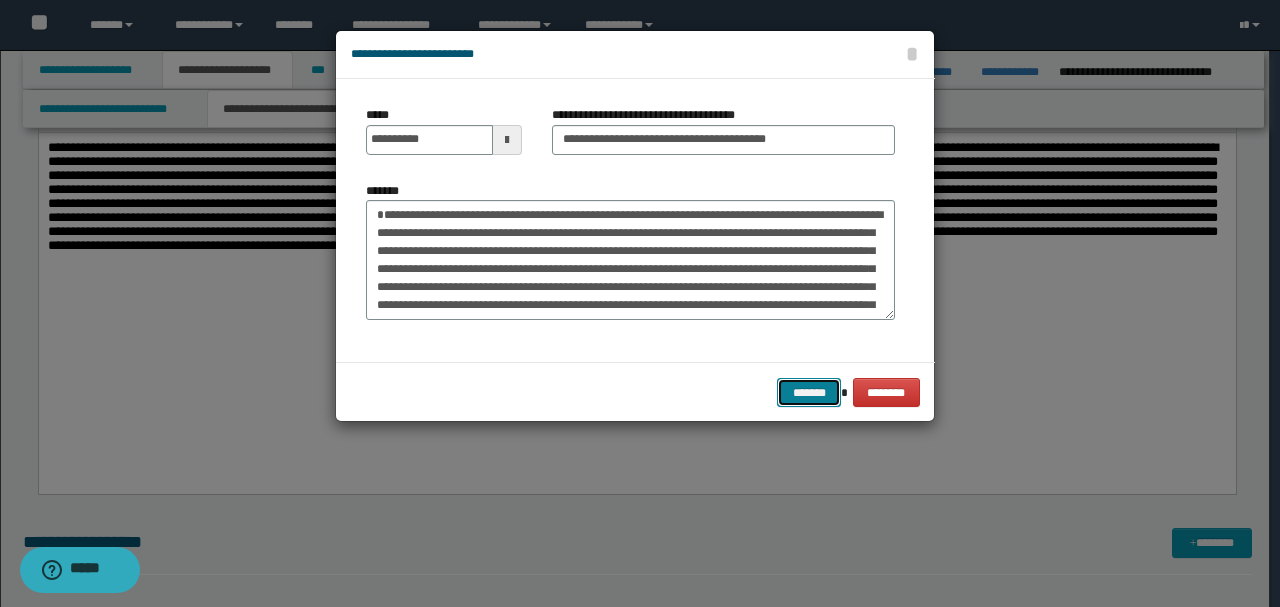 click on "*******" at bounding box center [809, 392] 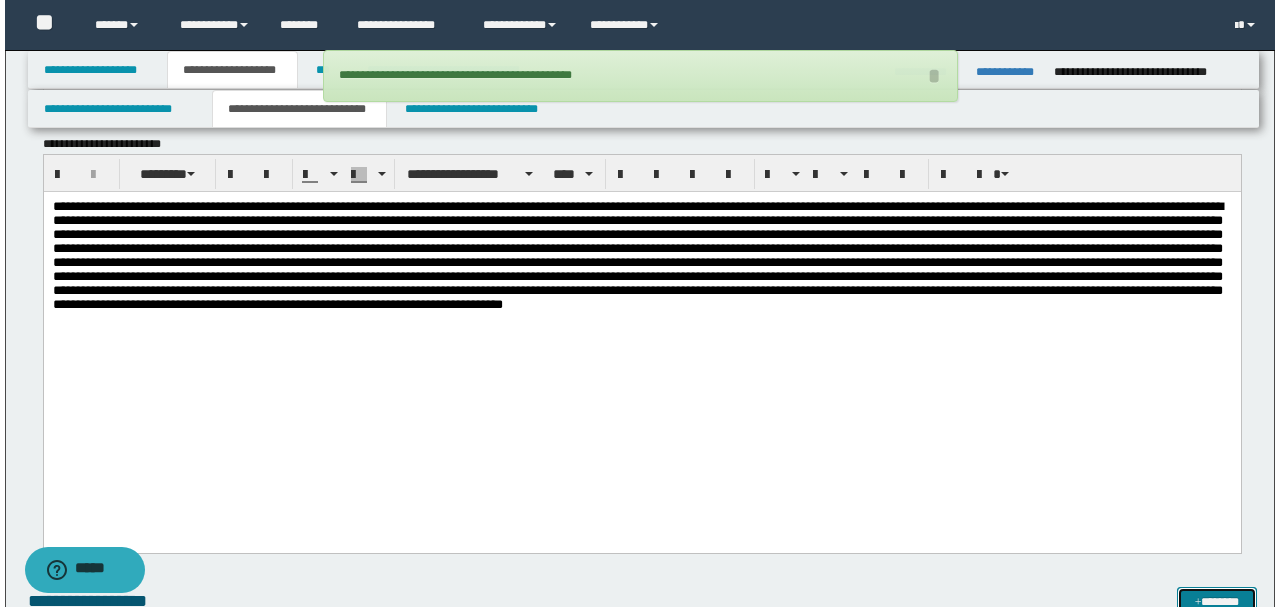 scroll, scrollTop: 1652, scrollLeft: 0, axis: vertical 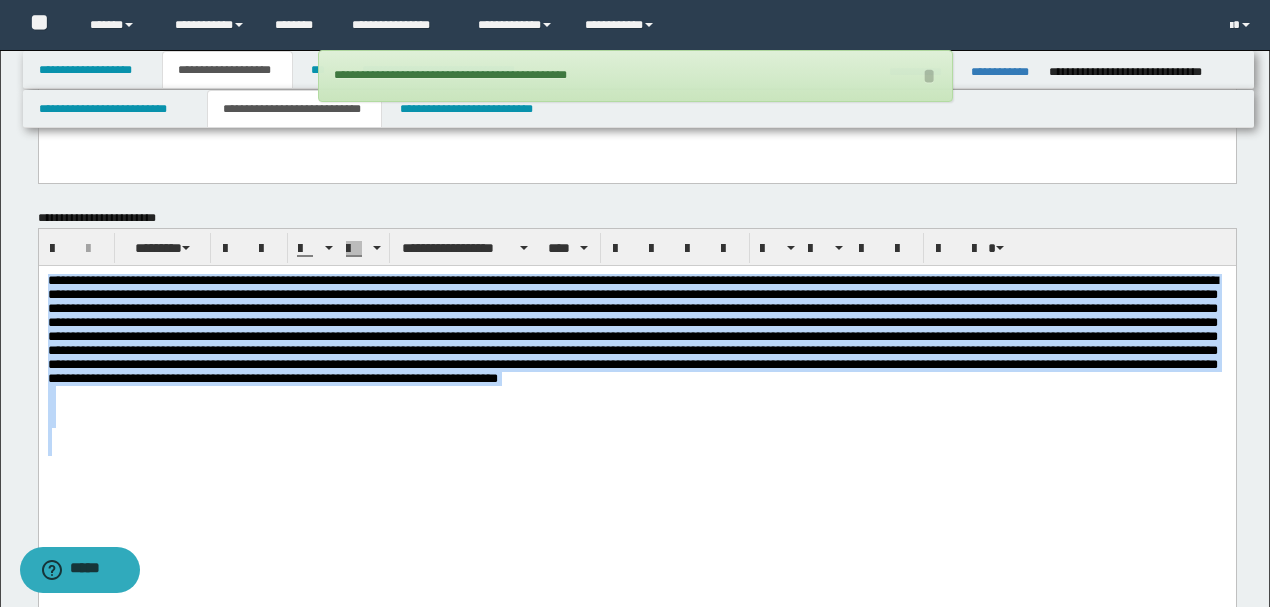 drag, startPoint x: 812, startPoint y: 446, endPoint x: 38, endPoint y: 489, distance: 775.19354 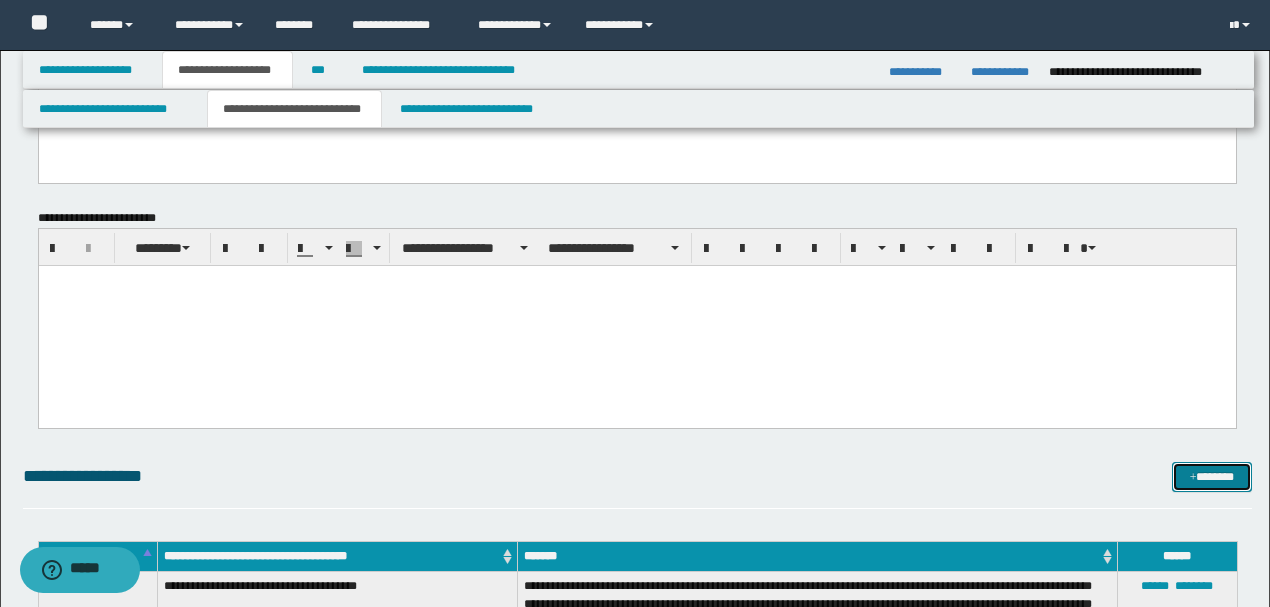 click on "*******" at bounding box center (1211, 476) 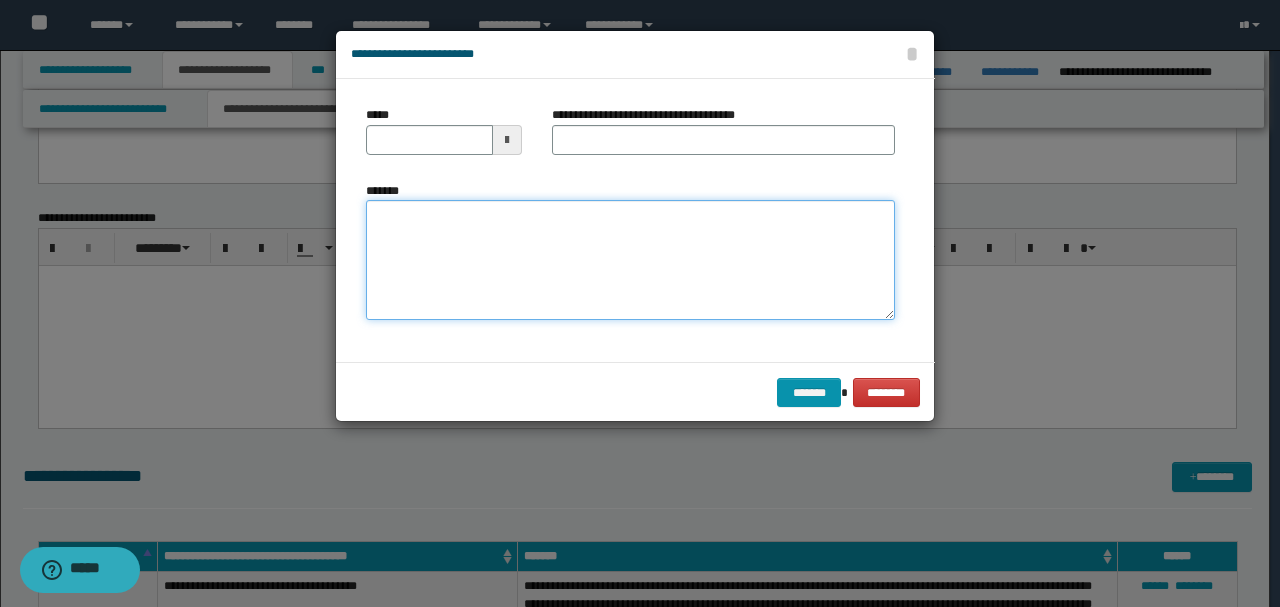 click on "*******" at bounding box center (630, 259) 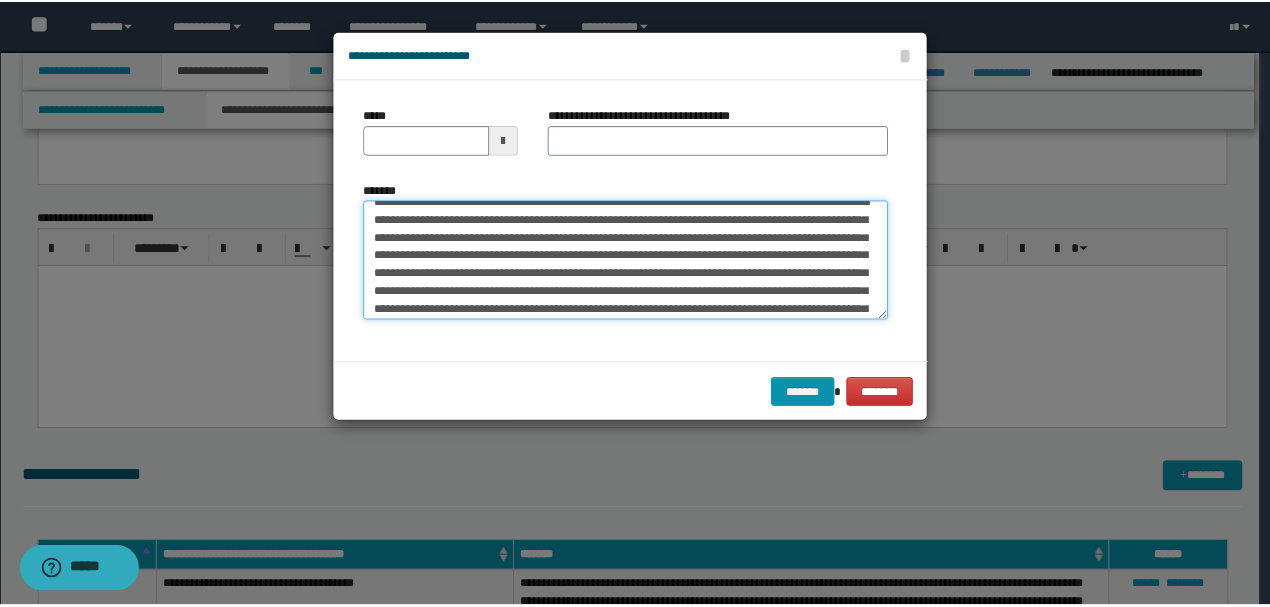scroll, scrollTop: 0, scrollLeft: 0, axis: both 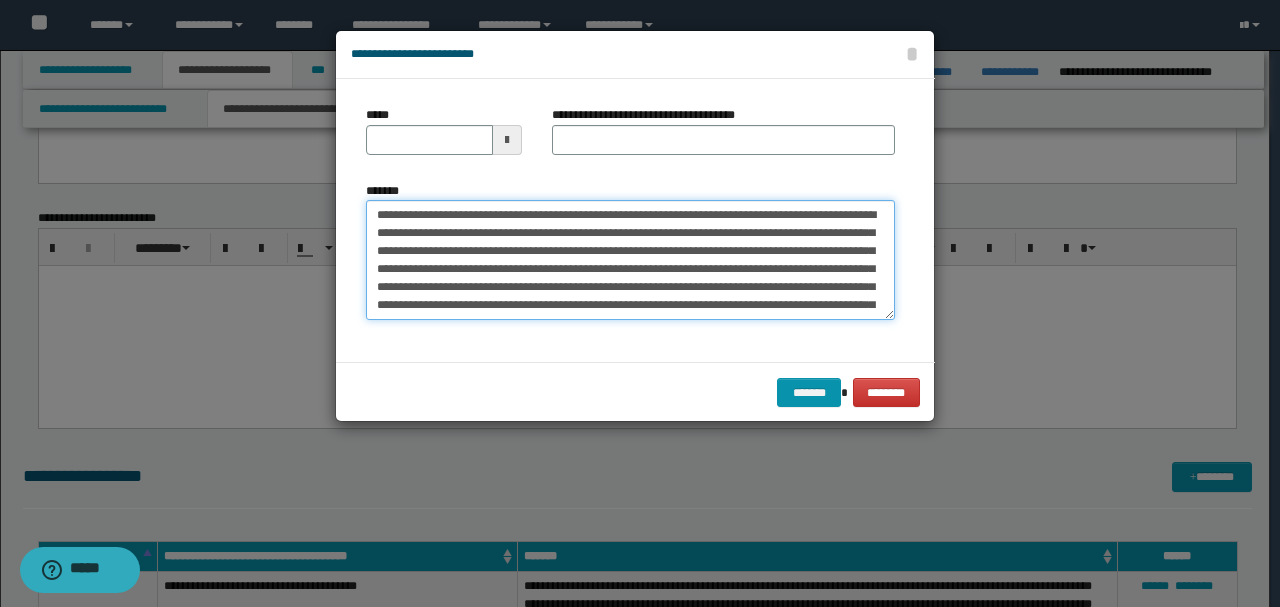 drag, startPoint x: 442, startPoint y: 206, endPoint x: 242, endPoint y: 200, distance: 200.08998 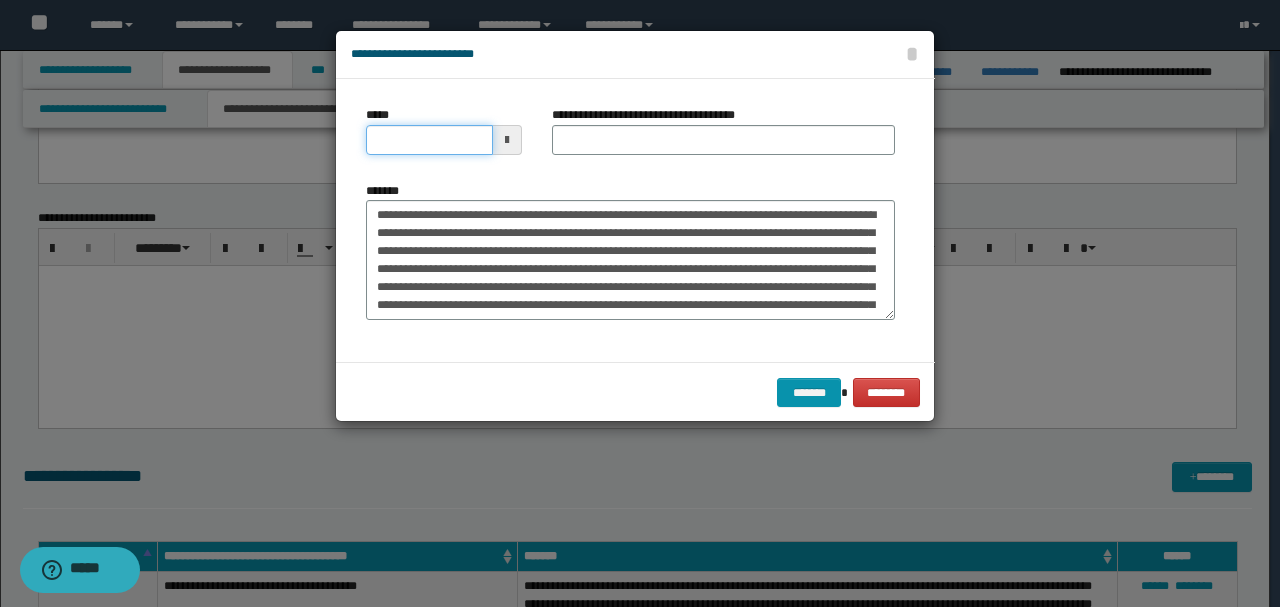click on "*****" at bounding box center (429, 140) 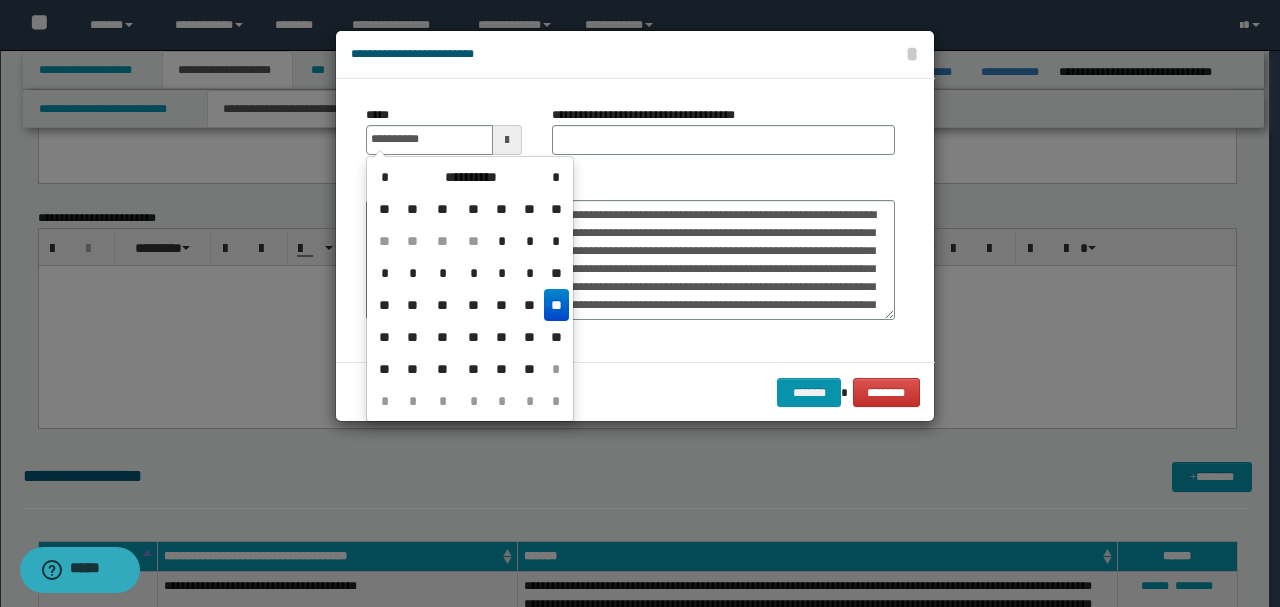 click on "*******" at bounding box center (630, 251) 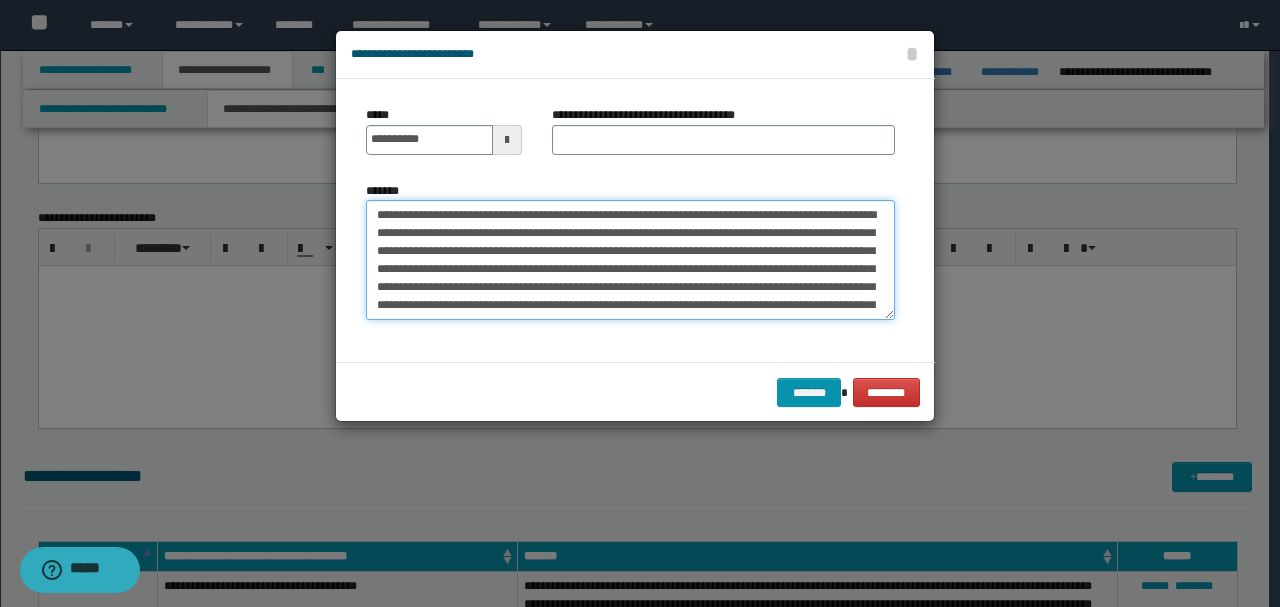 drag, startPoint x: 539, startPoint y: 214, endPoint x: 224, endPoint y: 202, distance: 315.2285 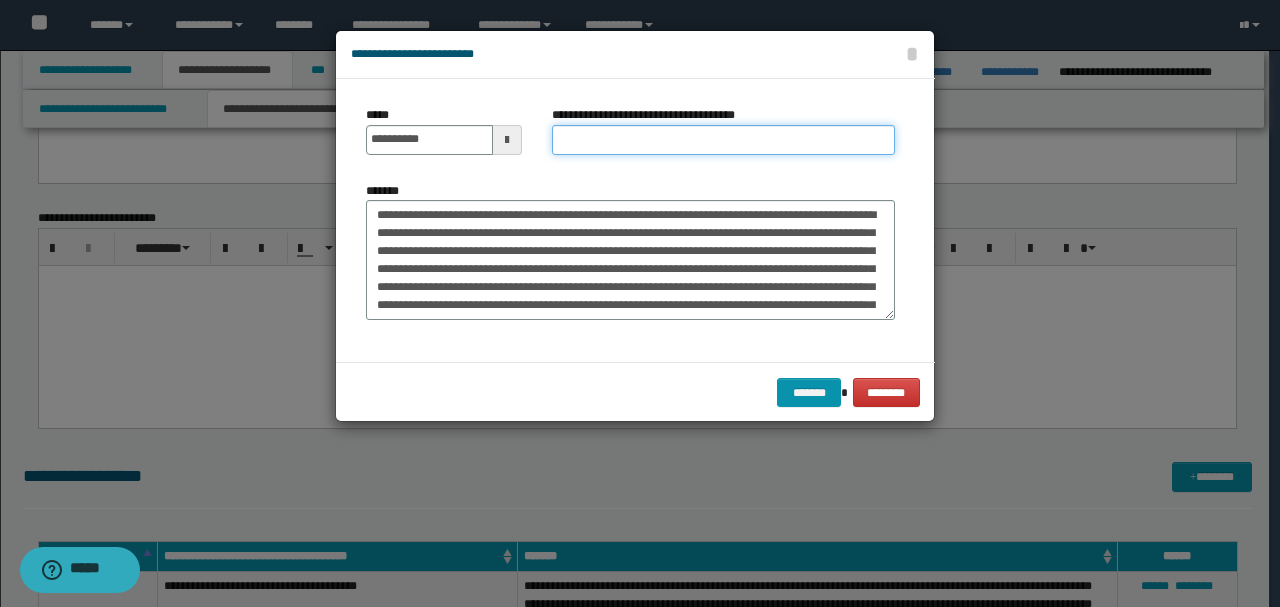 click on "**********" at bounding box center [723, 140] 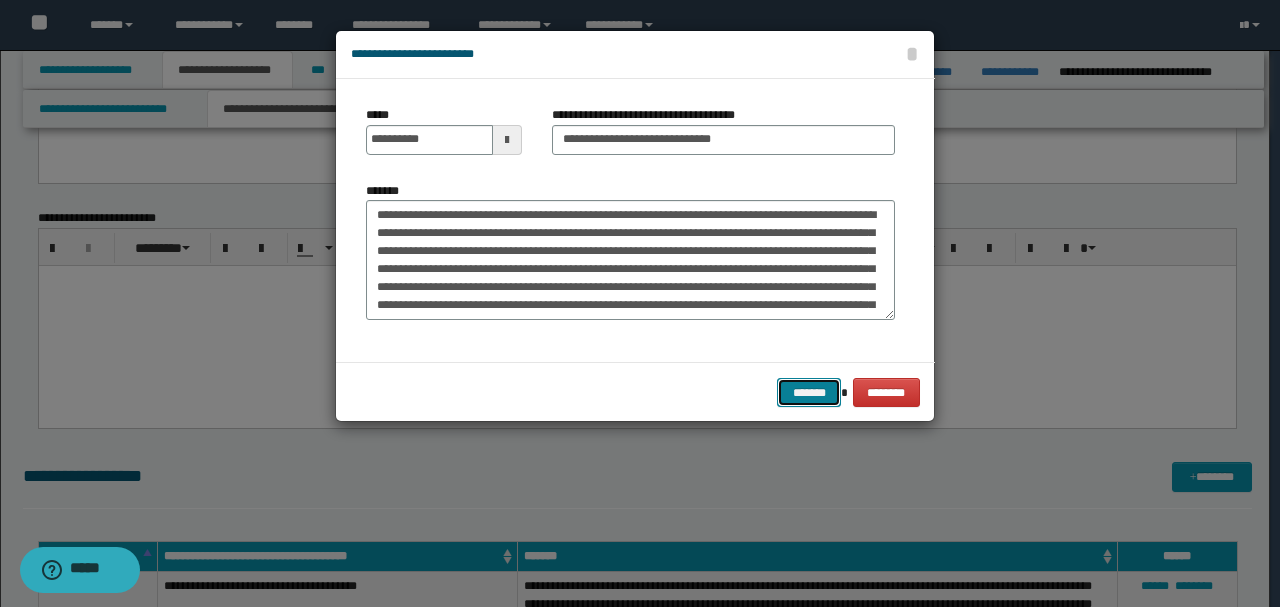 click on "*******" at bounding box center (809, 392) 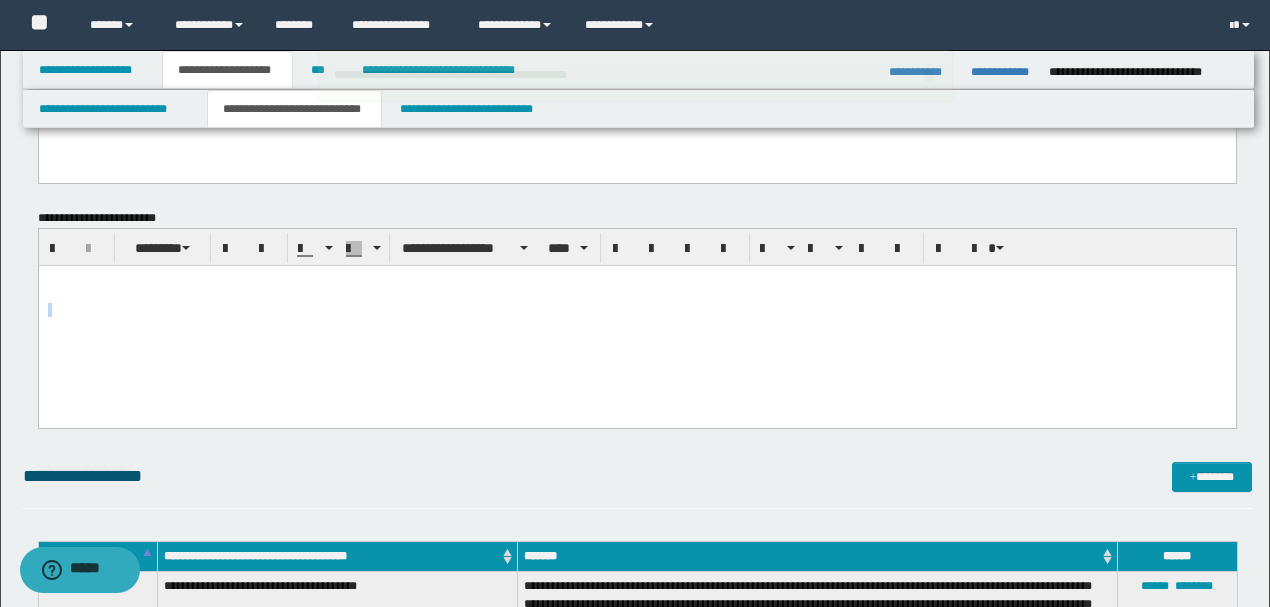 drag, startPoint x: 508, startPoint y: 434, endPoint x: 552, endPoint y: 692, distance: 261.72504 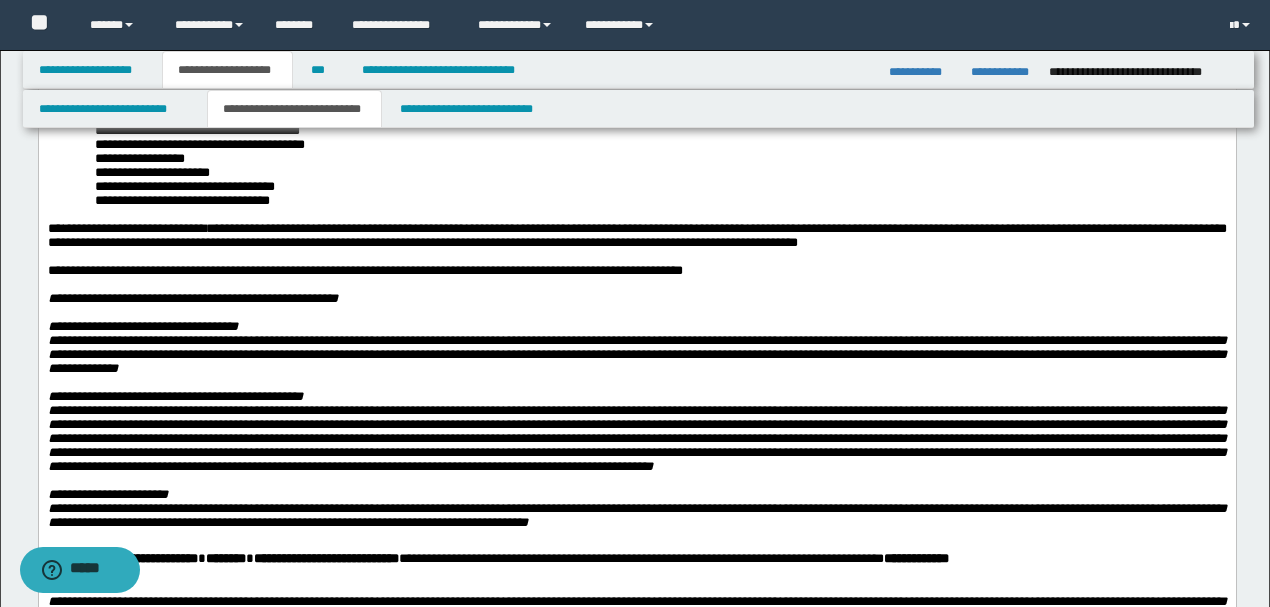 scroll, scrollTop: 518, scrollLeft: 0, axis: vertical 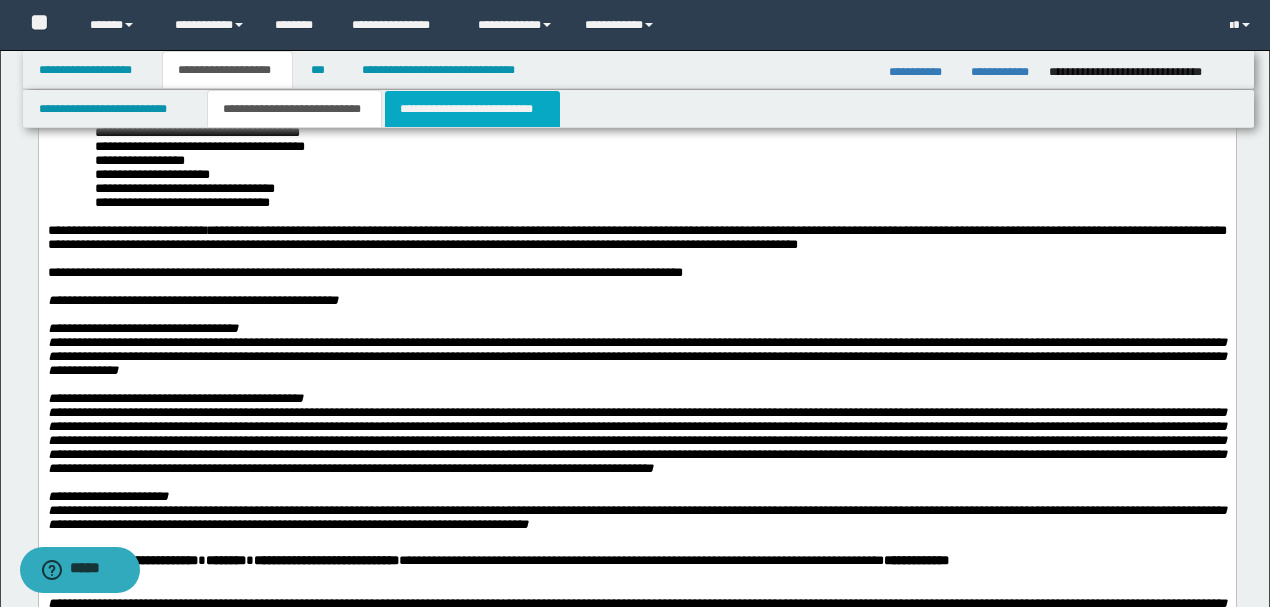 click on "**********" at bounding box center [472, 109] 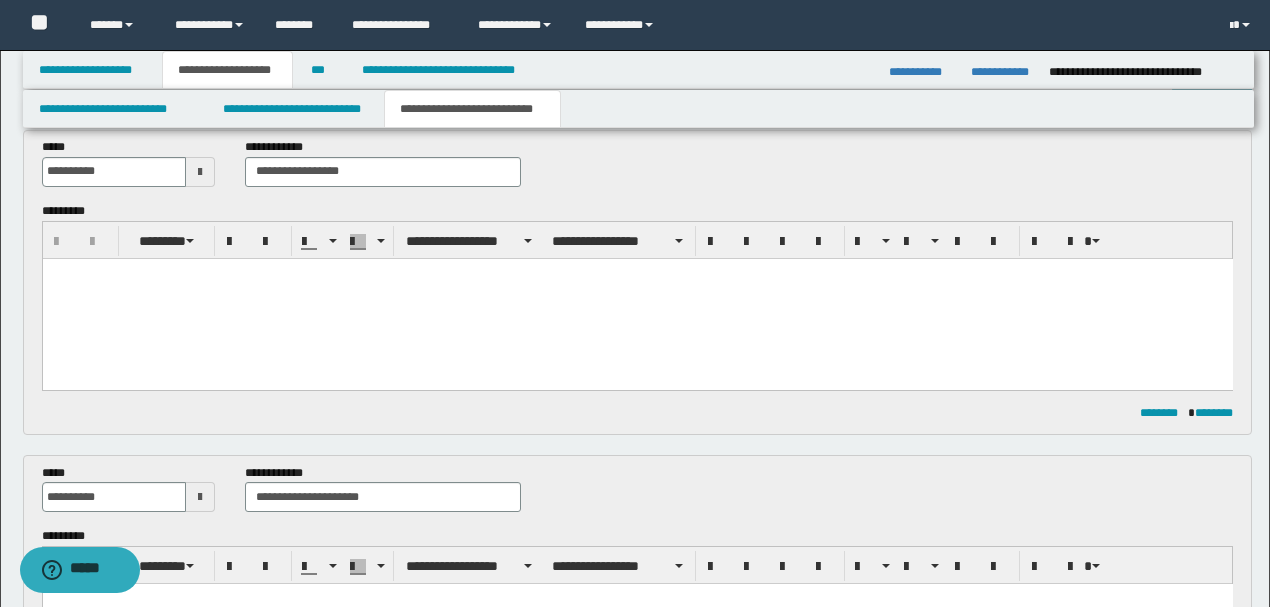 scroll, scrollTop: 0, scrollLeft: 0, axis: both 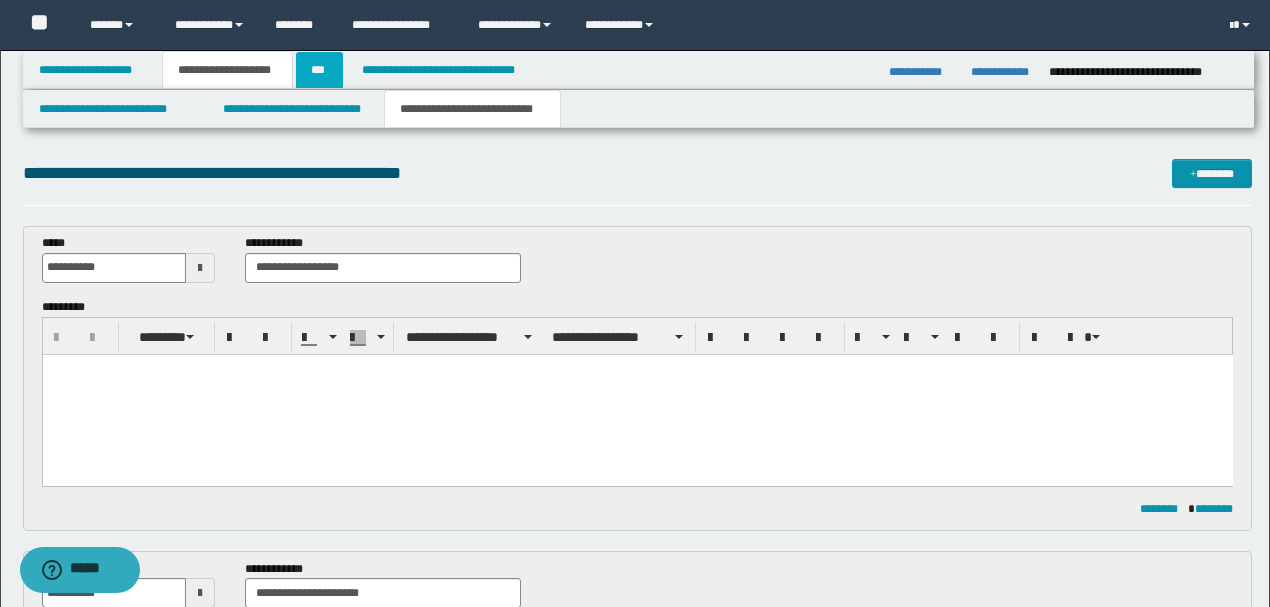 click on "***" at bounding box center [319, 70] 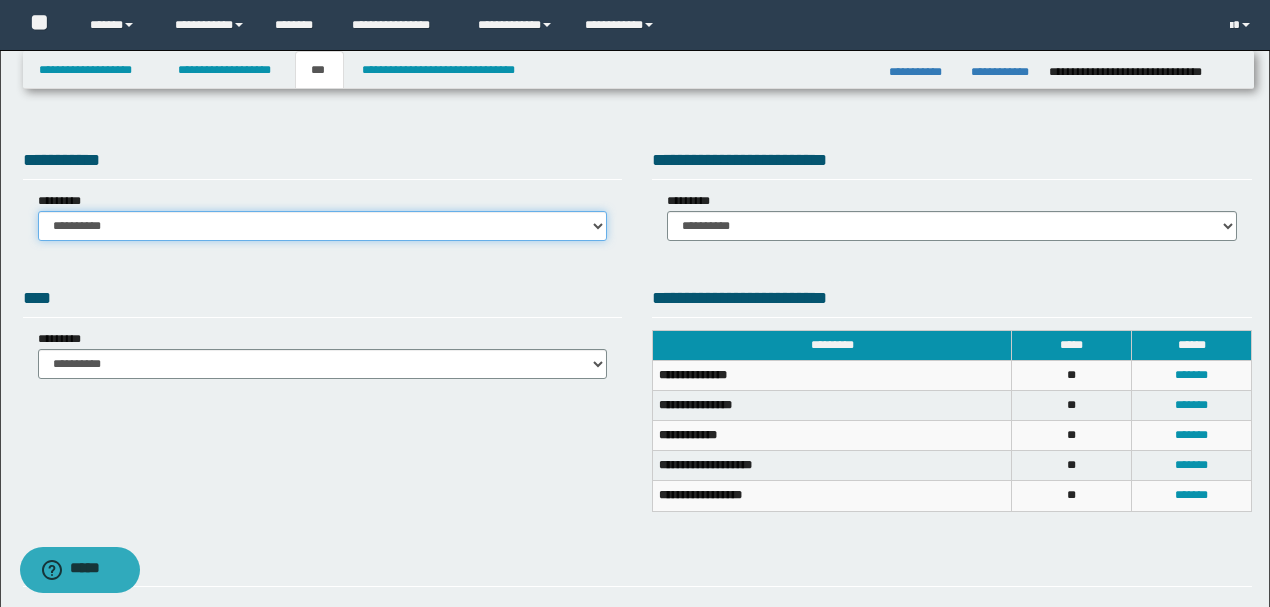 click on "**********" at bounding box center [323, 226] 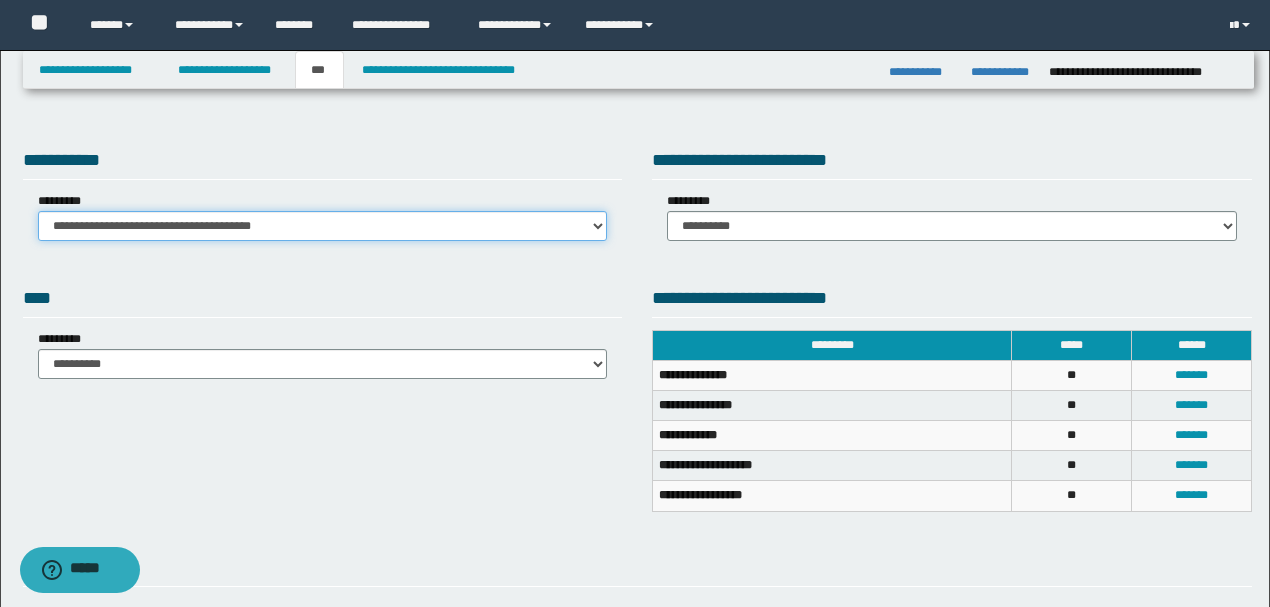 click on "**********" at bounding box center [323, 226] 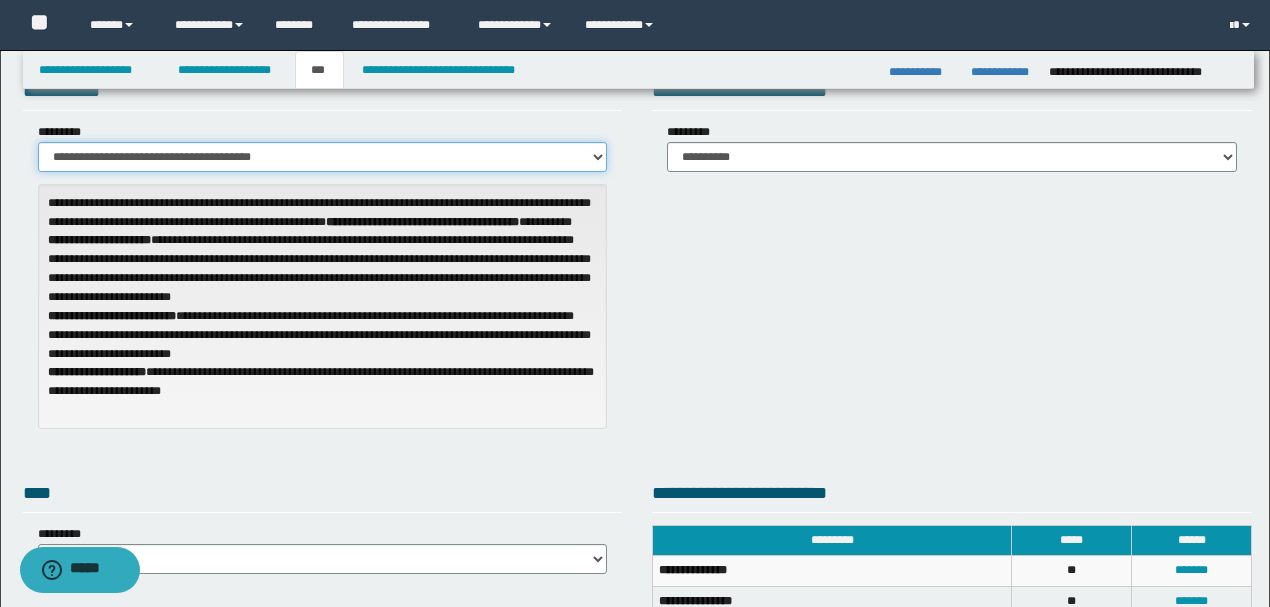scroll, scrollTop: 66, scrollLeft: 0, axis: vertical 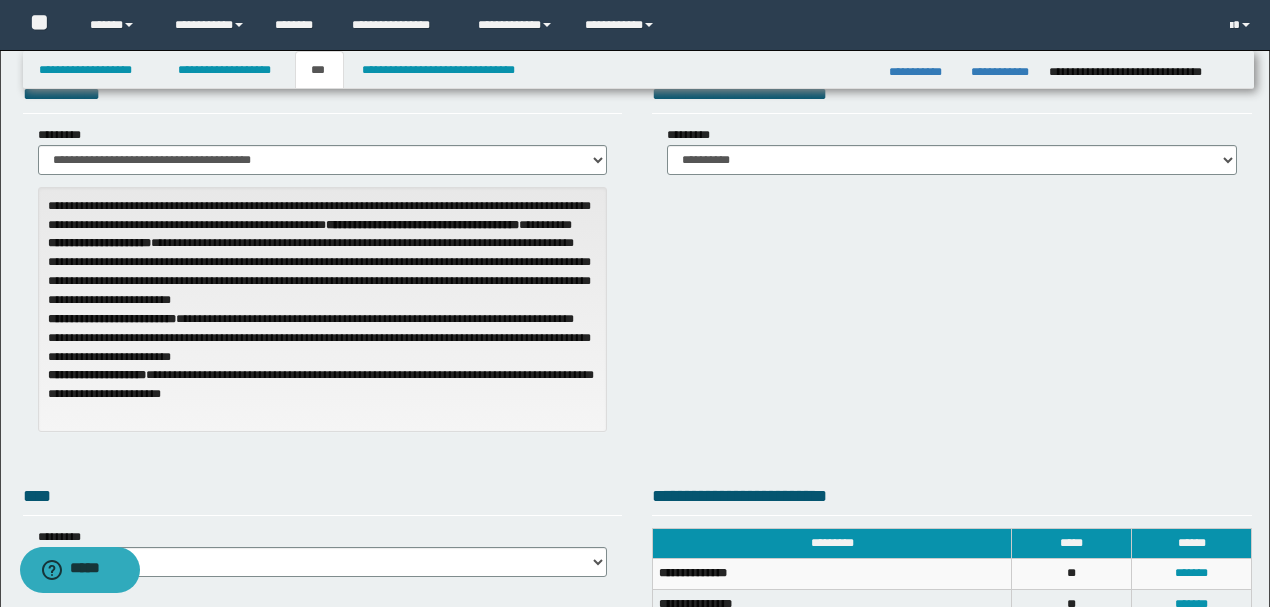 click on "**********" at bounding box center [323, 263] 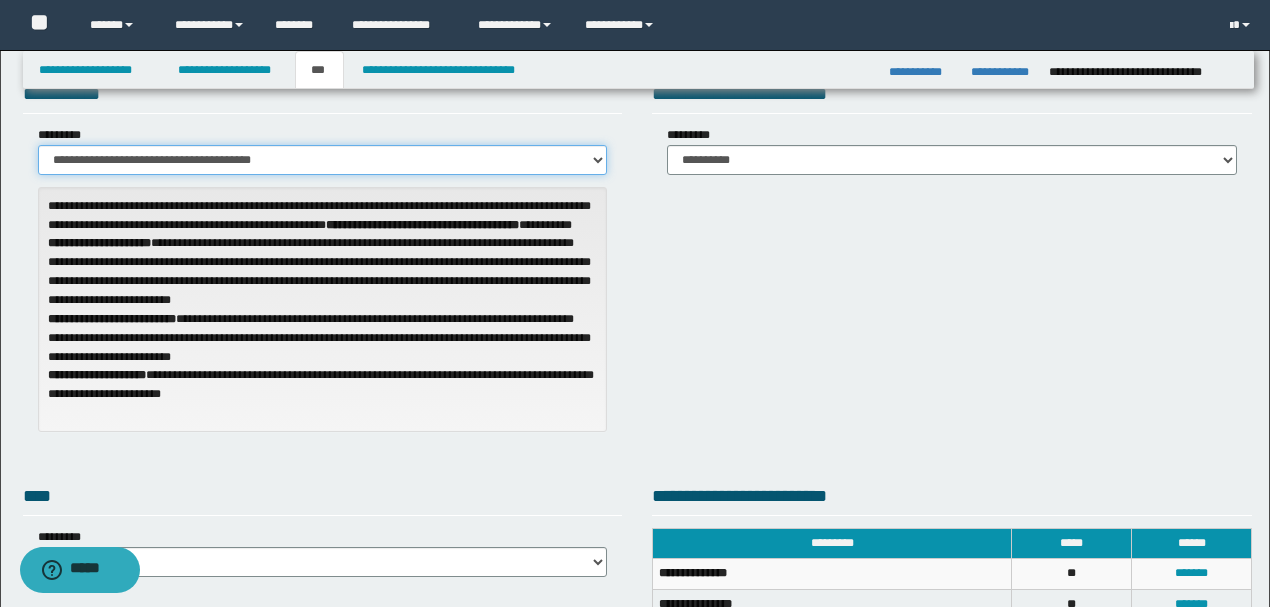 click on "**********" at bounding box center (323, 160) 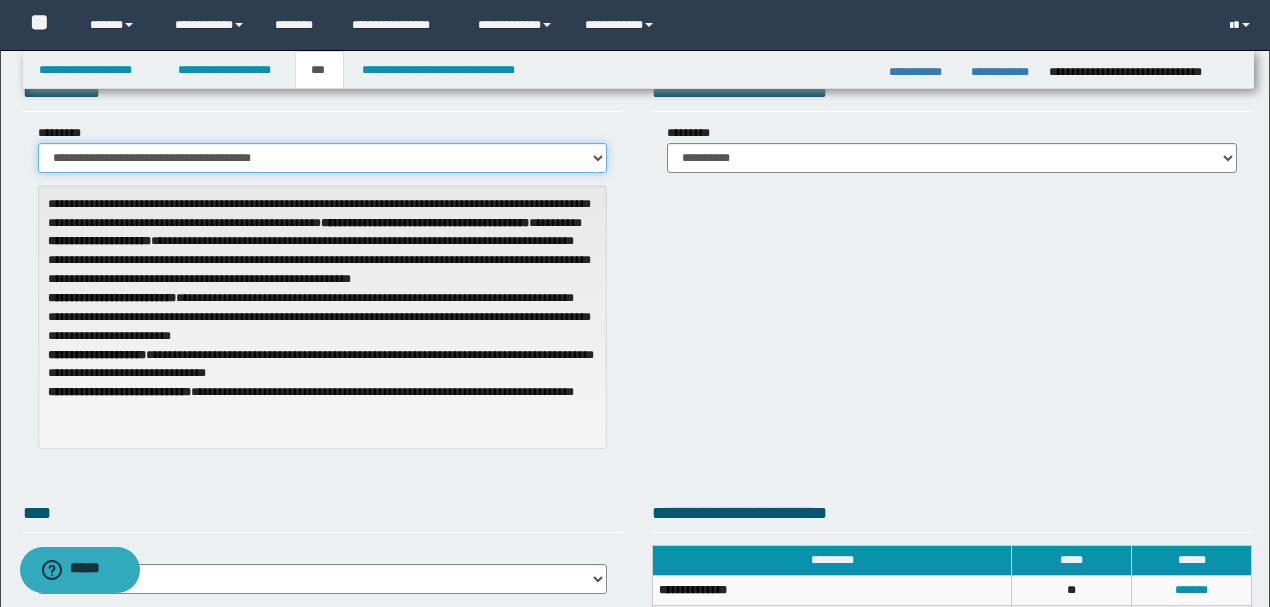 scroll, scrollTop: 66, scrollLeft: 0, axis: vertical 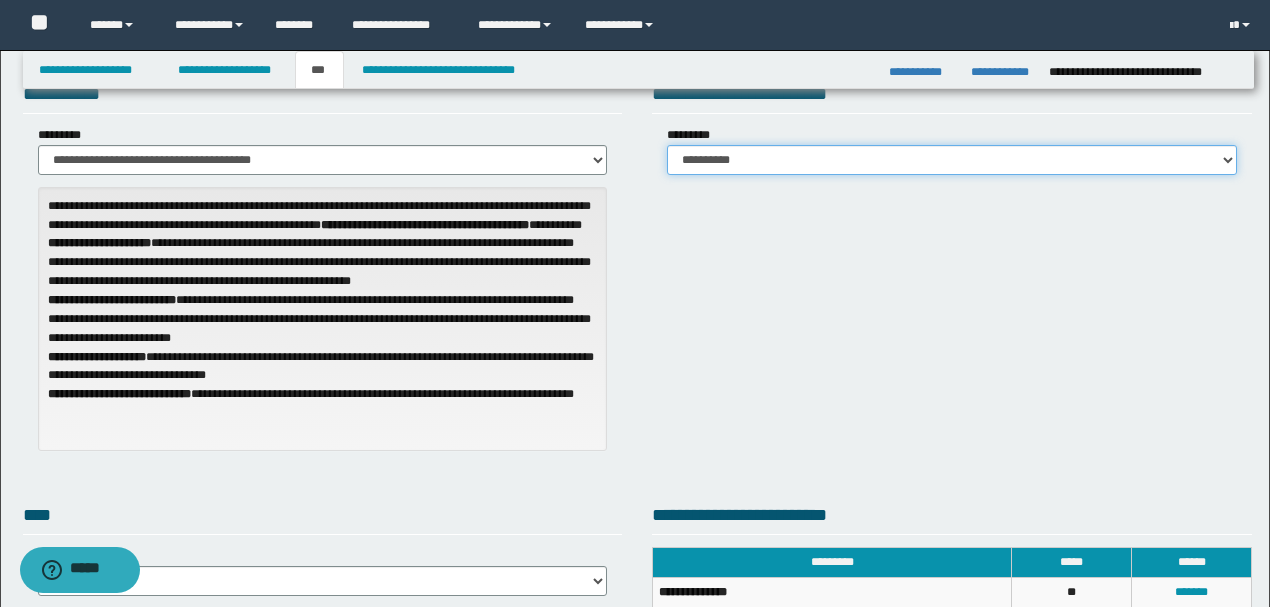 click on "**********" at bounding box center [952, 160] 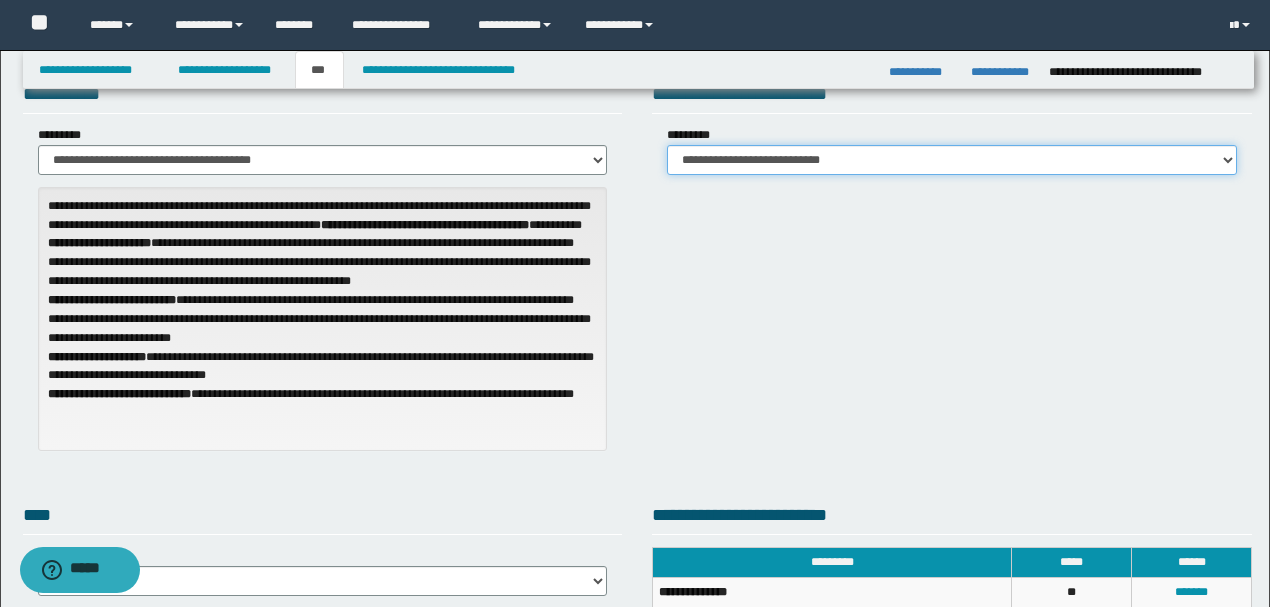 click on "**********" at bounding box center (952, 160) 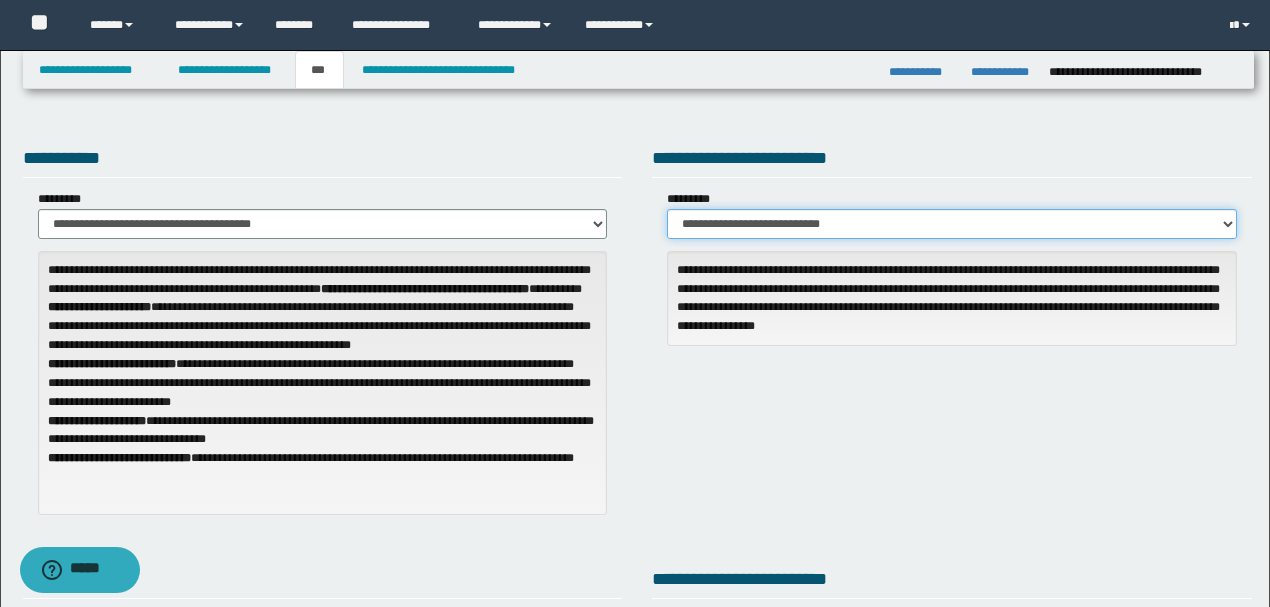 scroll, scrollTop: 0, scrollLeft: 0, axis: both 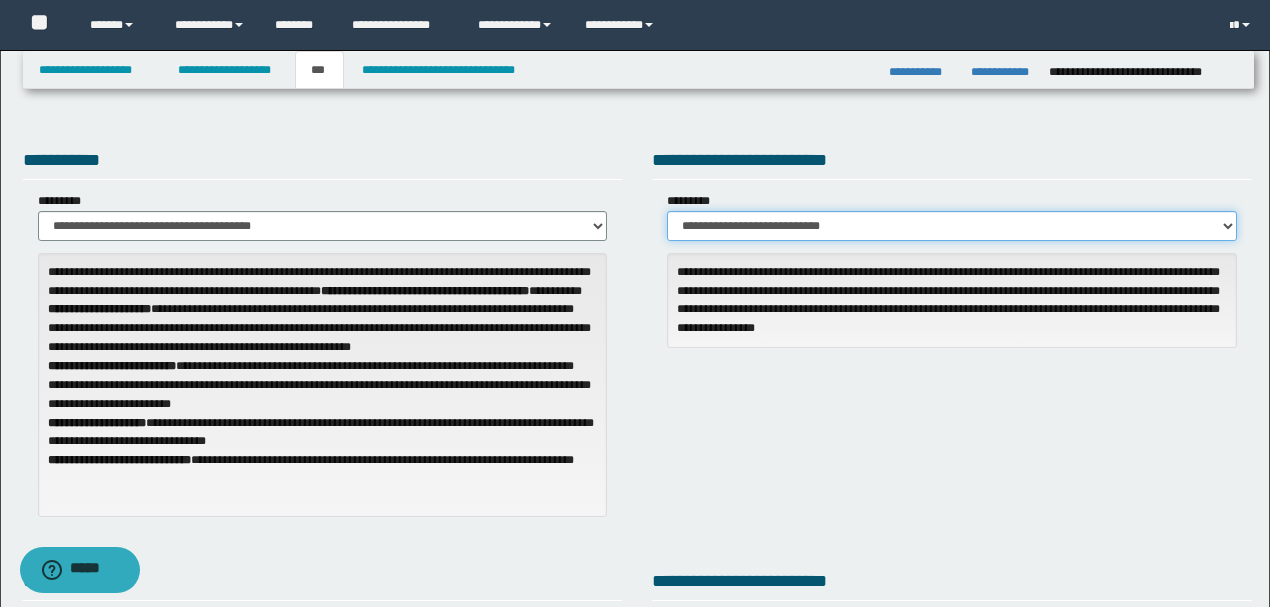 click on "**********" at bounding box center [952, 226] 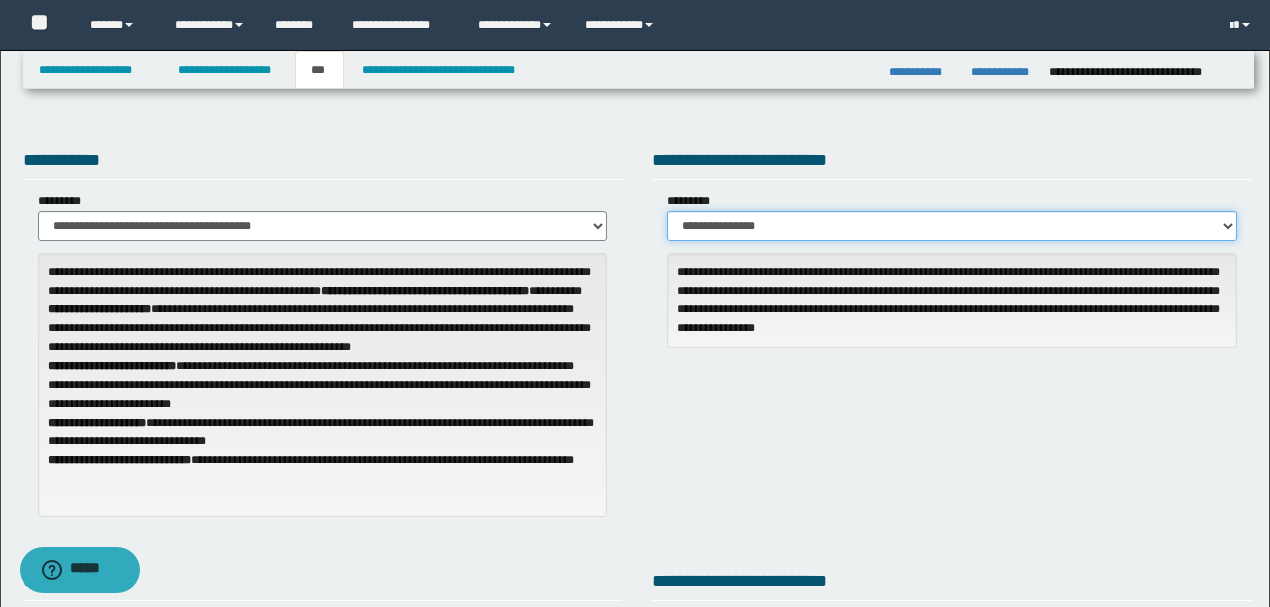 click on "**********" at bounding box center (952, 226) 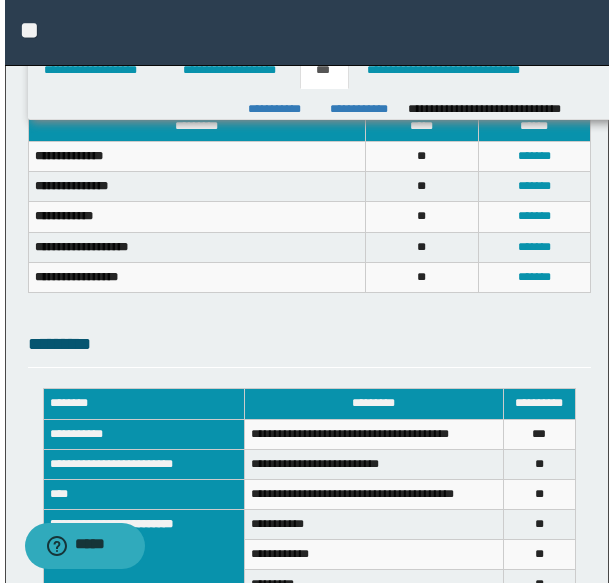 scroll, scrollTop: 866, scrollLeft: 0, axis: vertical 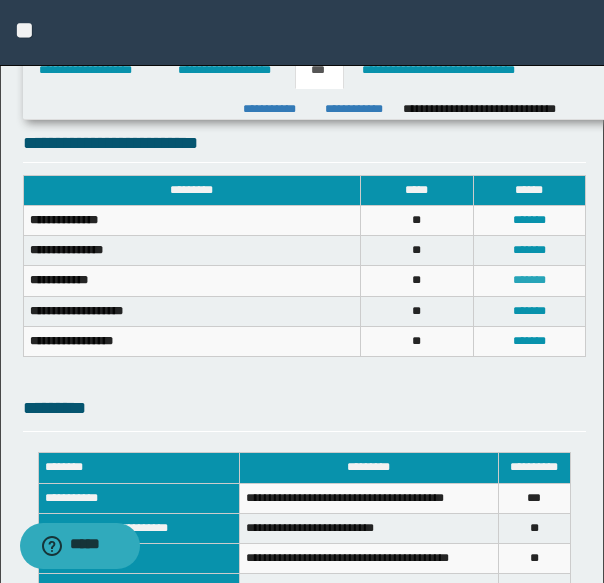 click on "*******" at bounding box center (529, 280) 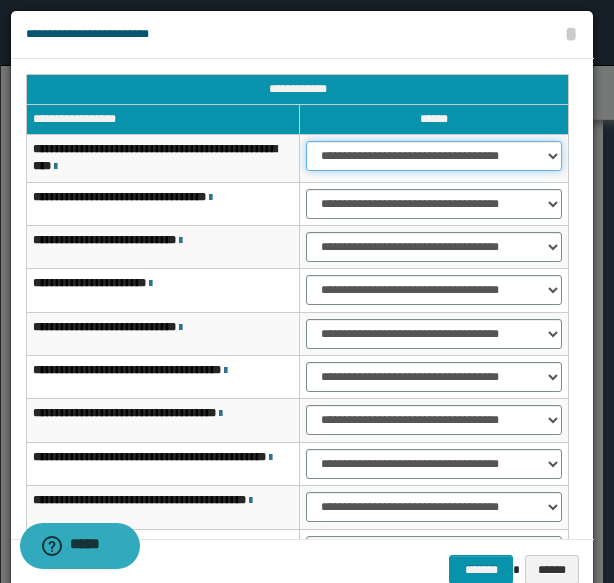 click on "**********" at bounding box center [434, 156] 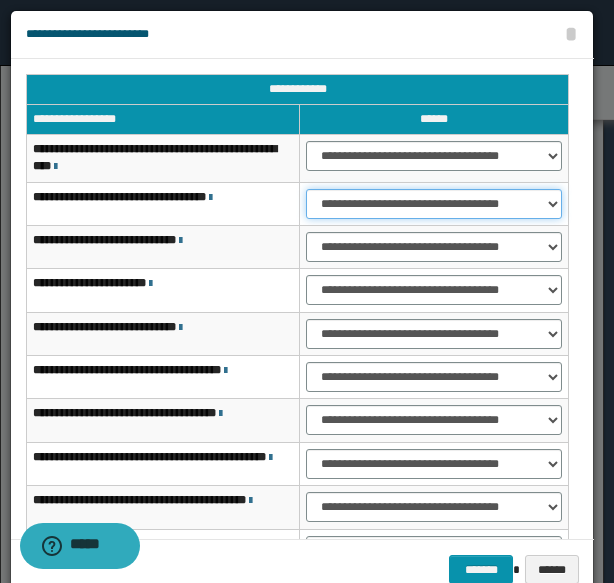 click on "**********" at bounding box center [434, 204] 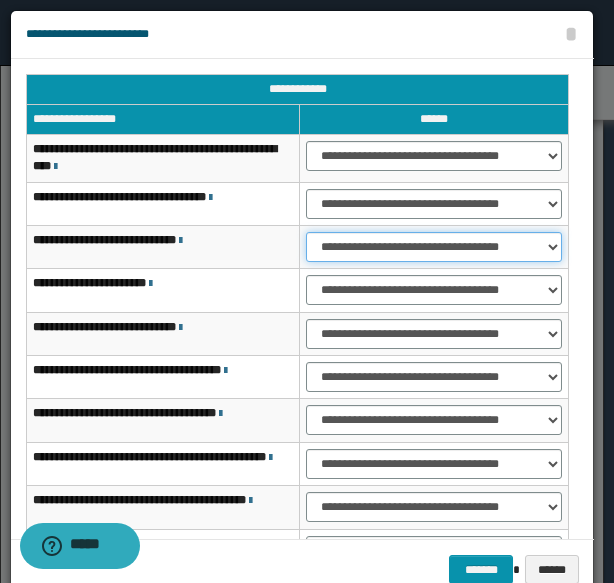 click on "**********" at bounding box center (434, 247) 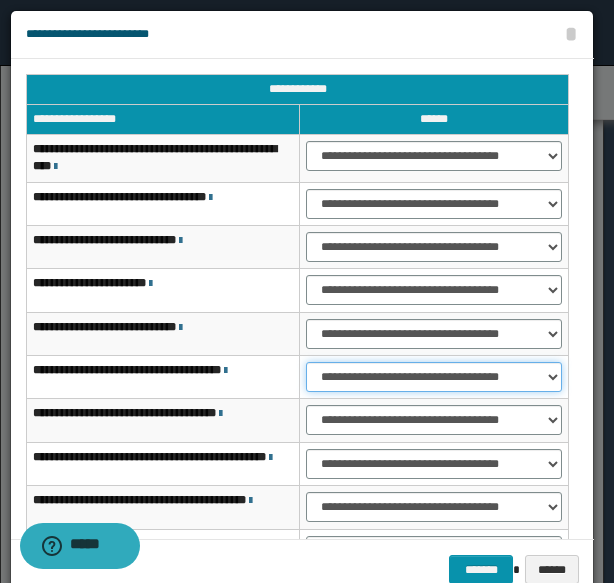 click on "**********" at bounding box center [434, 377] 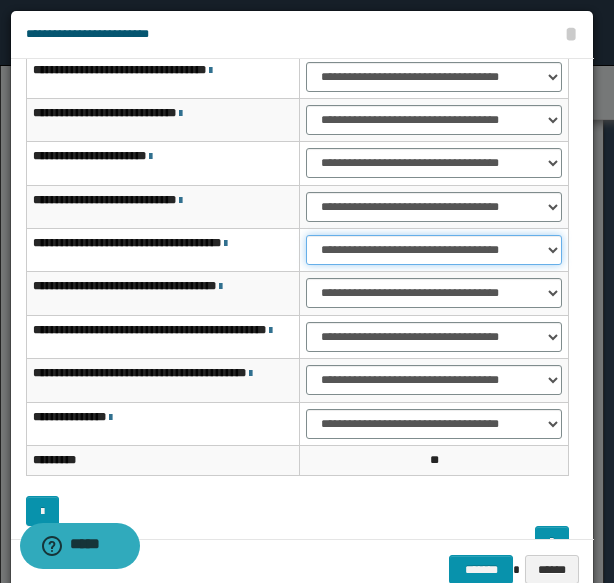 scroll, scrollTop: 158, scrollLeft: 0, axis: vertical 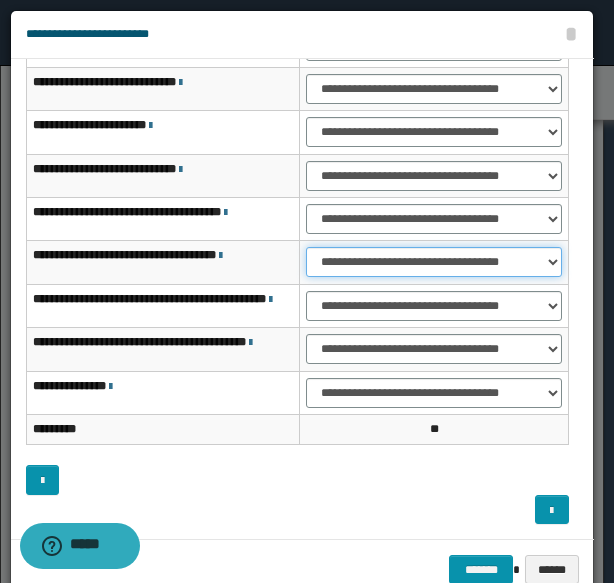 click on "**********" at bounding box center [434, 262] 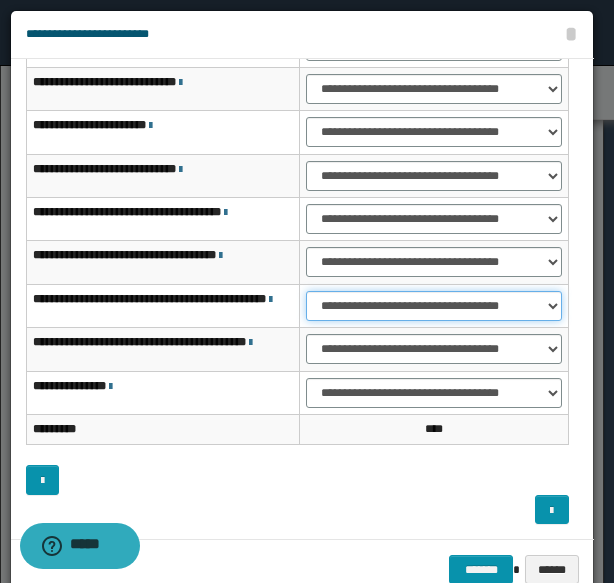 click on "**********" at bounding box center [434, 306] 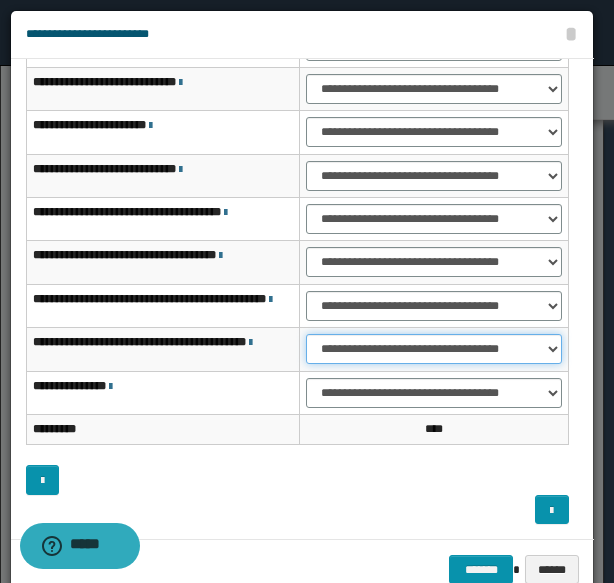 drag, startPoint x: 371, startPoint y: 352, endPoint x: 380, endPoint y: 359, distance: 11.401754 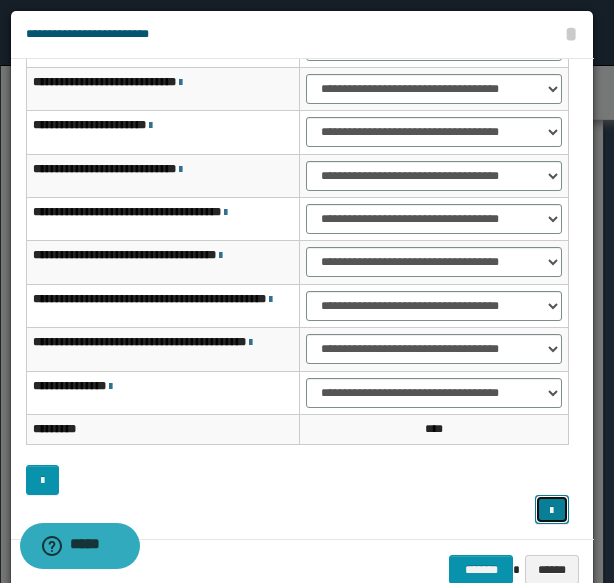 click at bounding box center [551, 511] 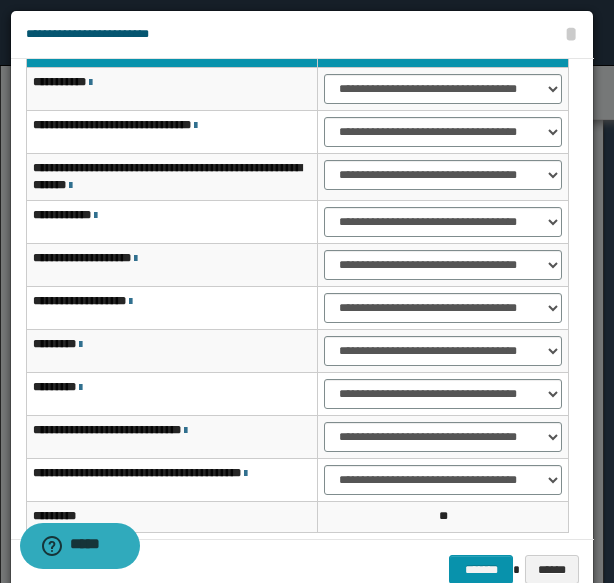 scroll, scrollTop: 0, scrollLeft: 0, axis: both 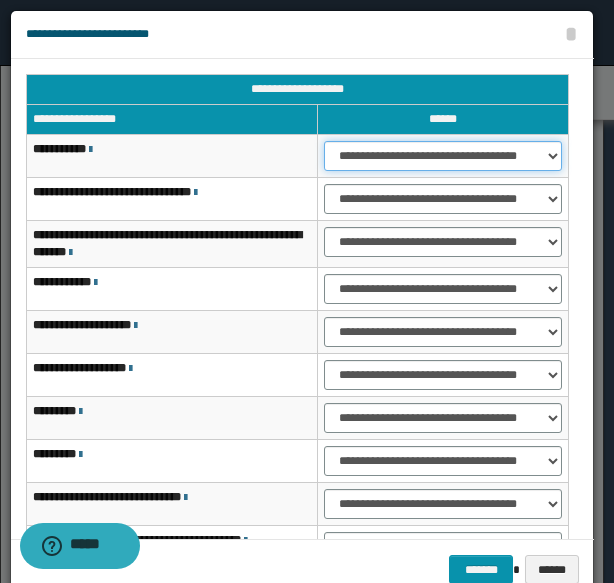 click on "**********" at bounding box center [443, 156] 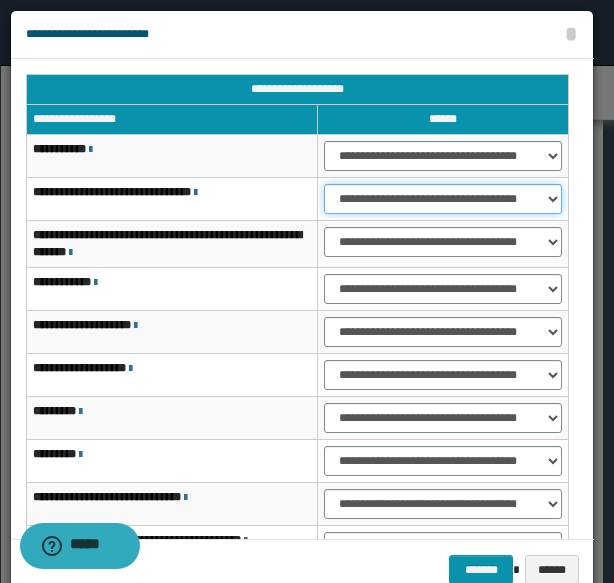 drag, startPoint x: 359, startPoint y: 198, endPoint x: 369, endPoint y: 208, distance: 14.142136 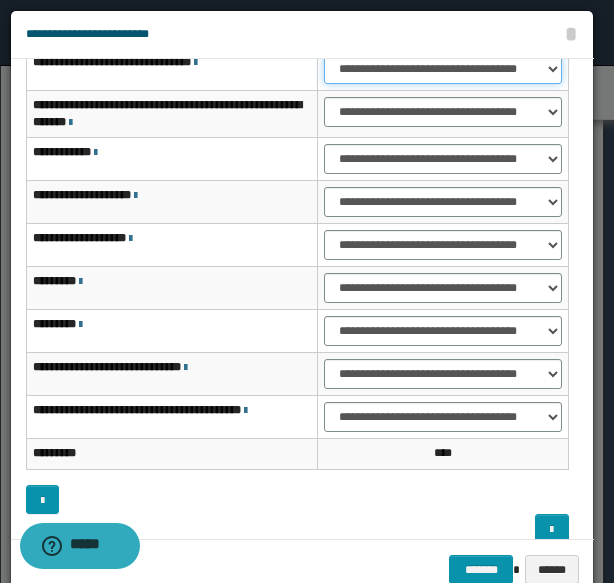 scroll, scrollTop: 133, scrollLeft: 0, axis: vertical 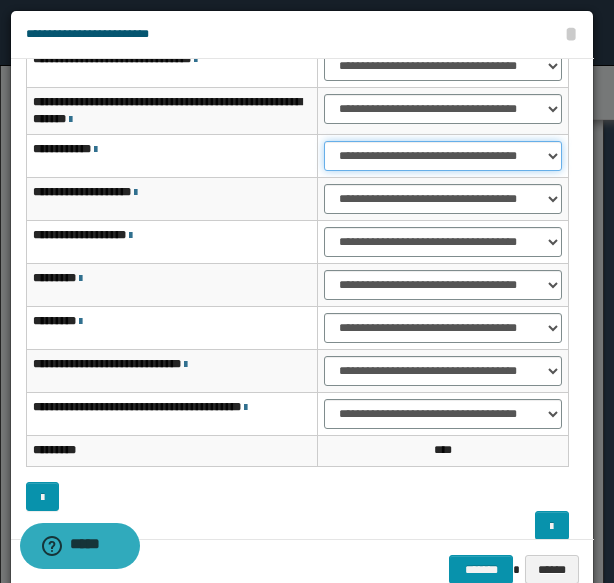 click on "**********" at bounding box center (443, 156) 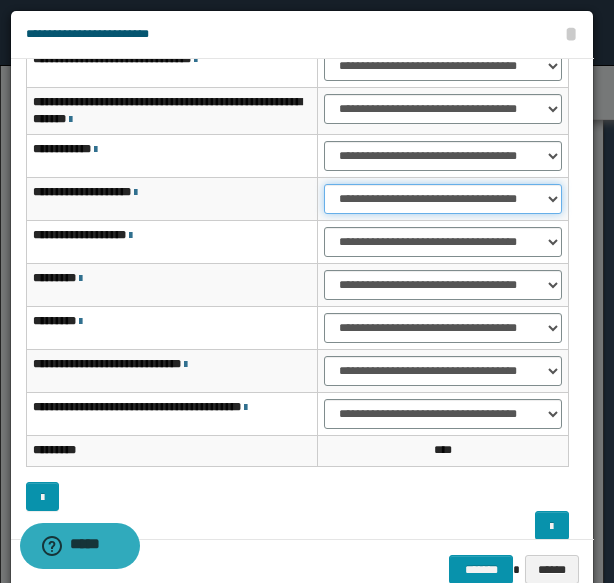 click on "**********" at bounding box center [443, 199] 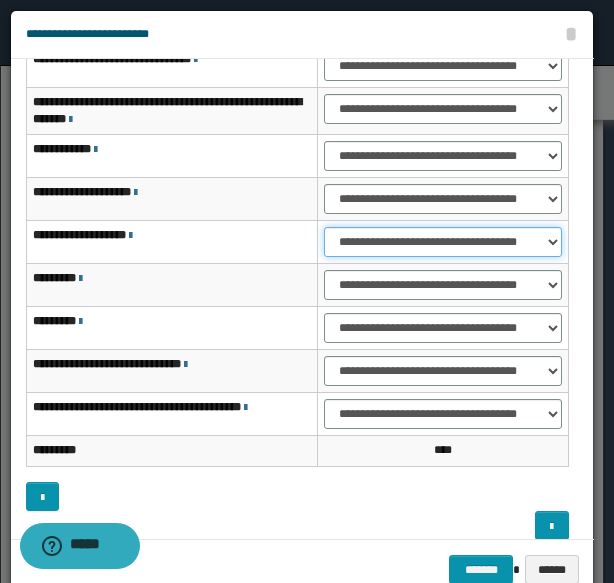 click on "**********" at bounding box center (443, 242) 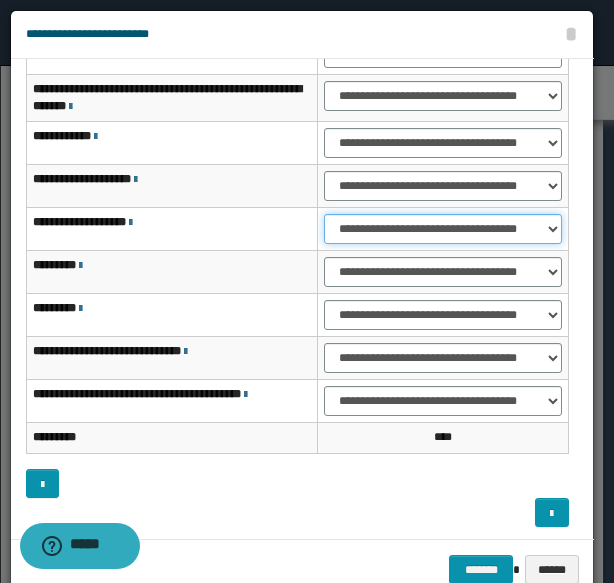 scroll, scrollTop: 149, scrollLeft: 0, axis: vertical 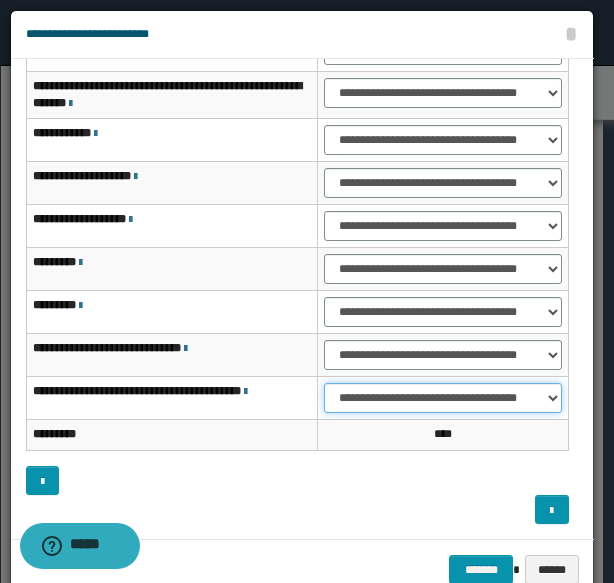 drag, startPoint x: 376, startPoint y: 391, endPoint x: 376, endPoint y: 406, distance: 15 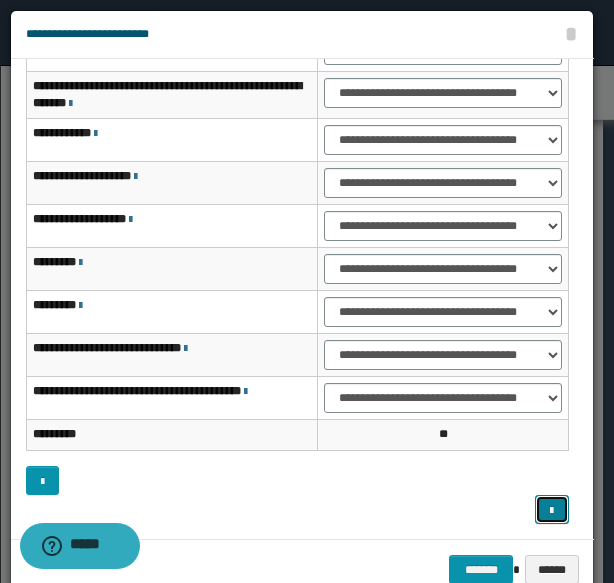 click at bounding box center [551, 509] 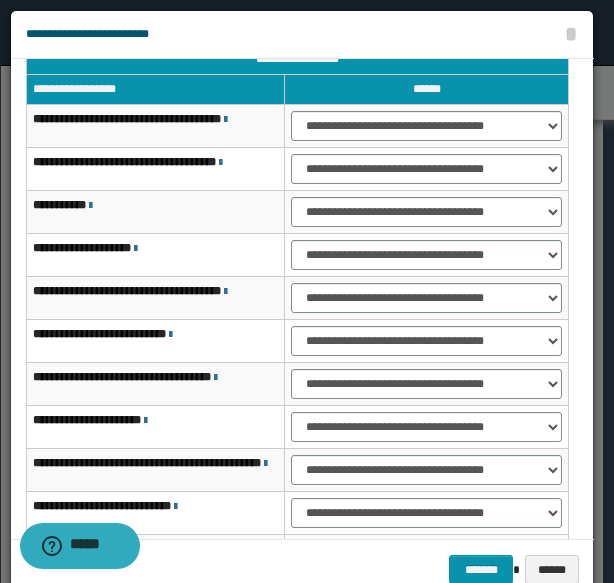 scroll, scrollTop: 0, scrollLeft: 0, axis: both 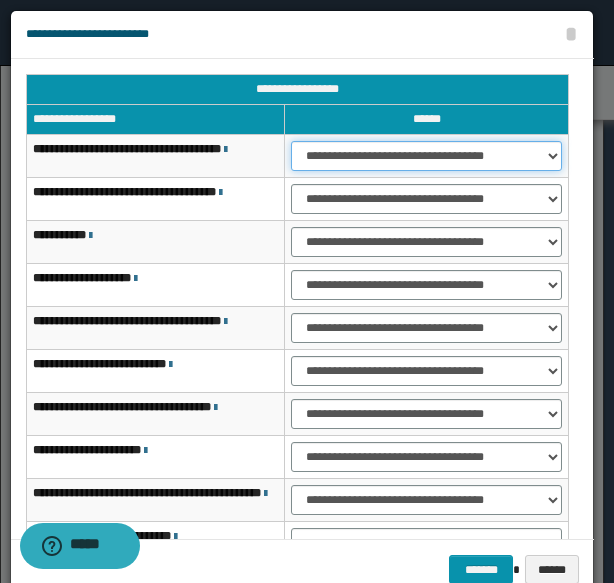 click on "**********" at bounding box center [426, 156] 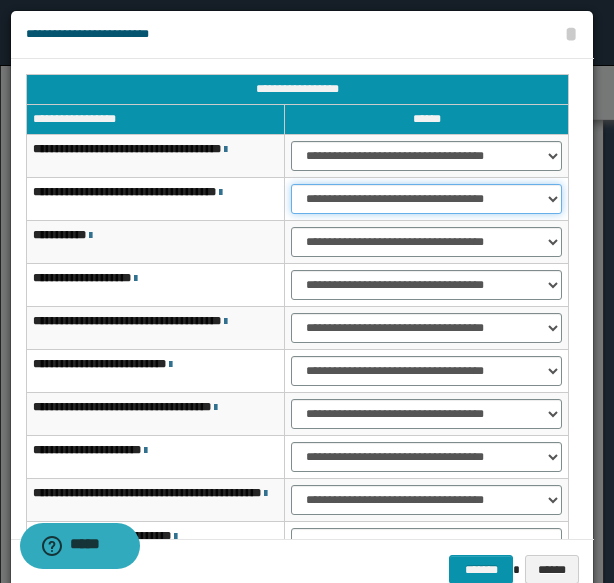 click on "**********" at bounding box center (426, 199) 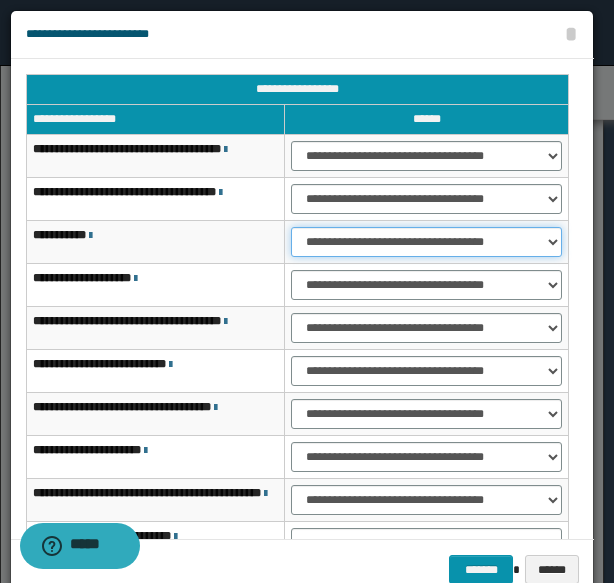 click on "**********" at bounding box center [426, 242] 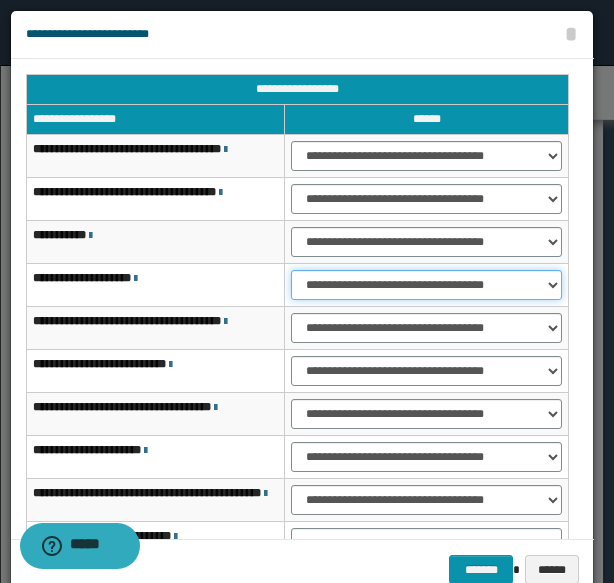 click on "**********" at bounding box center (426, 285) 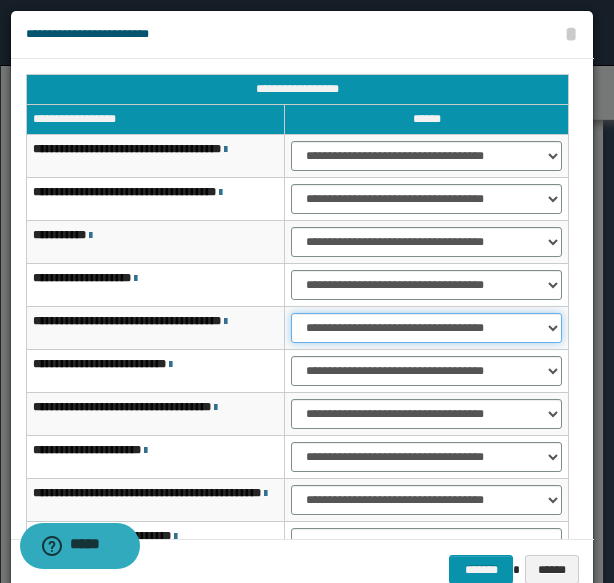 click on "**********" at bounding box center (426, 328) 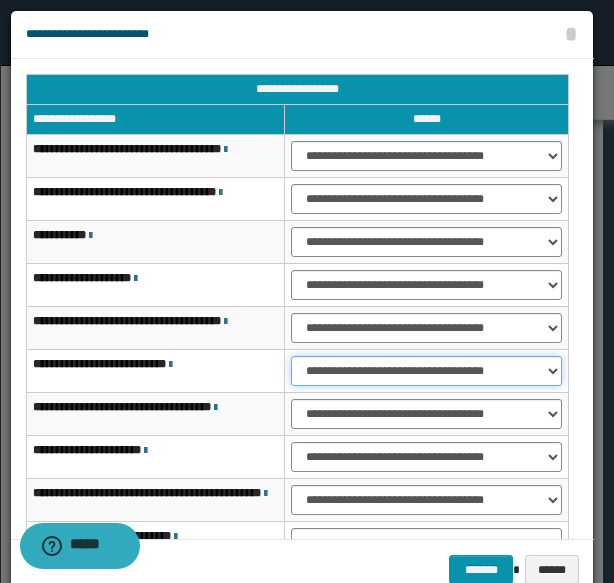 click on "**********" at bounding box center (426, 371) 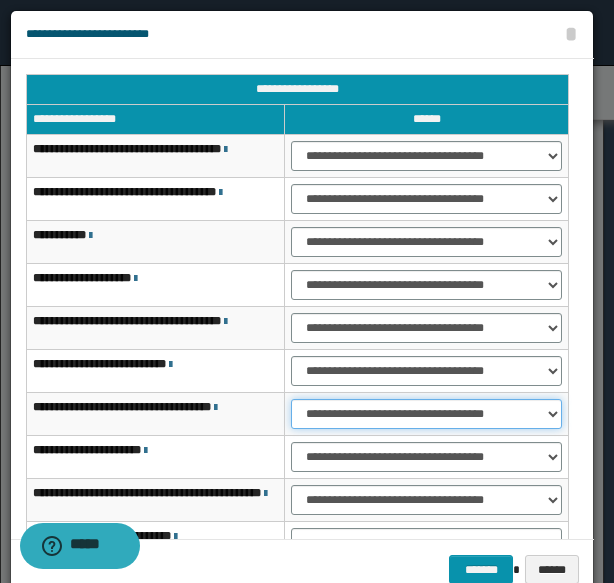 click on "**********" at bounding box center (426, 414) 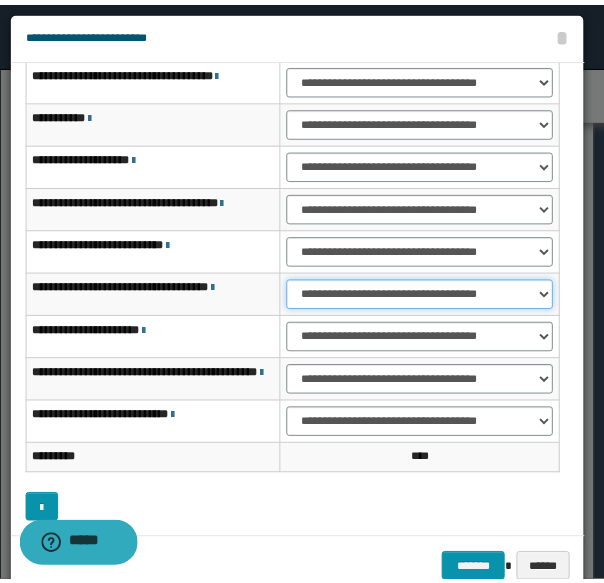 scroll, scrollTop: 121, scrollLeft: 0, axis: vertical 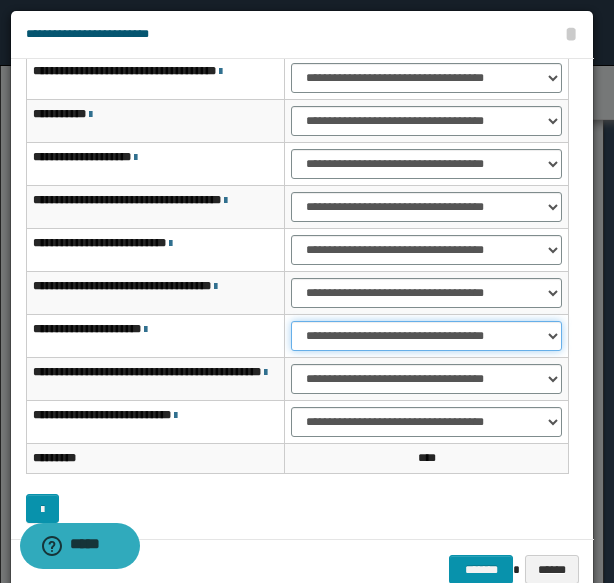 click on "**********" at bounding box center [426, 336] 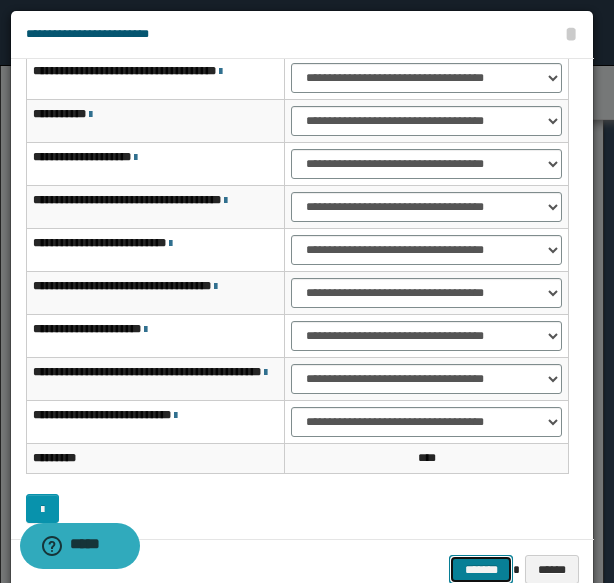 click on "*******" at bounding box center (481, 569) 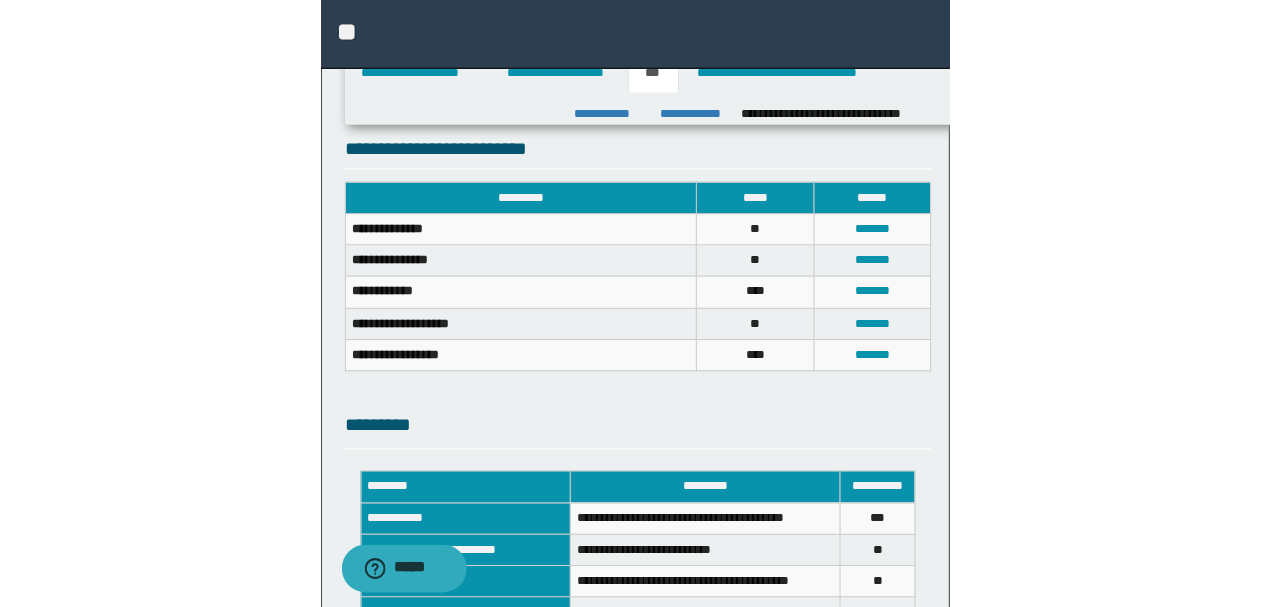 scroll, scrollTop: 710, scrollLeft: 0, axis: vertical 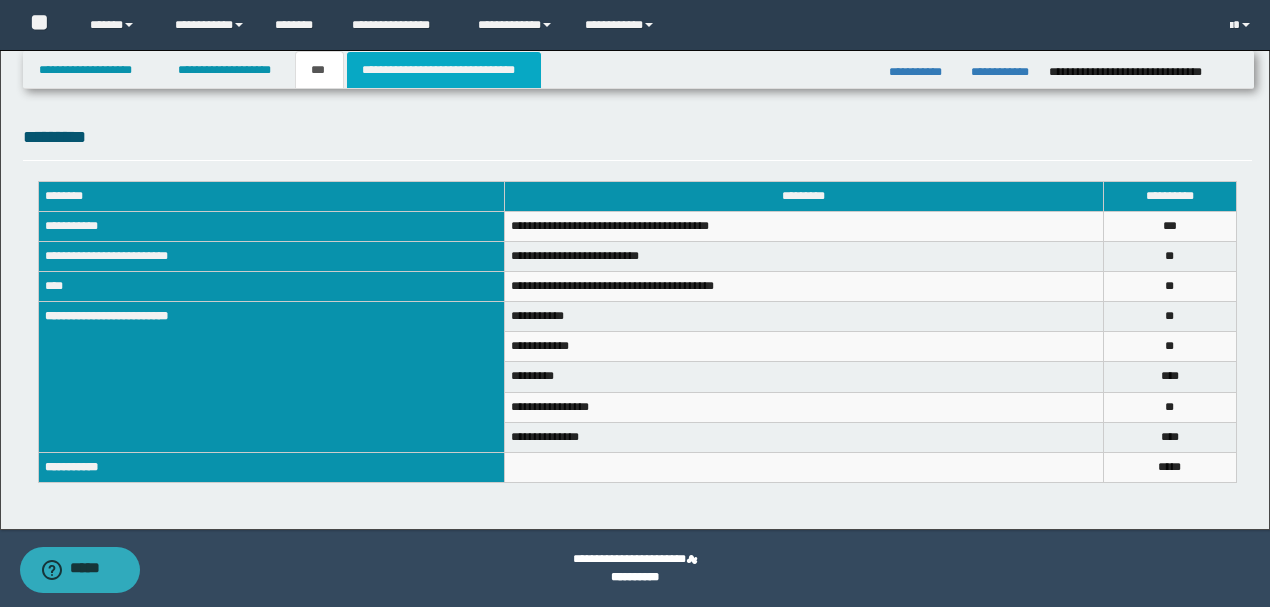 click on "**********" at bounding box center [444, 70] 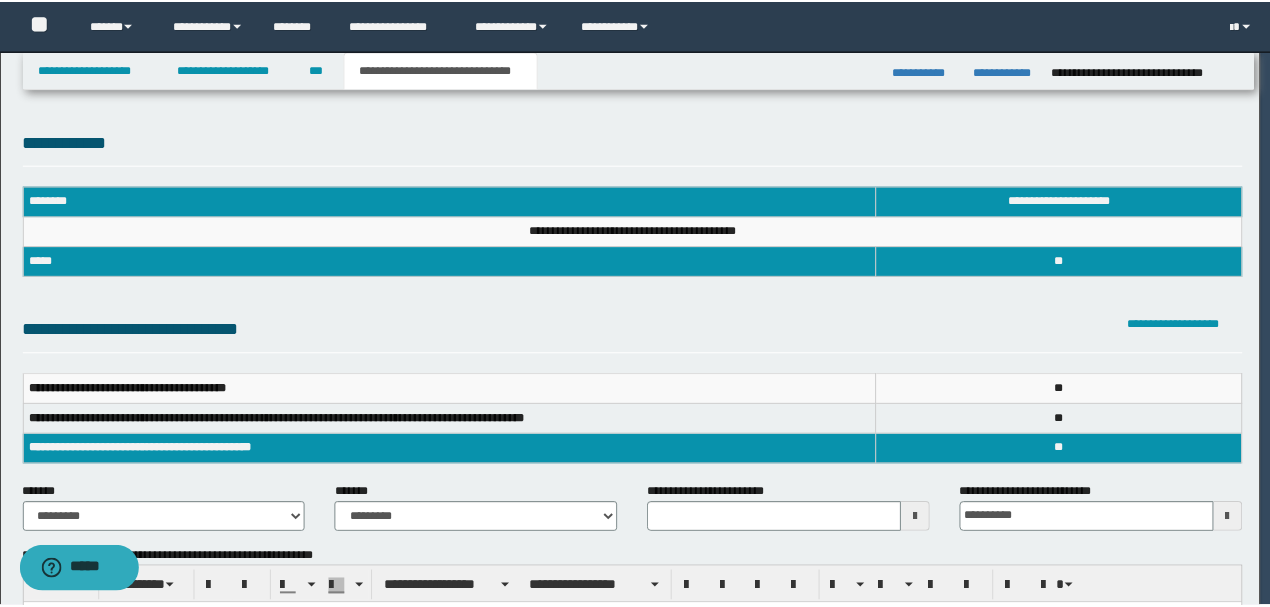 scroll, scrollTop: 0, scrollLeft: 0, axis: both 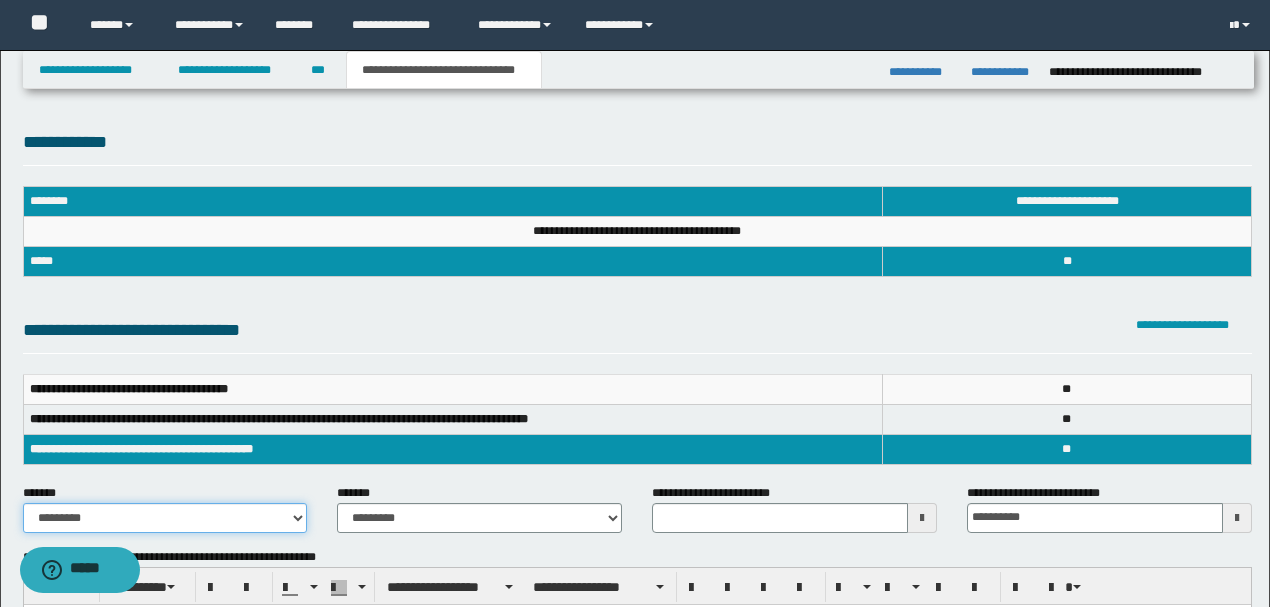click on "**********" at bounding box center (165, 518) 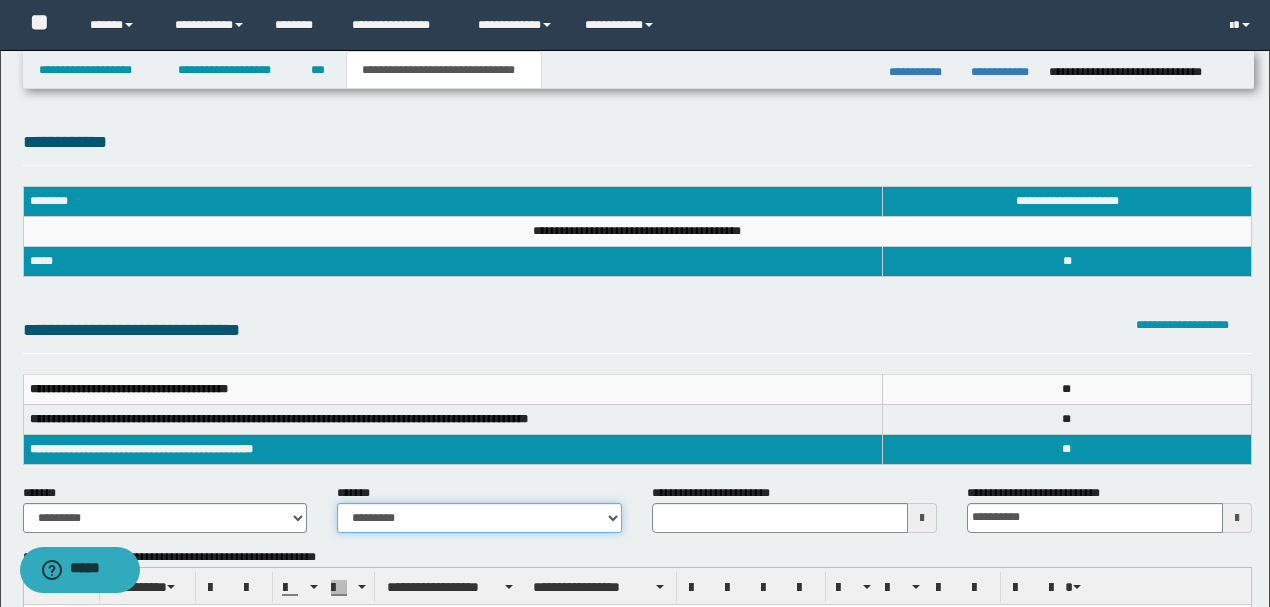click on "**********" at bounding box center [479, 518] 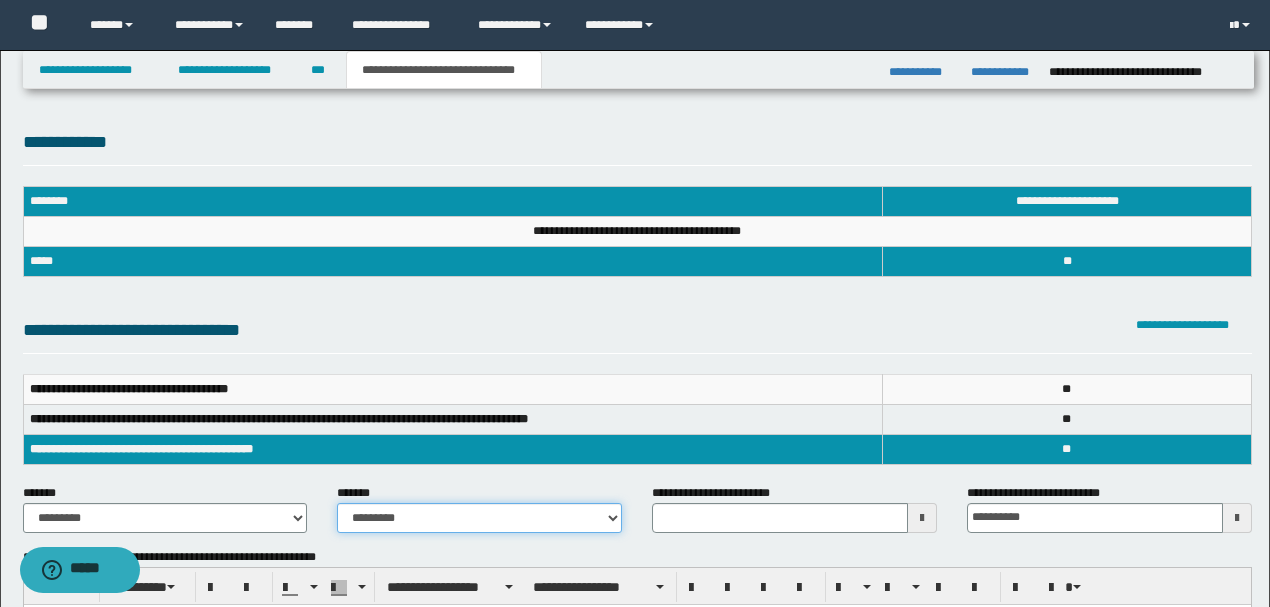 click on "**********" at bounding box center [479, 518] 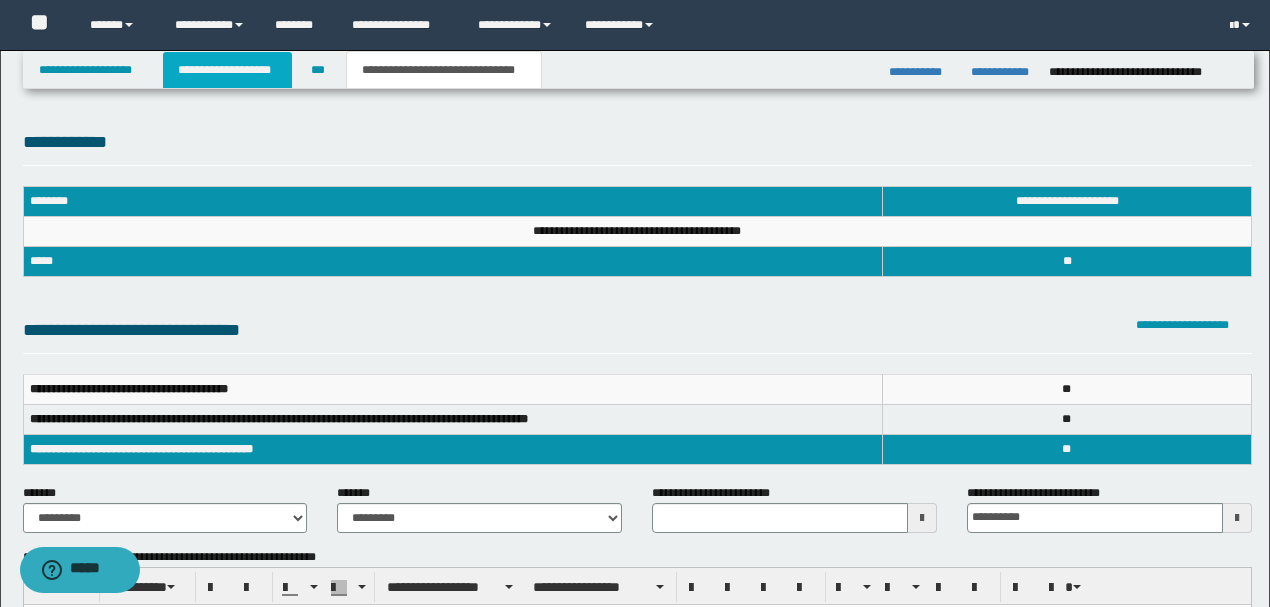 click on "**********" at bounding box center [227, 70] 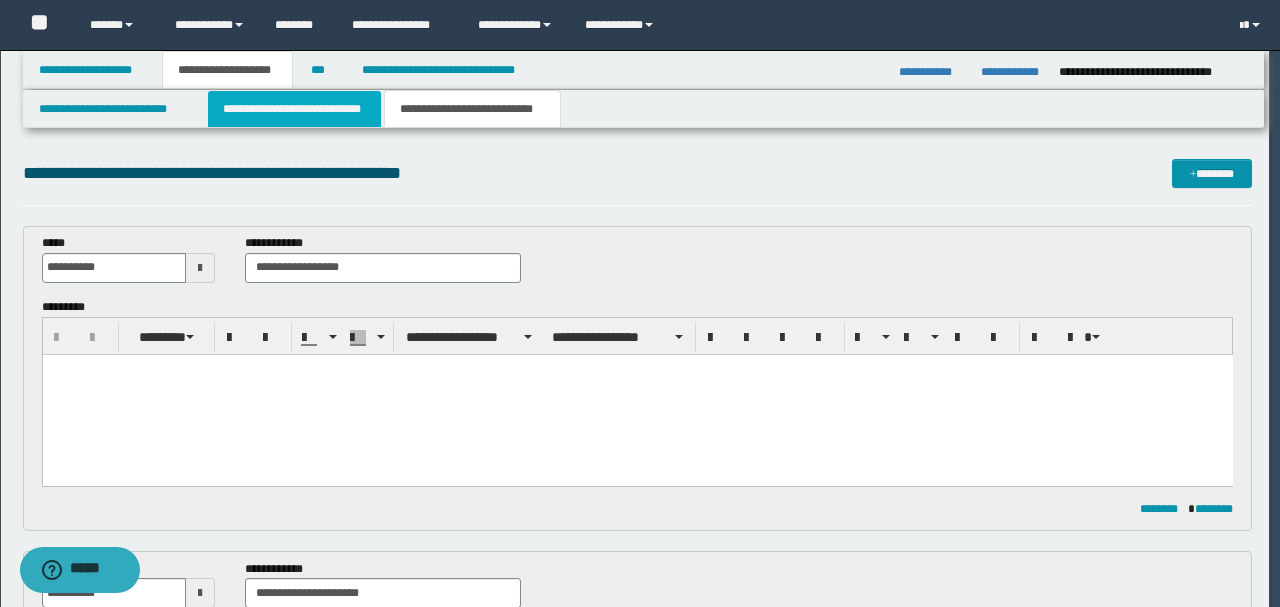 click on "**********" at bounding box center (294, 109) 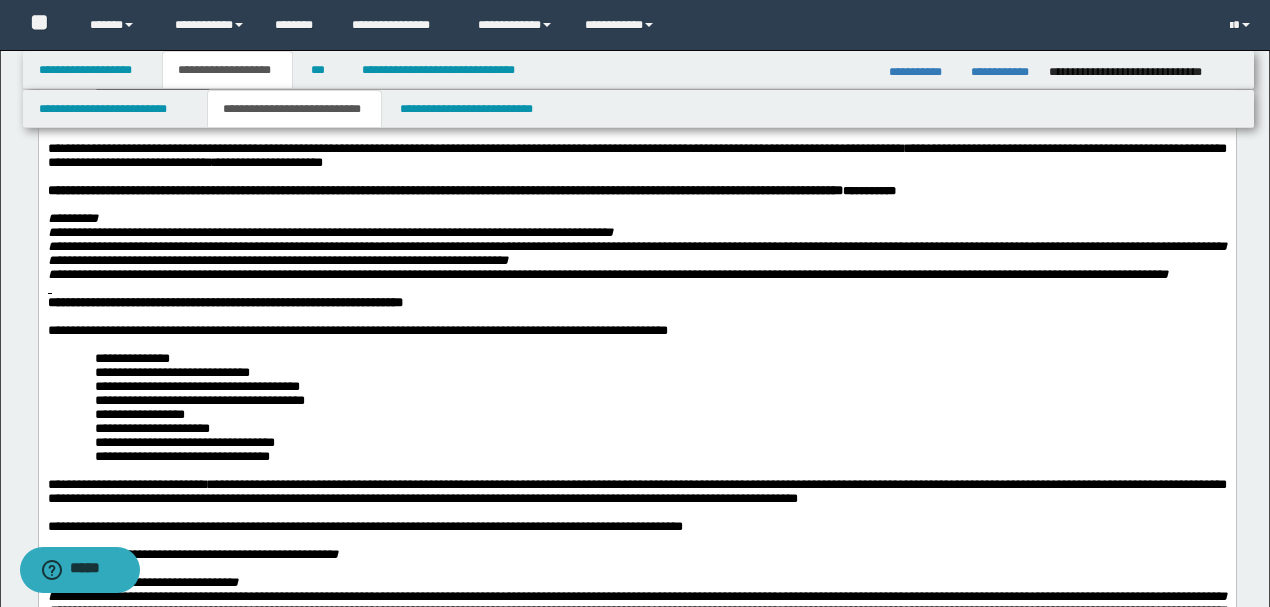 scroll, scrollTop: 266, scrollLeft: 0, axis: vertical 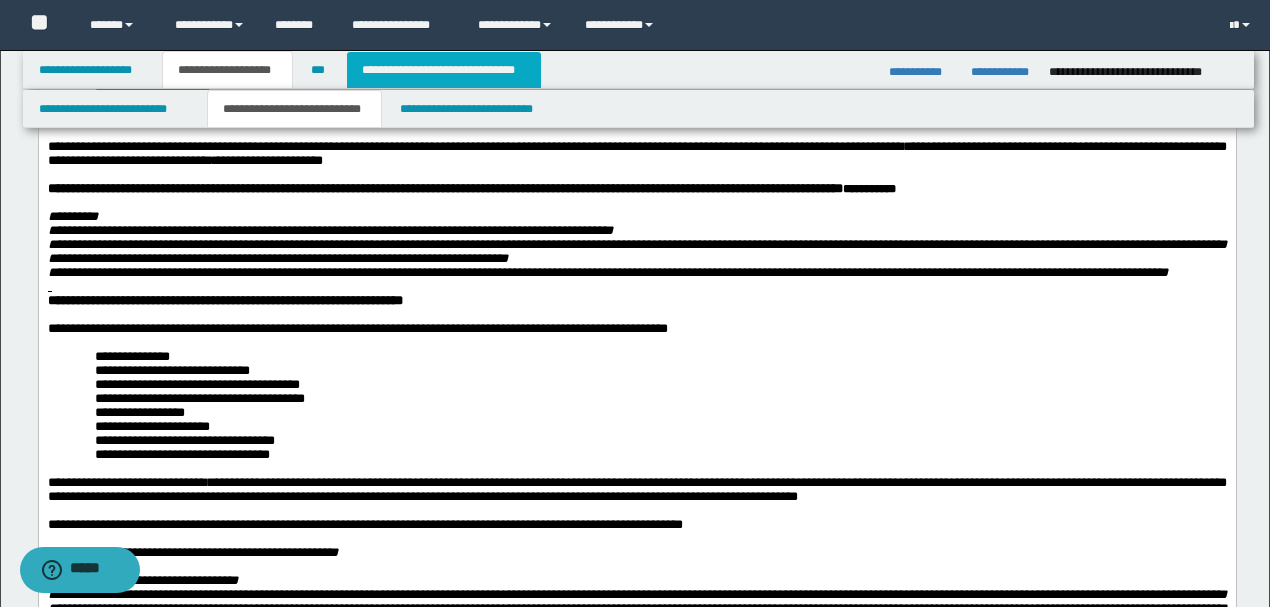 click on "**********" at bounding box center [444, 70] 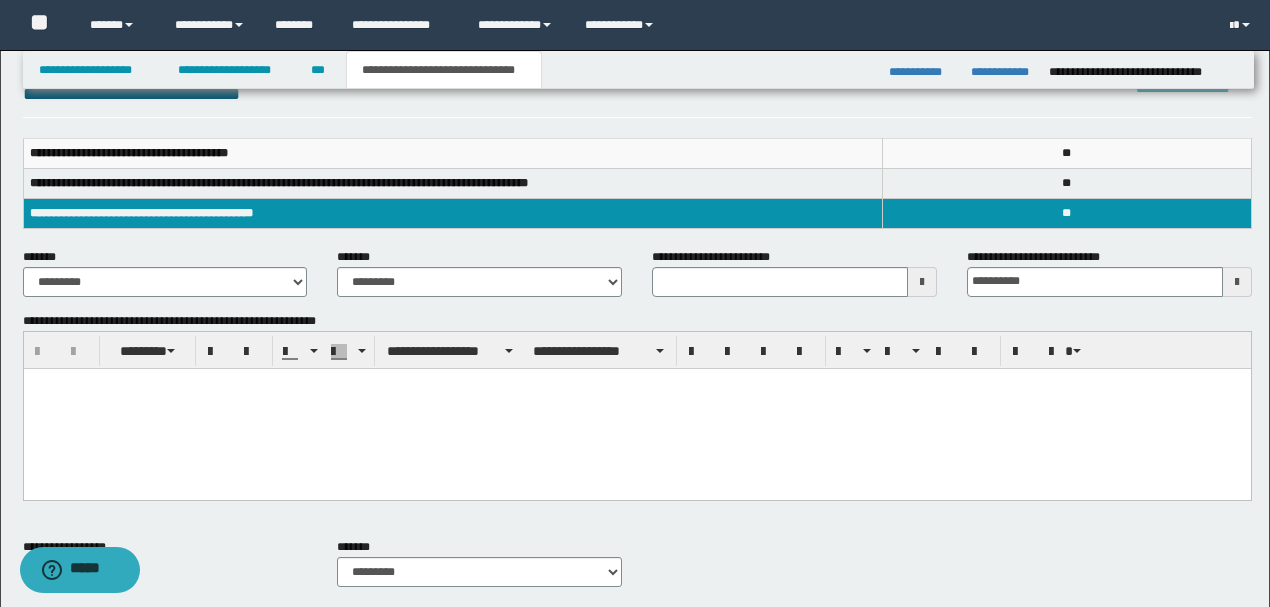 click on "**********" at bounding box center (716, 257) 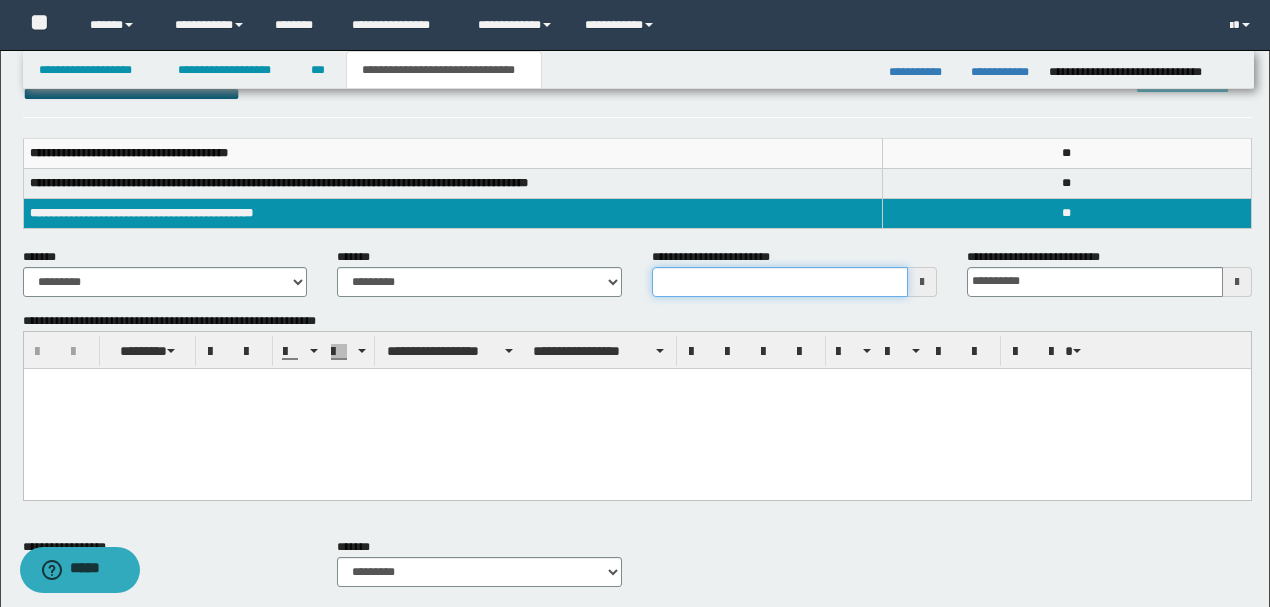click on "**********" at bounding box center [780, 282] 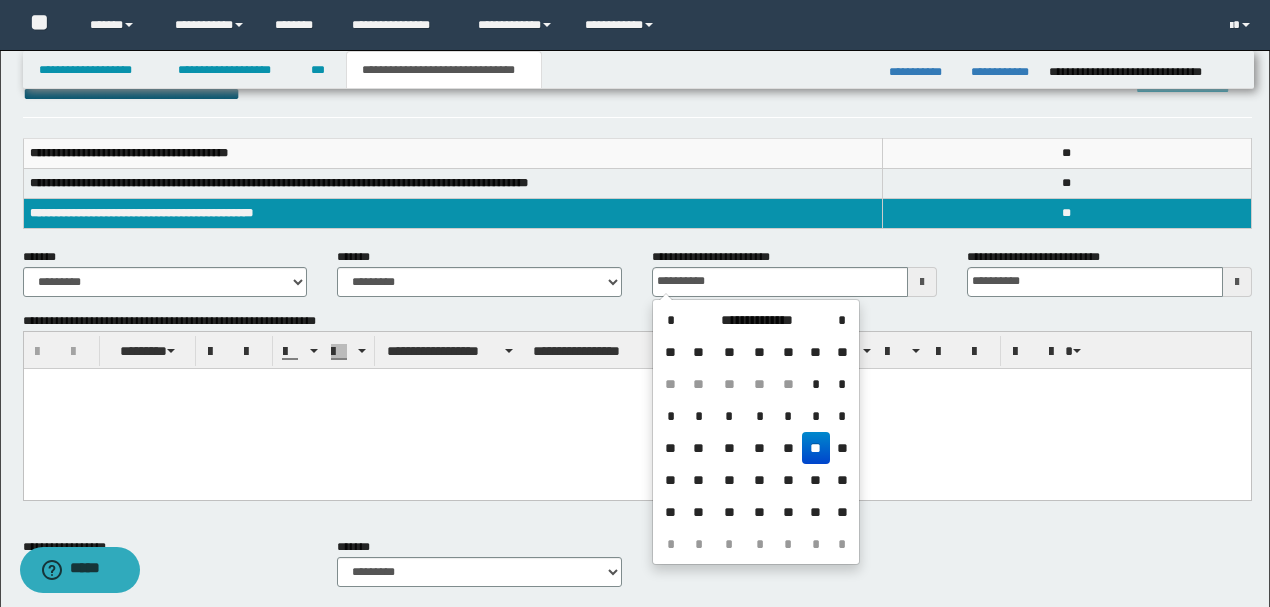 click on "**********" at bounding box center (637, 70) 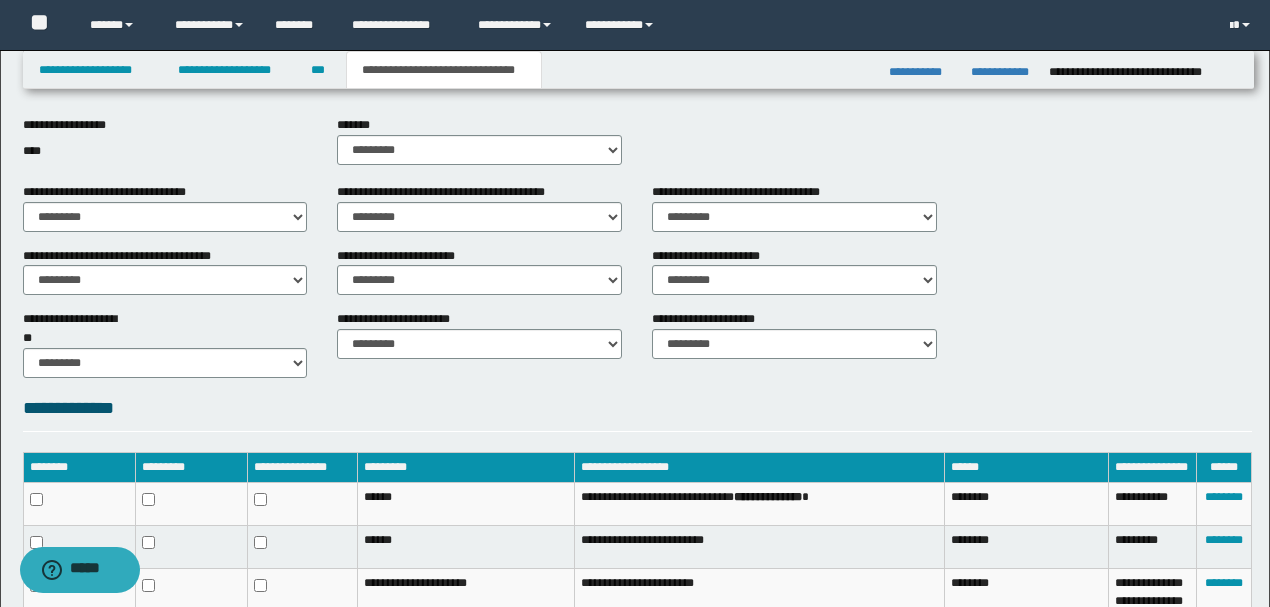 scroll, scrollTop: 881, scrollLeft: 0, axis: vertical 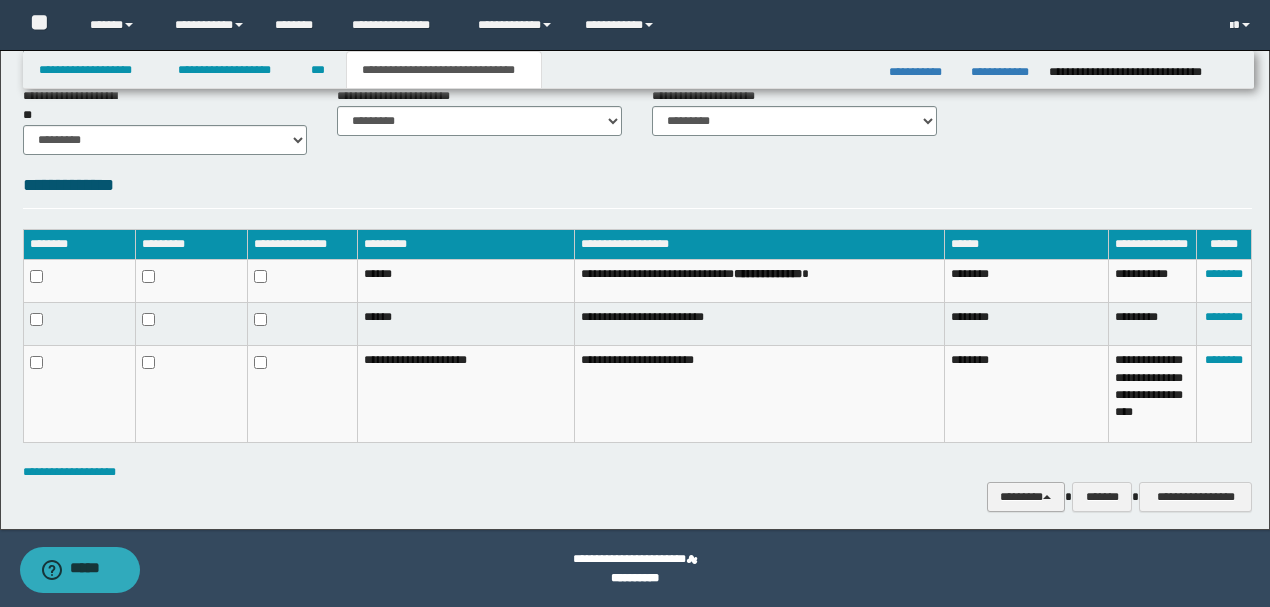 click on "********" at bounding box center (1026, 496) 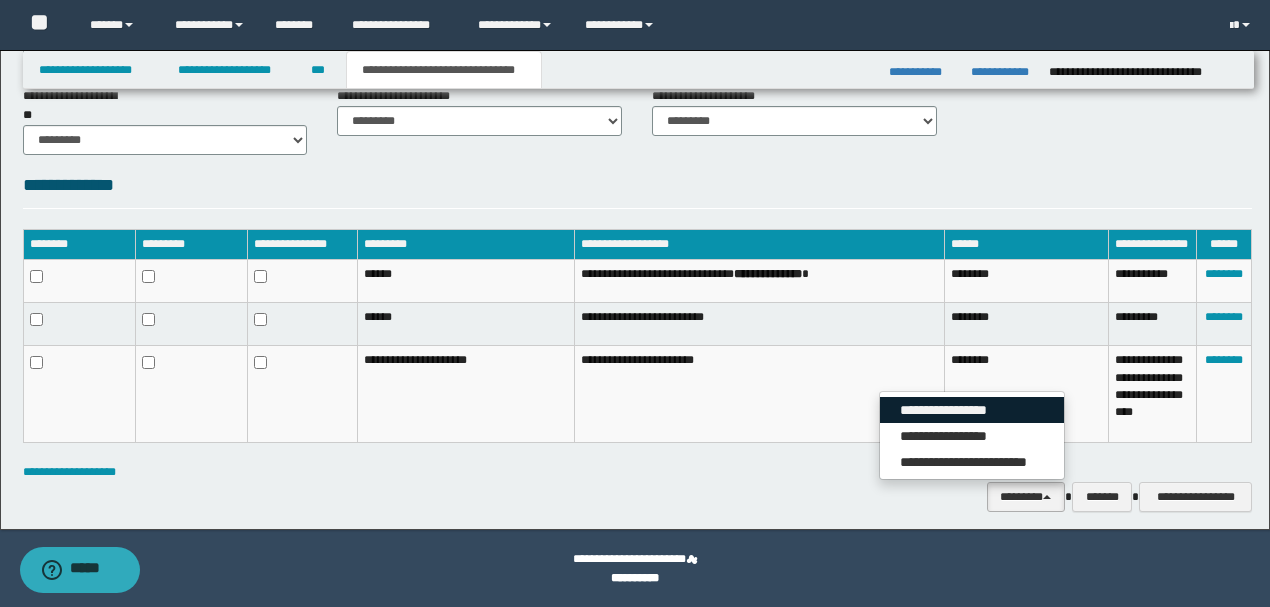 click on "**********" at bounding box center (972, 410) 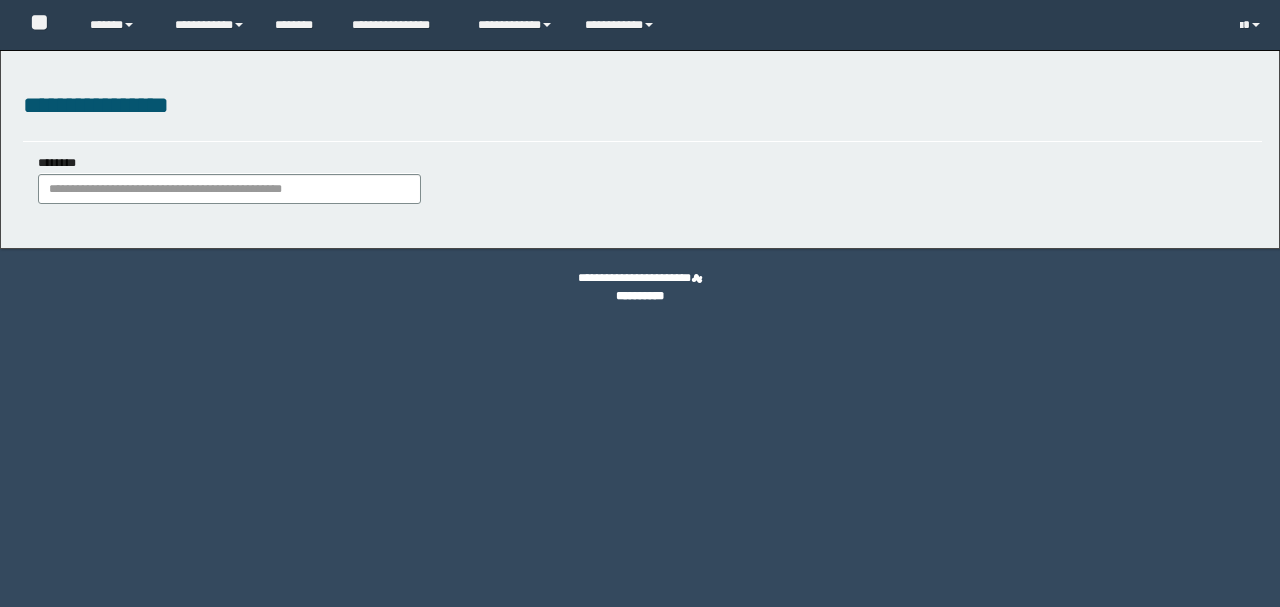 scroll, scrollTop: 0, scrollLeft: 0, axis: both 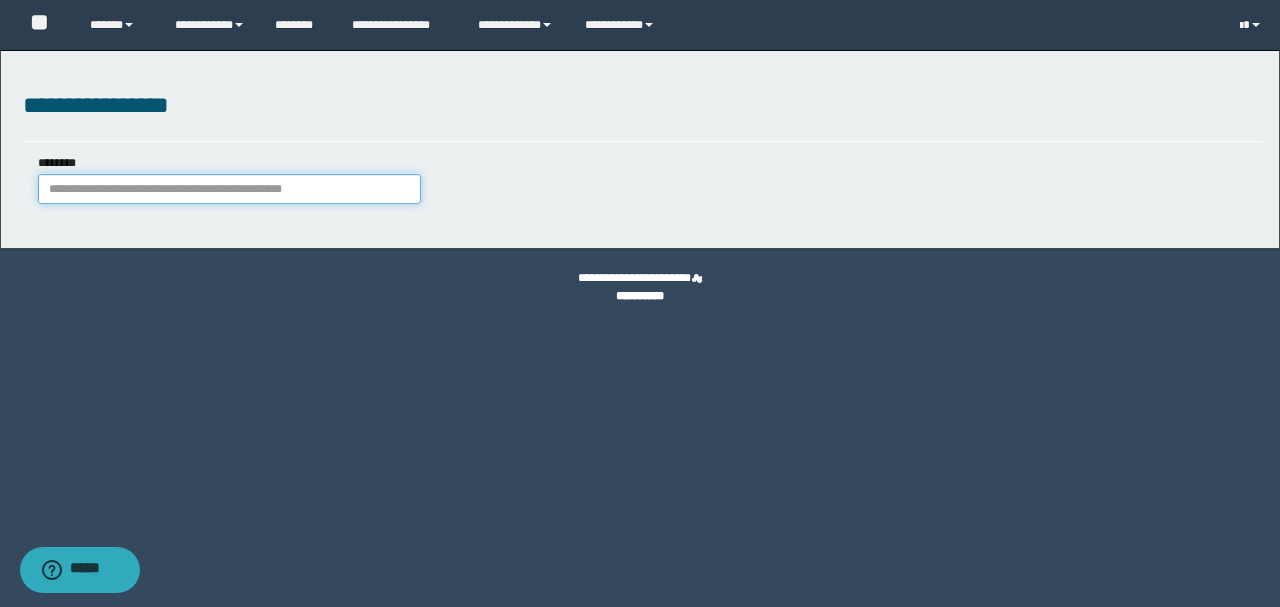 click on "********" at bounding box center [229, 189] 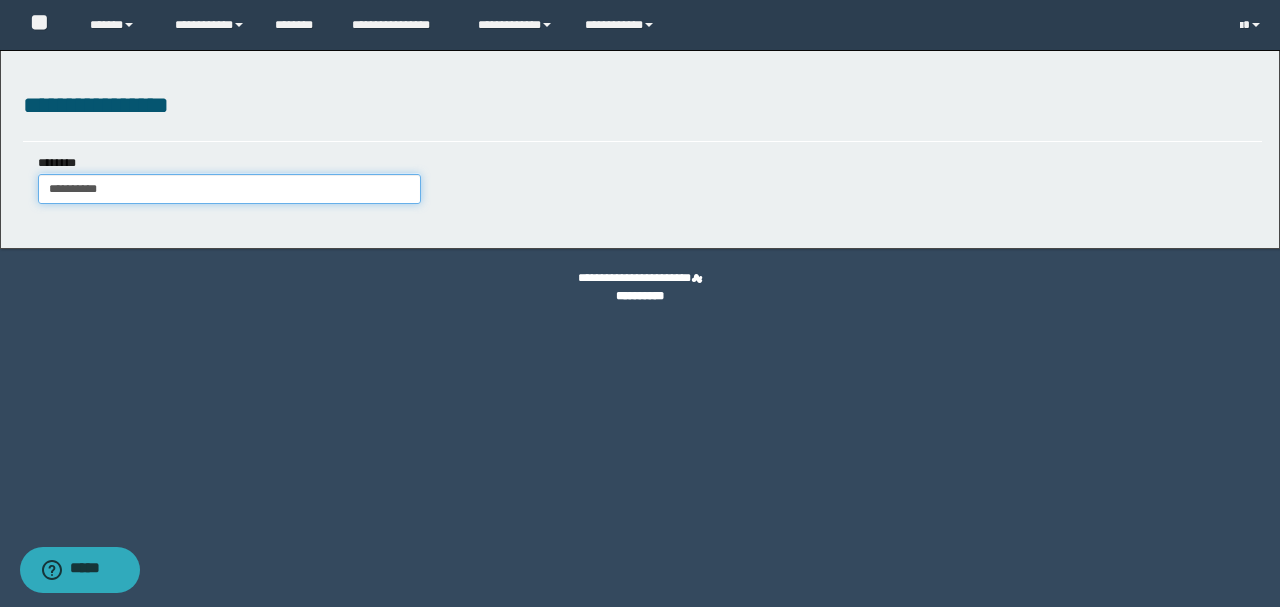 type on "**********" 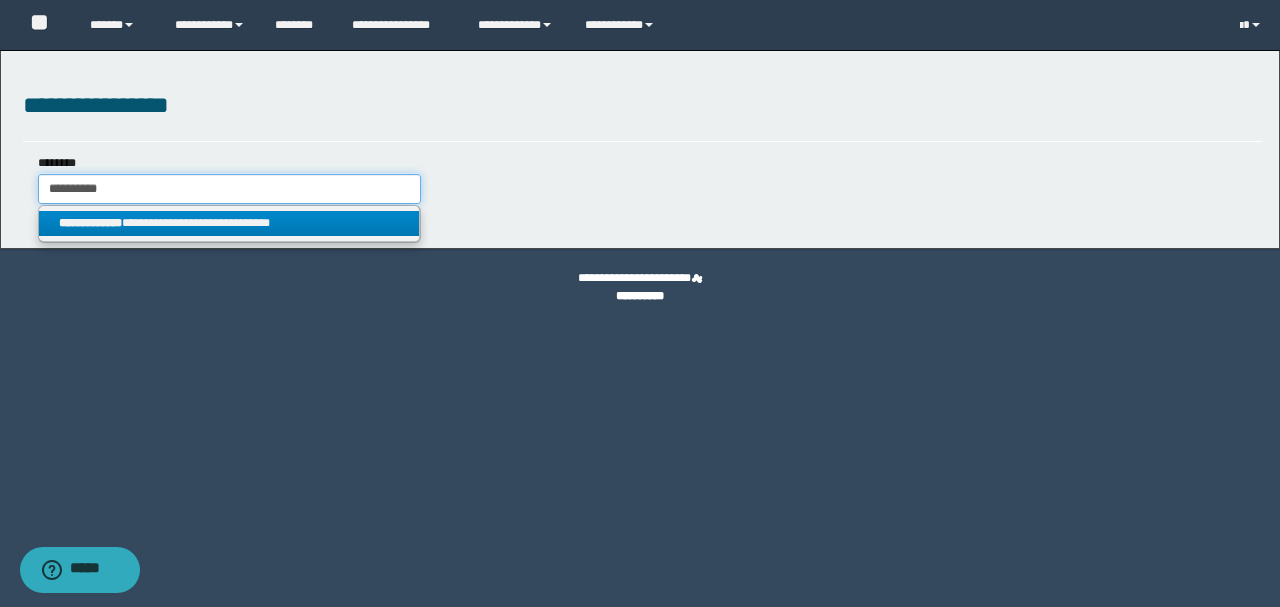 type on "**********" 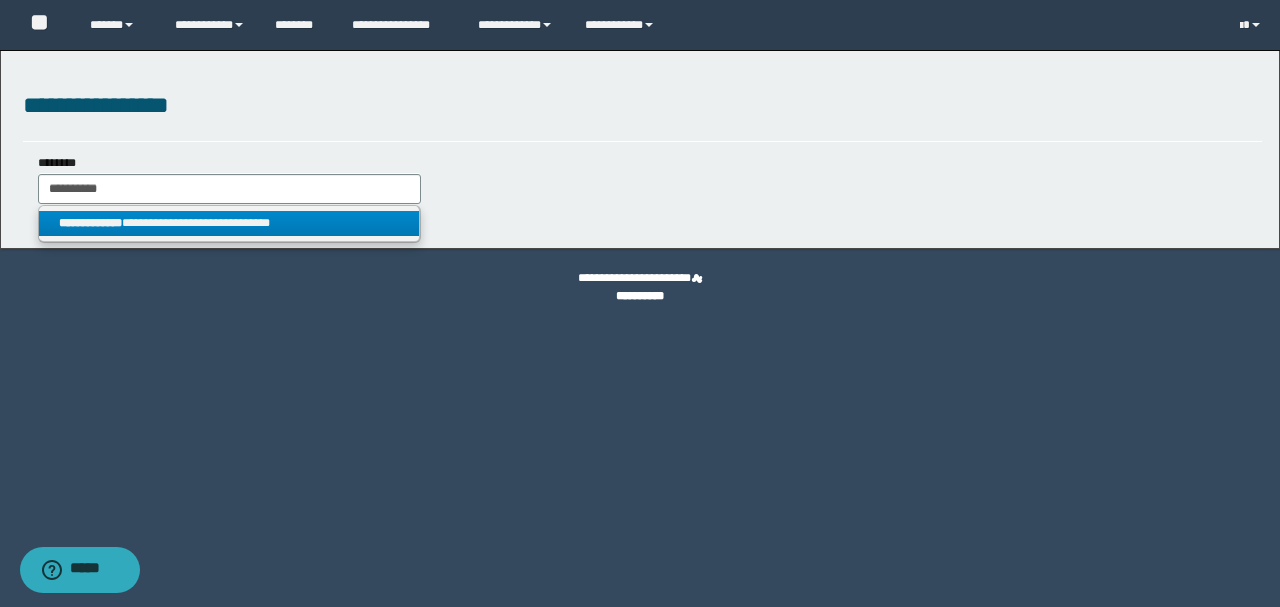 click on "**********" at bounding box center [229, 223] 